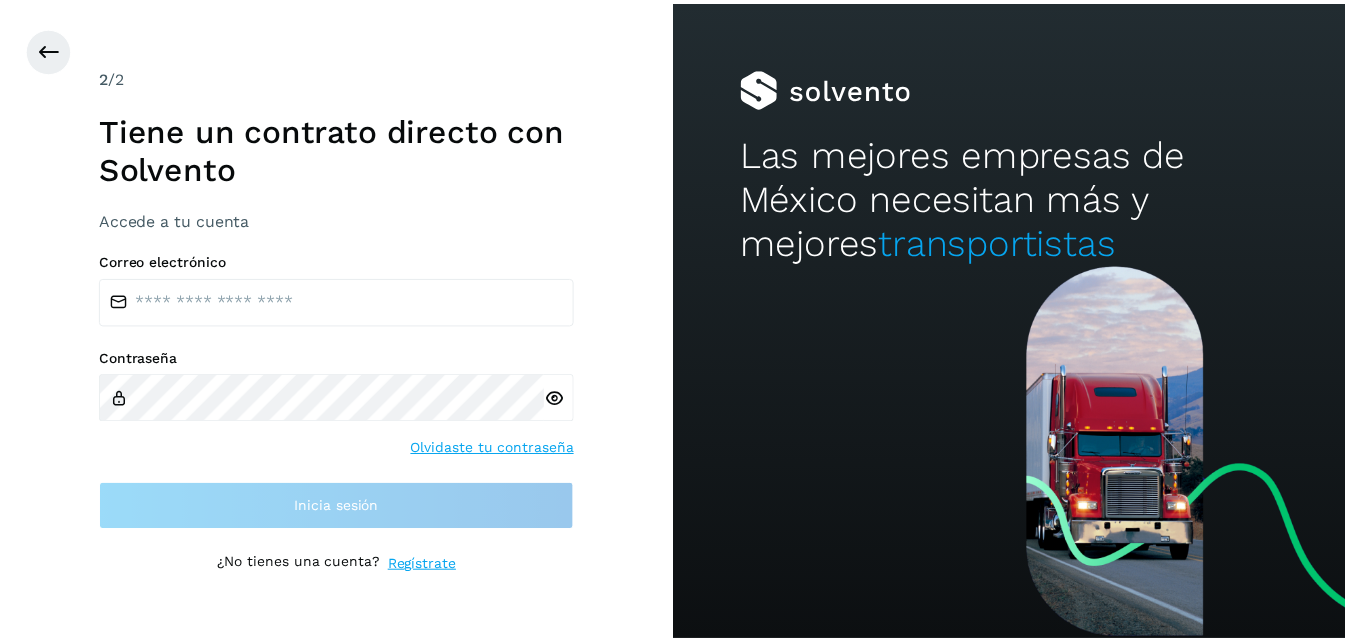 scroll, scrollTop: 0, scrollLeft: 0, axis: both 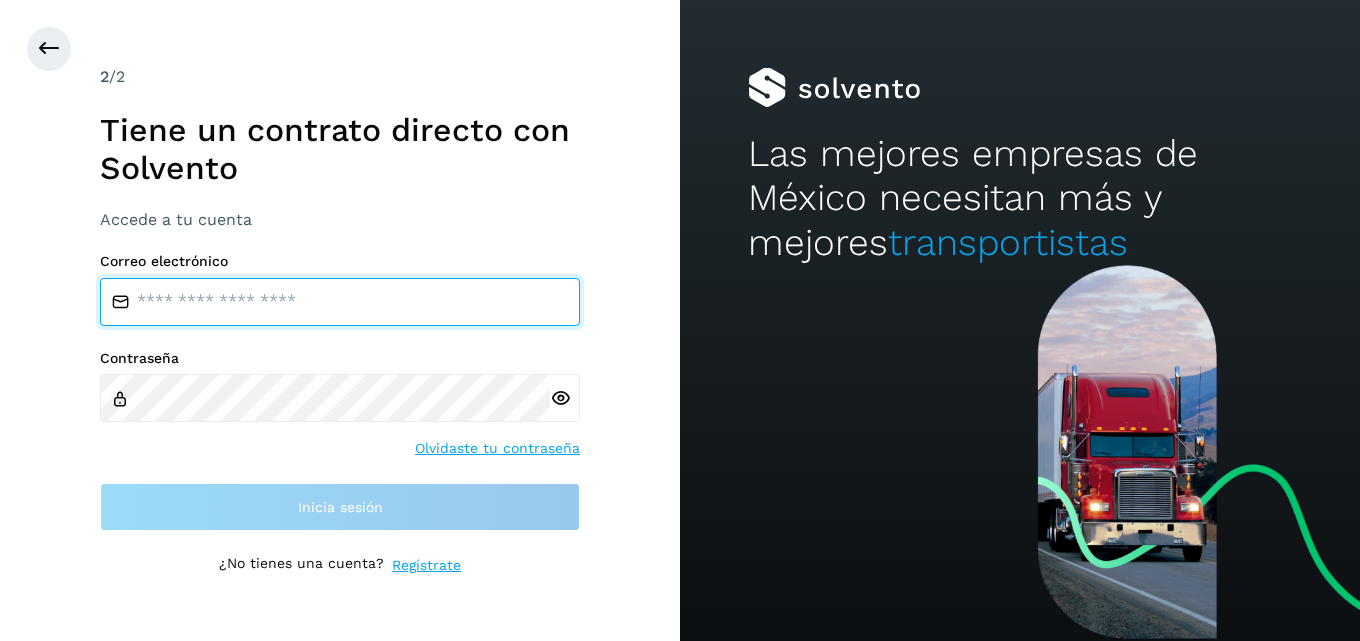 click at bounding box center (340, 302) 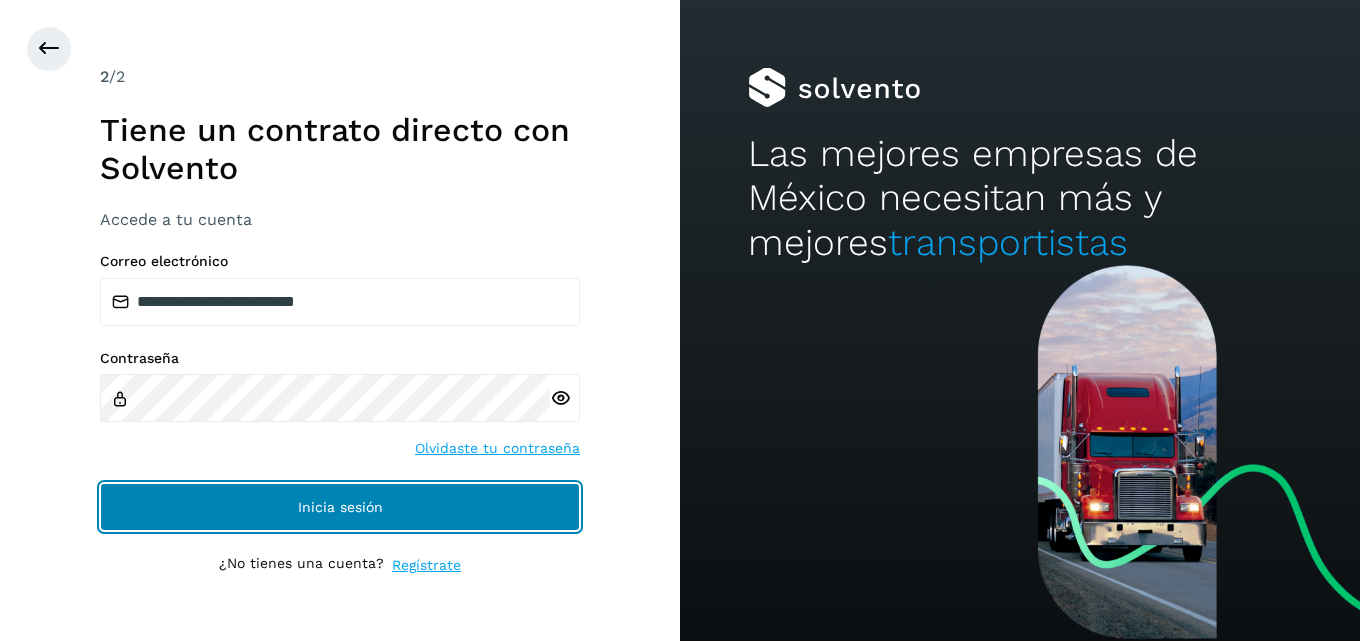 click on "Inicia sesión" at bounding box center (340, 507) 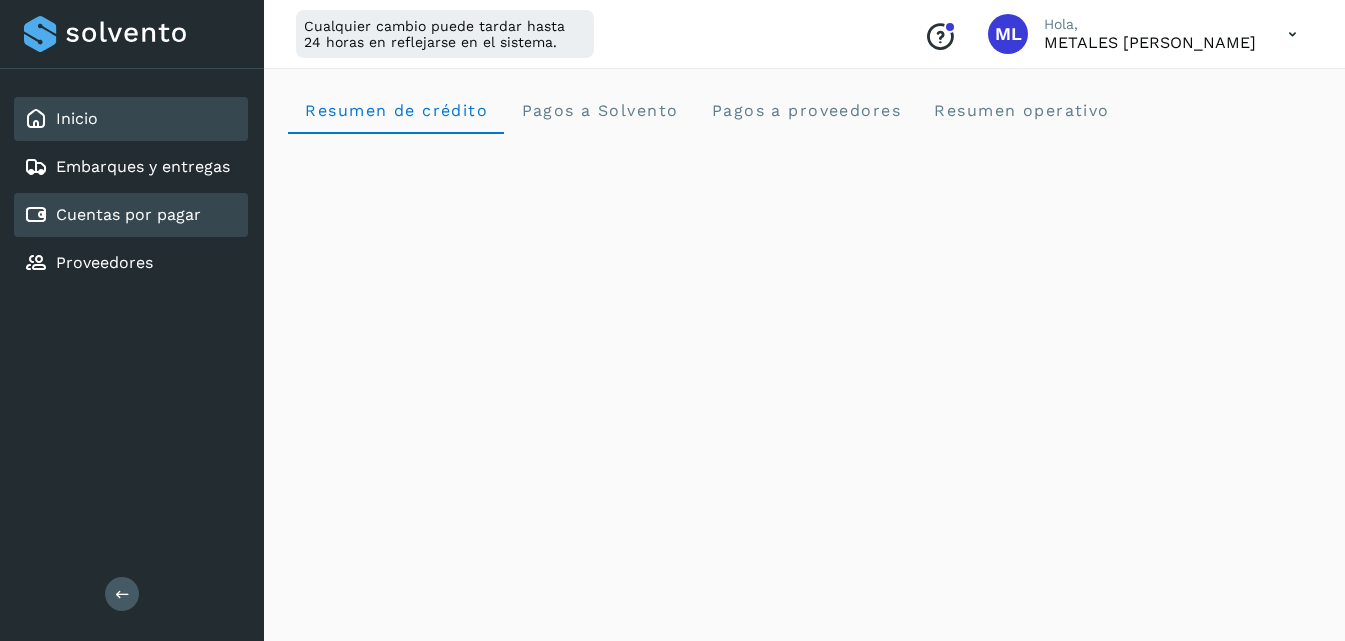 click on "Cuentas por pagar" 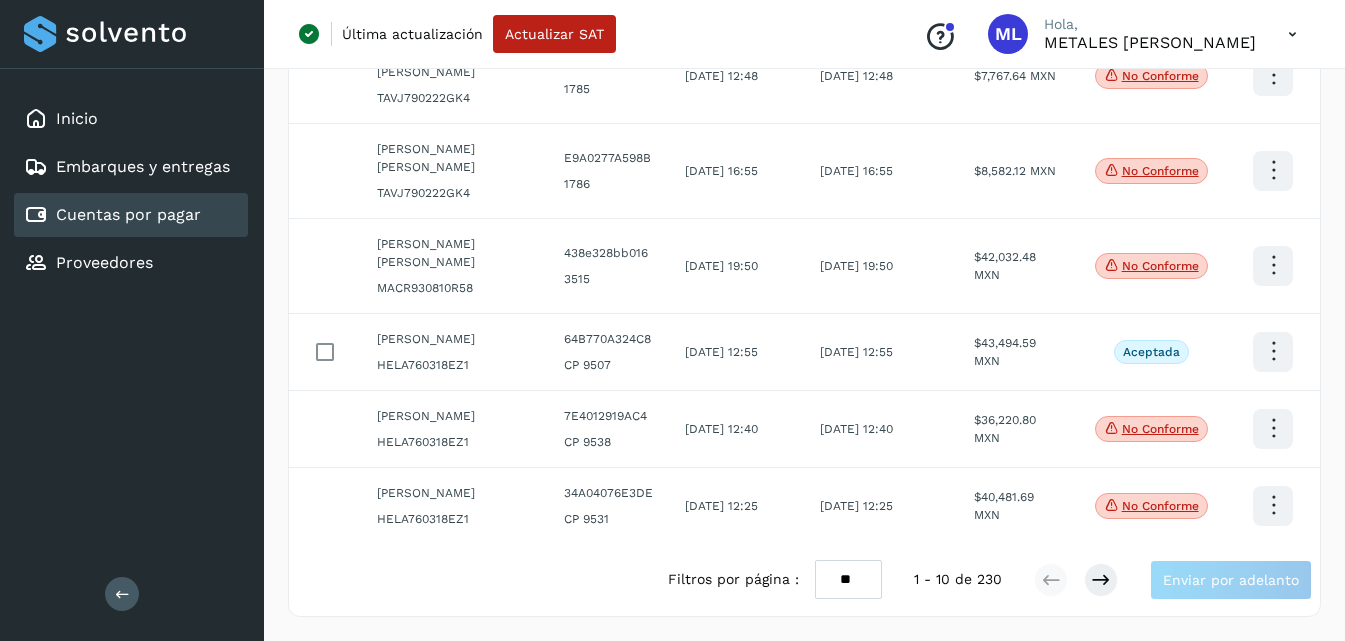 scroll, scrollTop: 683, scrollLeft: 0, axis: vertical 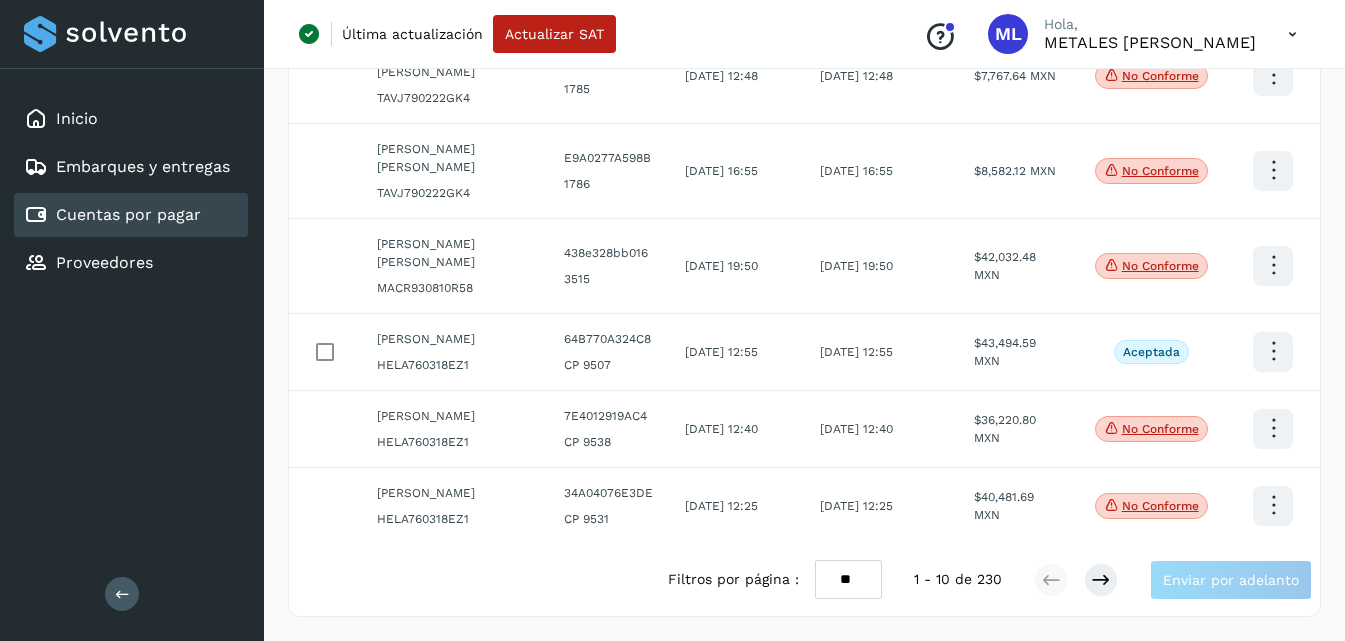 click on "** ** **" at bounding box center (848, 579) 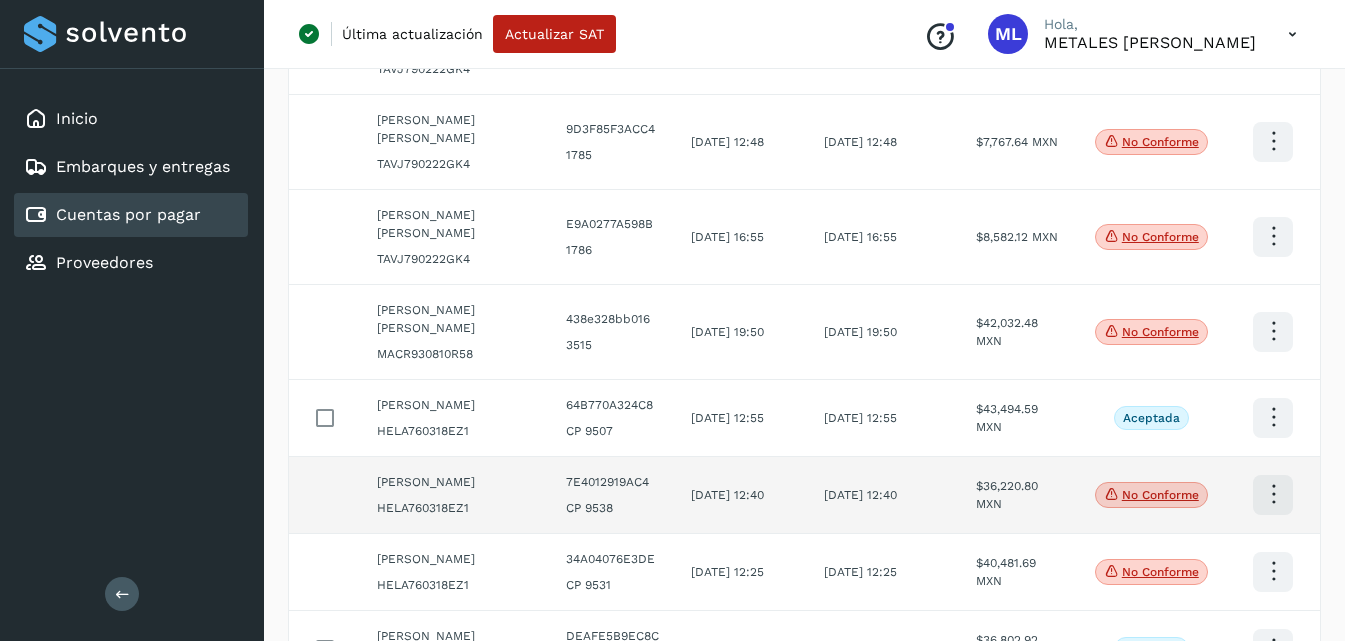 scroll, scrollTop: 0, scrollLeft: 0, axis: both 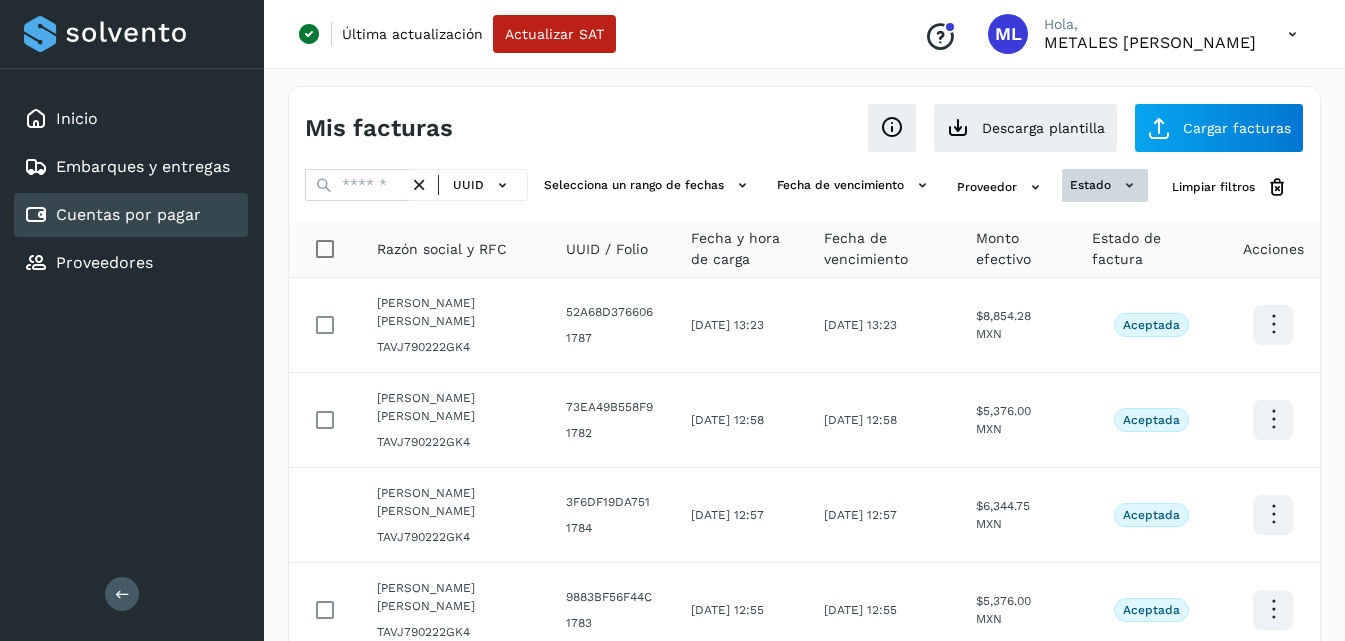 click on "estado" 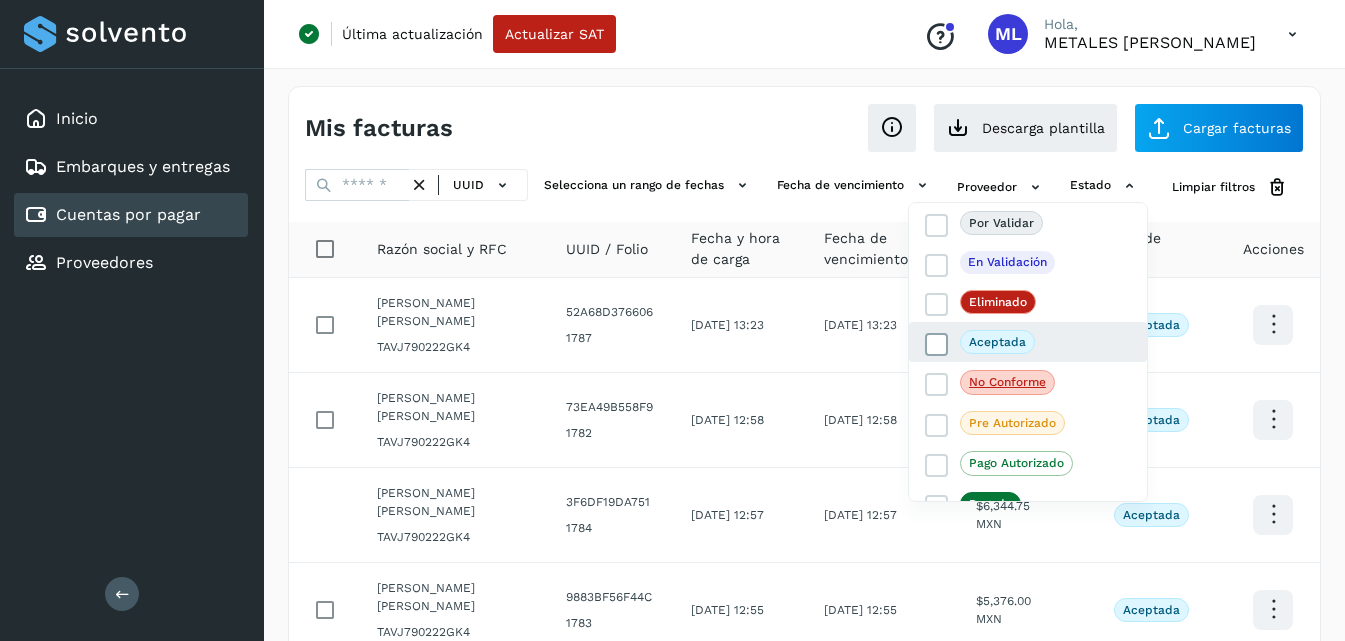 click on "Aceptada" at bounding box center (980, 342) 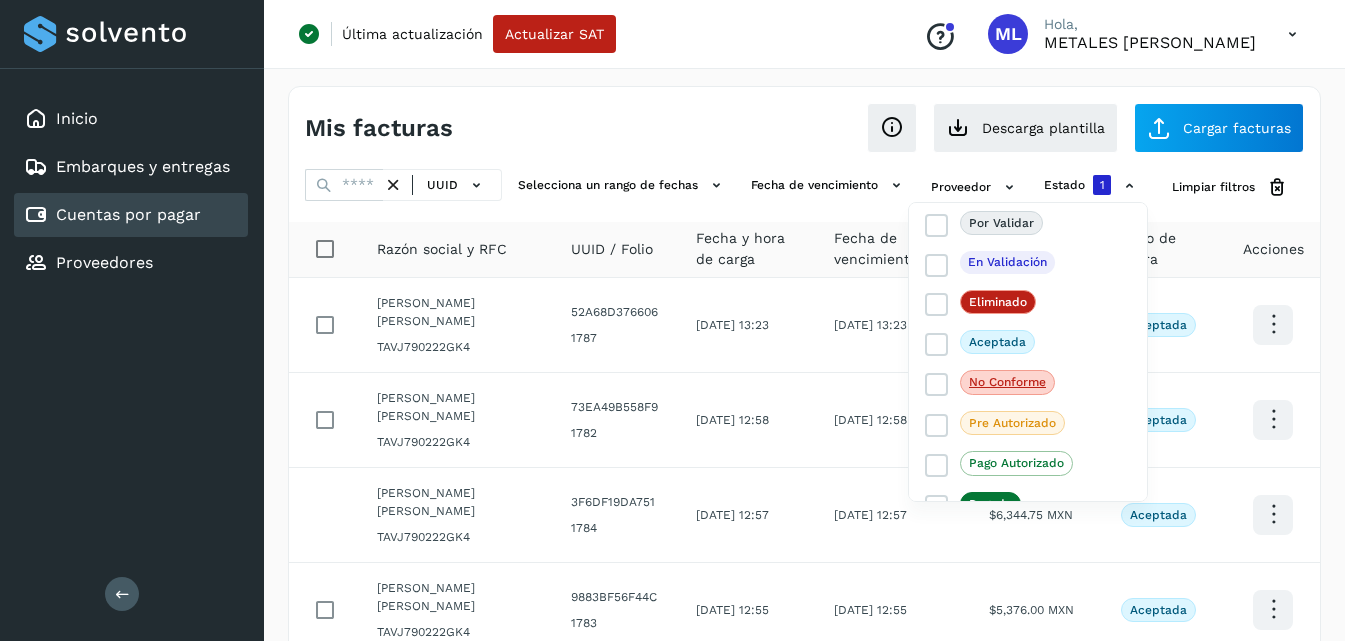 click at bounding box center (672, 320) 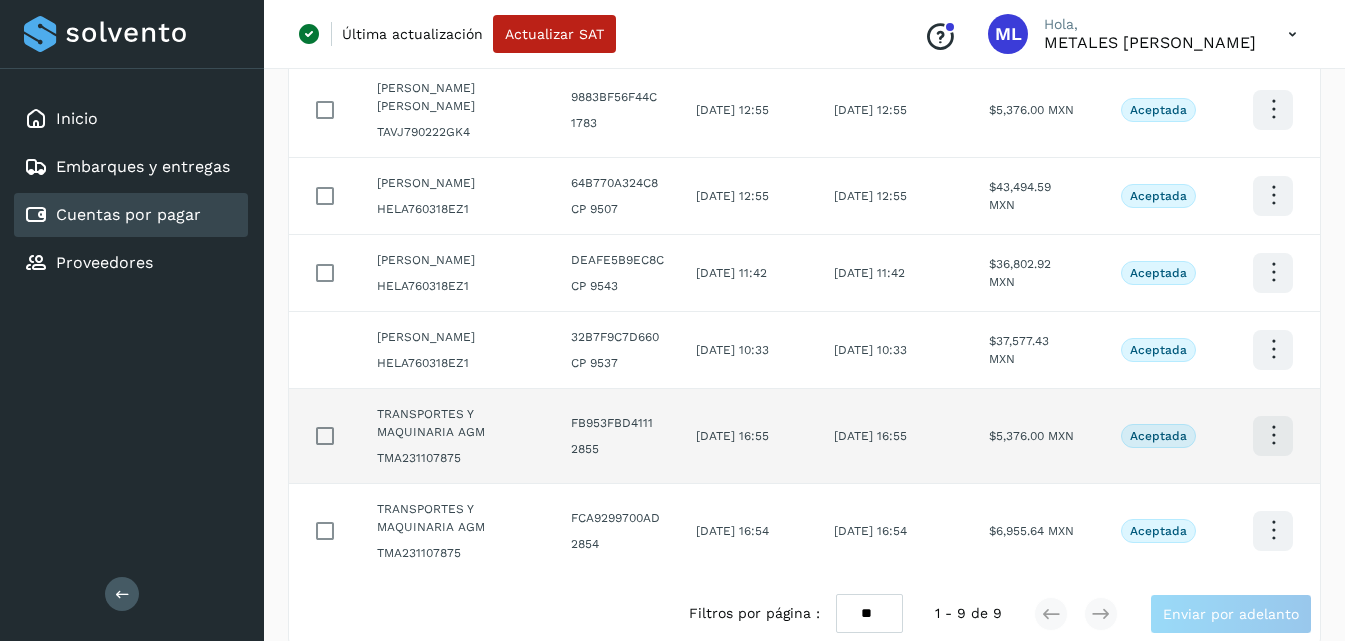 scroll, scrollTop: 588, scrollLeft: 0, axis: vertical 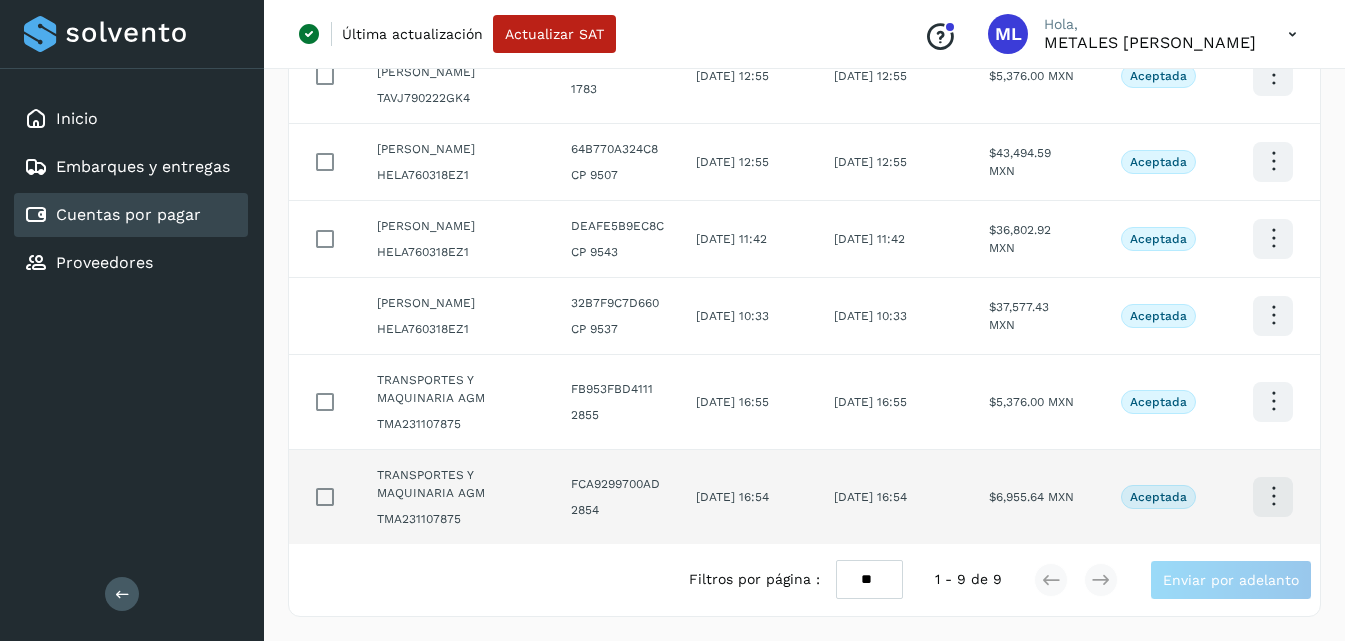 click at bounding box center [1273, -210] 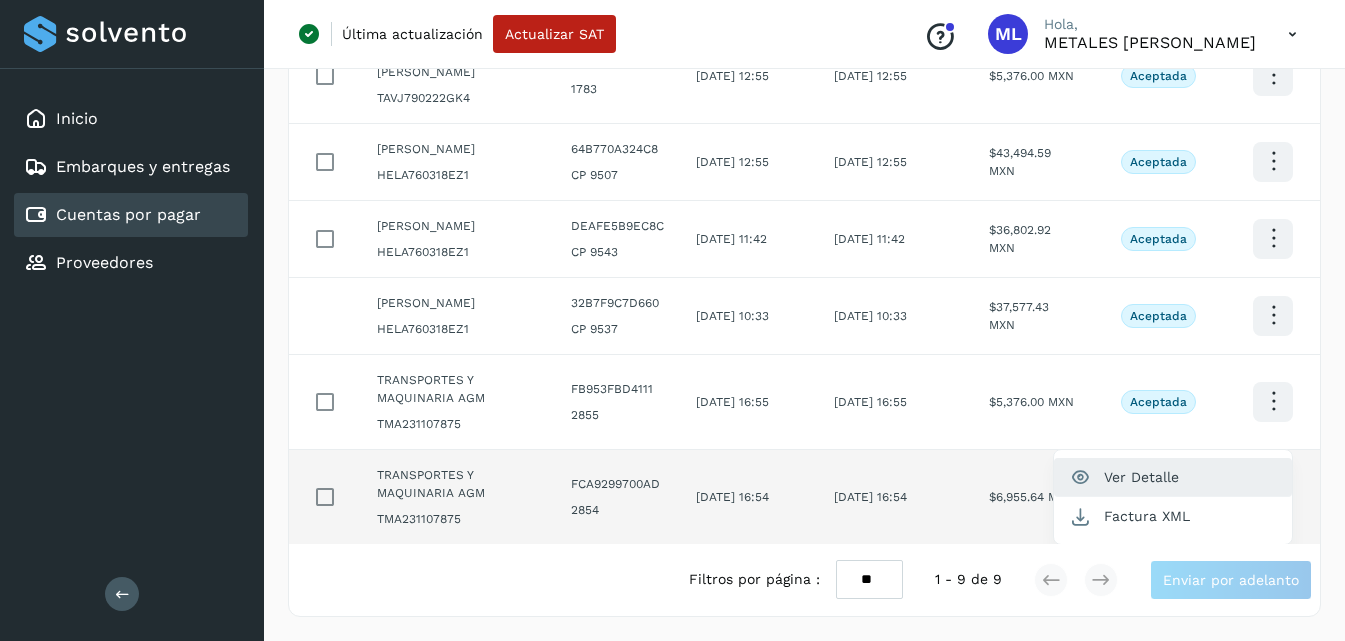 click on "Ver Detalle" 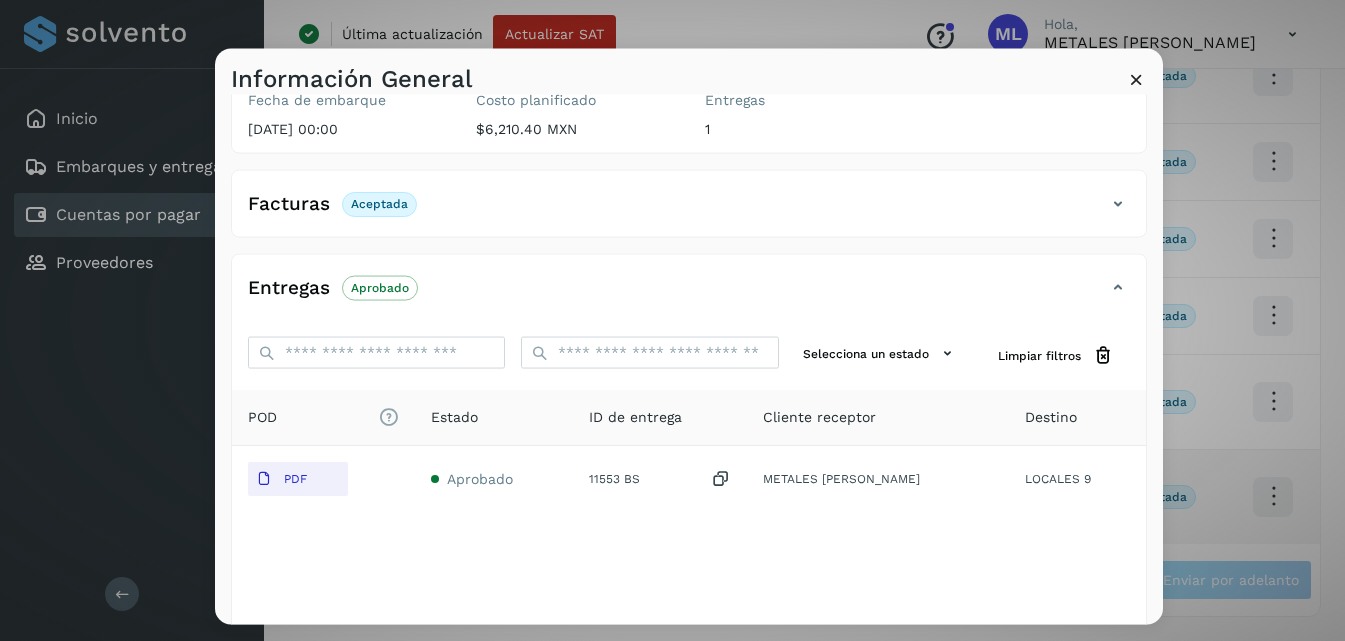 scroll, scrollTop: 300, scrollLeft: 0, axis: vertical 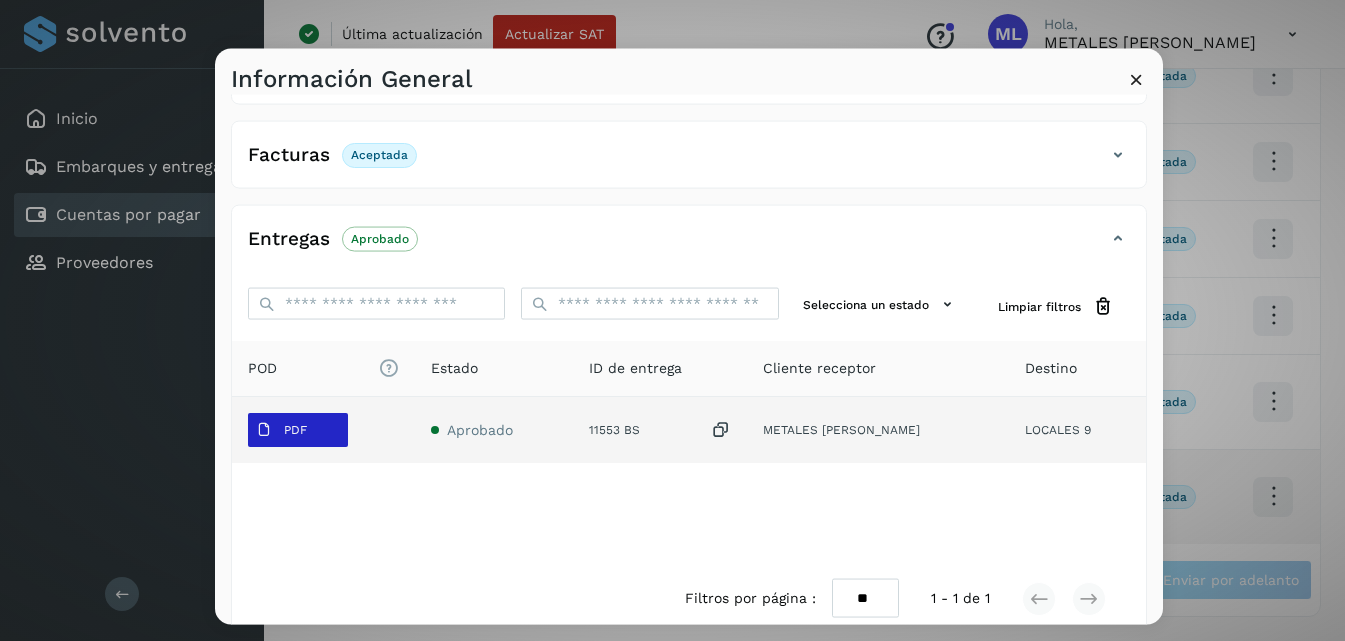 click on "PDF" at bounding box center [298, 430] 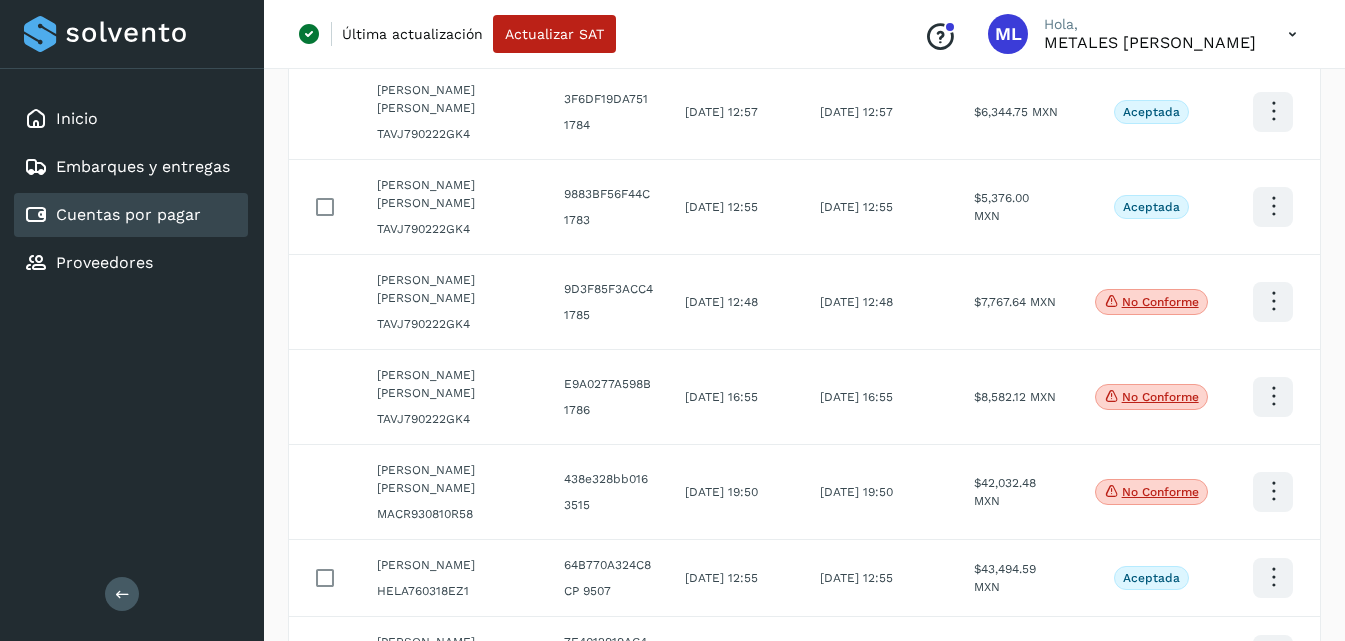 scroll, scrollTop: 0, scrollLeft: 0, axis: both 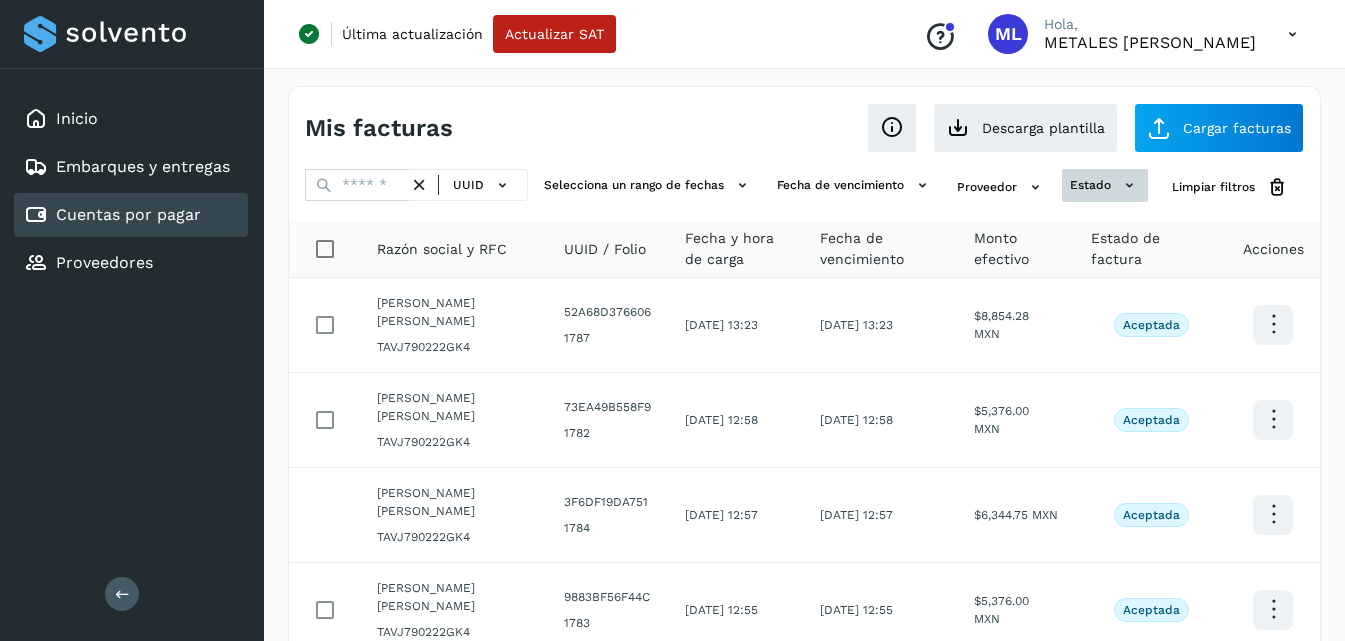 click on "estado" 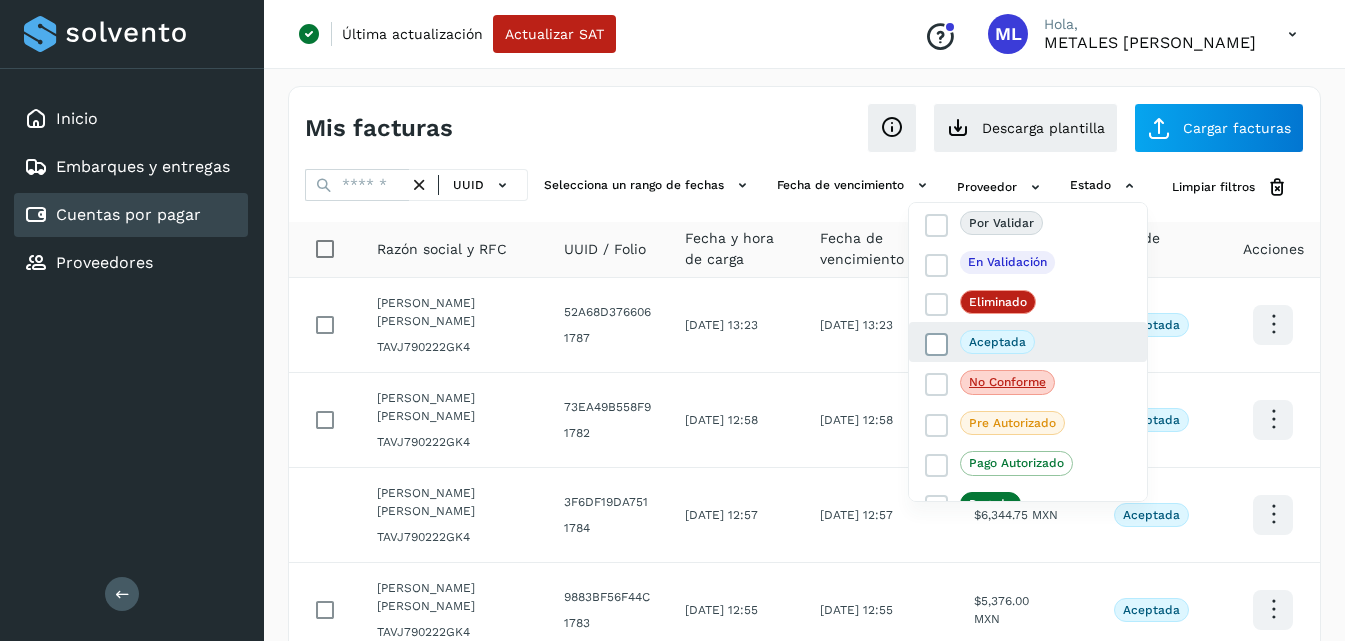 click on "Aceptada" 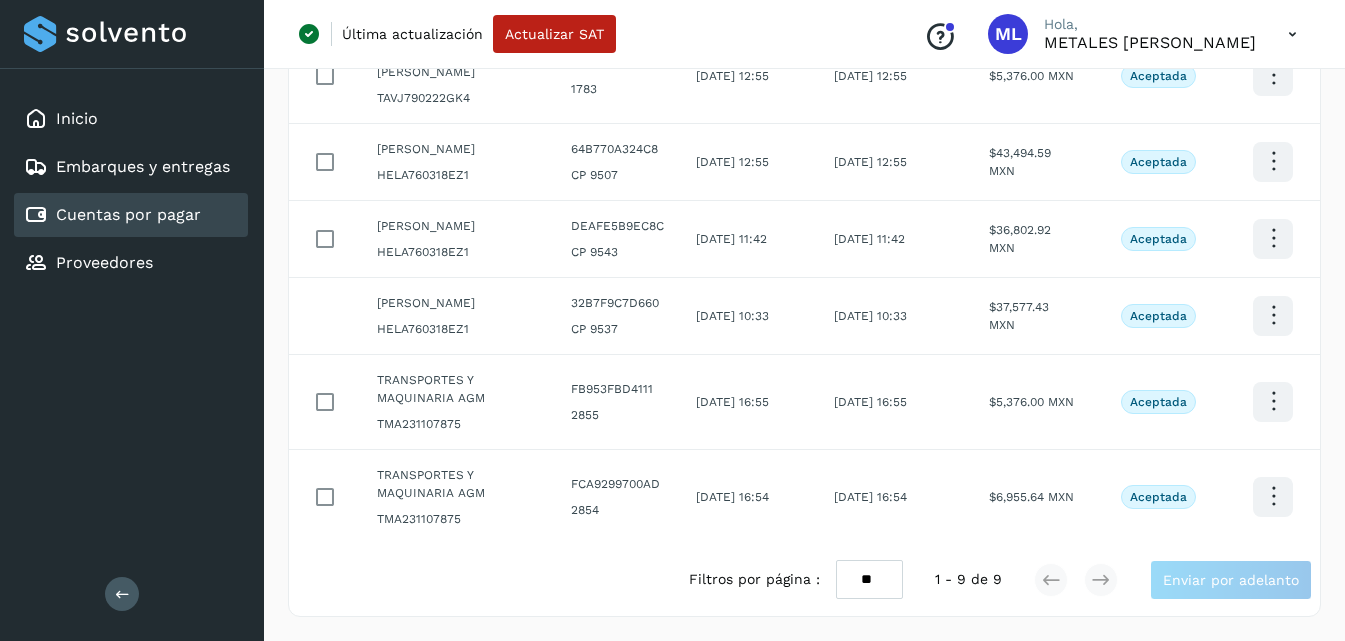 scroll, scrollTop: 588, scrollLeft: 0, axis: vertical 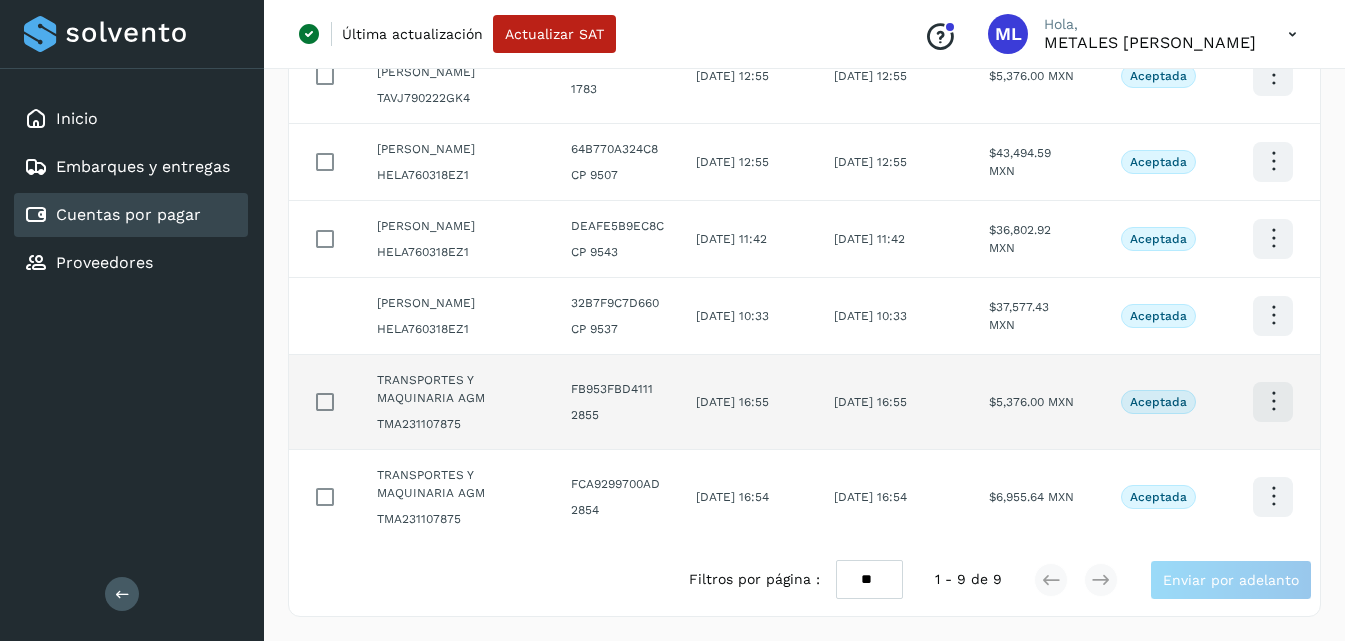 click at bounding box center [1273, -210] 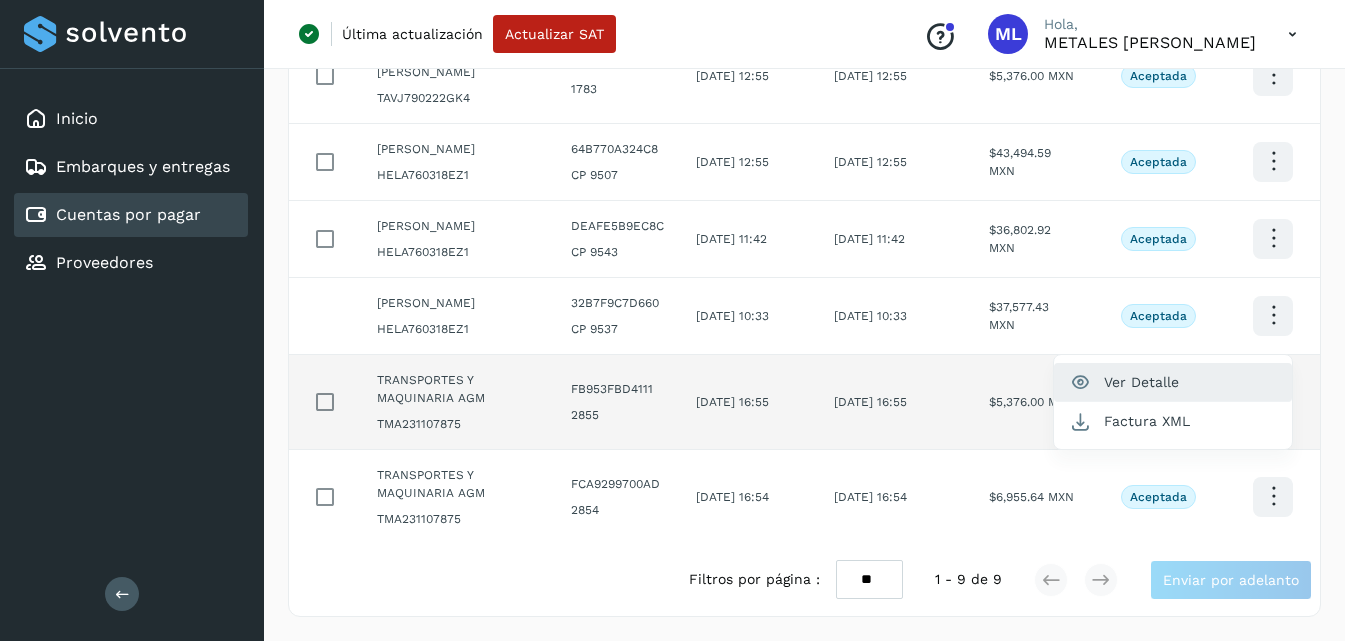 click on "Ver Detalle" 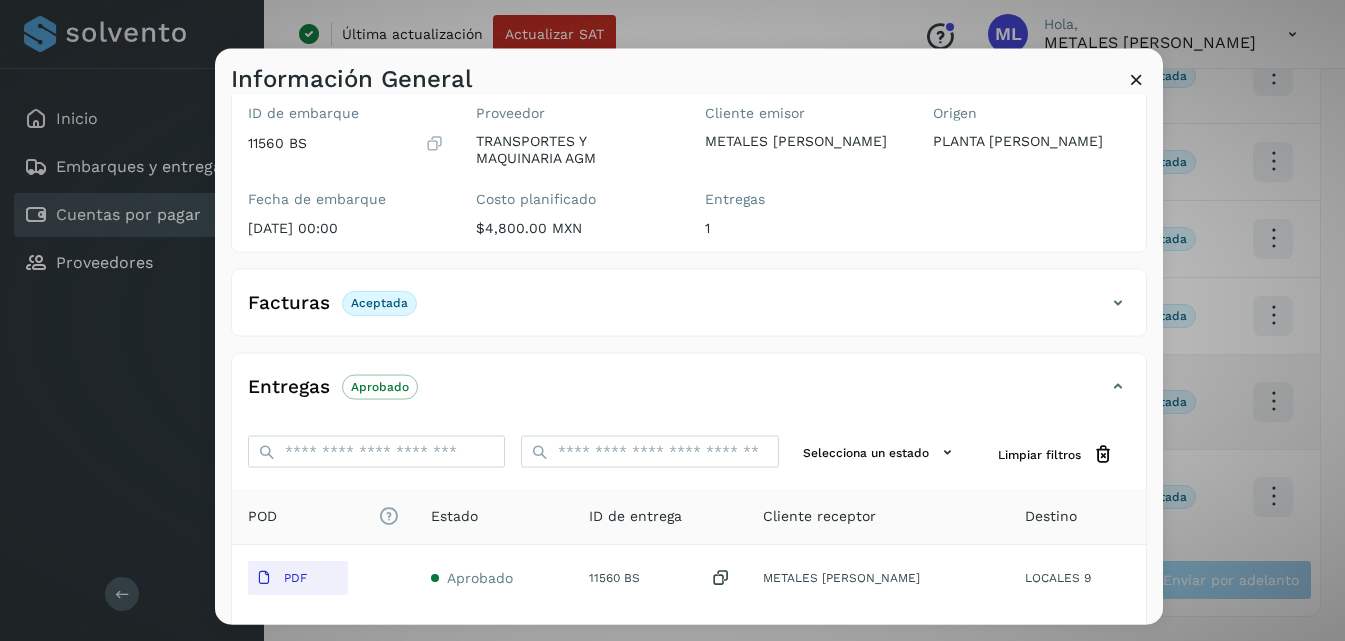 scroll, scrollTop: 326, scrollLeft: 0, axis: vertical 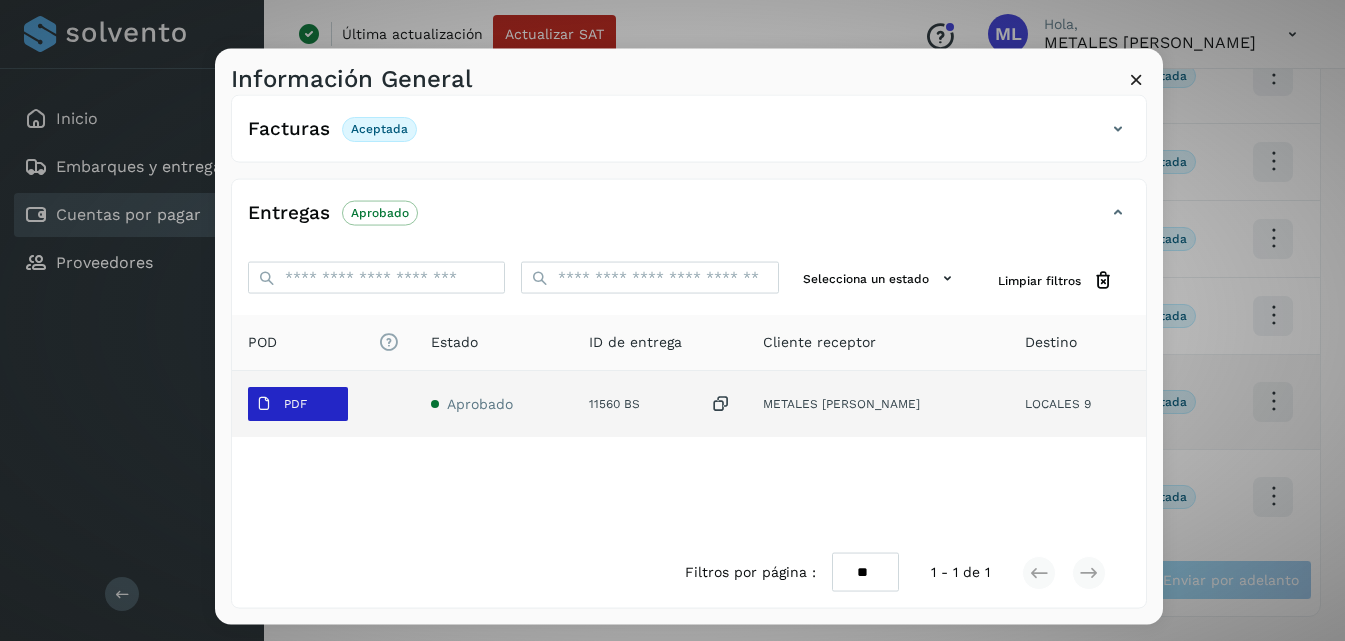 click on "PDF" at bounding box center [295, 404] 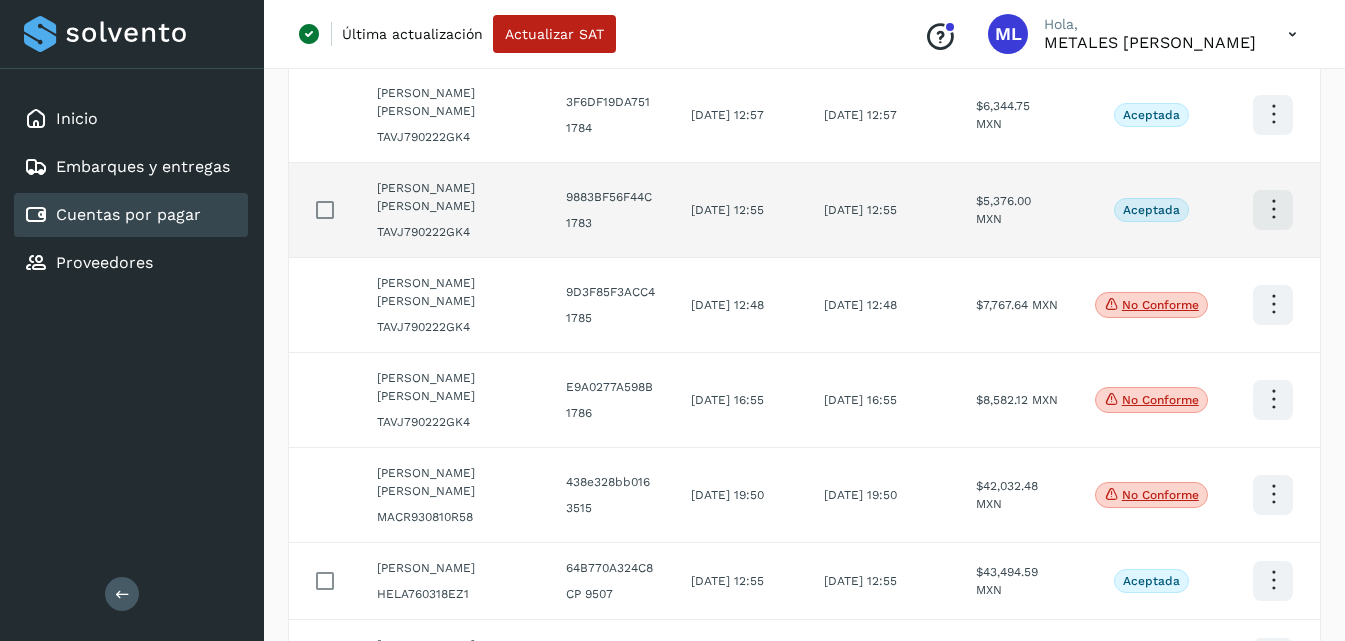 scroll, scrollTop: 0, scrollLeft: 0, axis: both 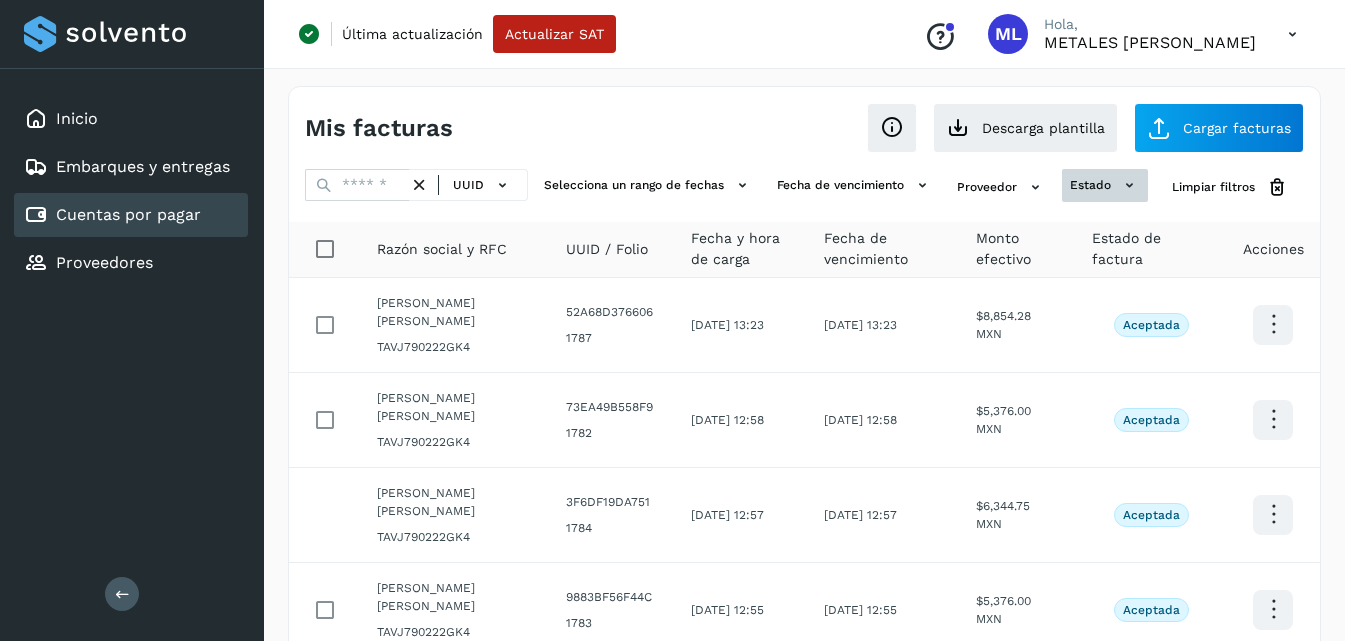 click on "estado" at bounding box center (1105, 185) 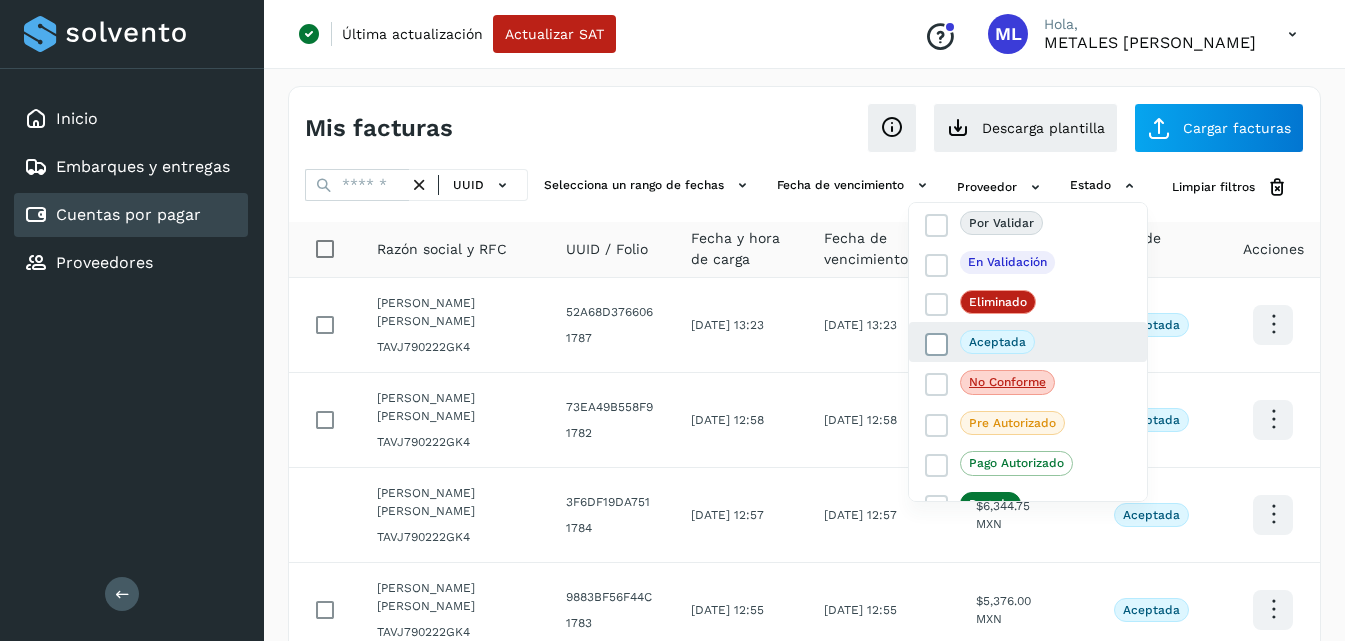 click on "Aceptada" 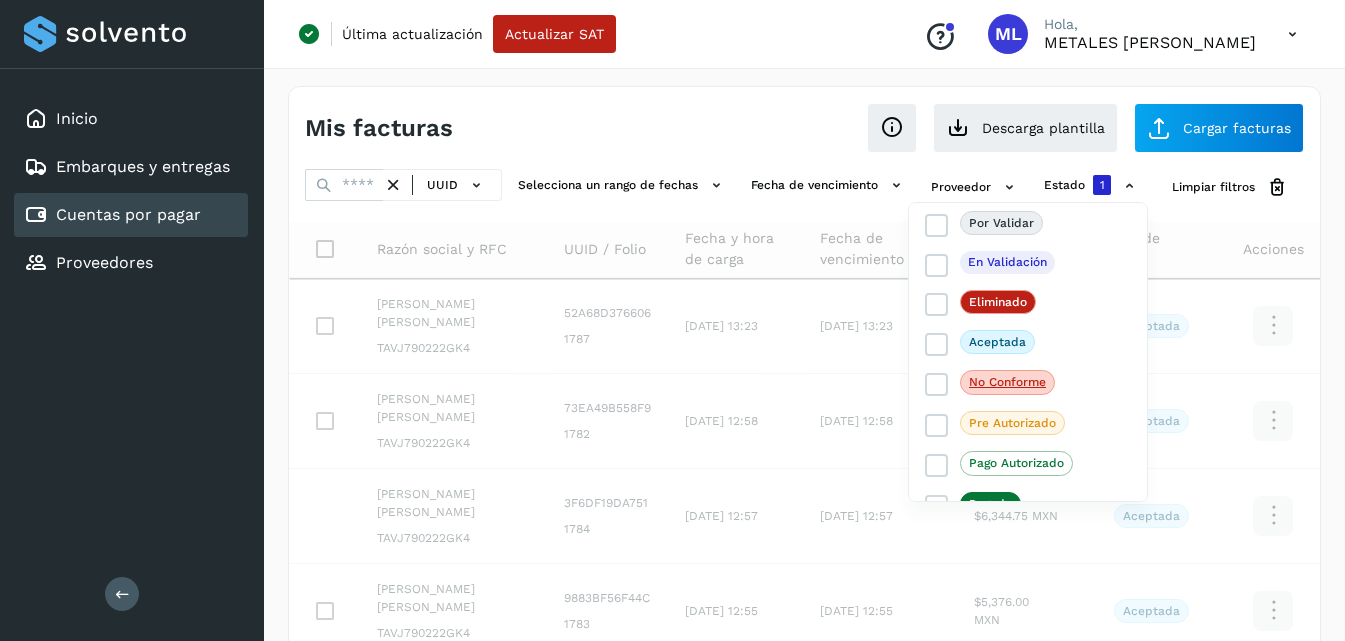 click at bounding box center (672, 320) 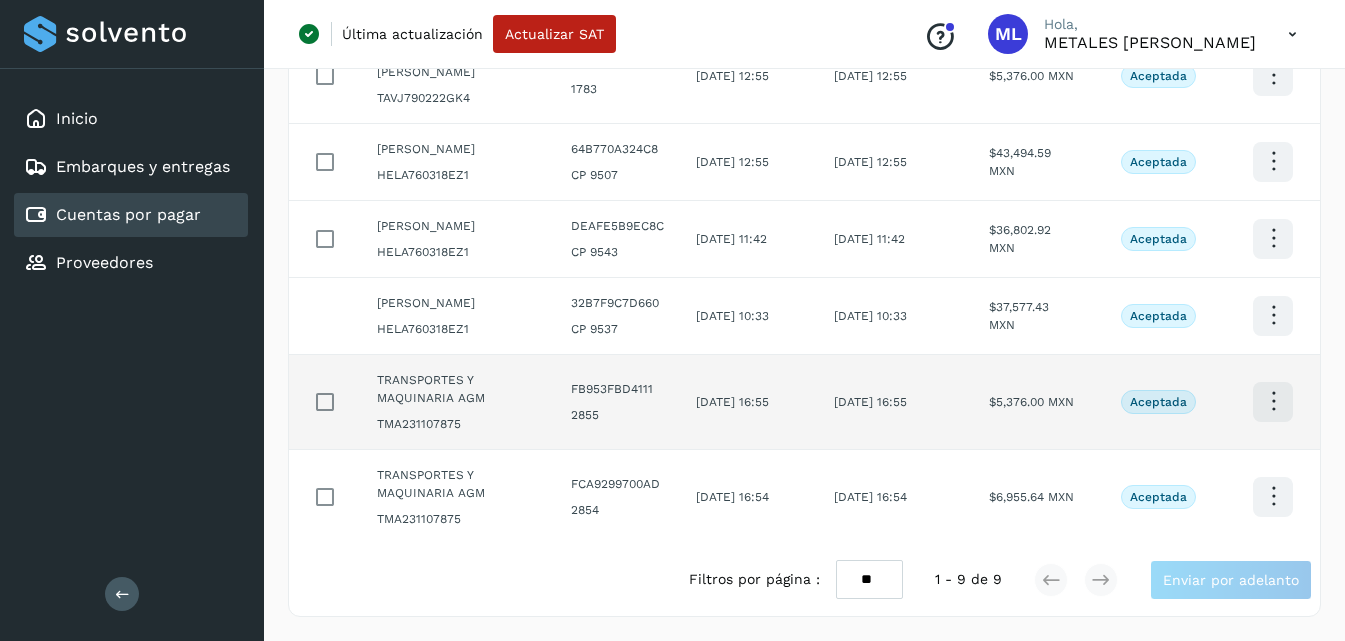 scroll, scrollTop: 488, scrollLeft: 0, axis: vertical 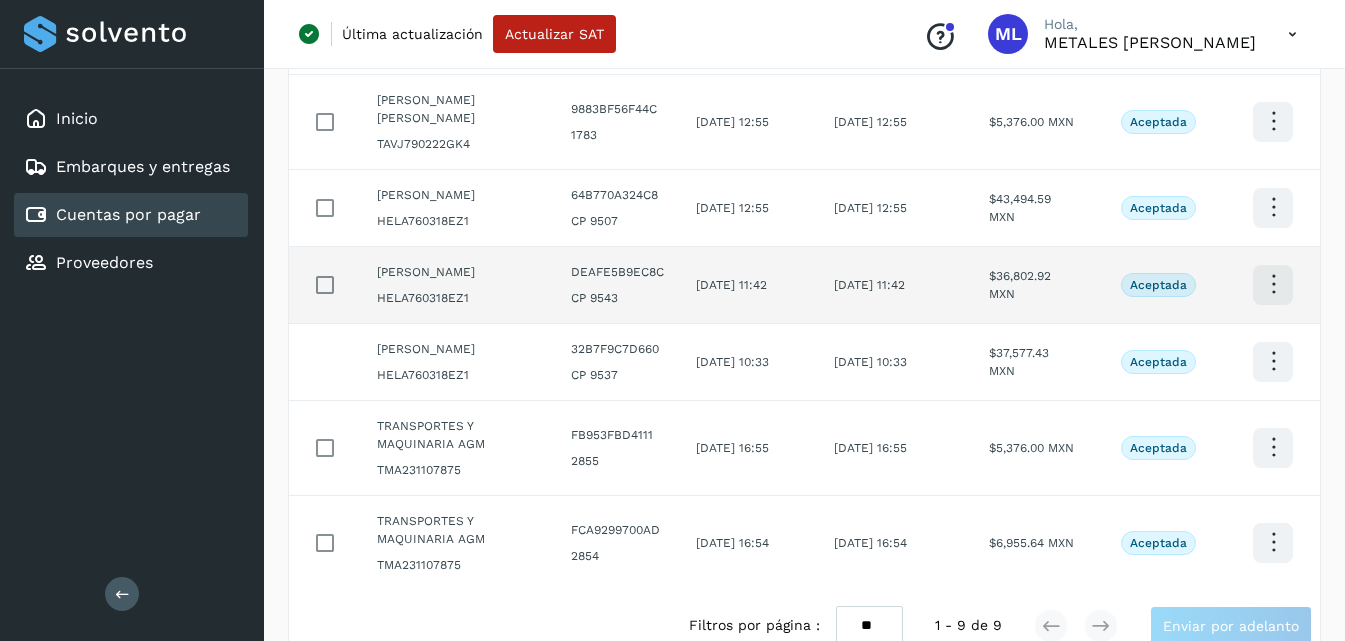 click at bounding box center [1273, -164] 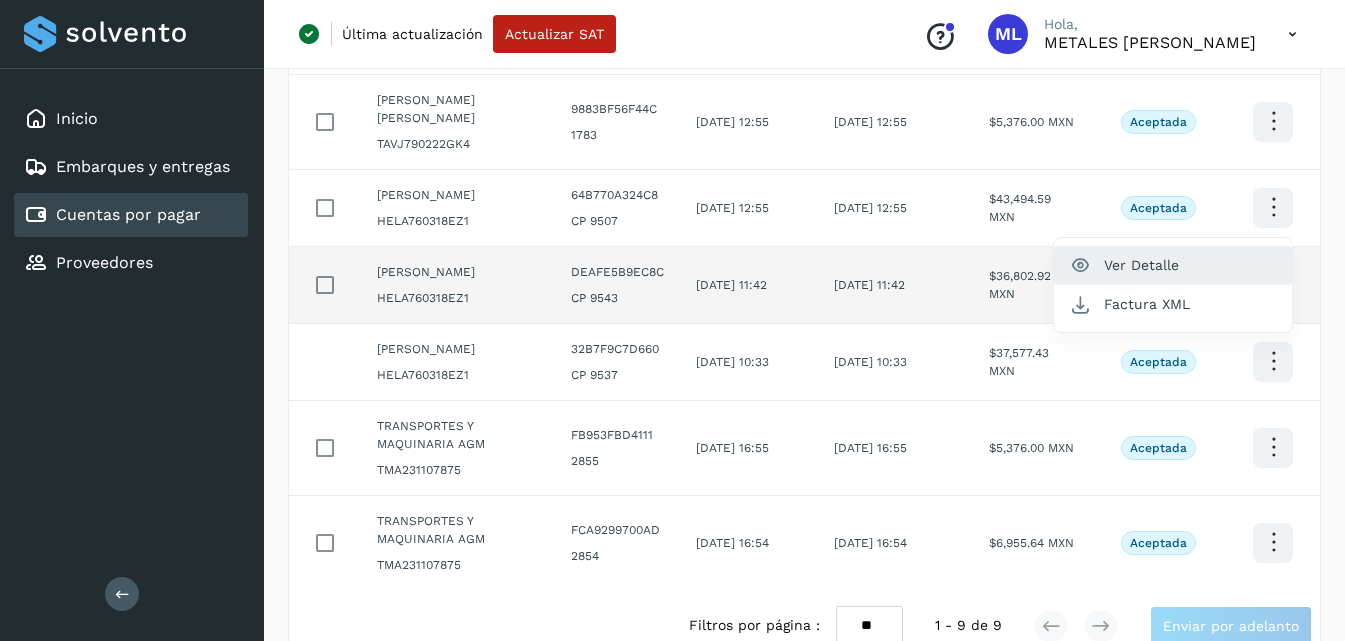 click on "Ver Detalle" 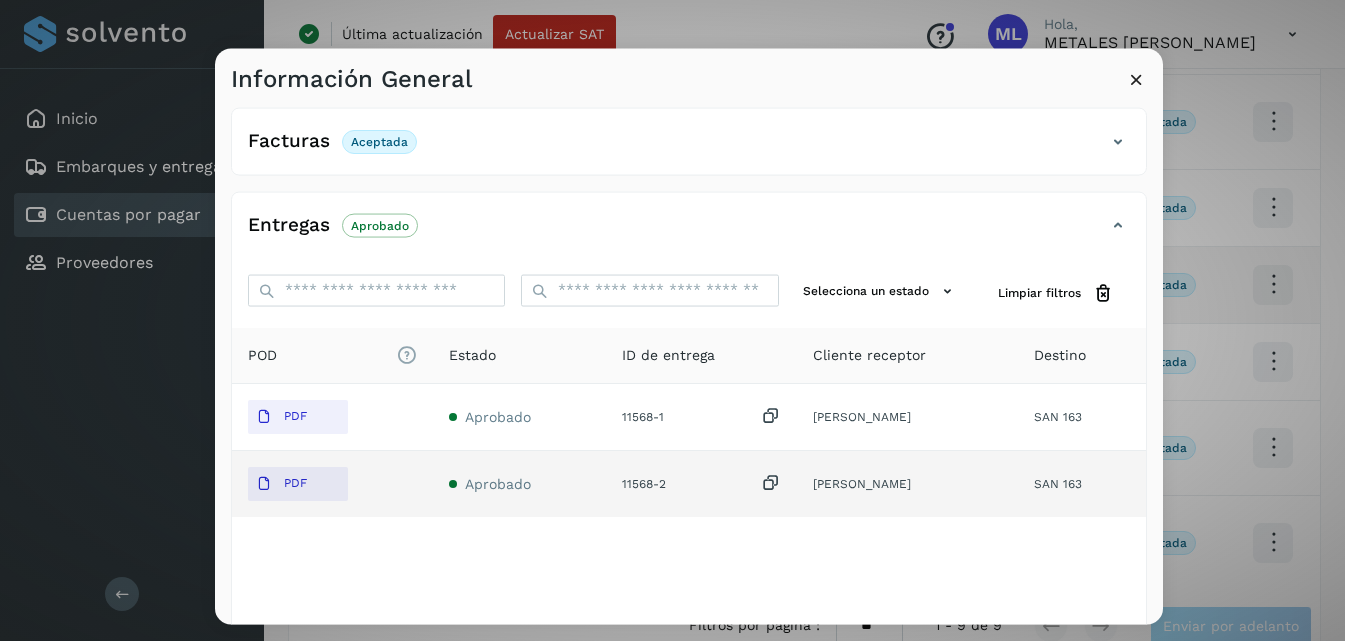 scroll, scrollTop: 393, scrollLeft: 0, axis: vertical 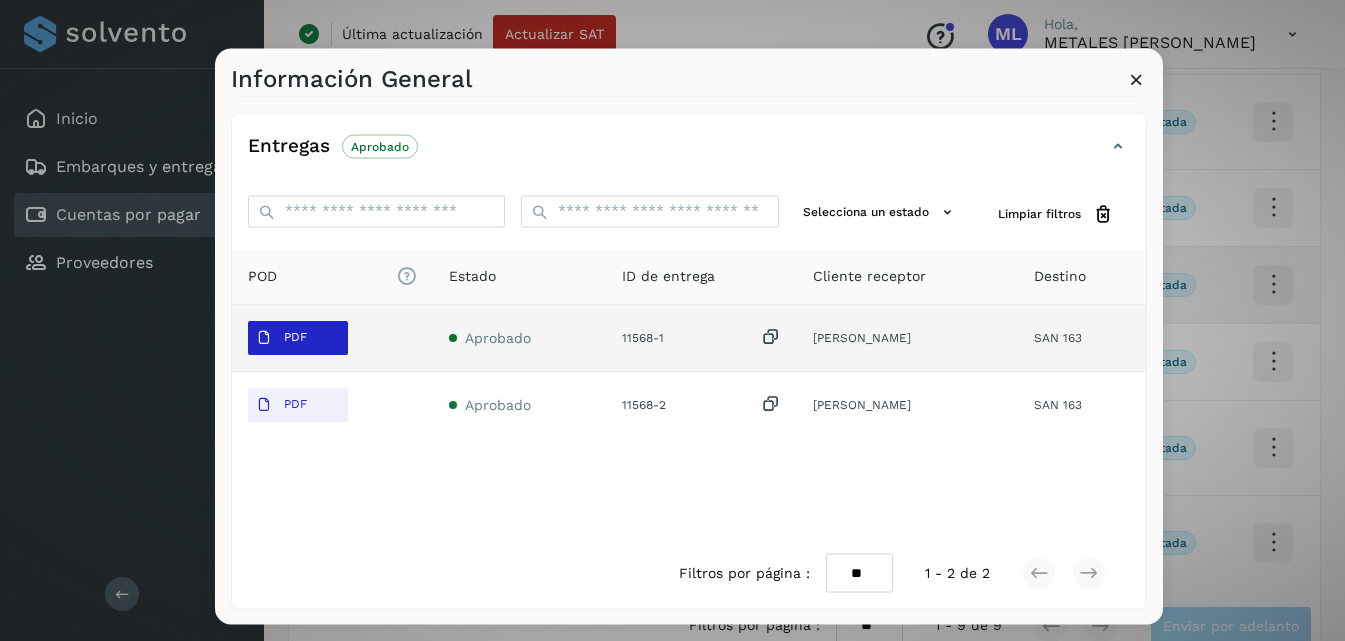 click on "PDF" at bounding box center (281, 337) 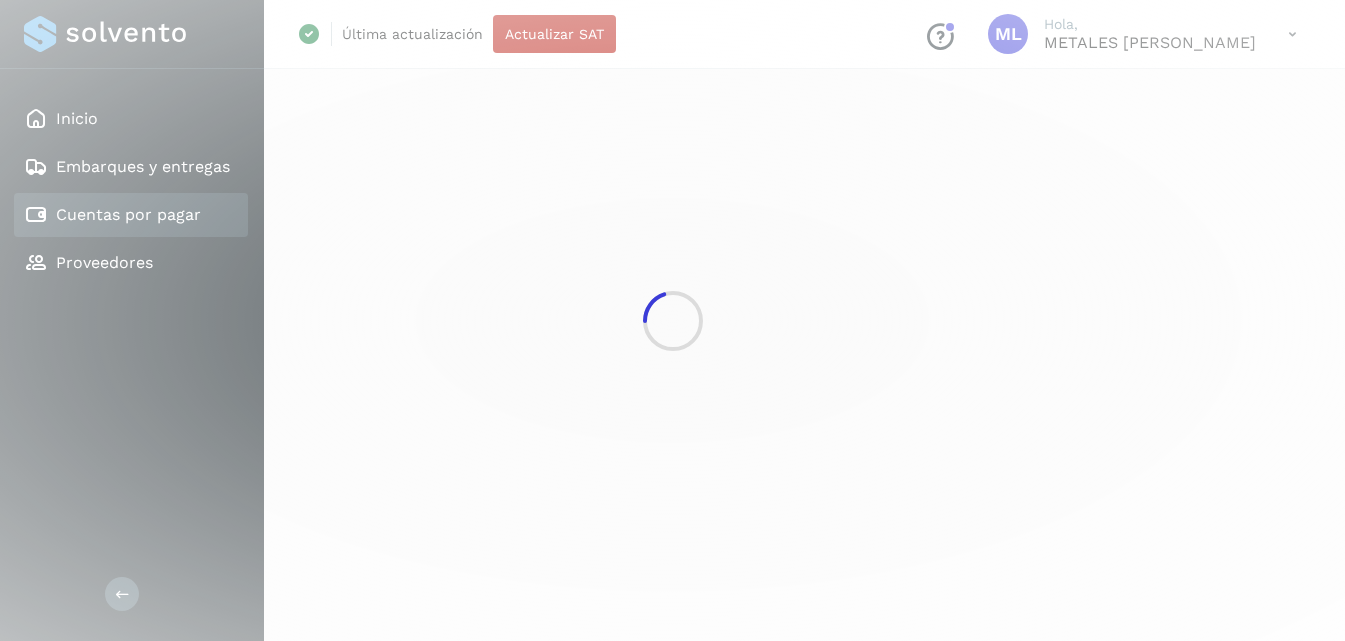 scroll, scrollTop: 0, scrollLeft: 0, axis: both 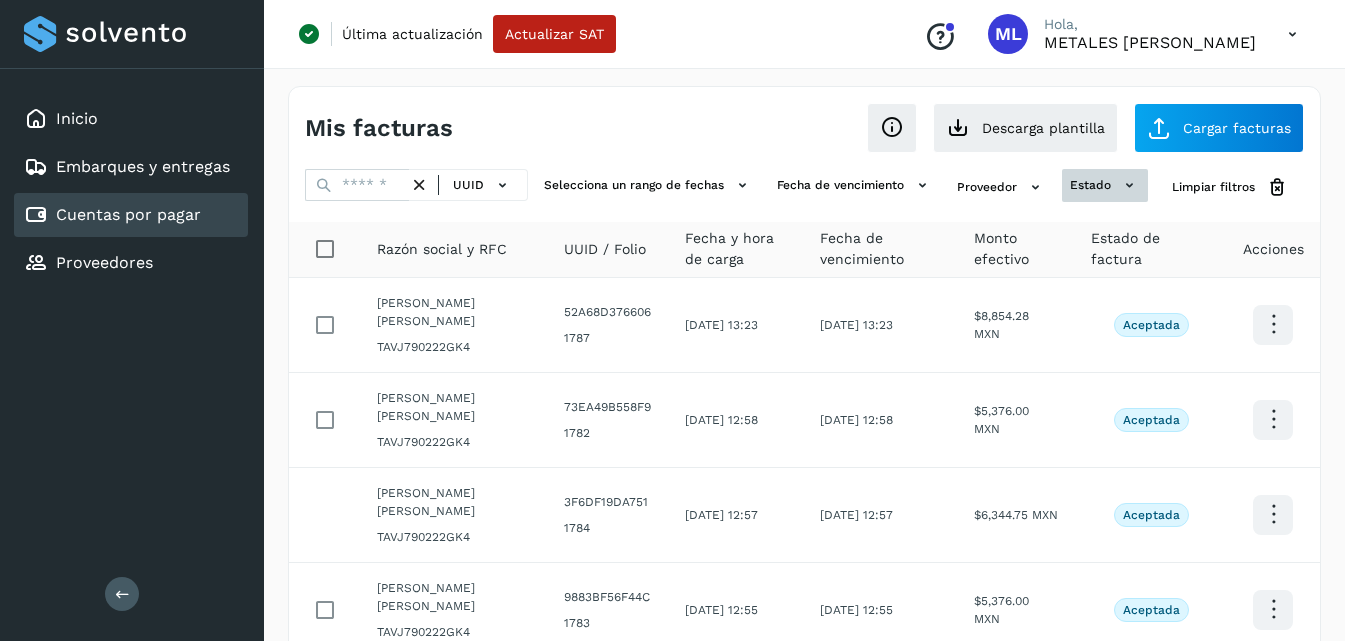 click on "estado" 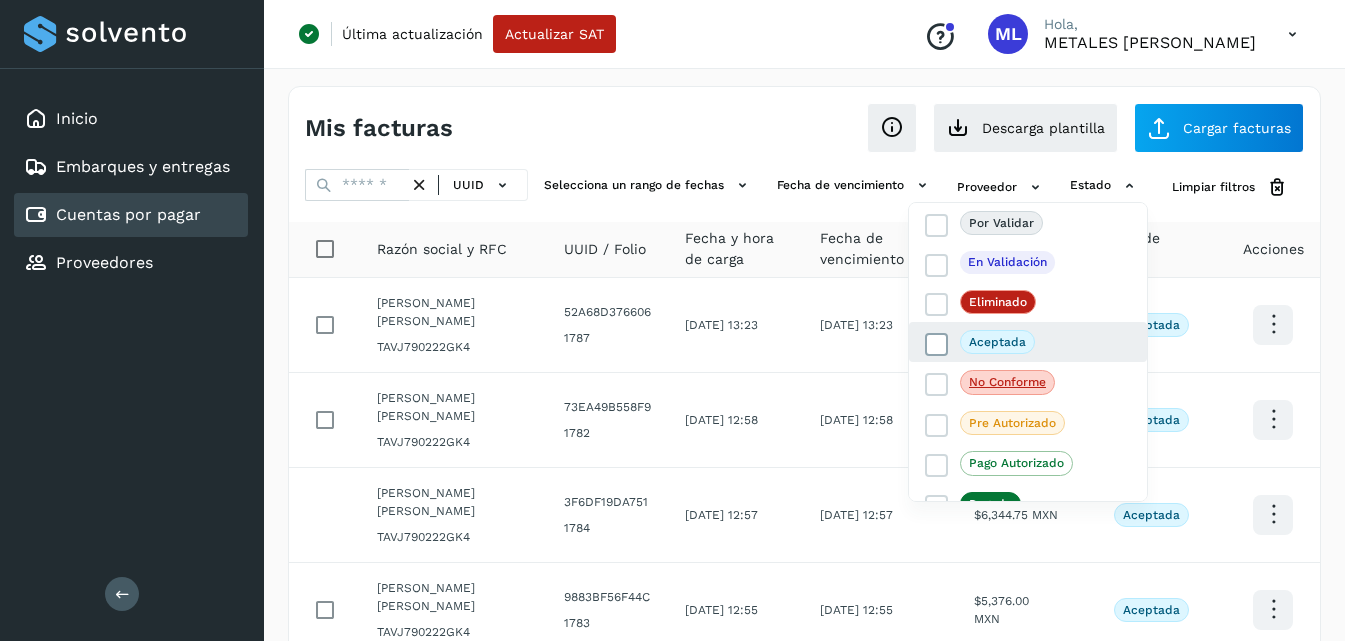 click on "Aceptada" 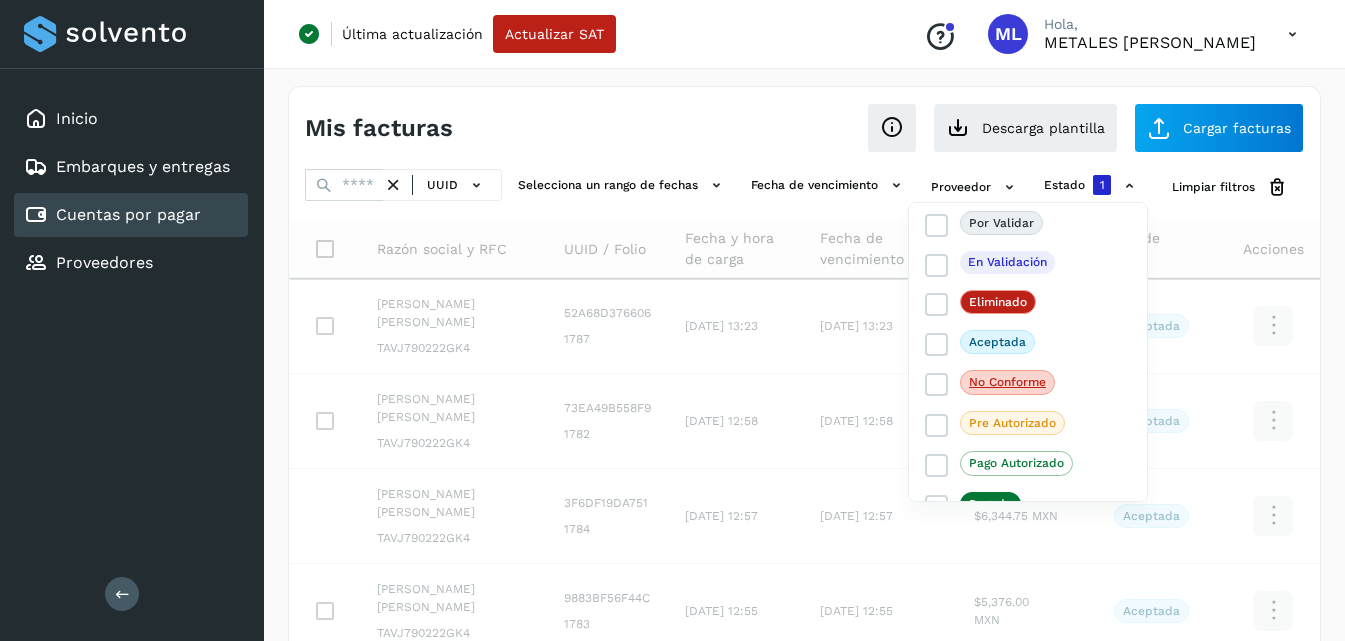 click at bounding box center [672, 320] 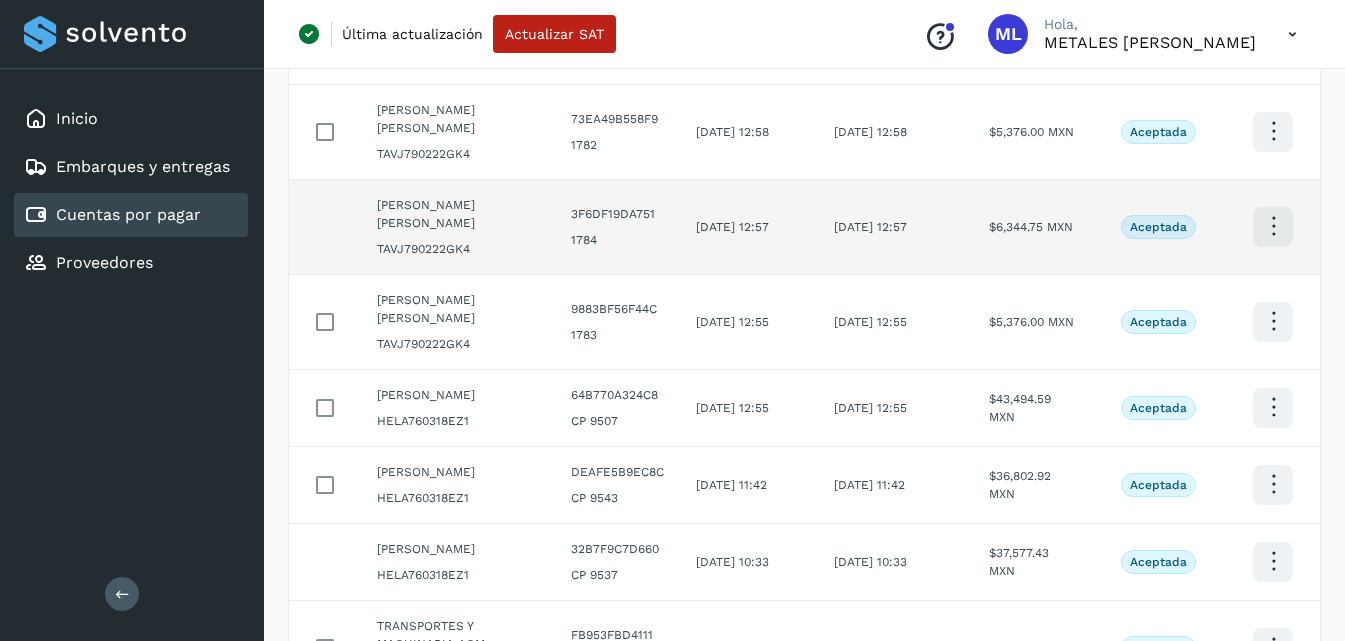 scroll, scrollTop: 300, scrollLeft: 0, axis: vertical 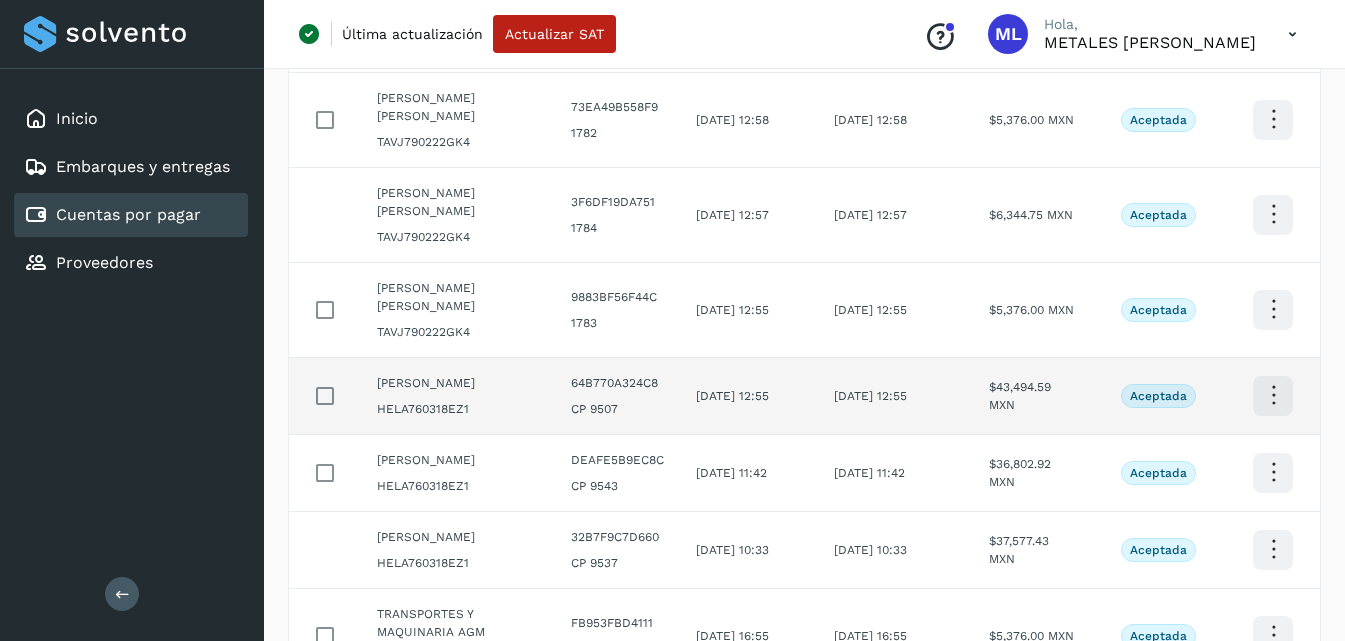 click at bounding box center [1273, 24] 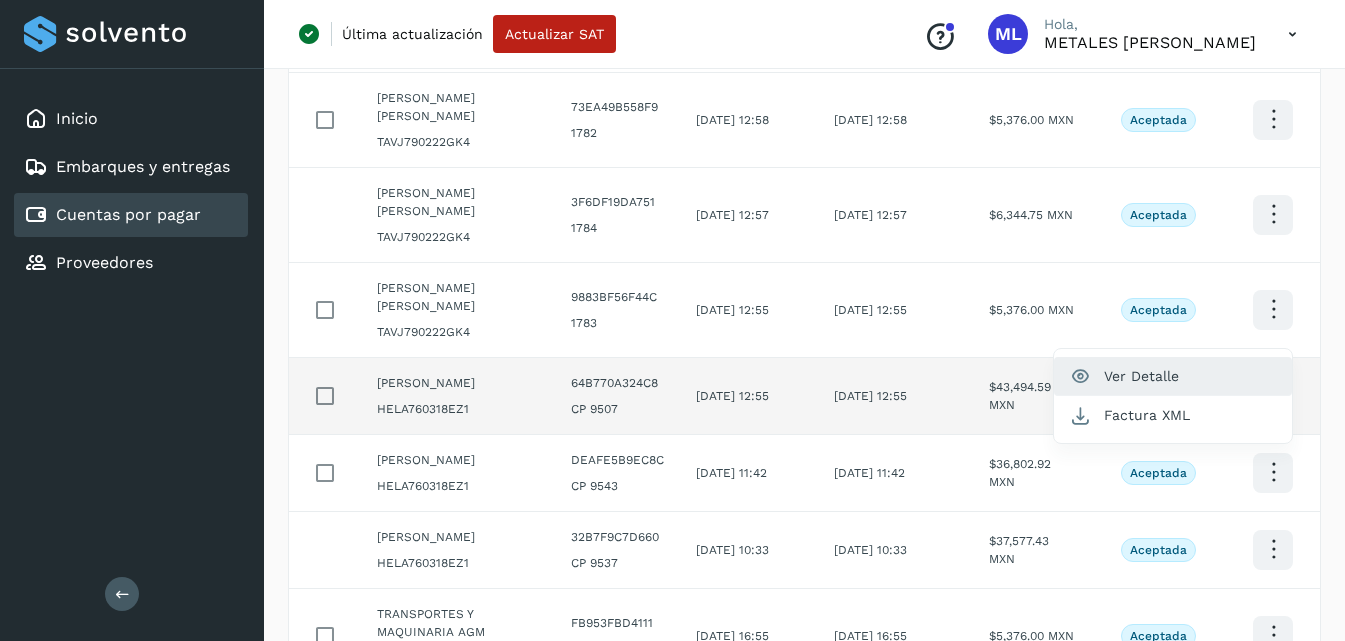click on "Ver Detalle" 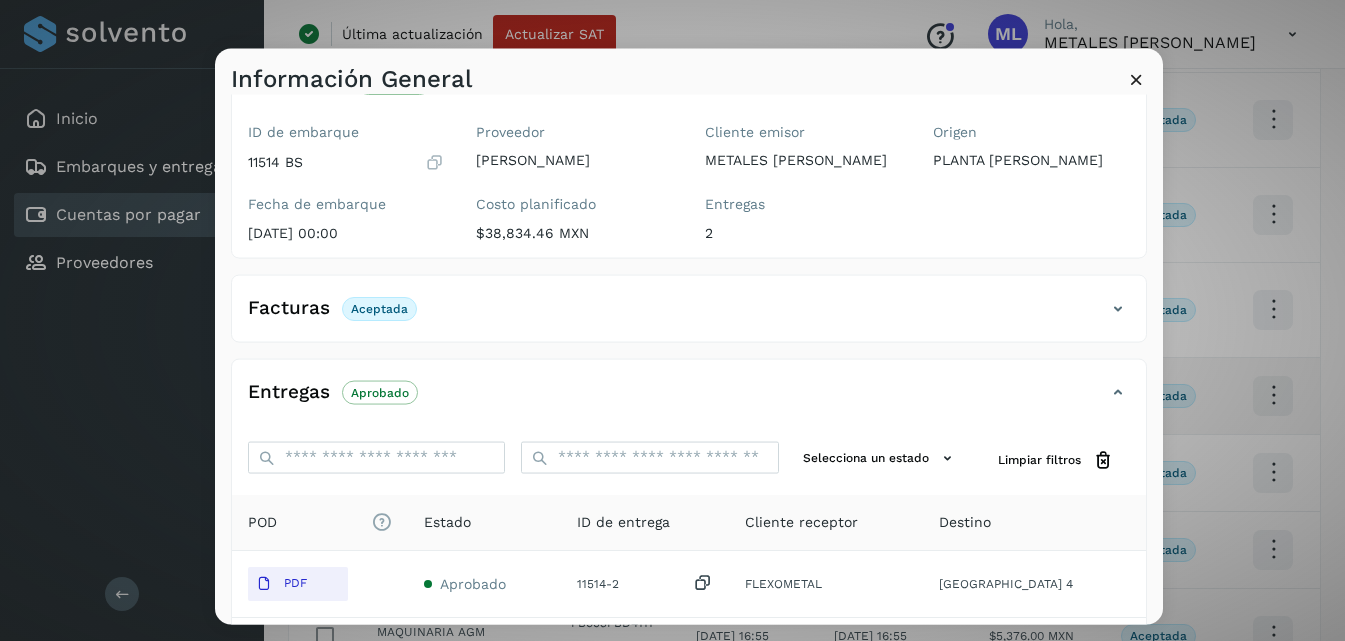 scroll, scrollTop: 393, scrollLeft: 0, axis: vertical 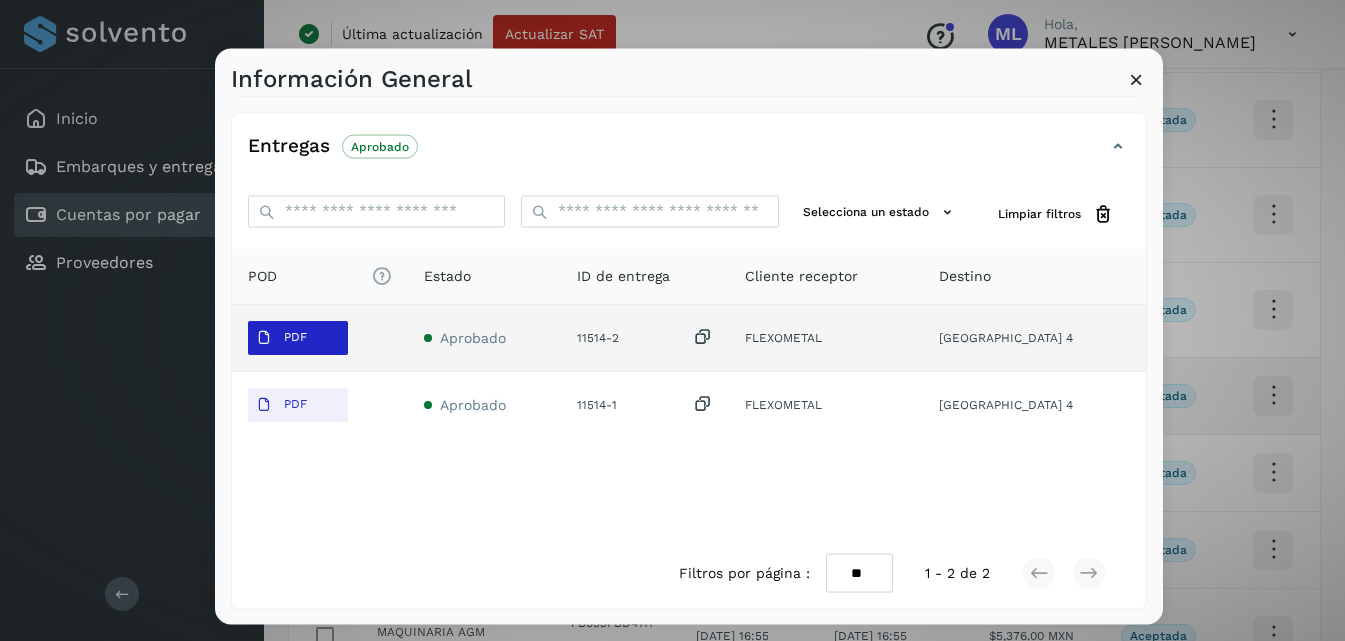 click on "PDF" at bounding box center (298, 337) 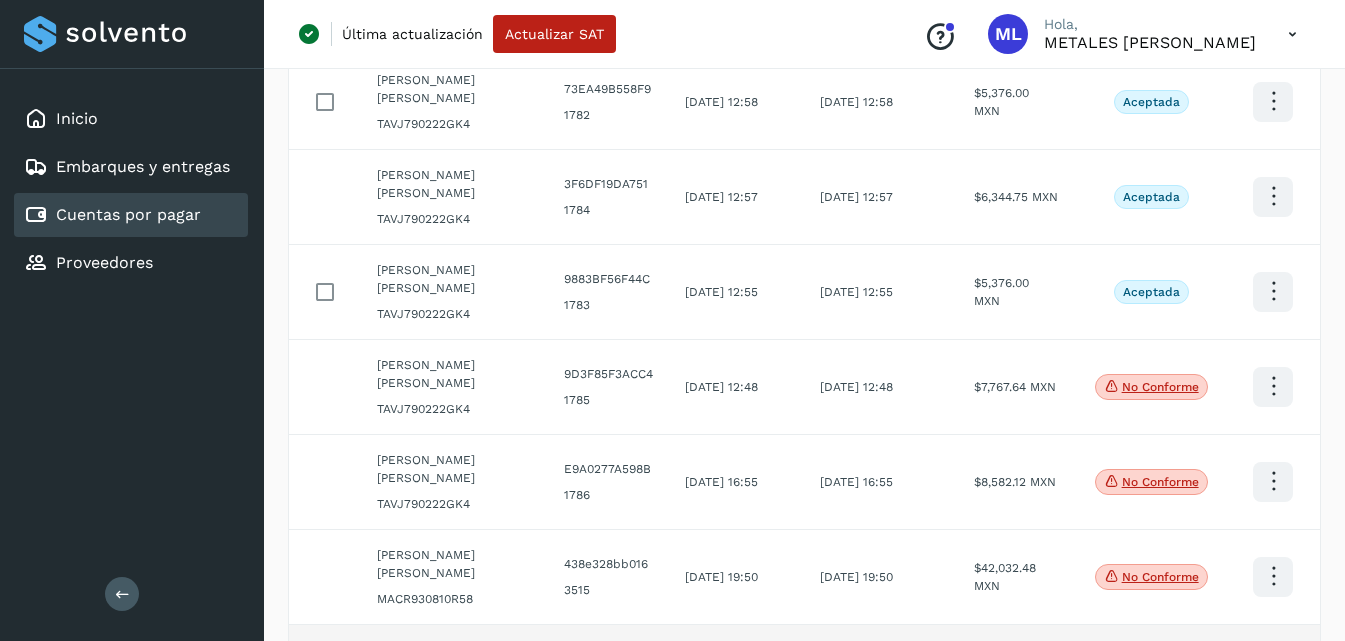 scroll, scrollTop: 300, scrollLeft: 0, axis: vertical 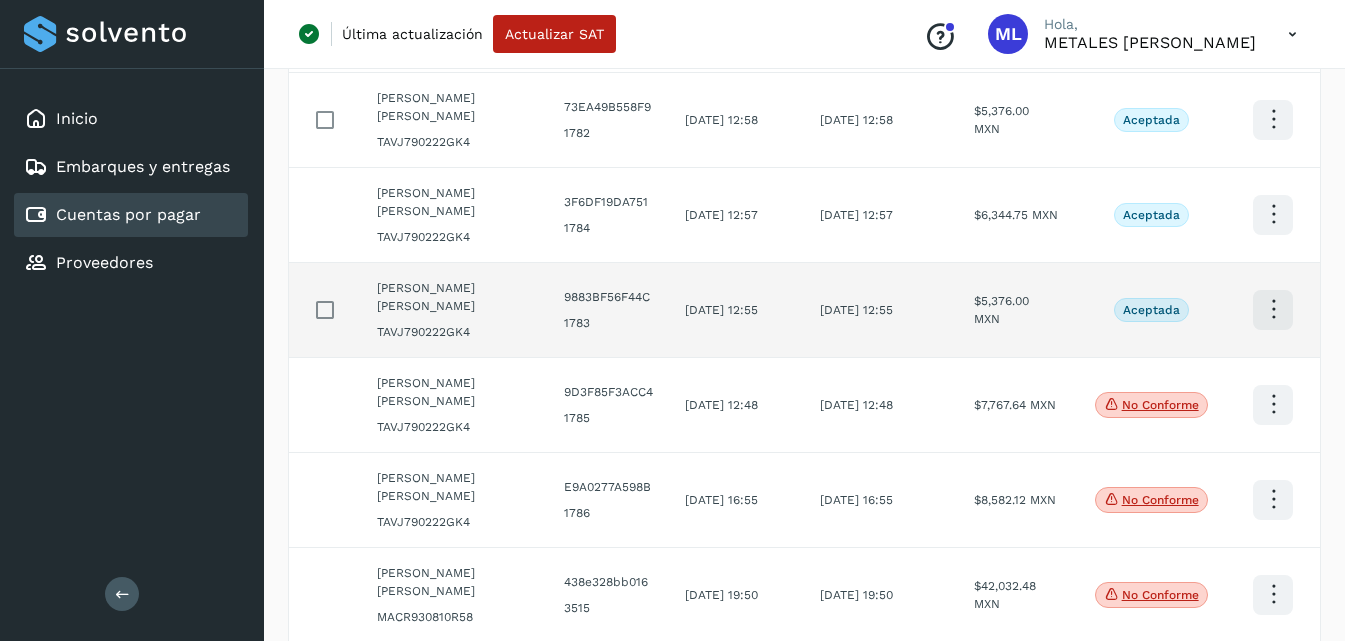click at bounding box center (1273, 24) 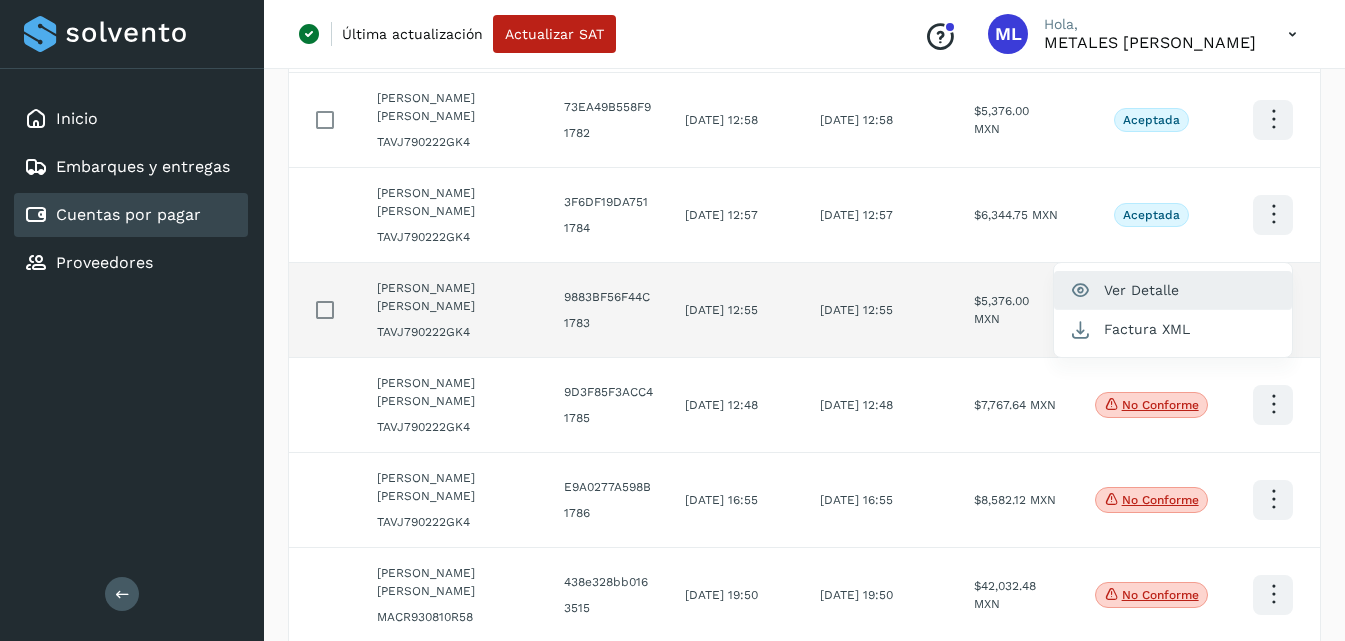 click on "Ver Detalle" 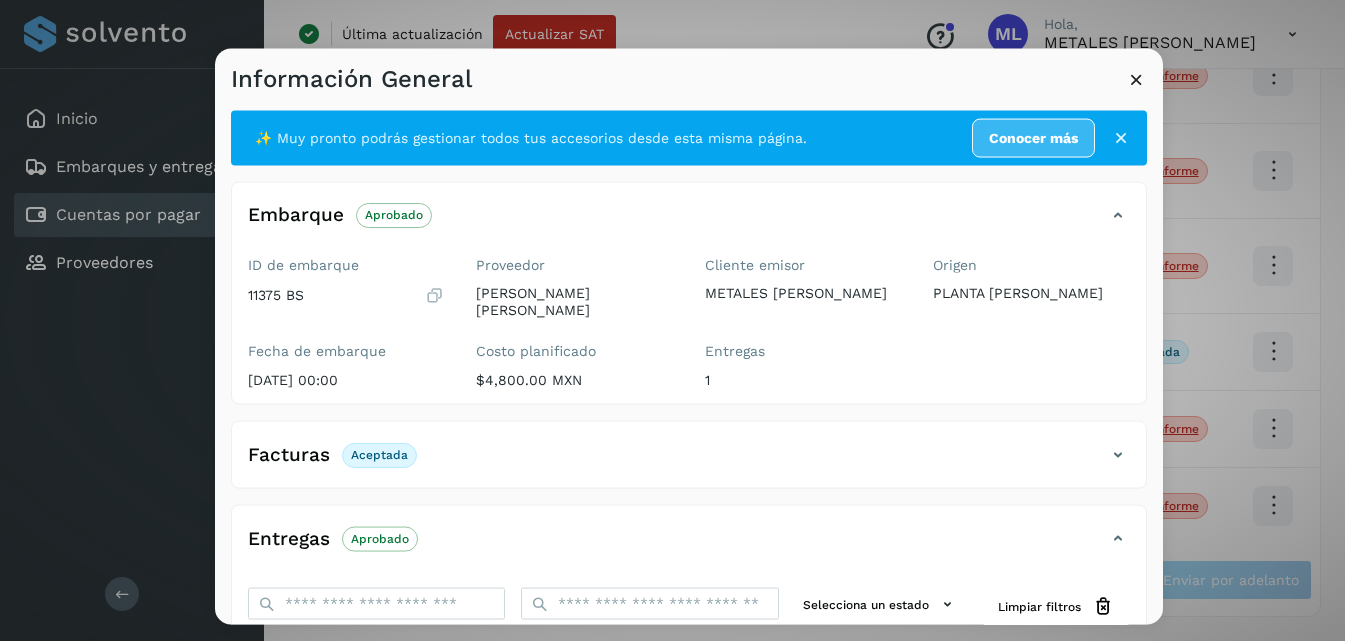 scroll, scrollTop: 683, scrollLeft: 0, axis: vertical 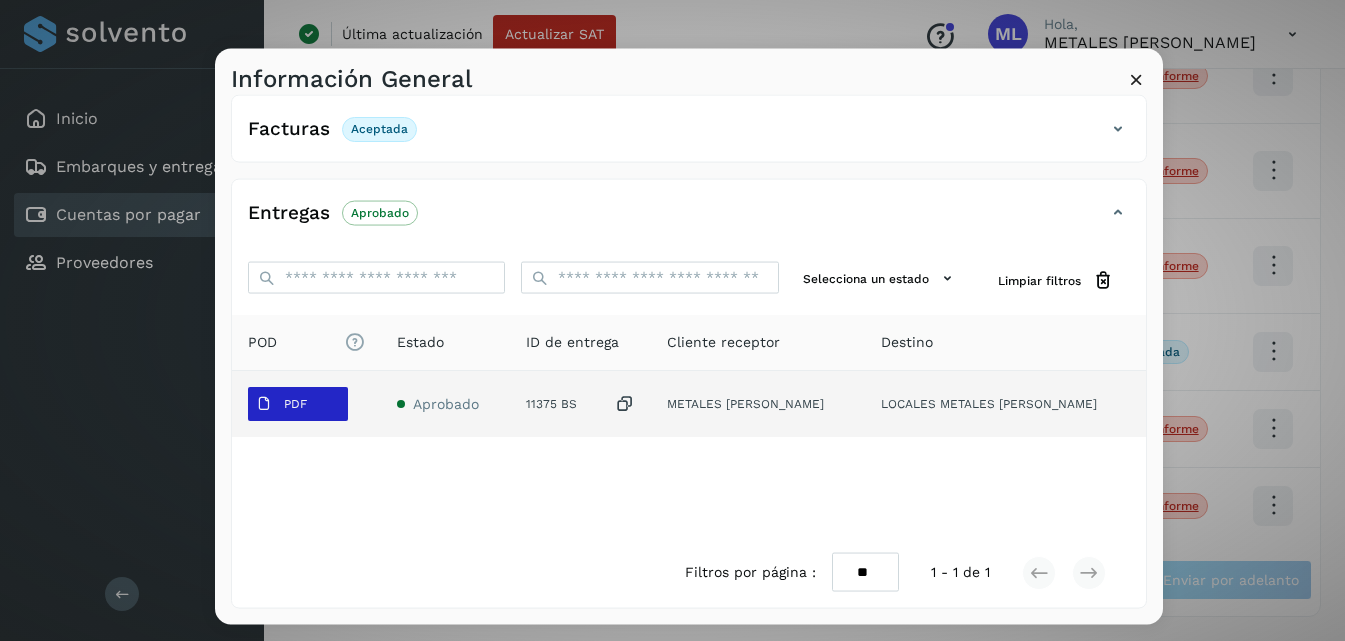 click on "PDF" at bounding box center (281, 404) 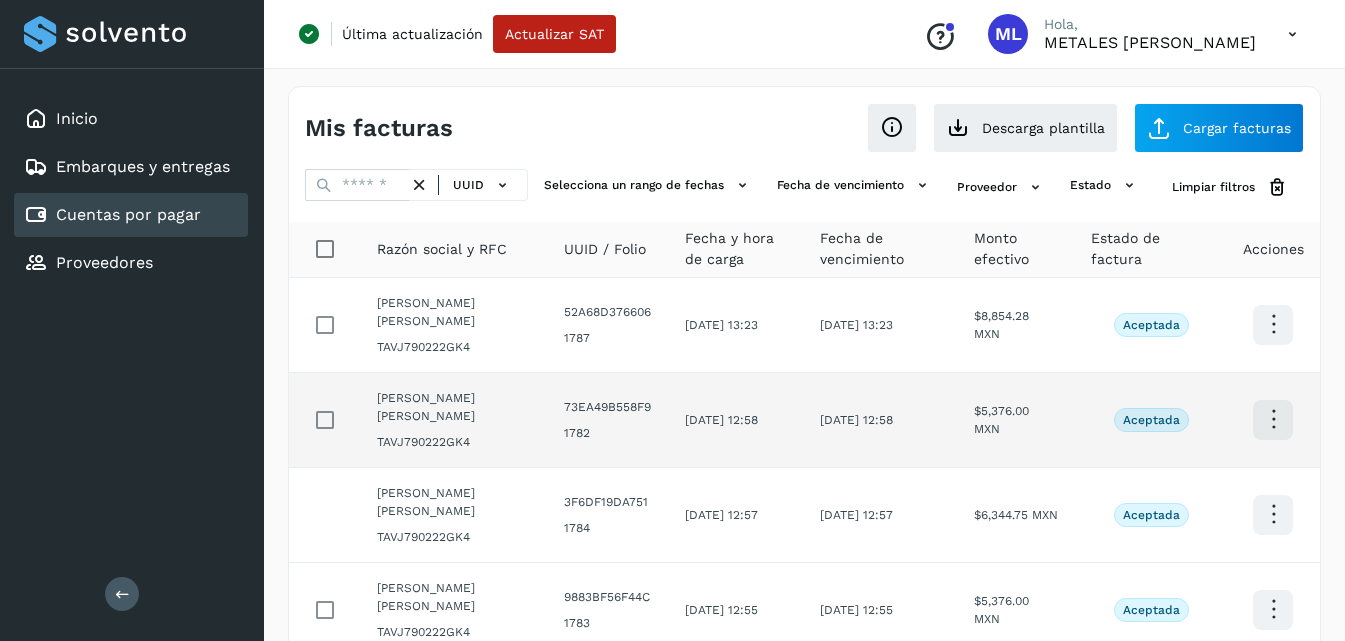 click at bounding box center (1273, 324) 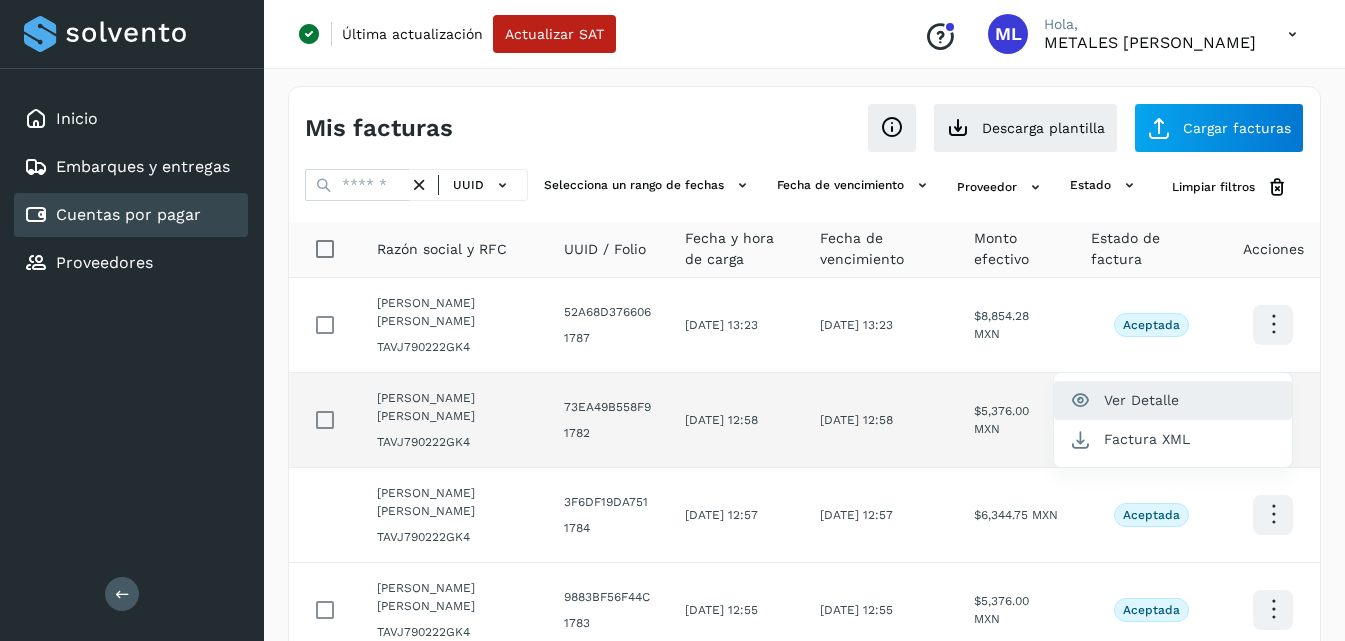 click on "Ver Detalle" 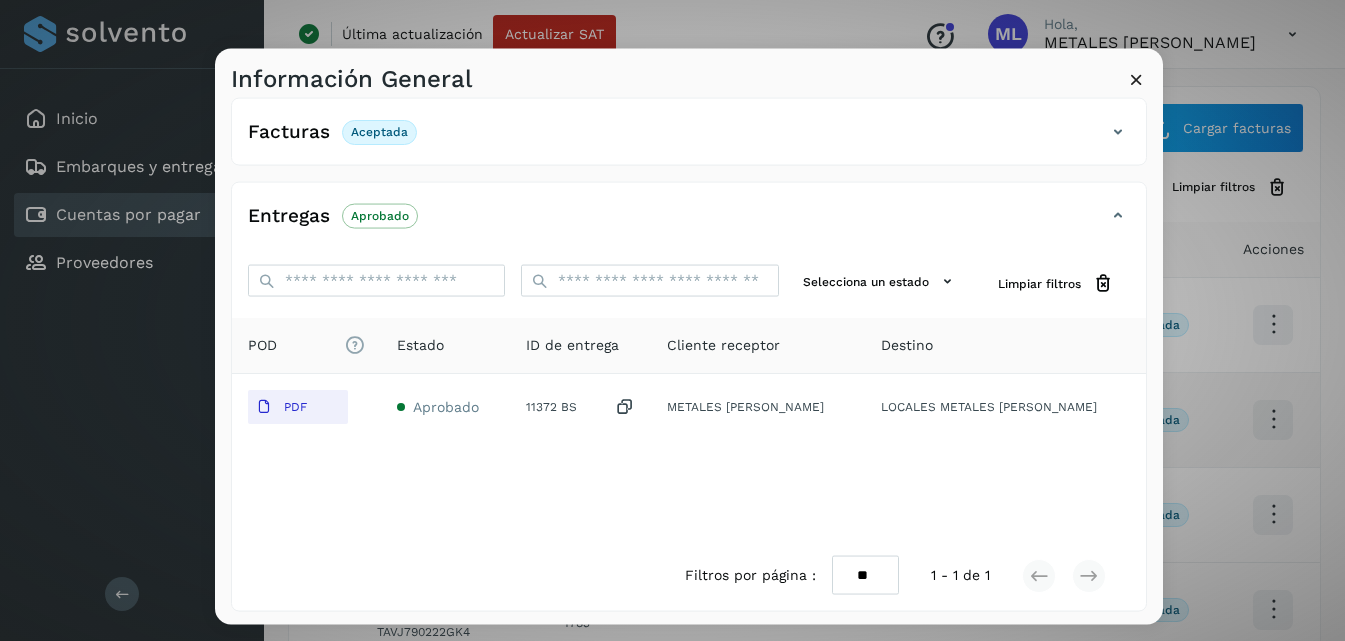 scroll, scrollTop: 326, scrollLeft: 0, axis: vertical 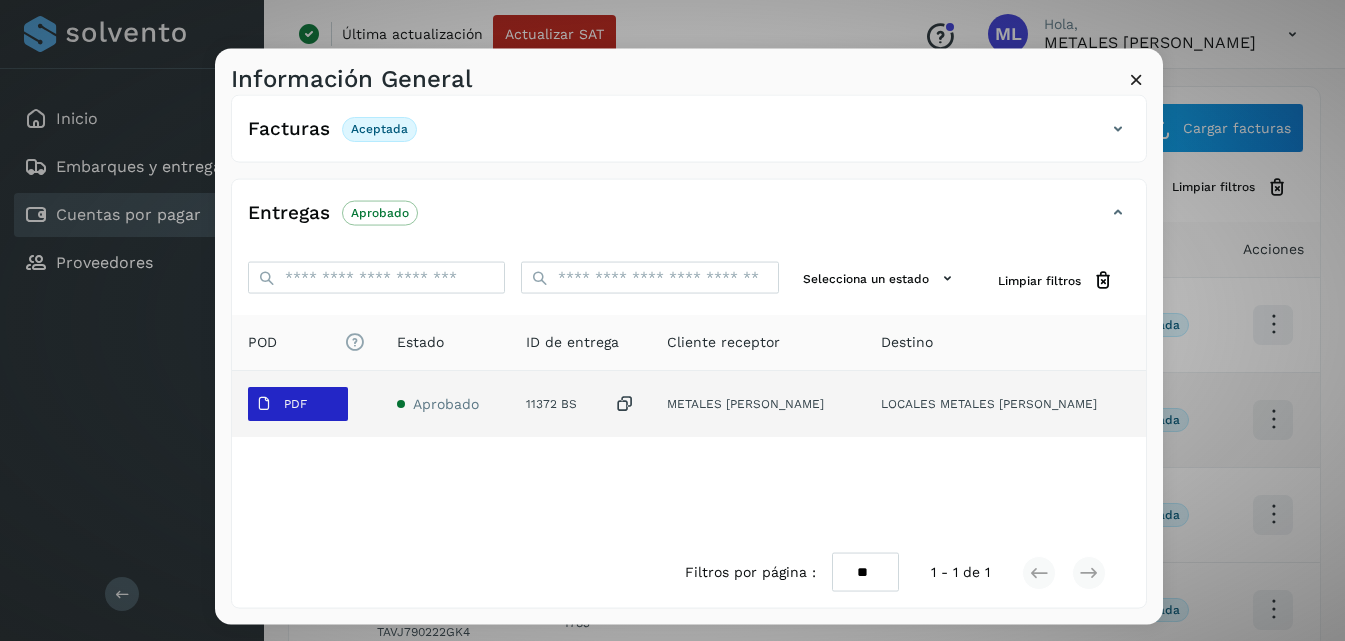 click on "PDF" at bounding box center (281, 404) 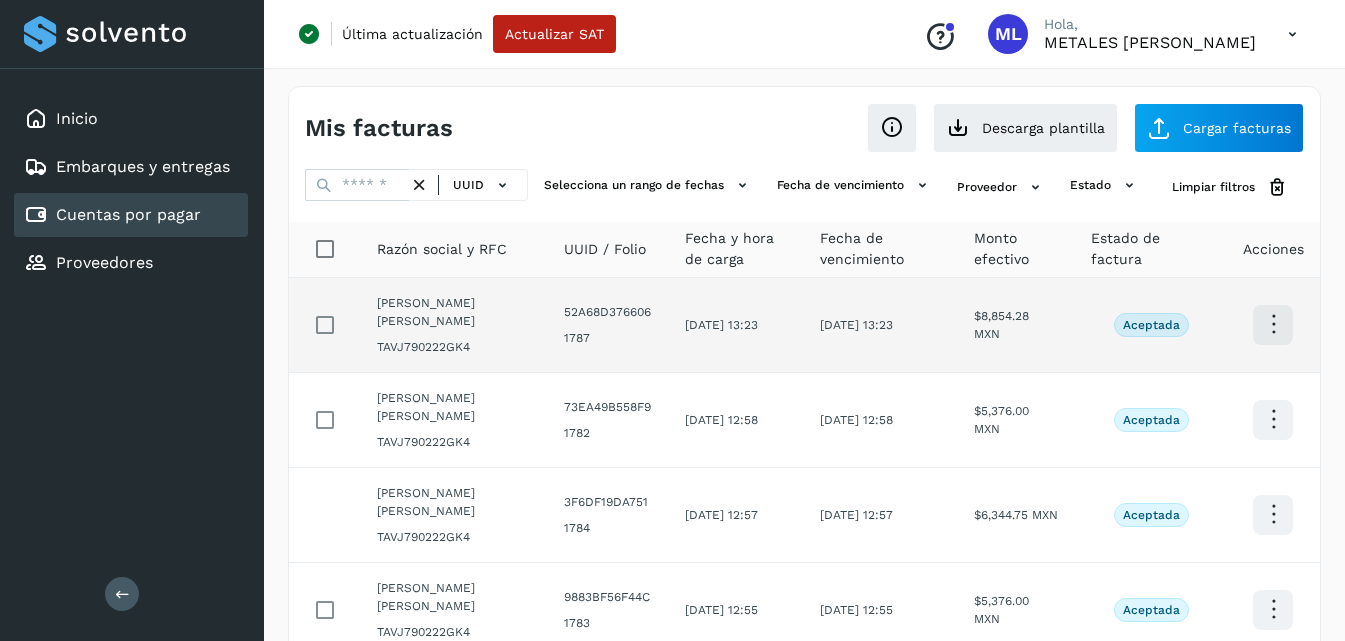 click at bounding box center (1273, 324) 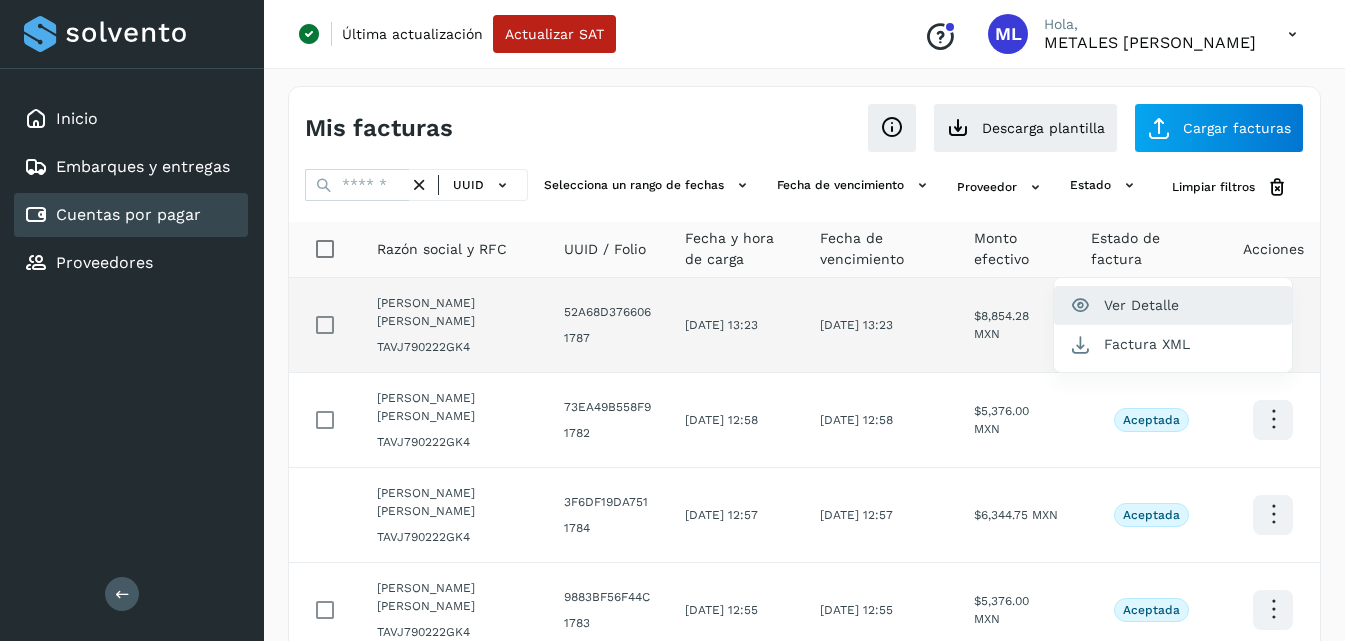 click on "Ver Detalle" 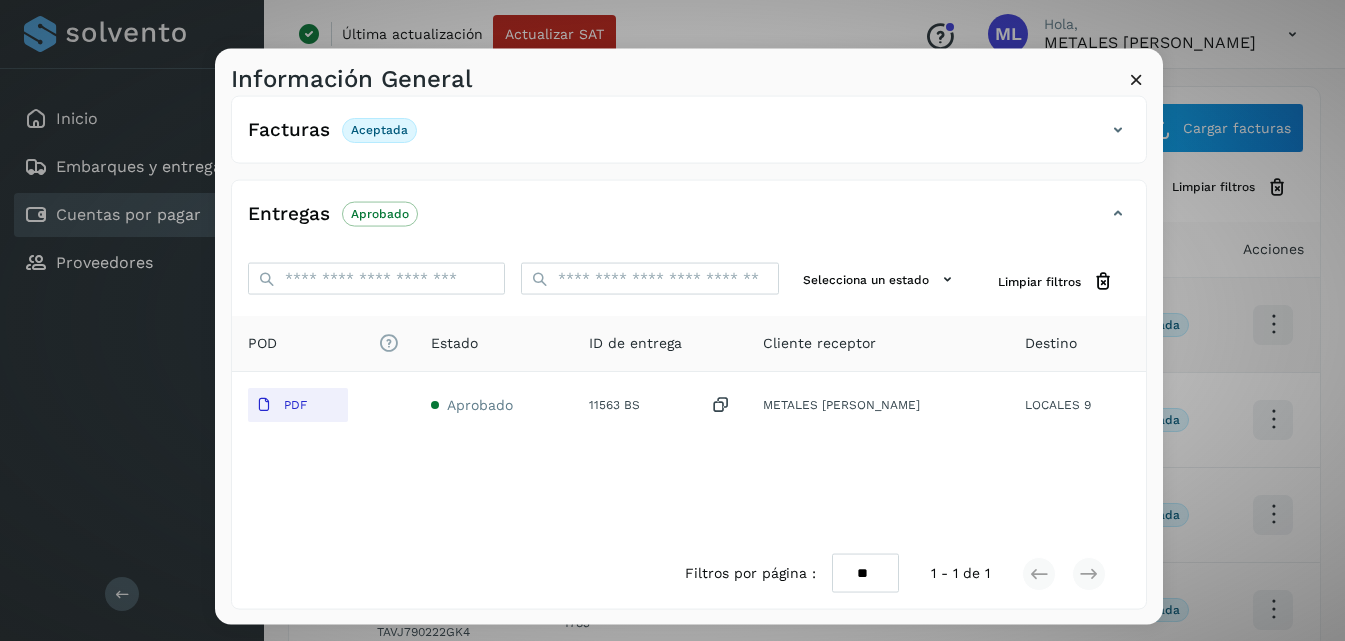 scroll, scrollTop: 326, scrollLeft: 0, axis: vertical 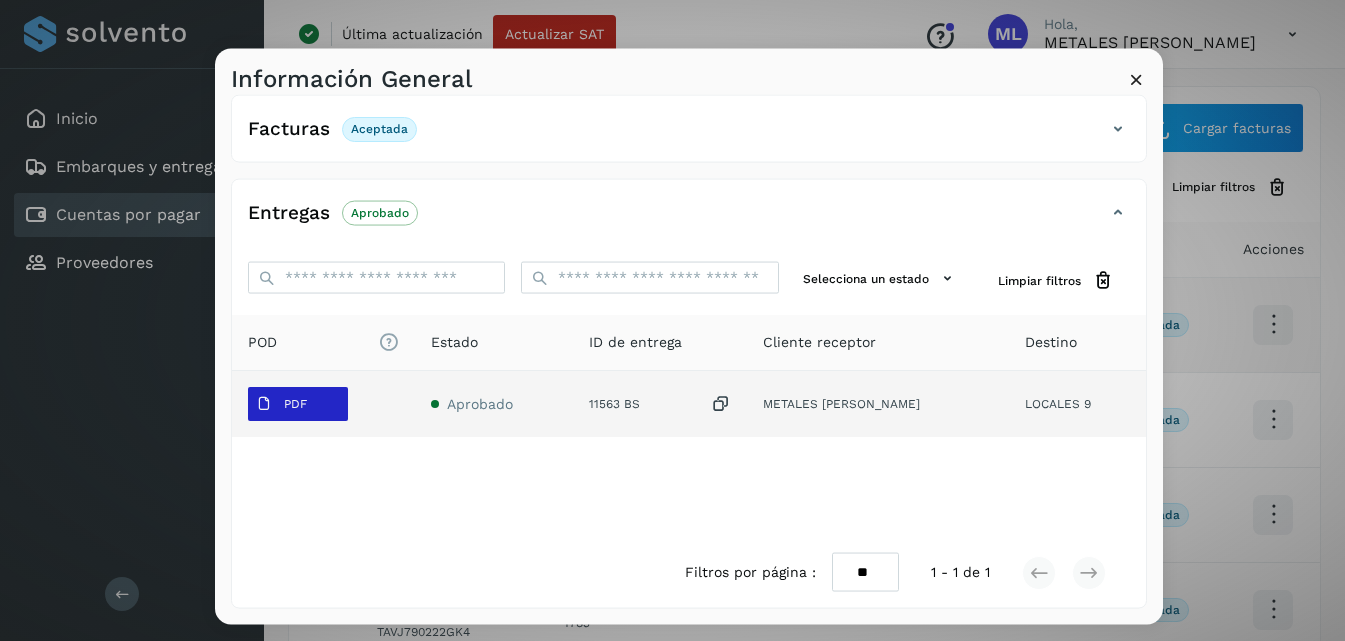 click on "PDF" at bounding box center [298, 404] 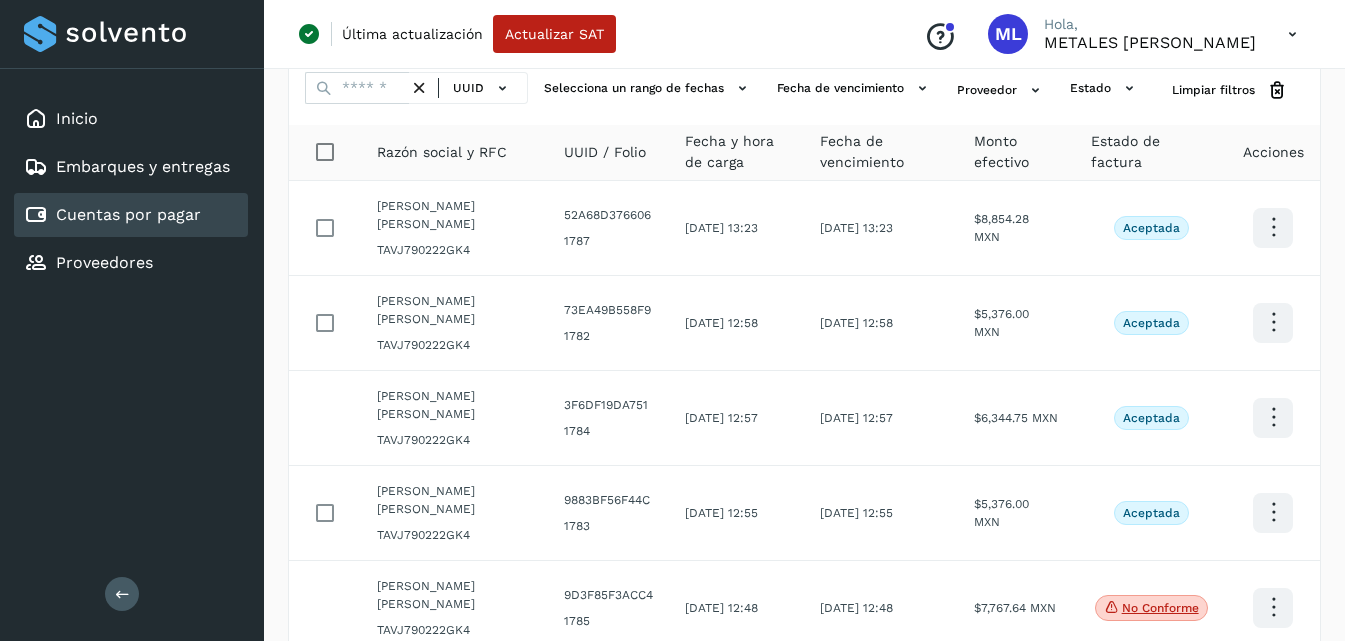 scroll, scrollTop: 0, scrollLeft: 0, axis: both 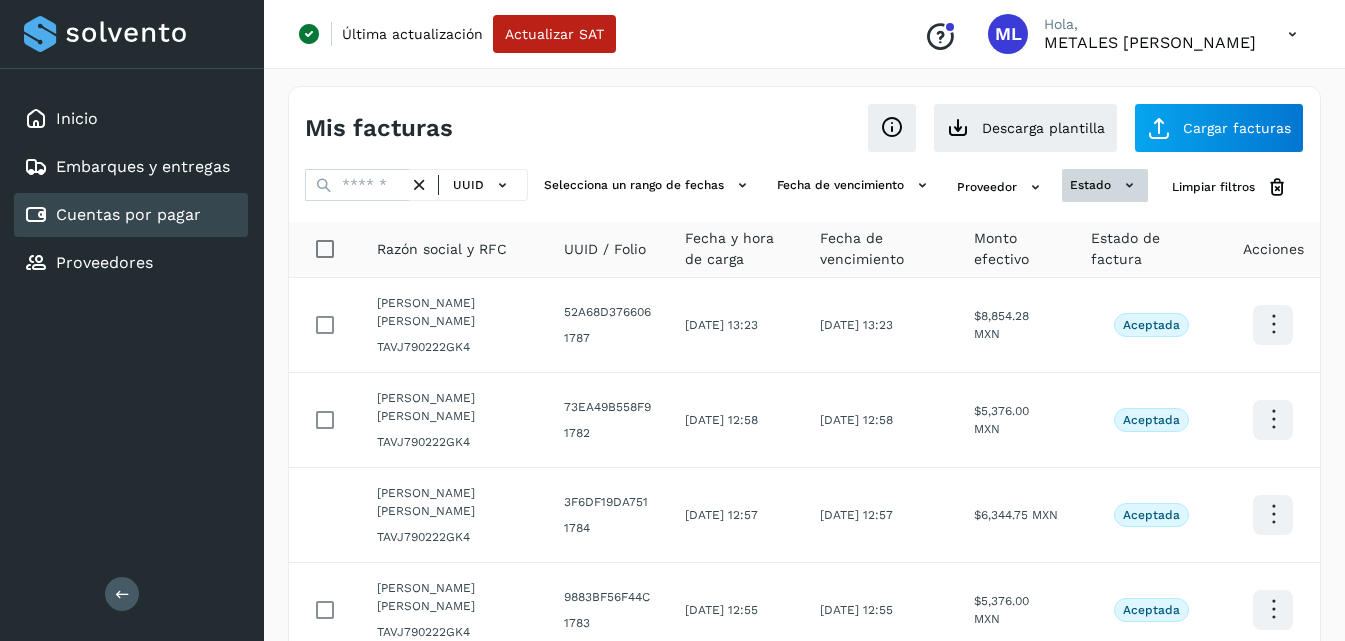 click on "estado" 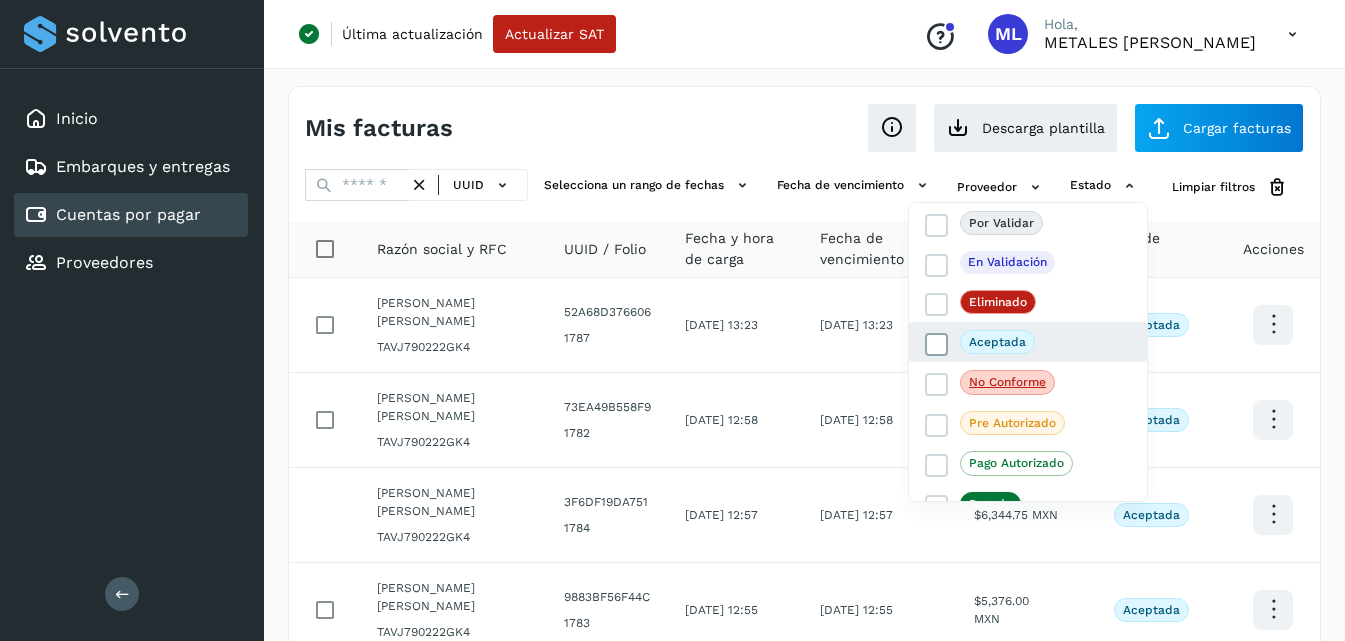 click on "Aceptada" 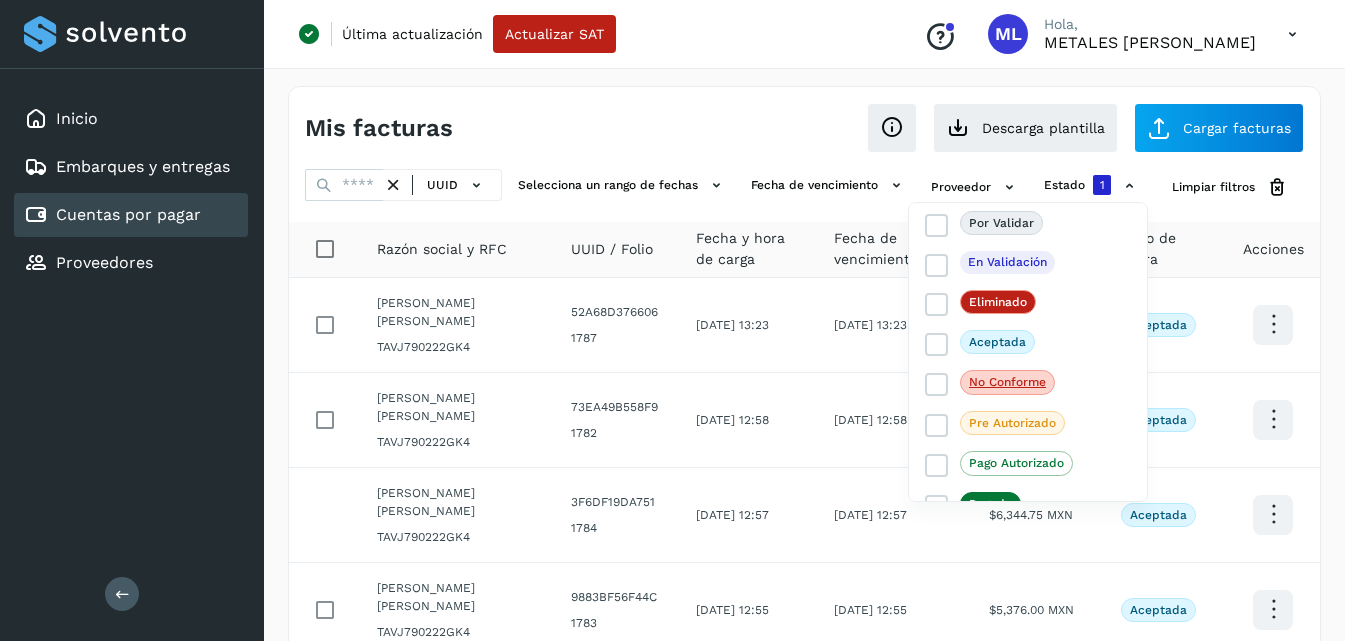 click at bounding box center (672, 320) 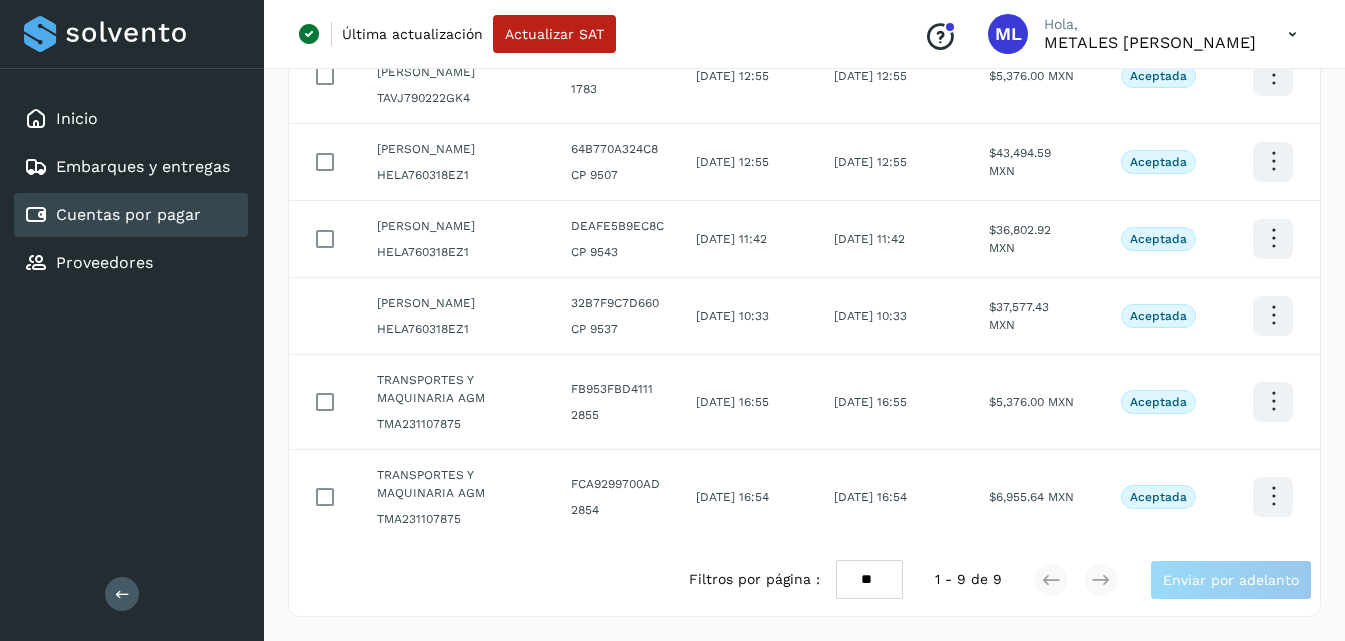 scroll, scrollTop: 588, scrollLeft: 0, axis: vertical 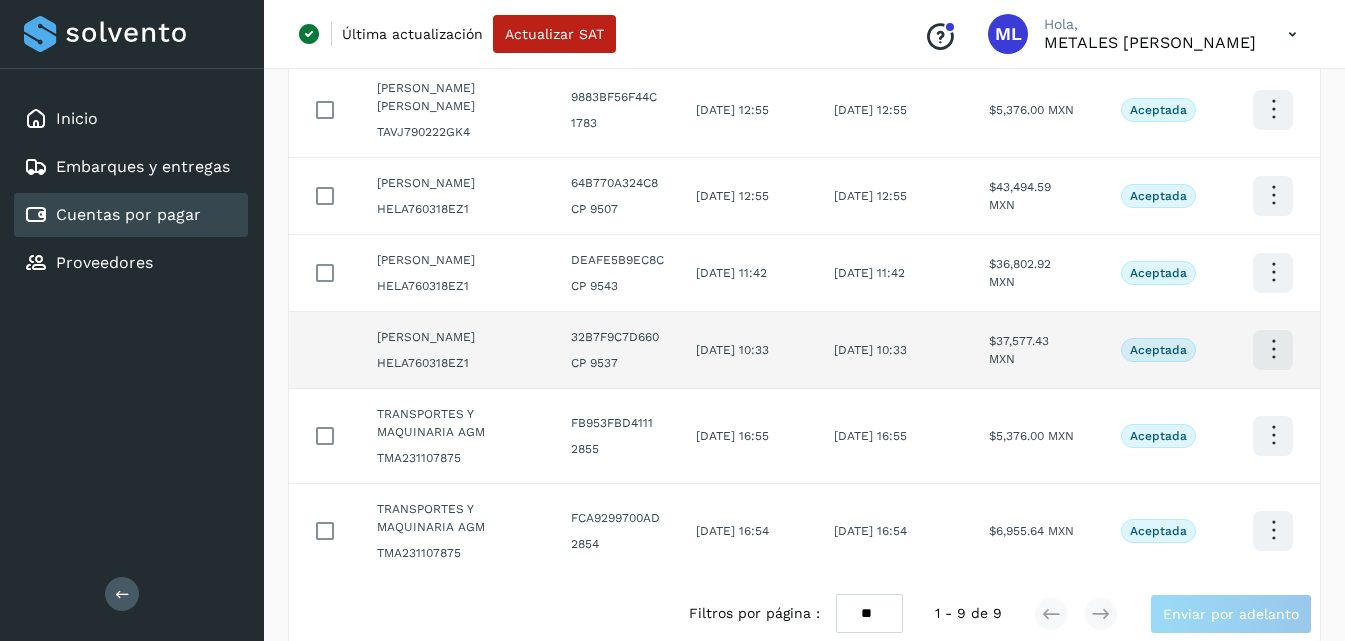 click at bounding box center [1273, -176] 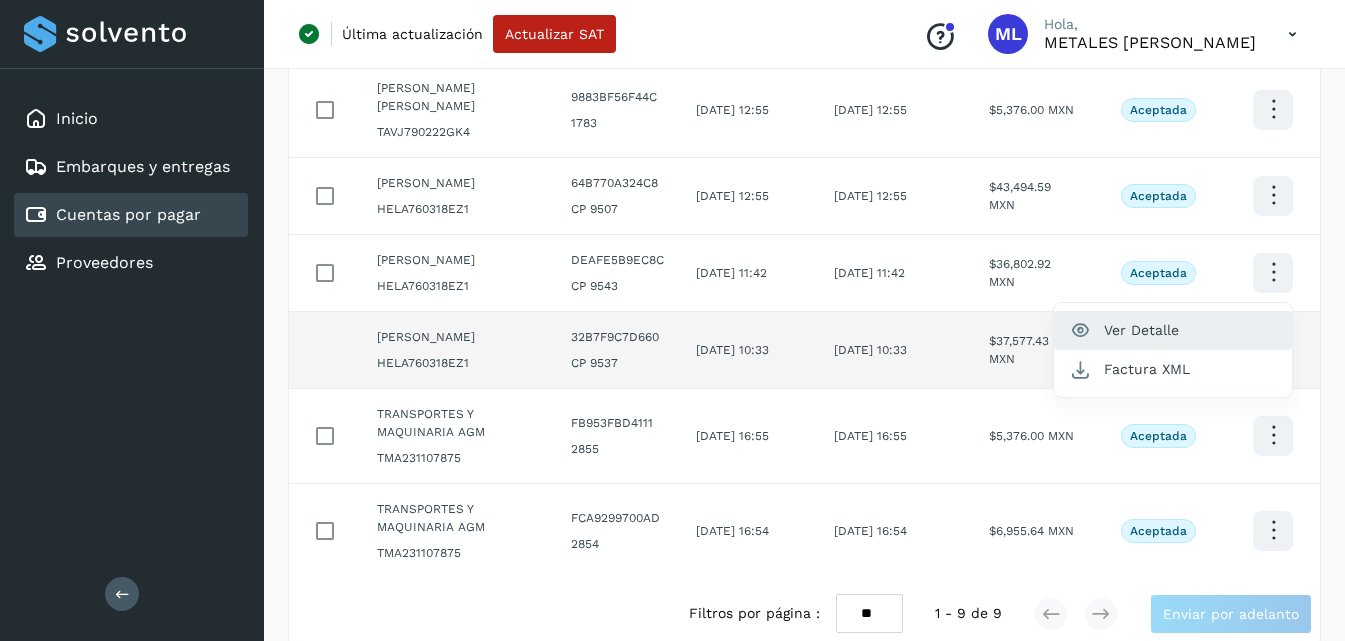 click on "Ver Detalle" 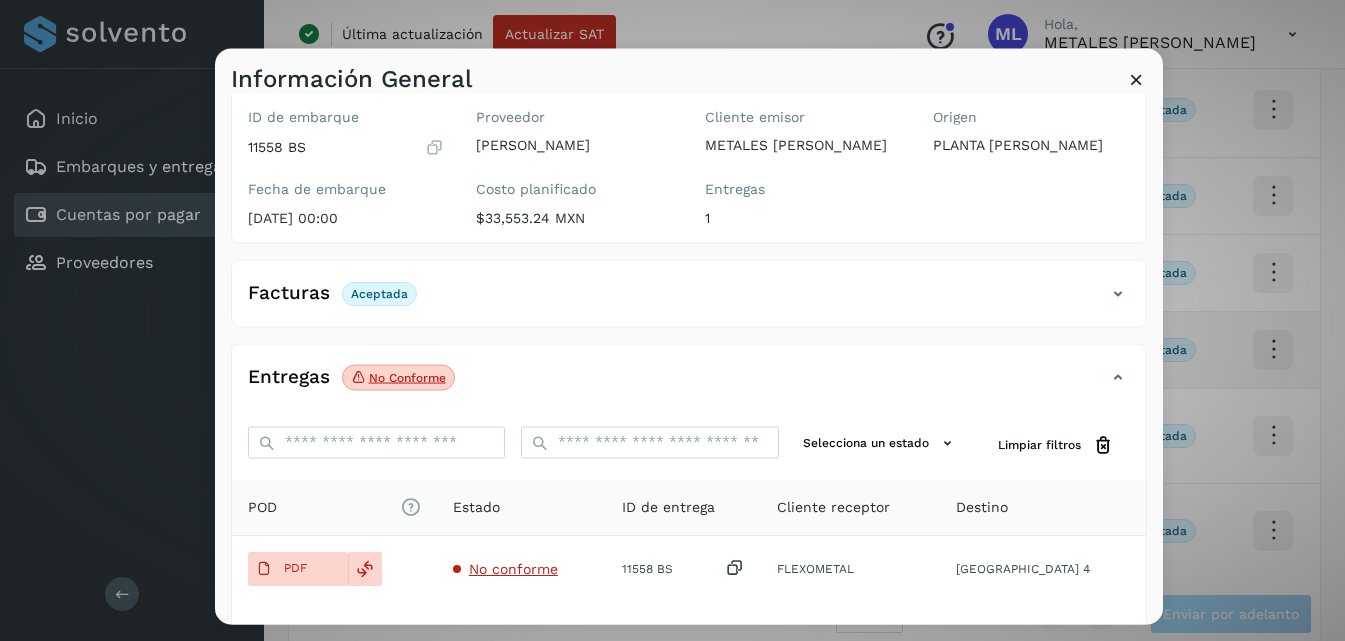 scroll, scrollTop: 300, scrollLeft: 0, axis: vertical 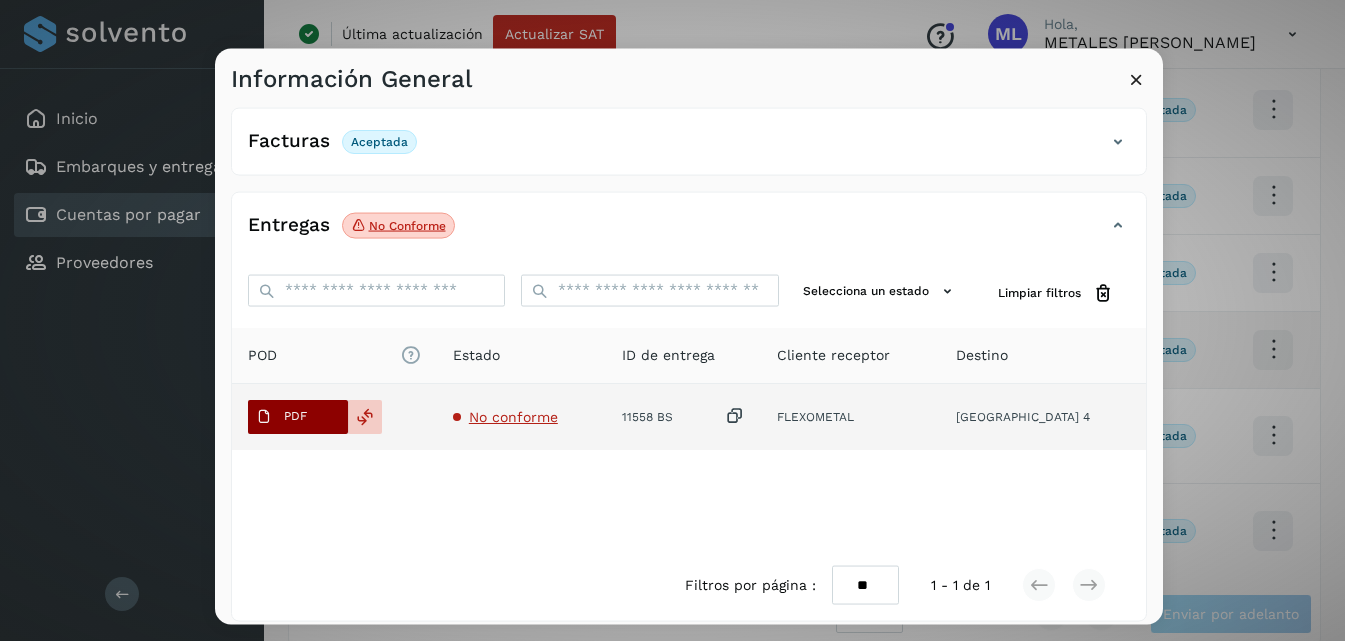 click on "PDF" at bounding box center (295, 416) 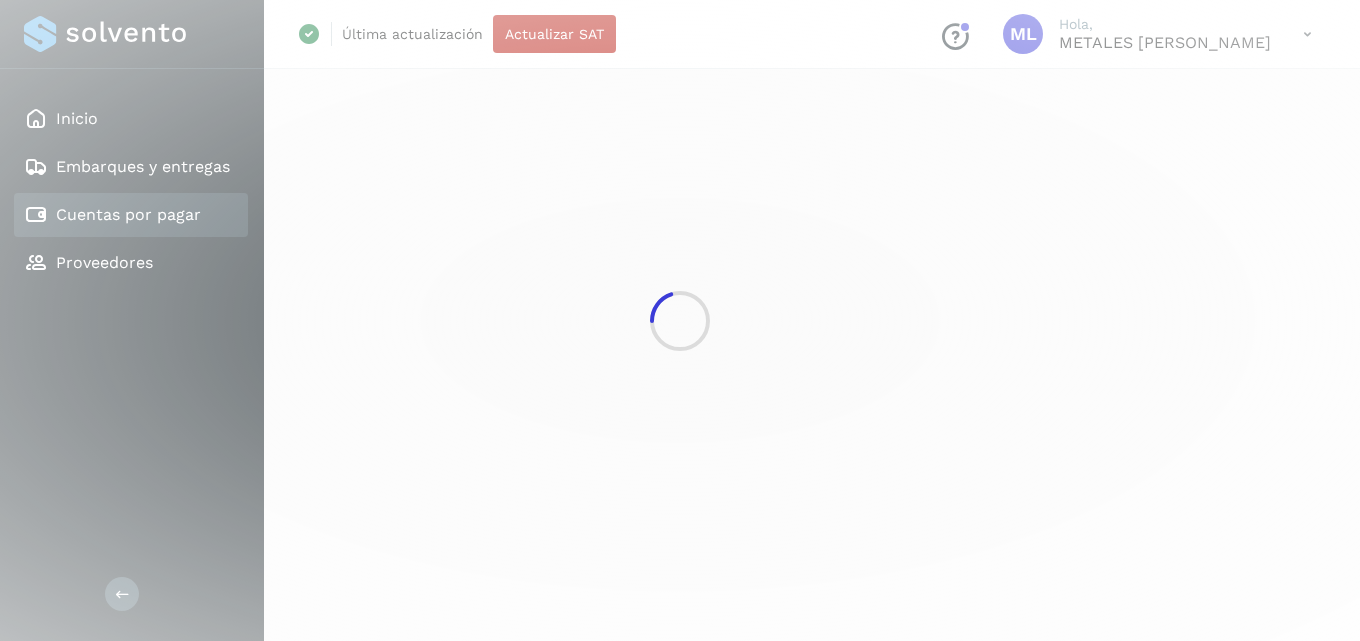 select on "**" 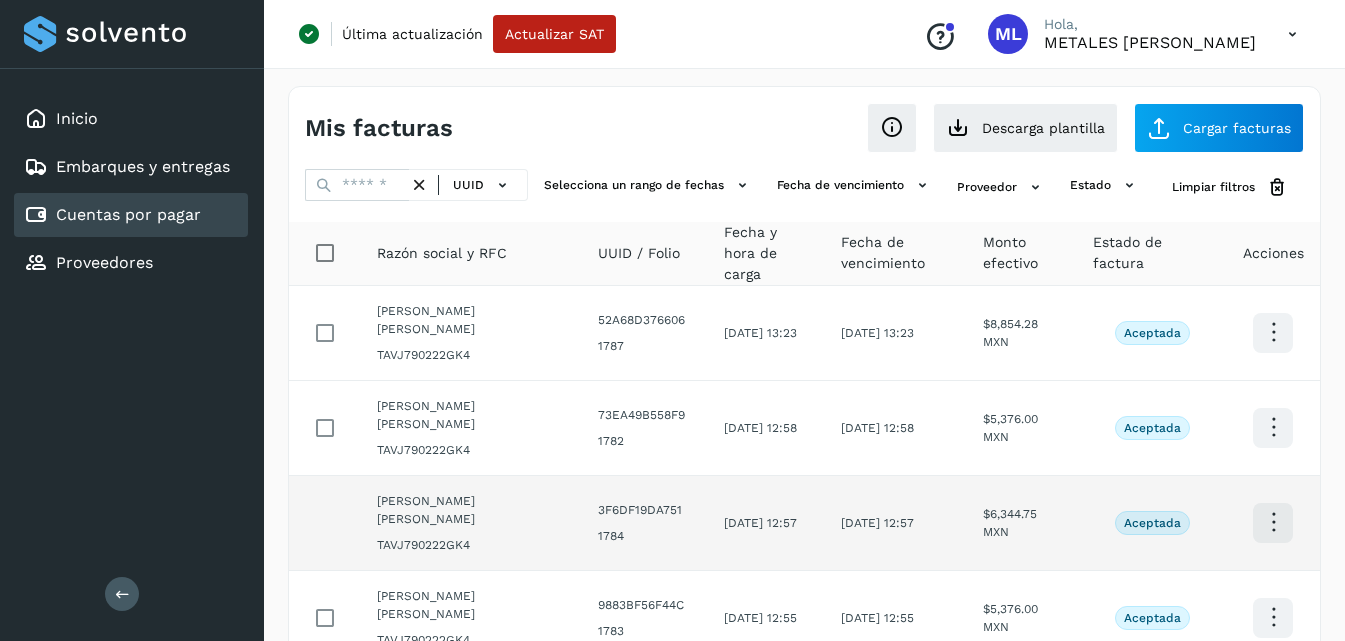 click at bounding box center [1273, 332] 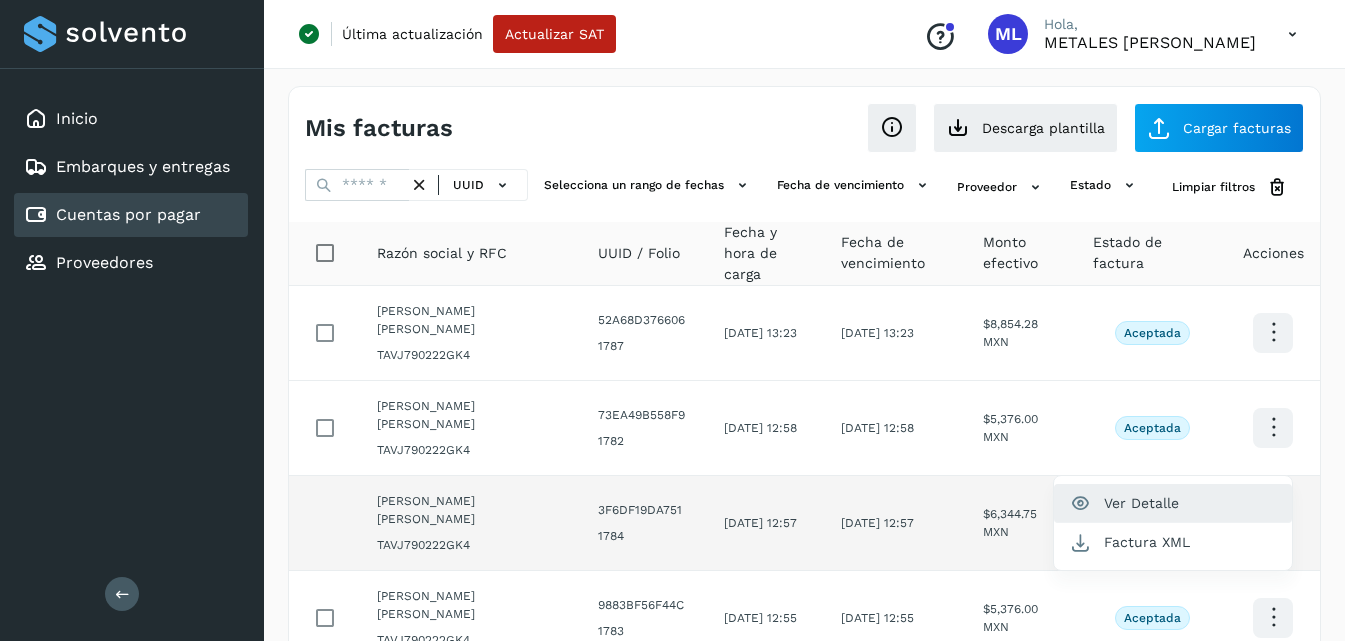 click on "Ver Detalle" 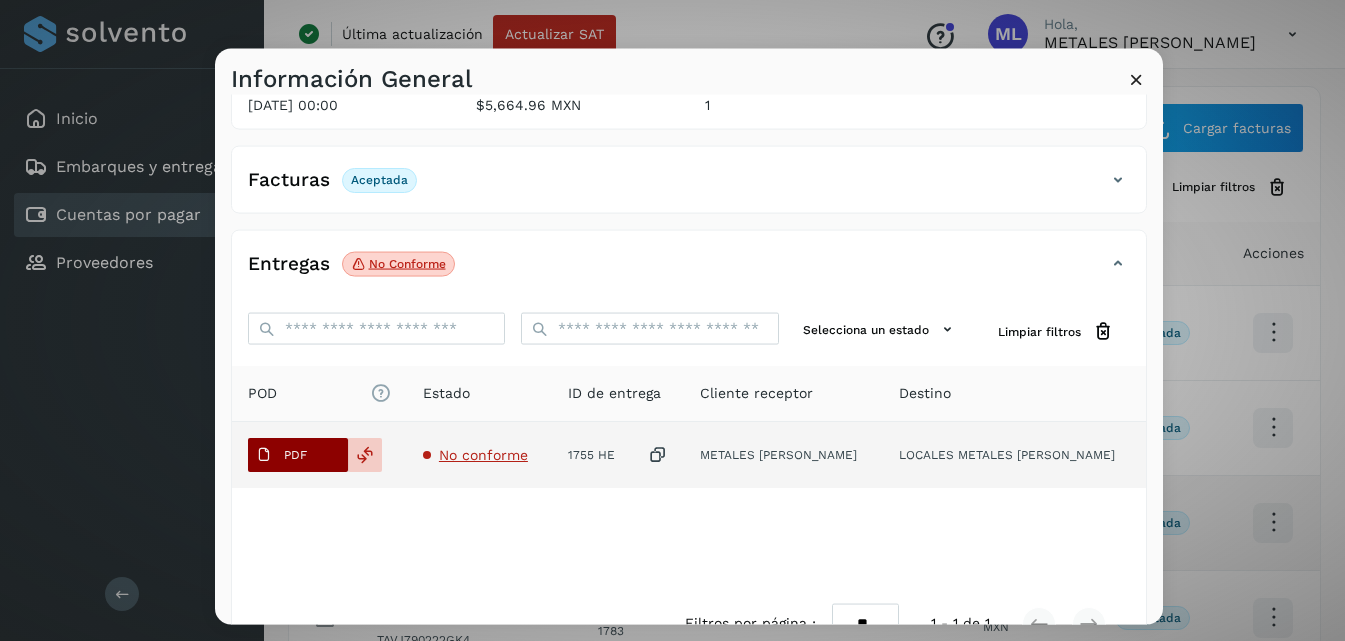 scroll, scrollTop: 300, scrollLeft: 0, axis: vertical 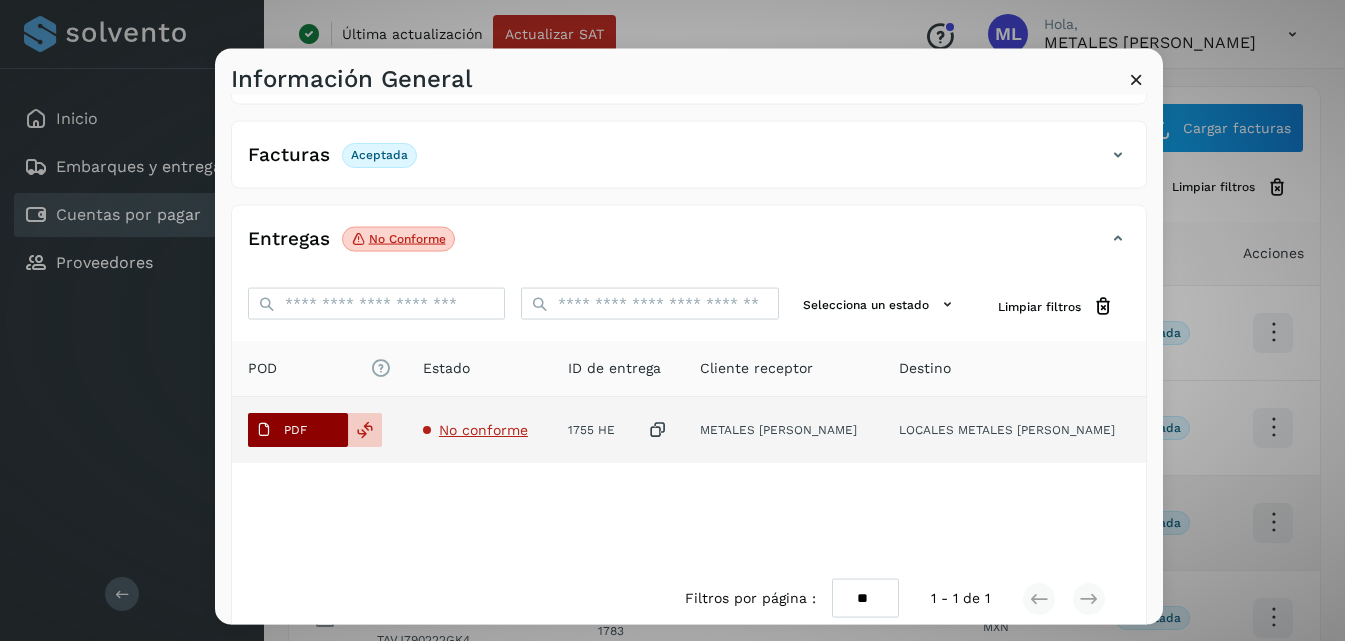 click on "PDF" at bounding box center [281, 430] 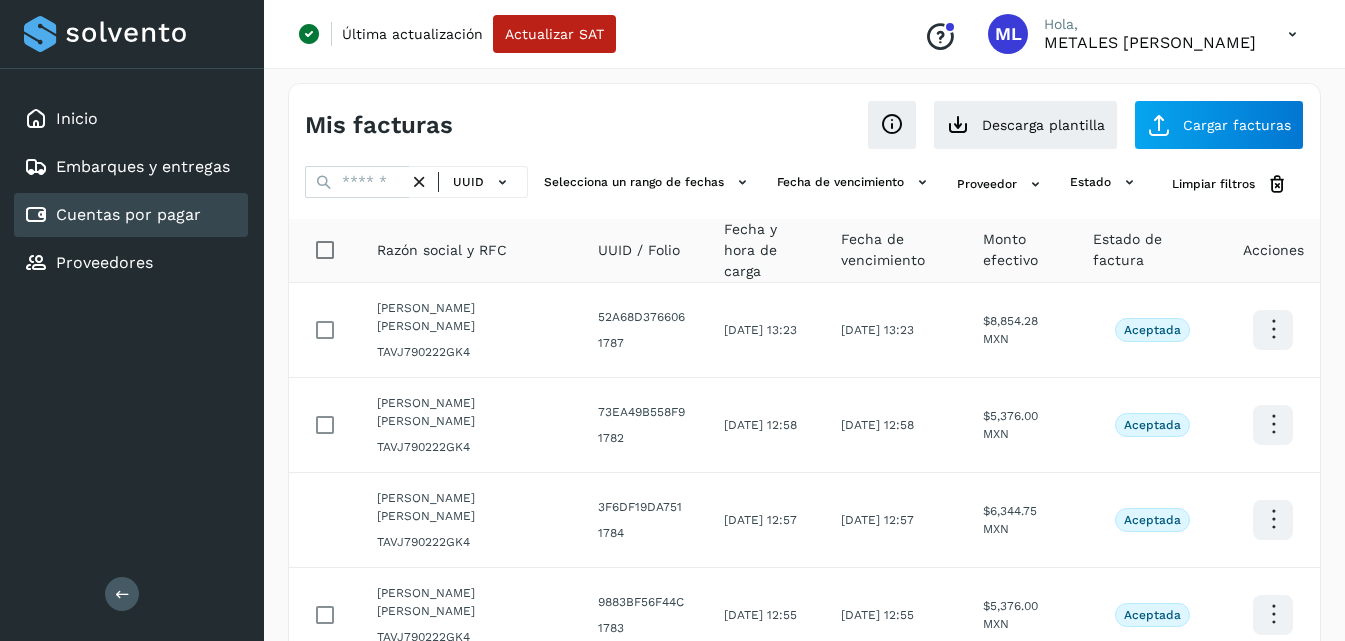scroll, scrollTop: 0, scrollLeft: 0, axis: both 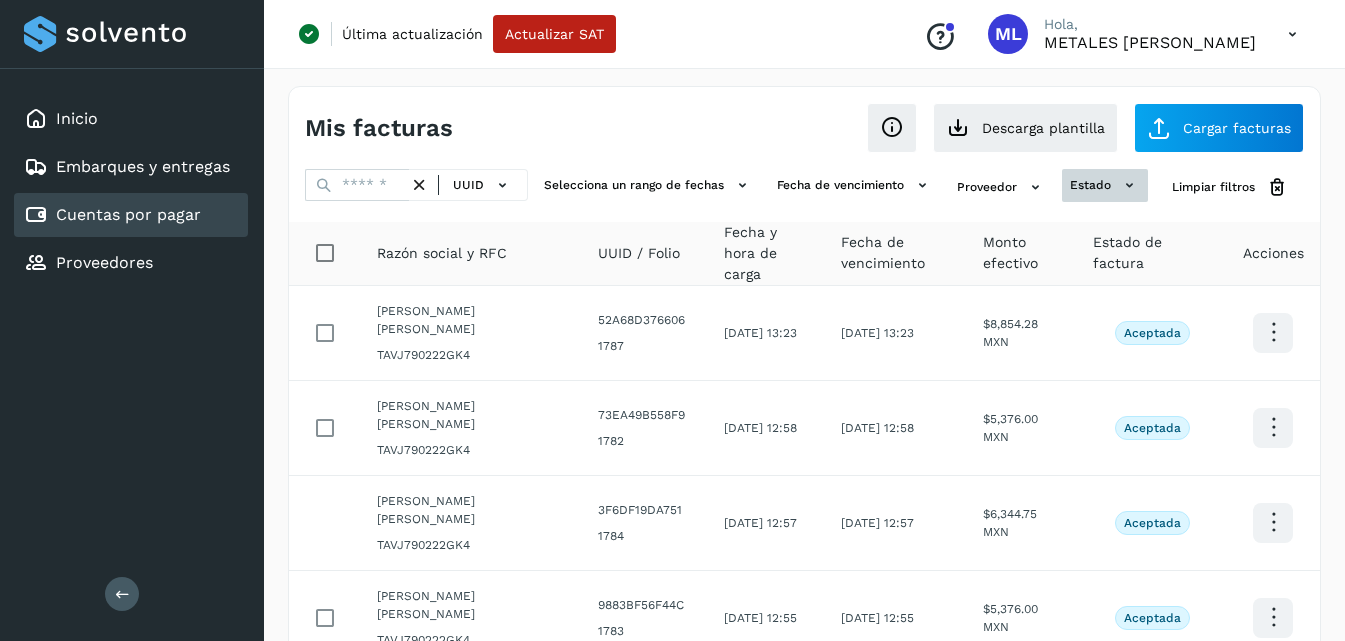 click on "estado" 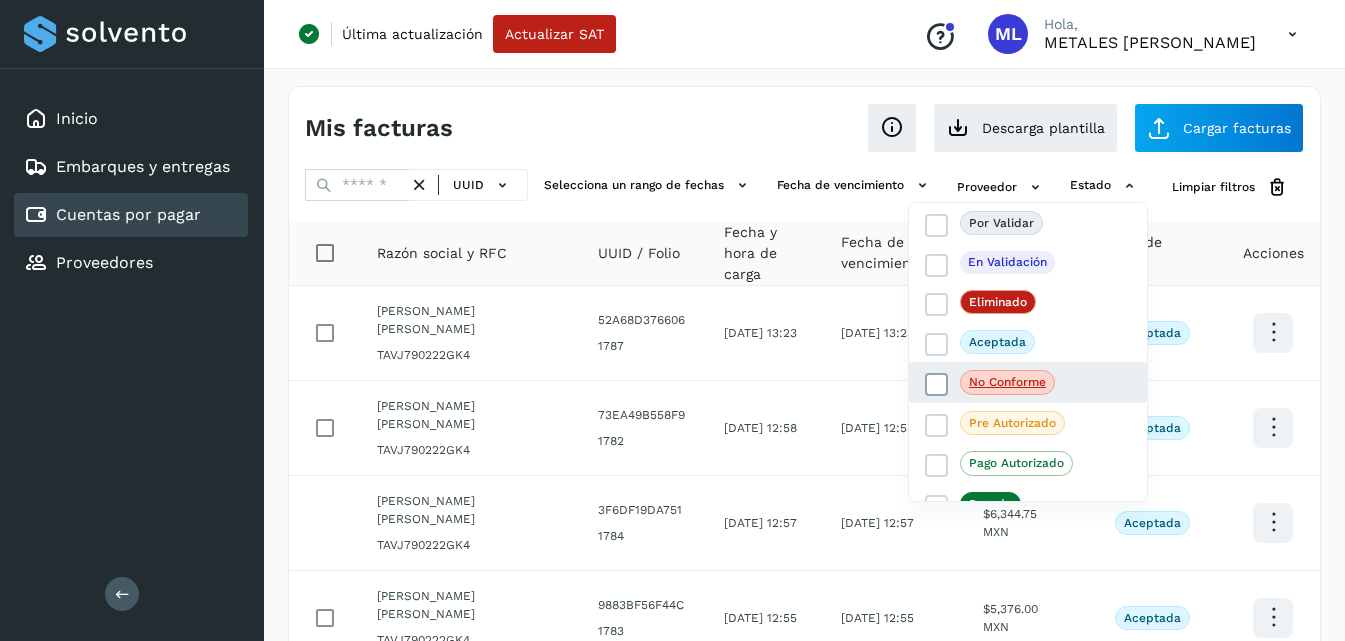 click on "No conforme" 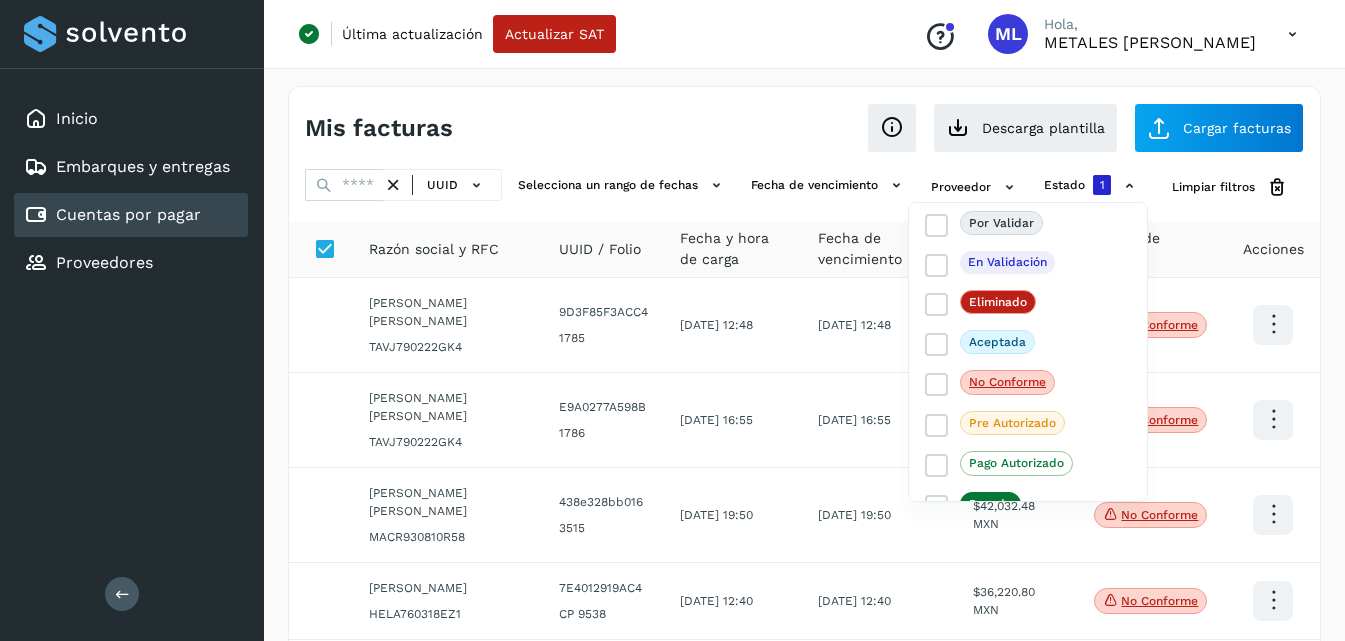click at bounding box center [672, 320] 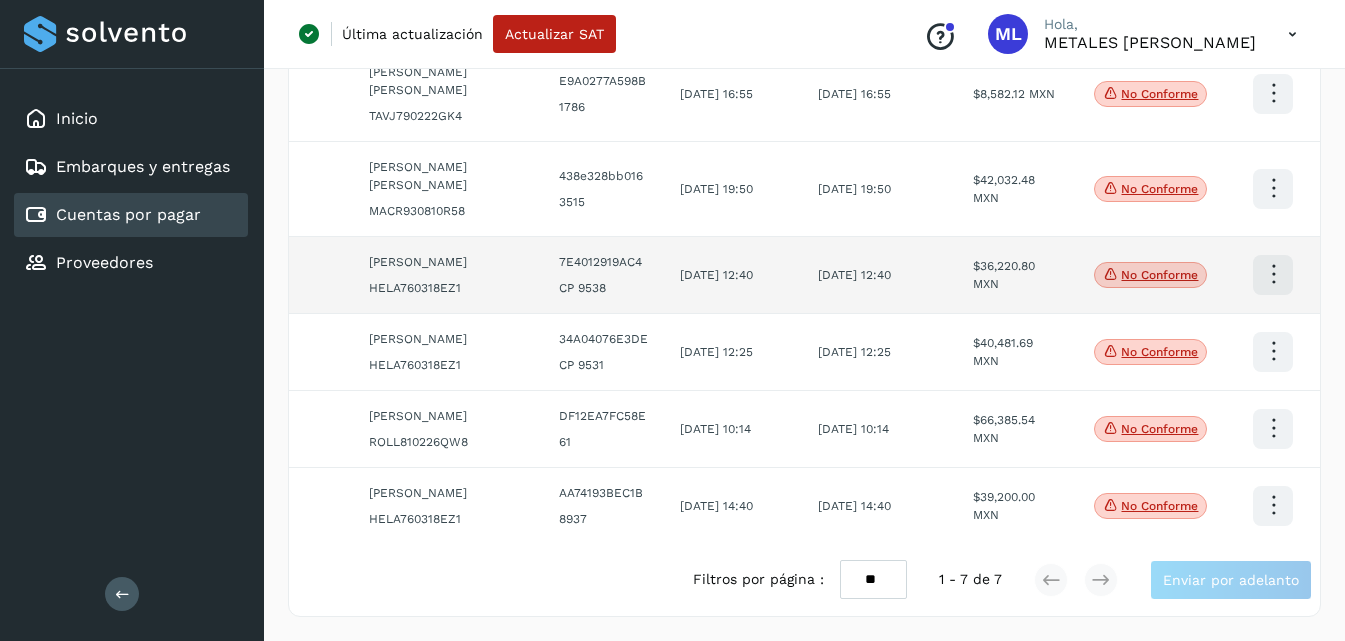 scroll, scrollTop: 398, scrollLeft: 0, axis: vertical 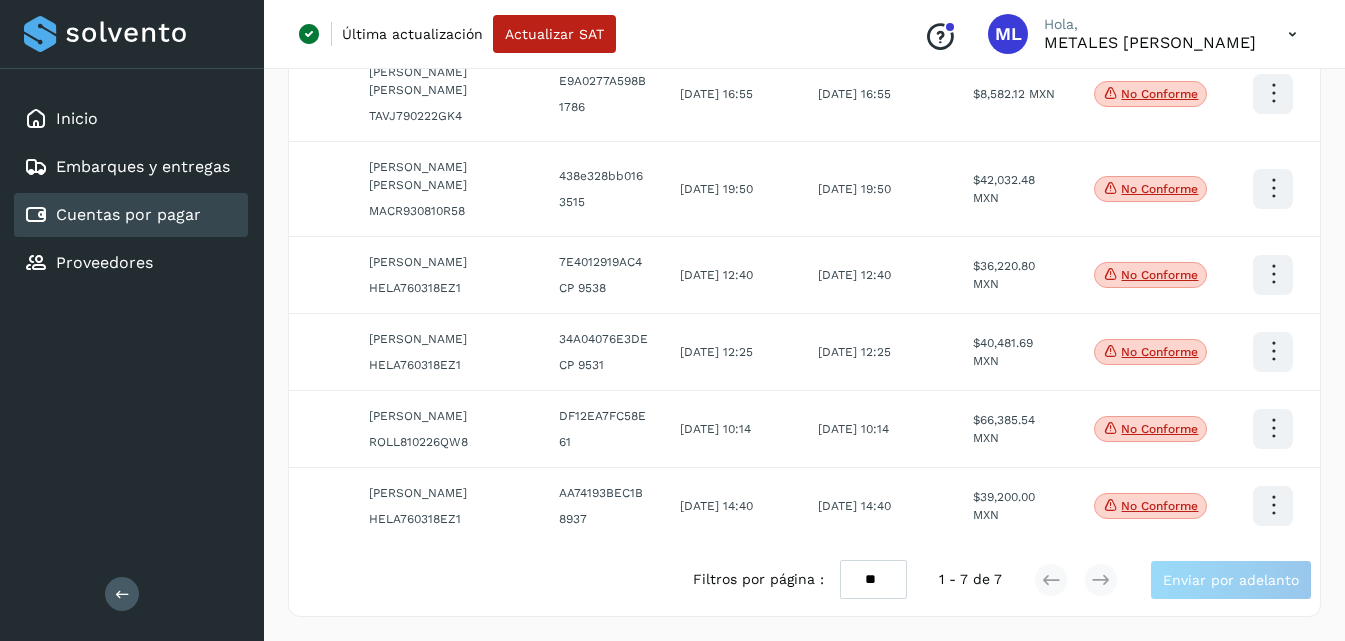 click on "** ** **" at bounding box center [873, 579] 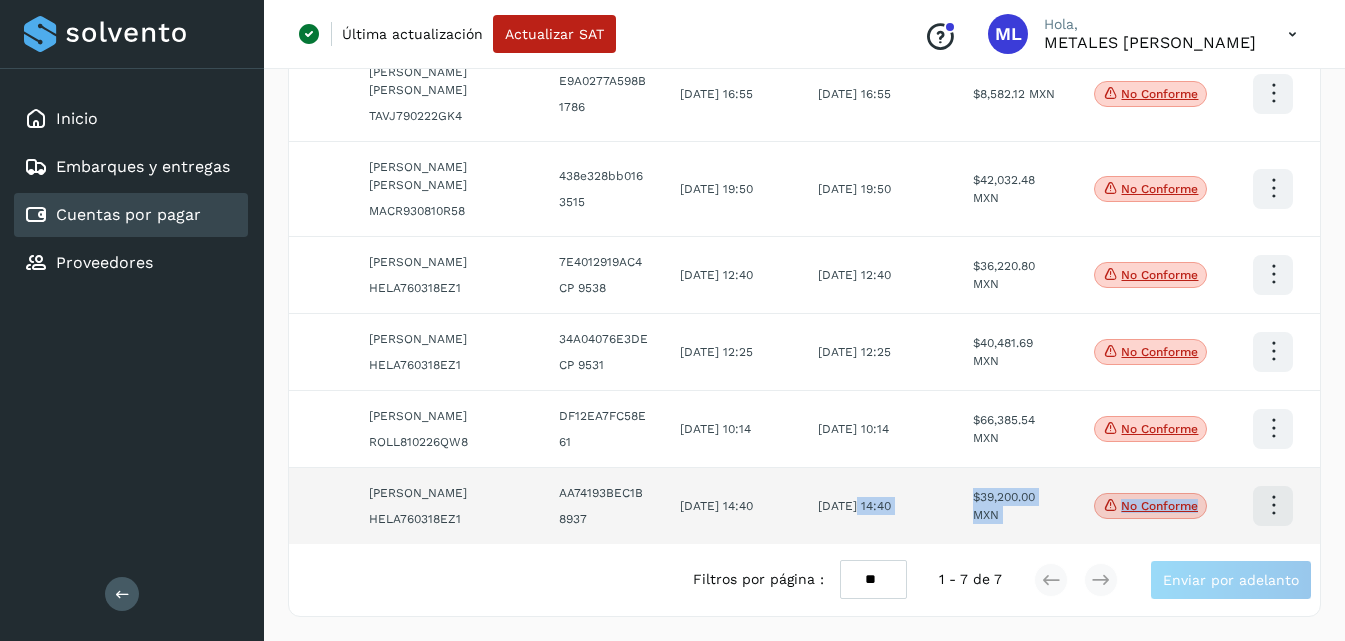 scroll, scrollTop: 398, scrollLeft: 0, axis: vertical 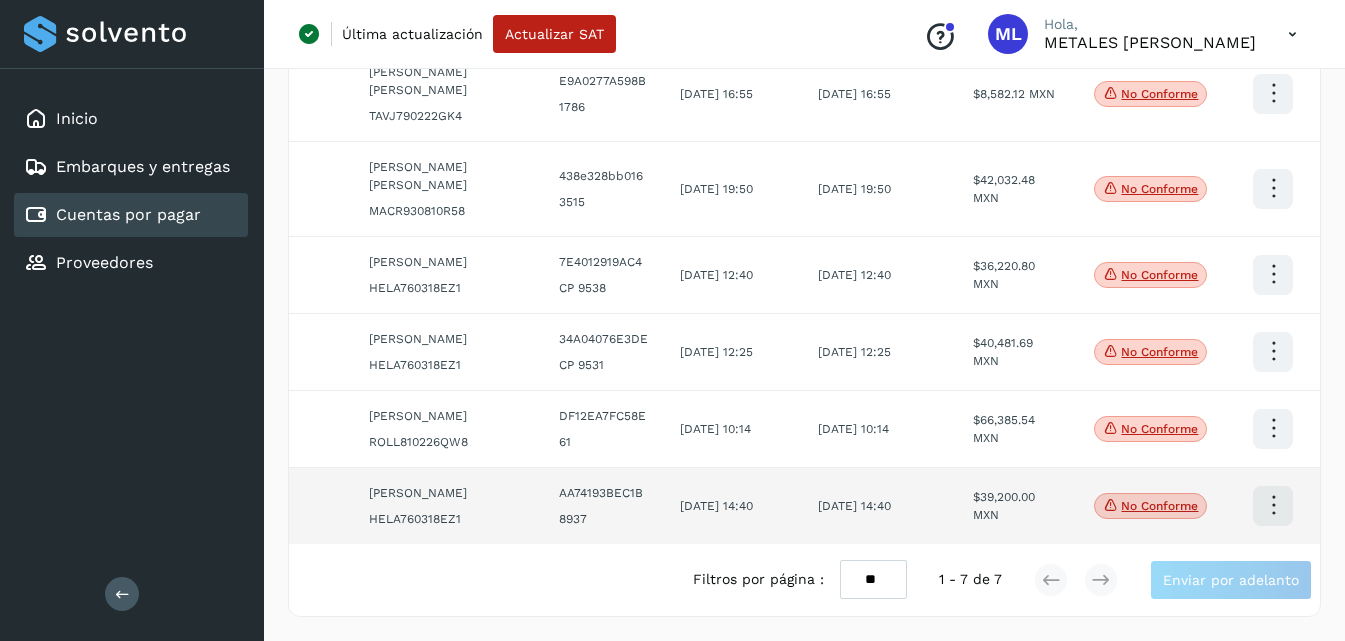 drag, startPoint x: 870, startPoint y: 544, endPoint x: 863, endPoint y: 530, distance: 15.652476 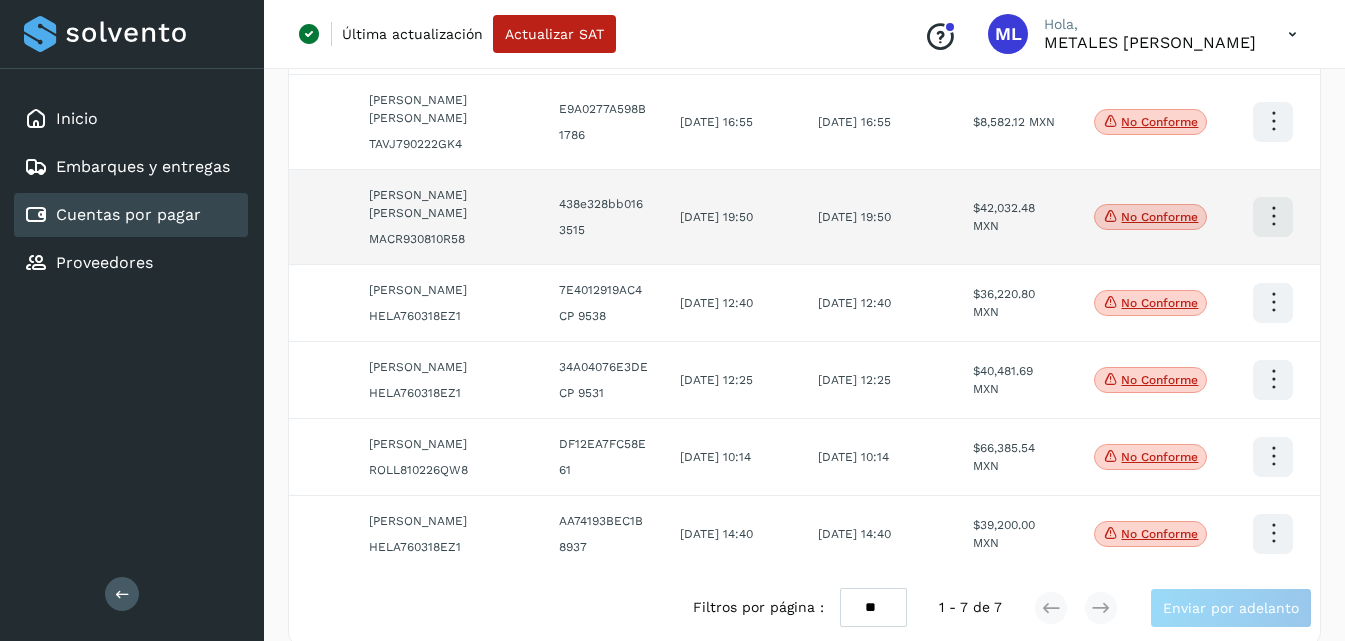 scroll, scrollTop: 398, scrollLeft: 0, axis: vertical 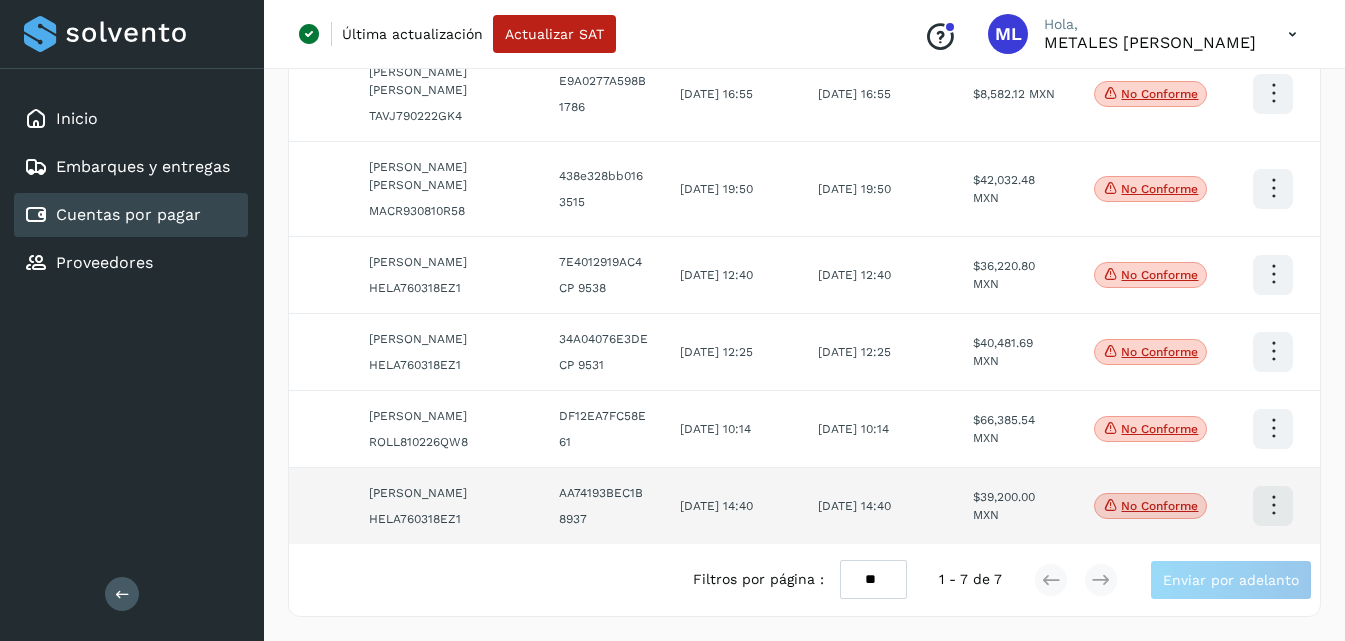 click at bounding box center (1273, -2) 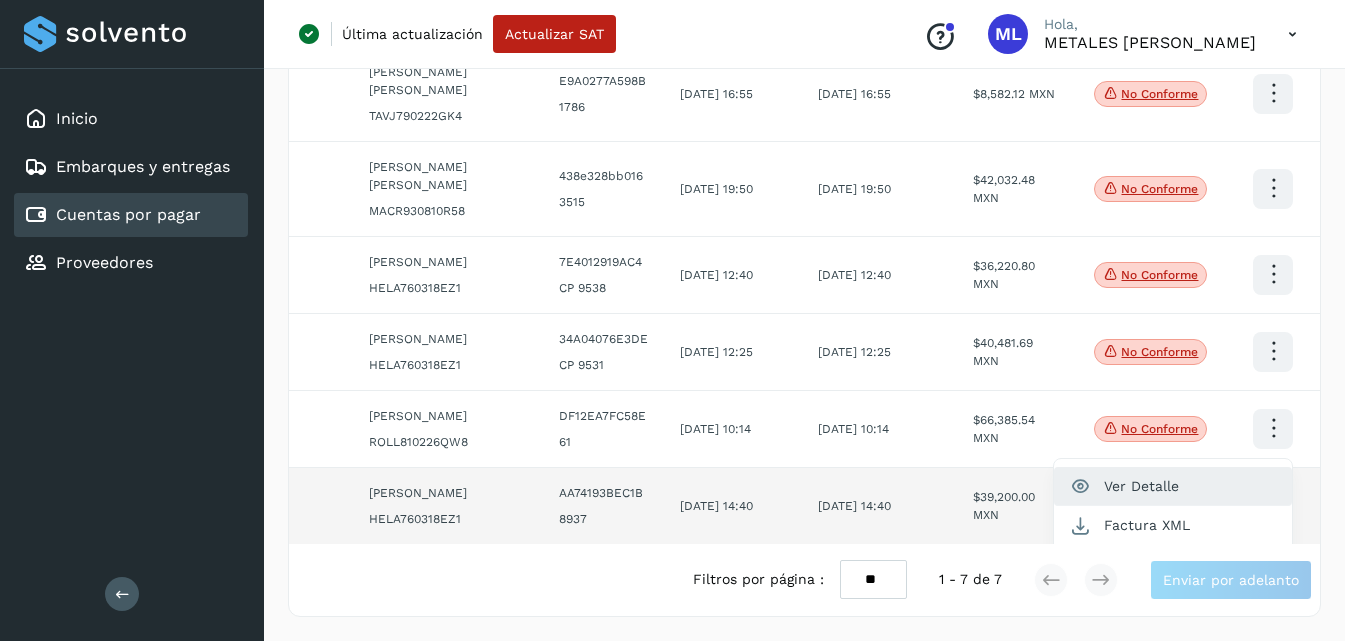click on "Ver Detalle" 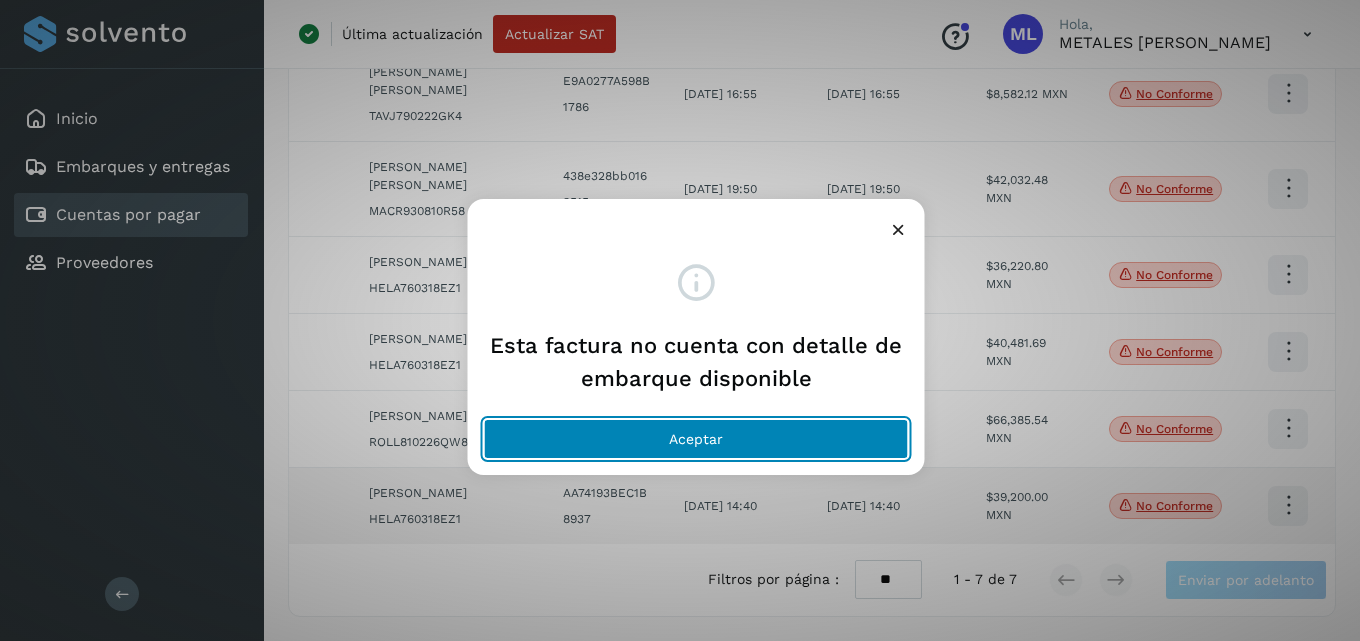 click on "Aceptar" at bounding box center [696, 439] 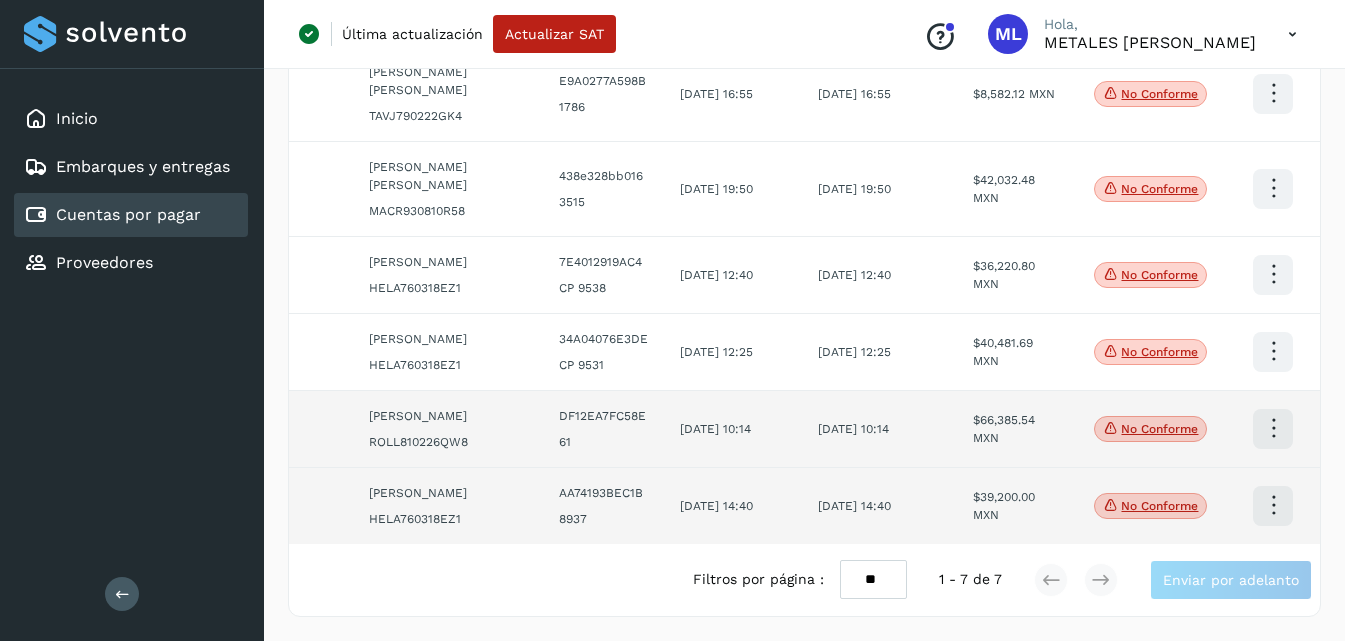 click at bounding box center (1273, -2) 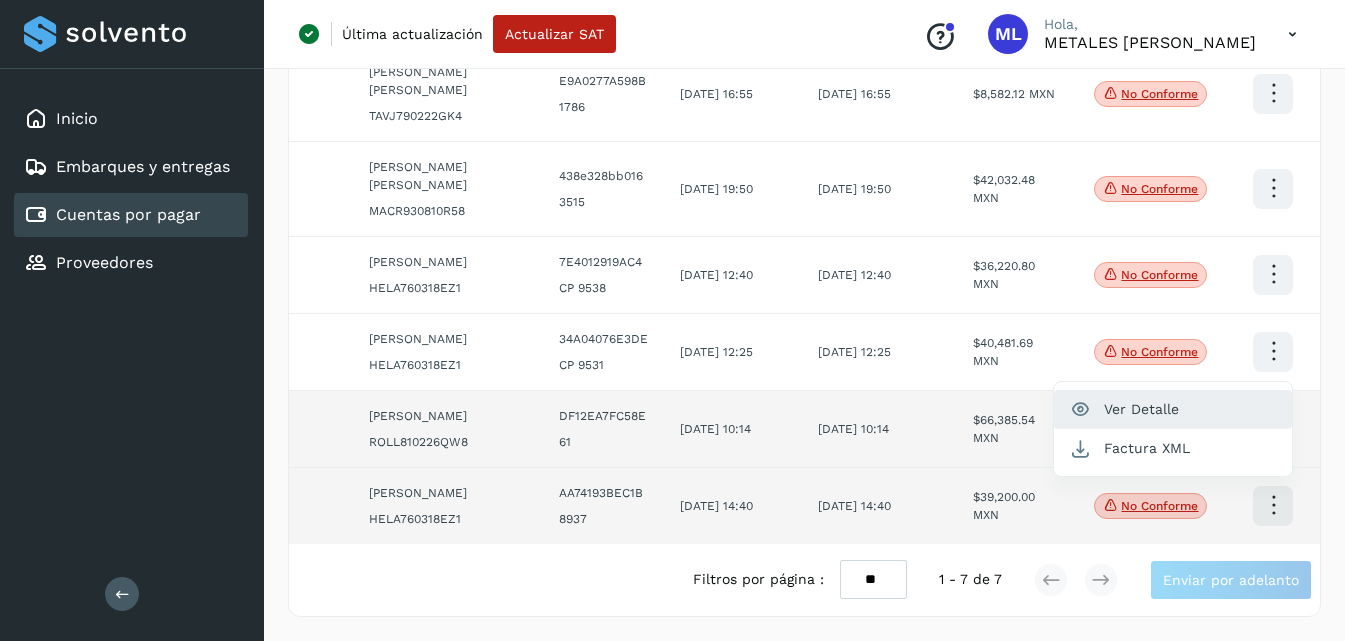 click on "Ver Detalle" 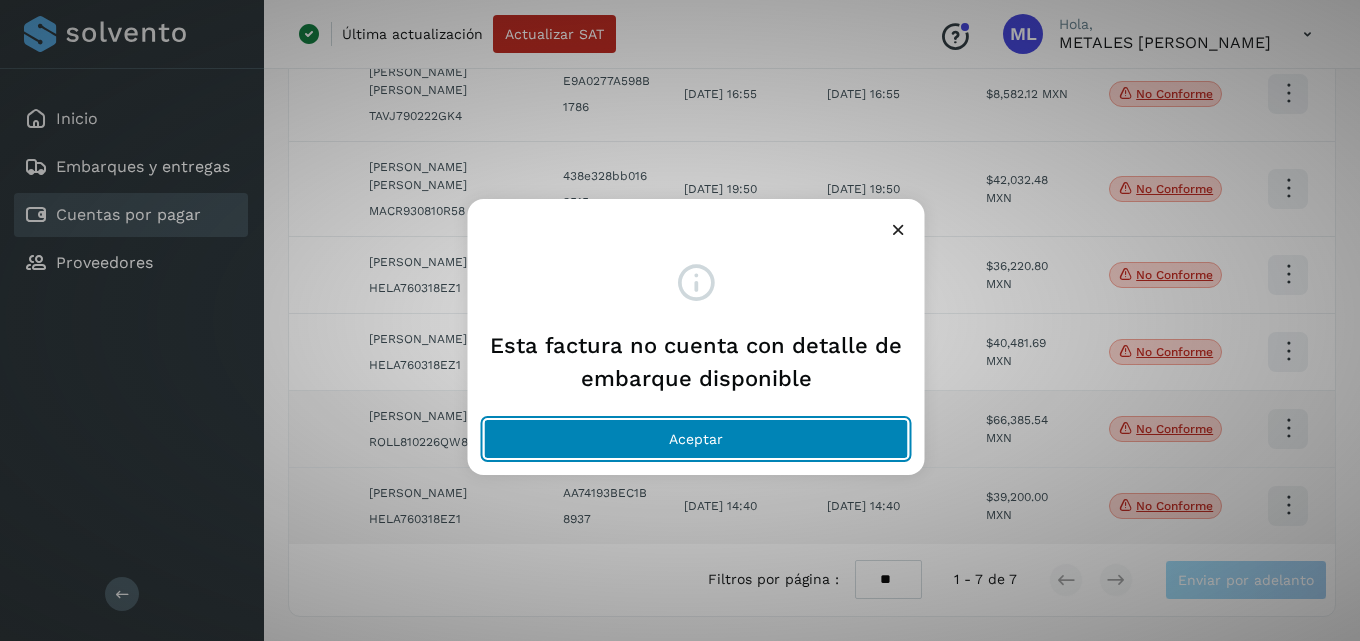 click on "Aceptar" at bounding box center [696, 439] 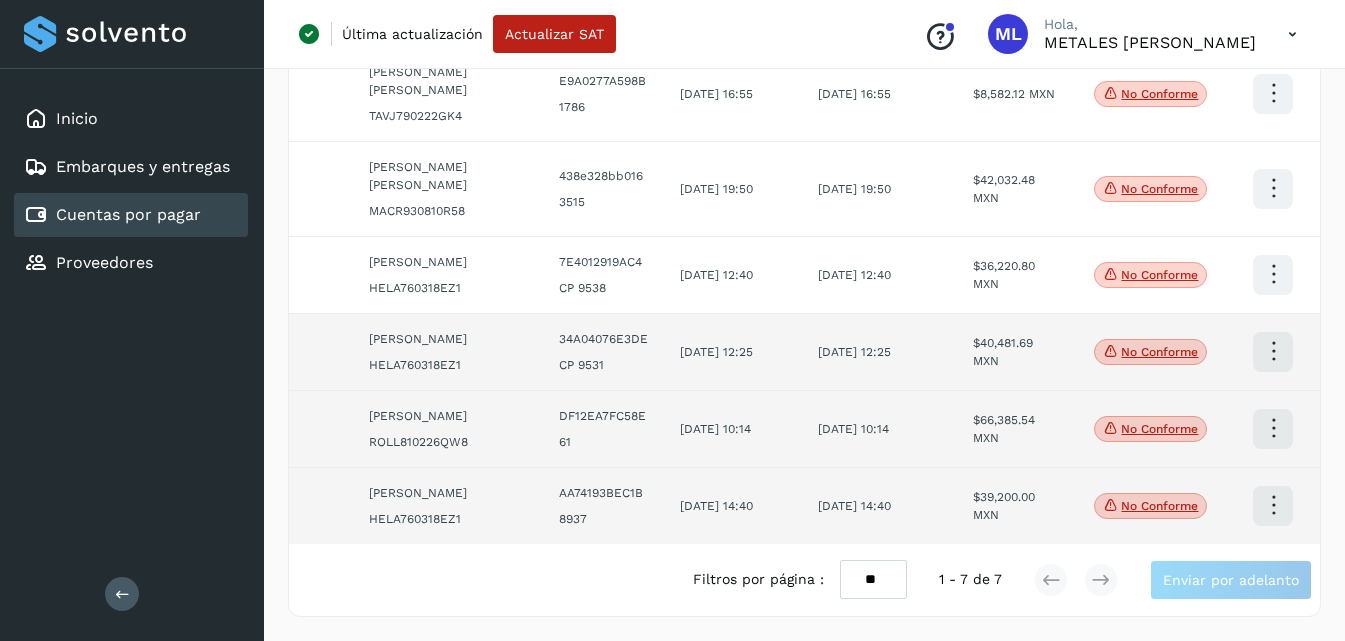 click at bounding box center [1273, -2] 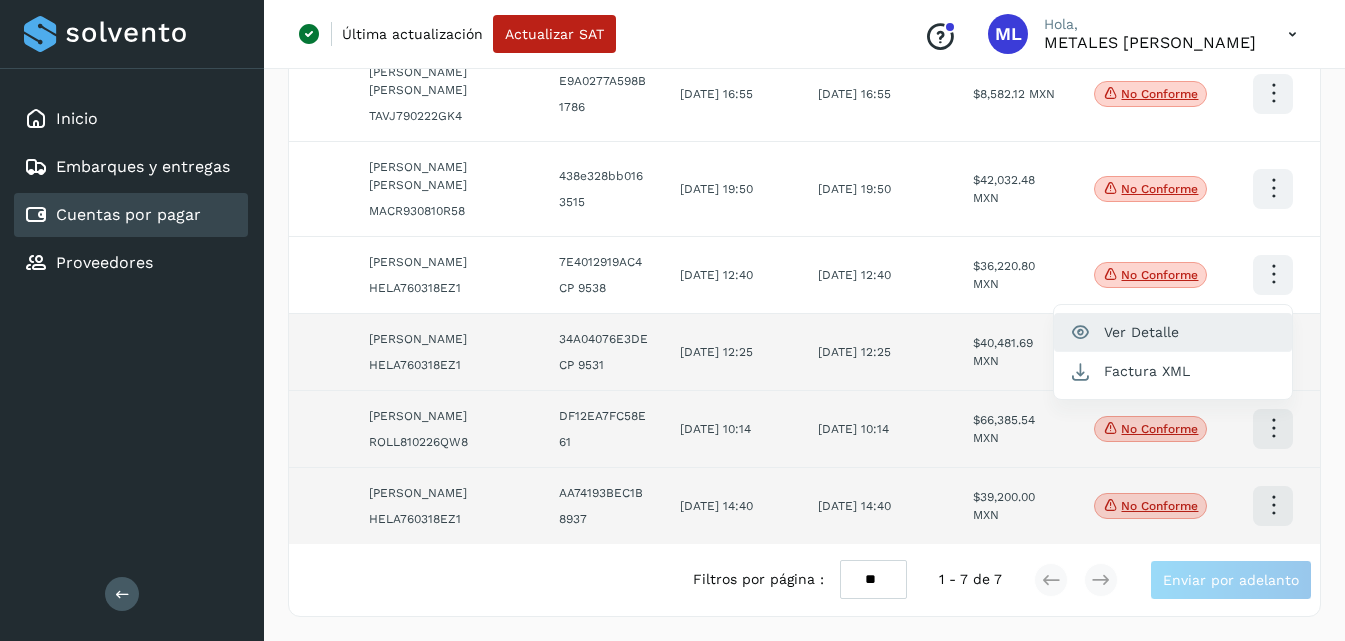 click on "Ver Detalle" 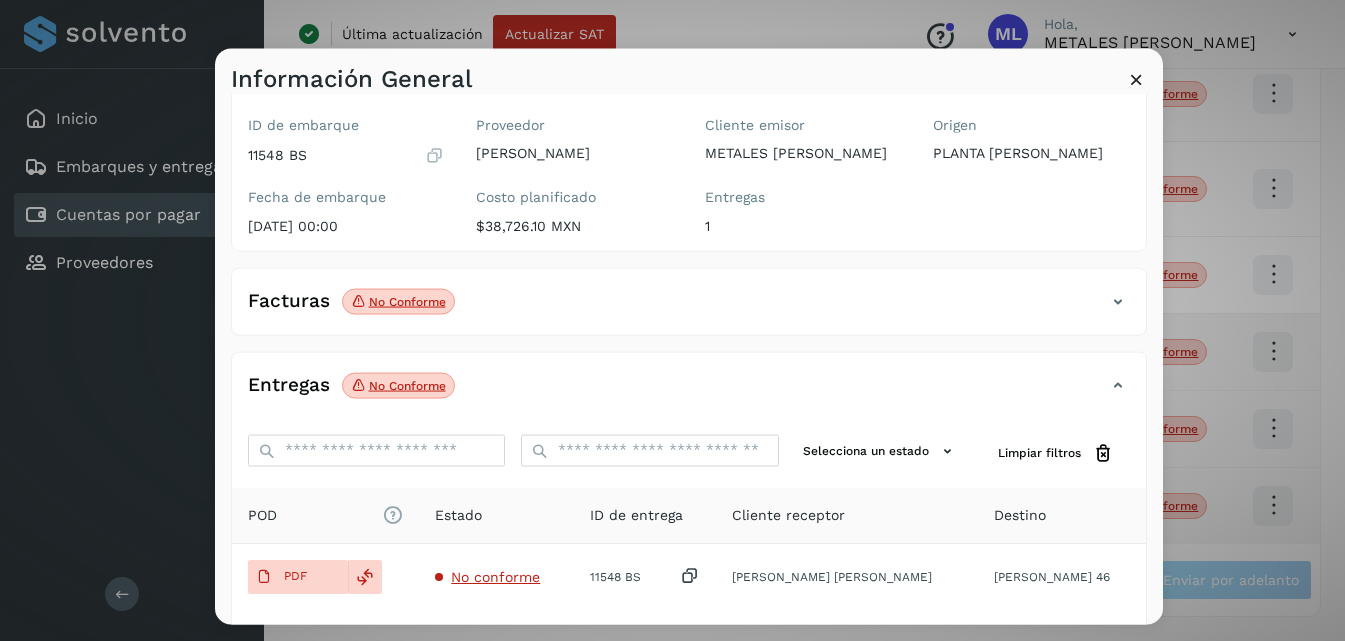 scroll, scrollTop: 200, scrollLeft: 0, axis: vertical 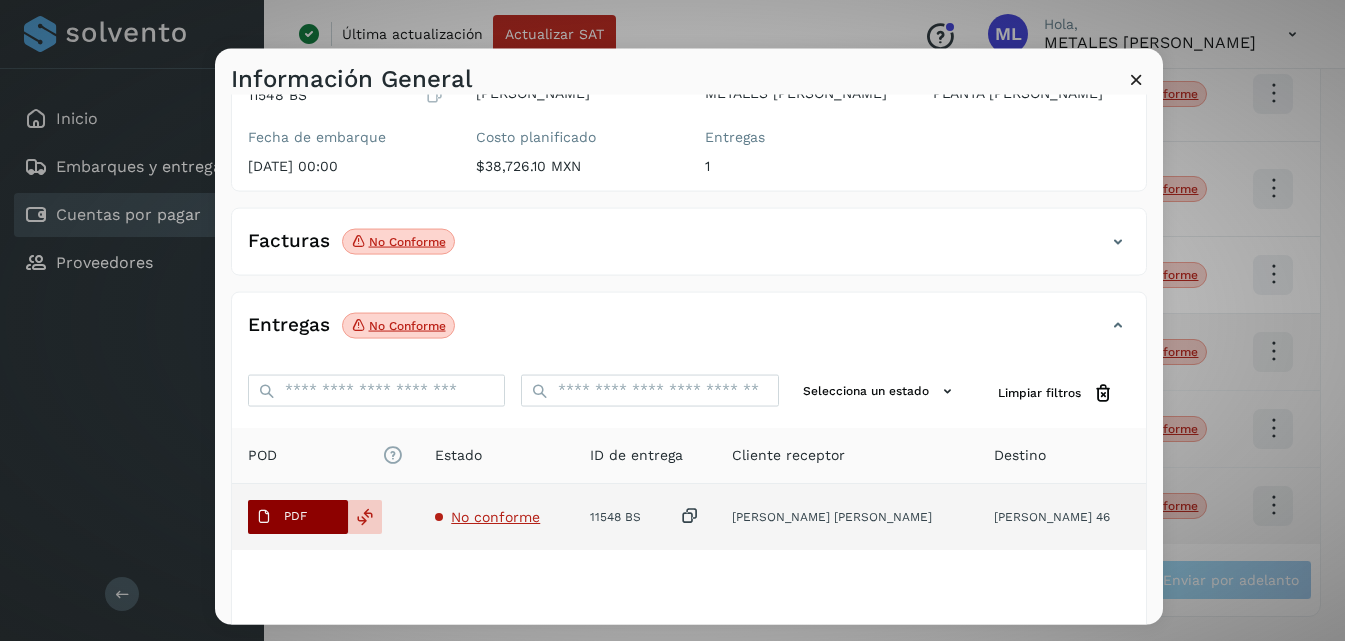 click on "PDF" at bounding box center [281, 516] 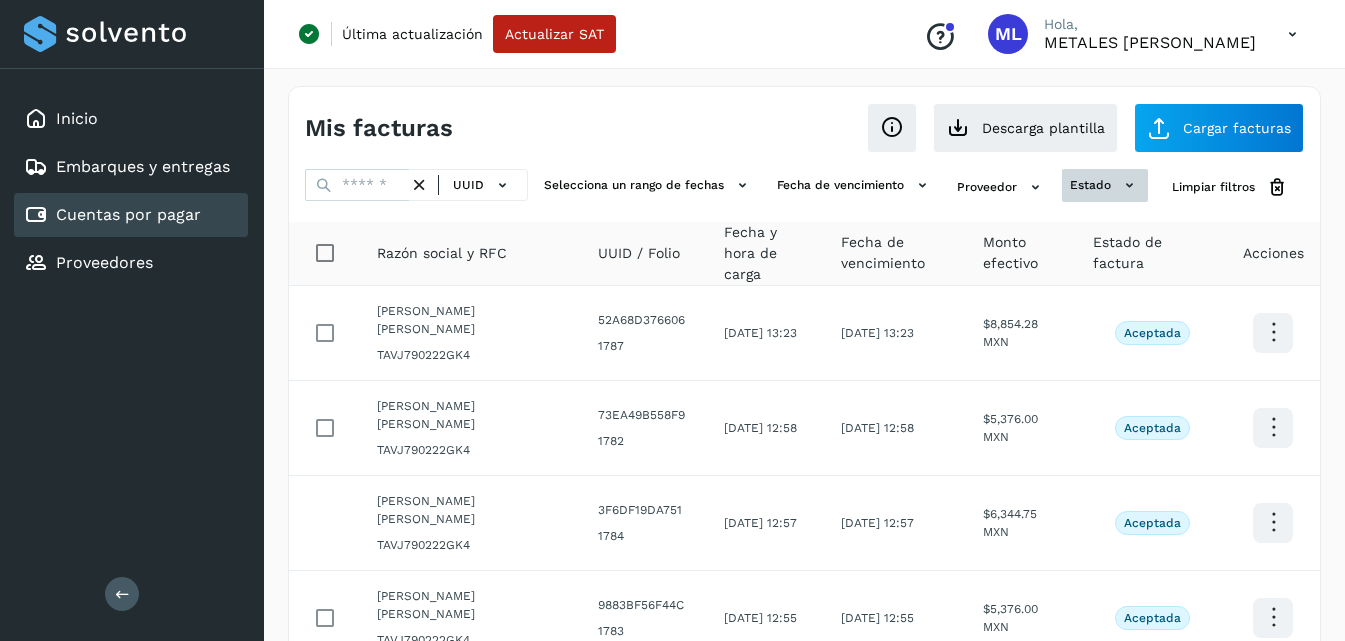 click on "estado" 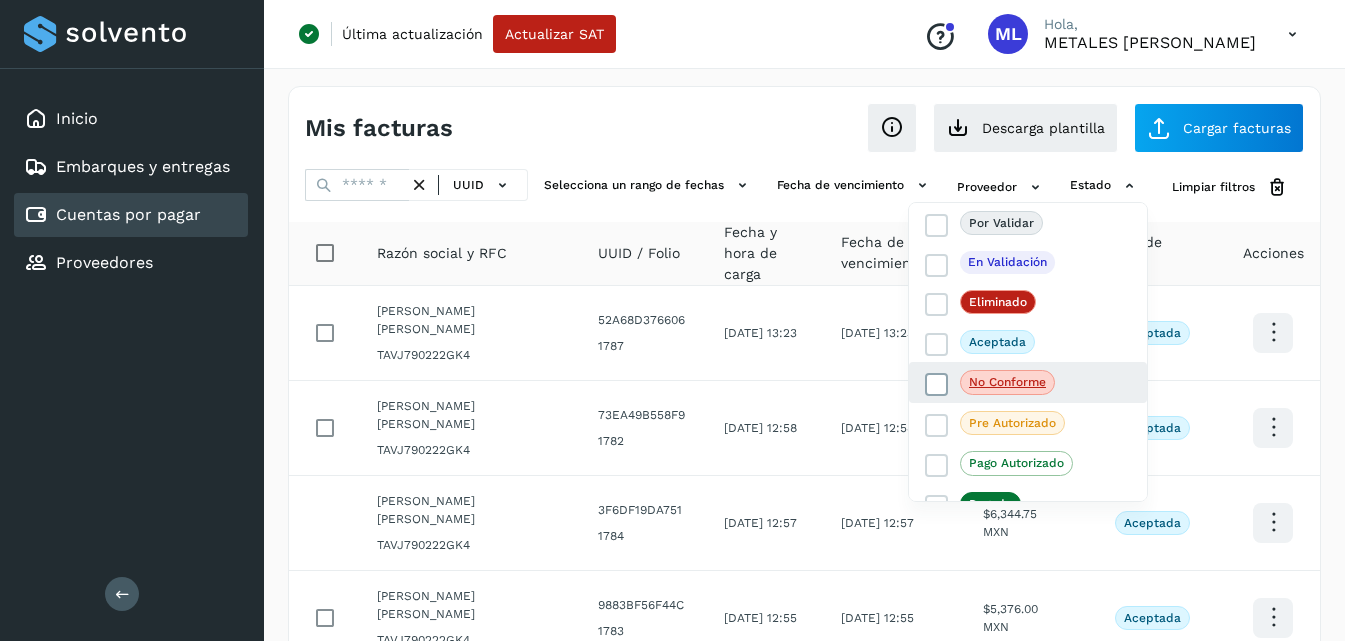 click on "No conforme" 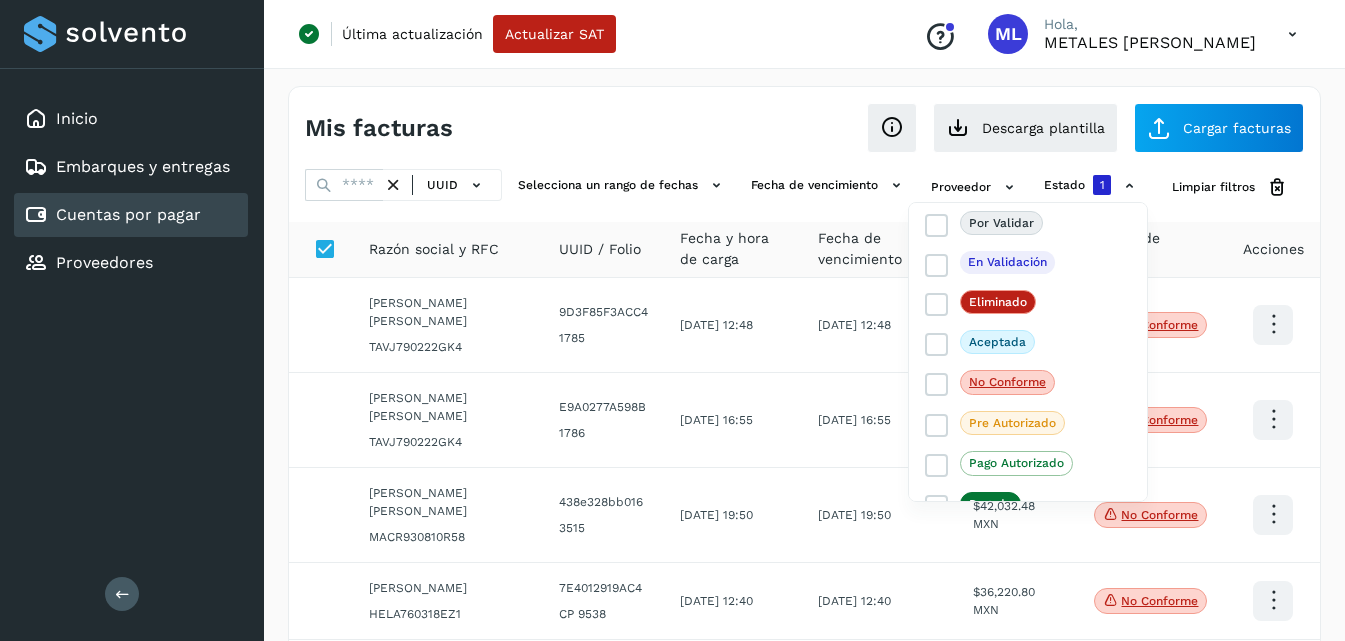click at bounding box center (672, 320) 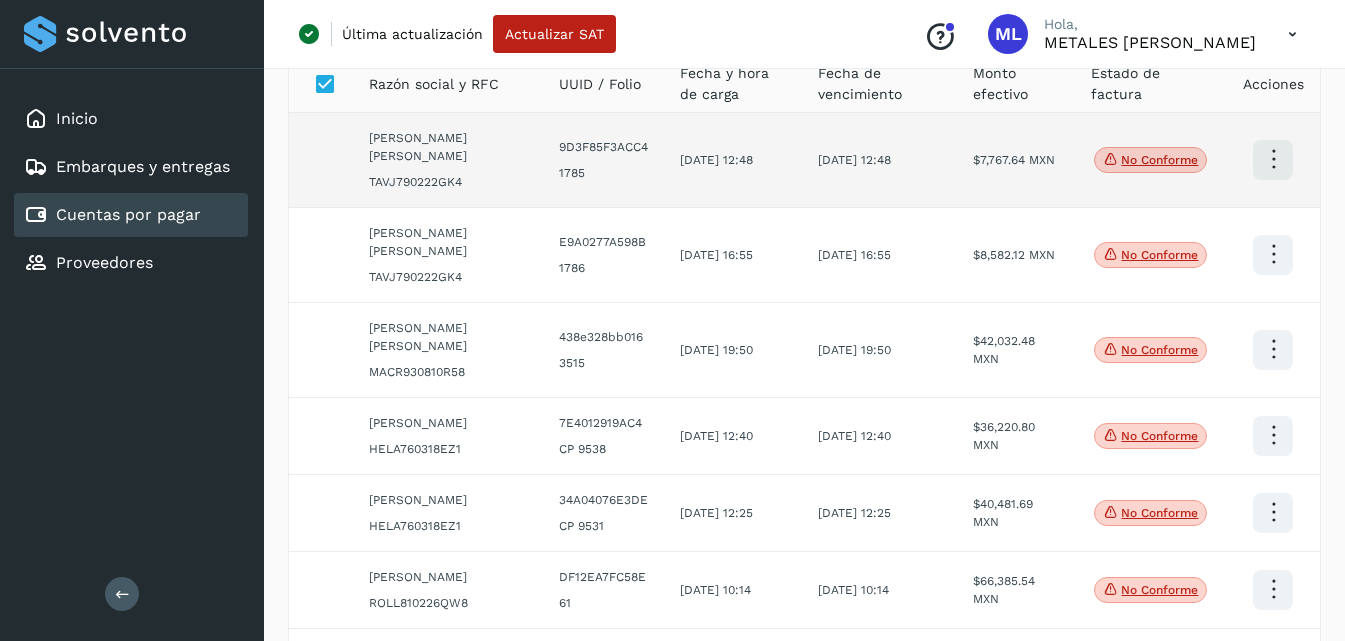 scroll, scrollTop: 200, scrollLeft: 0, axis: vertical 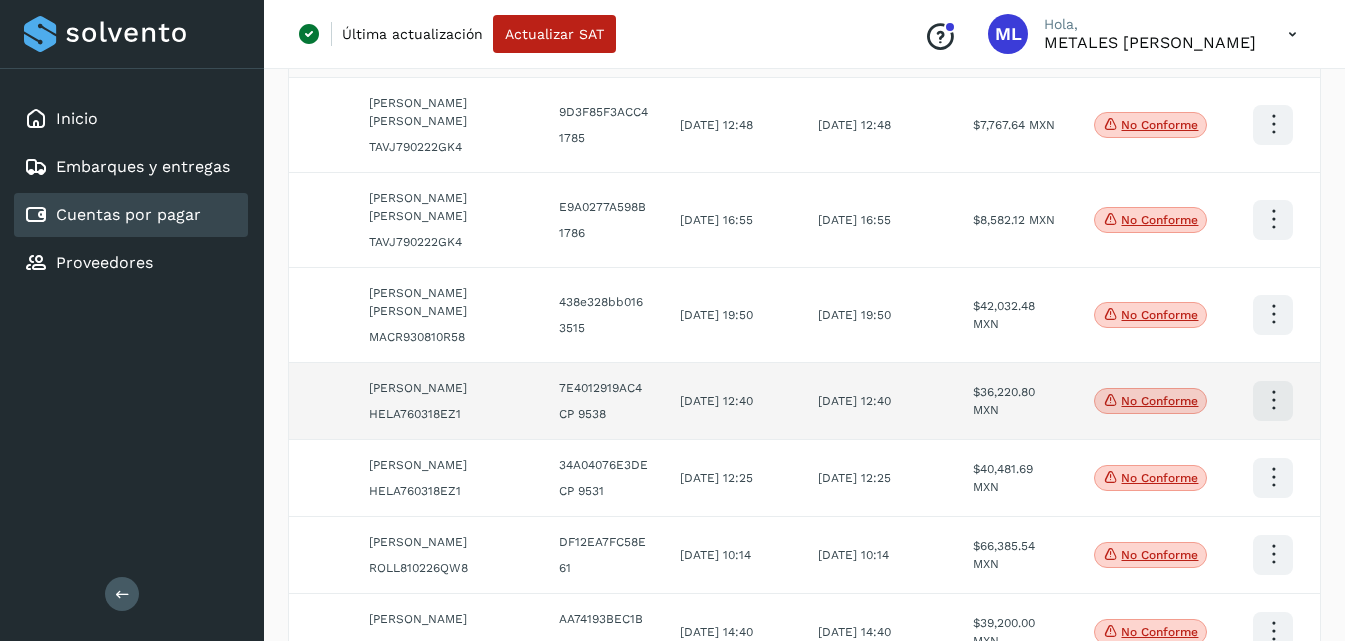 click at bounding box center (1273, 124) 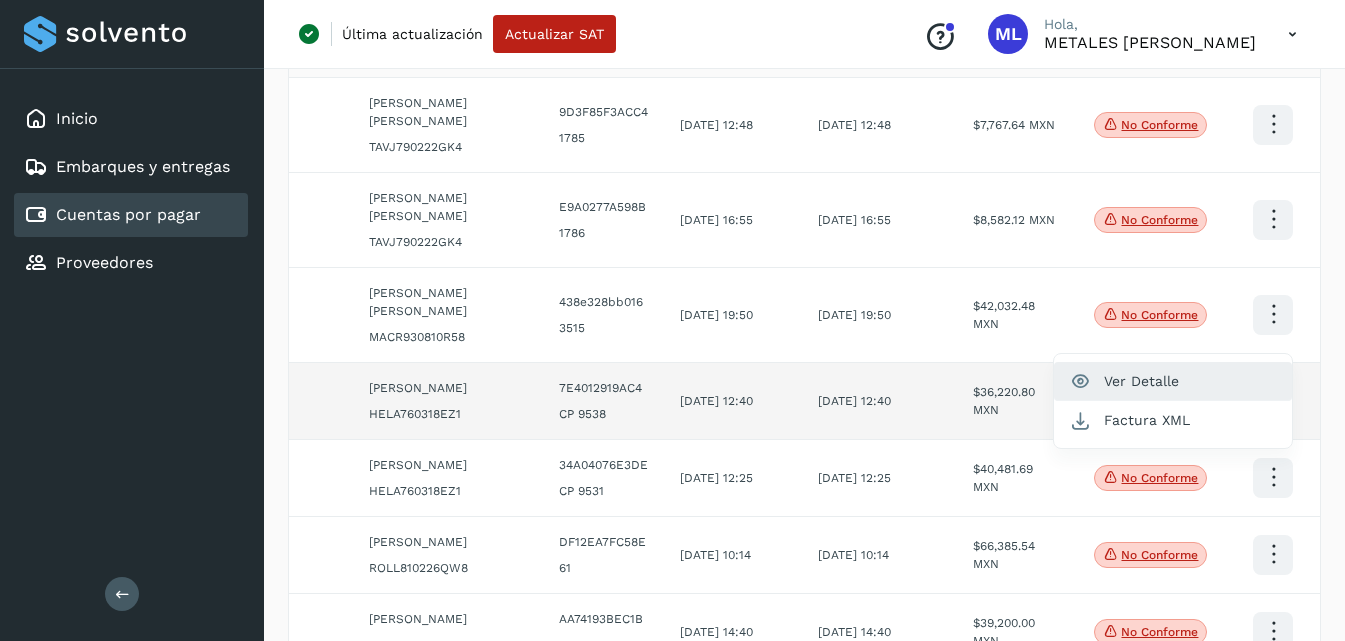 click at bounding box center [1080, 381] 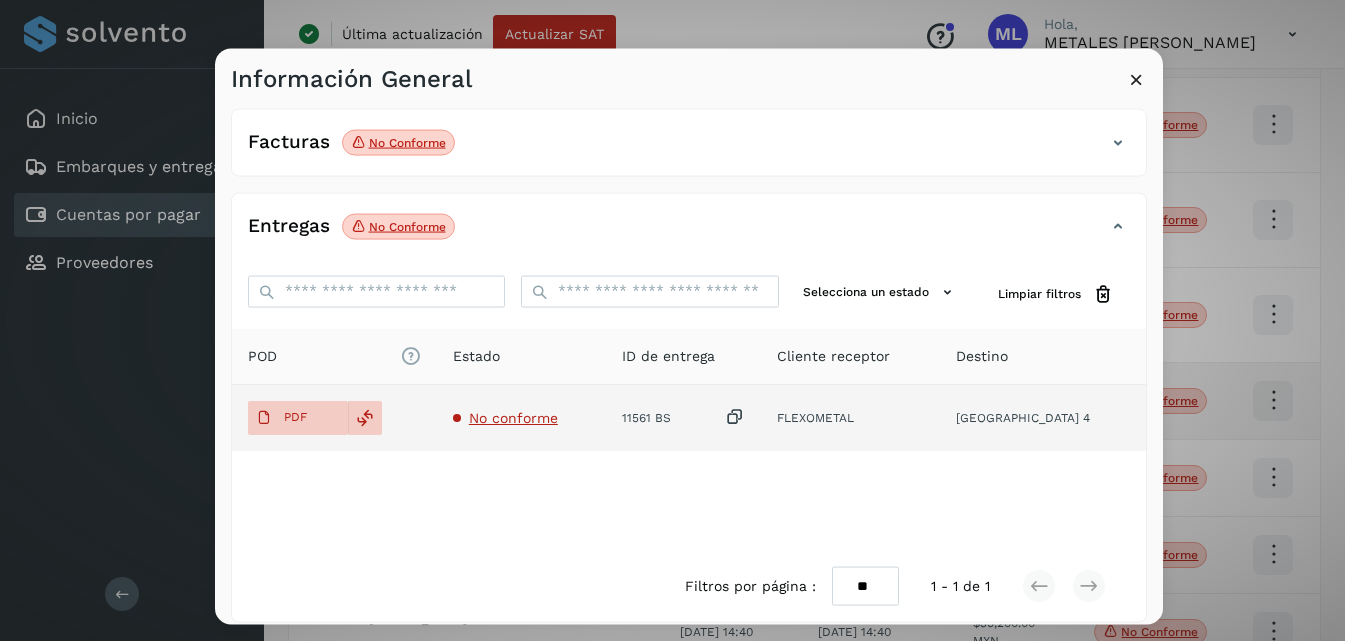 scroll, scrollTop: 300, scrollLeft: 0, axis: vertical 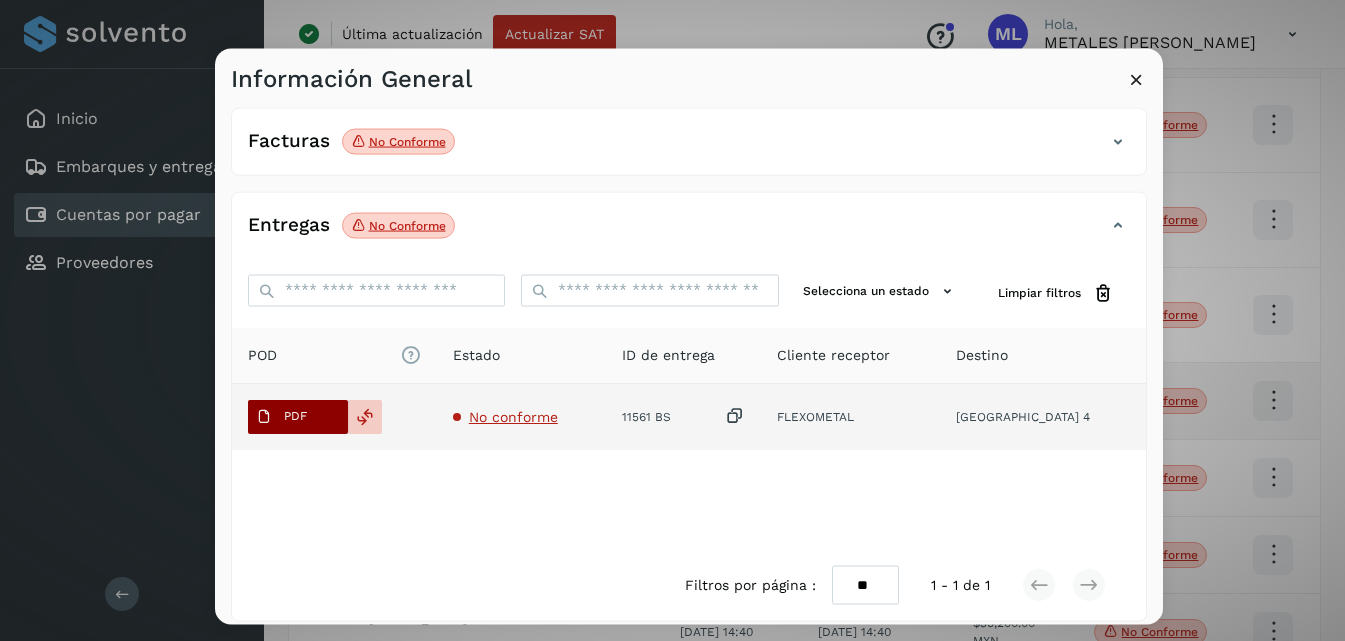 click on "PDF" at bounding box center [298, 416] 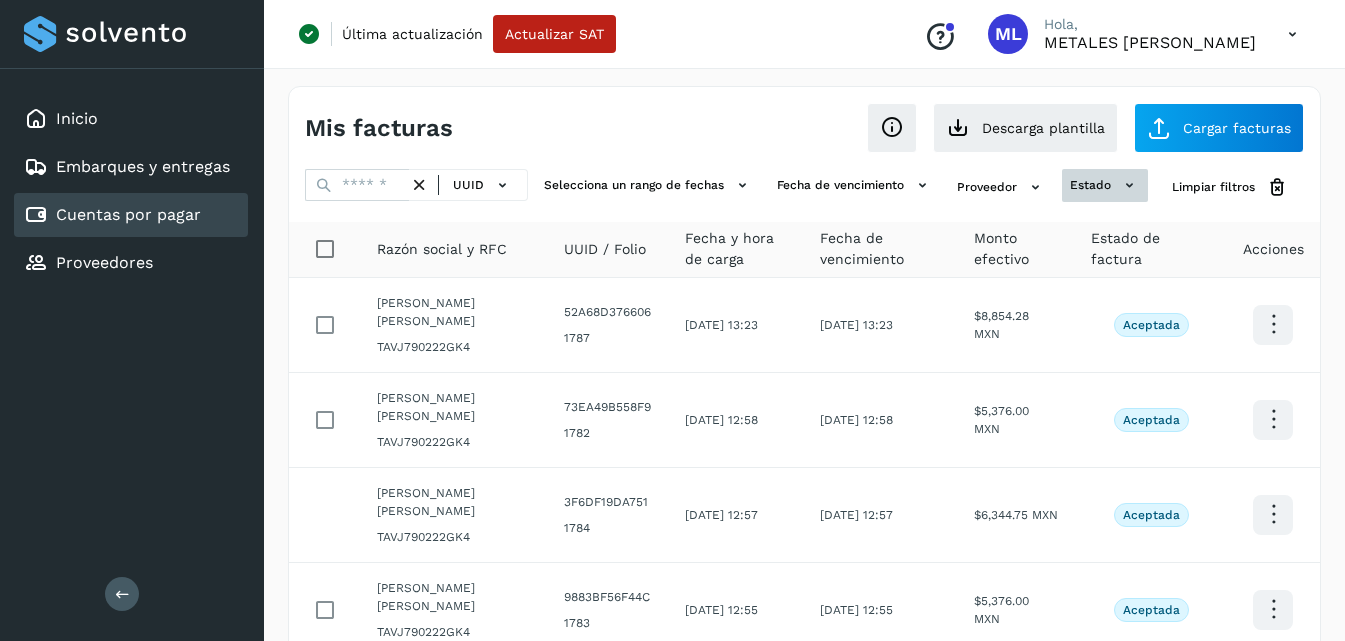 click on "estado" 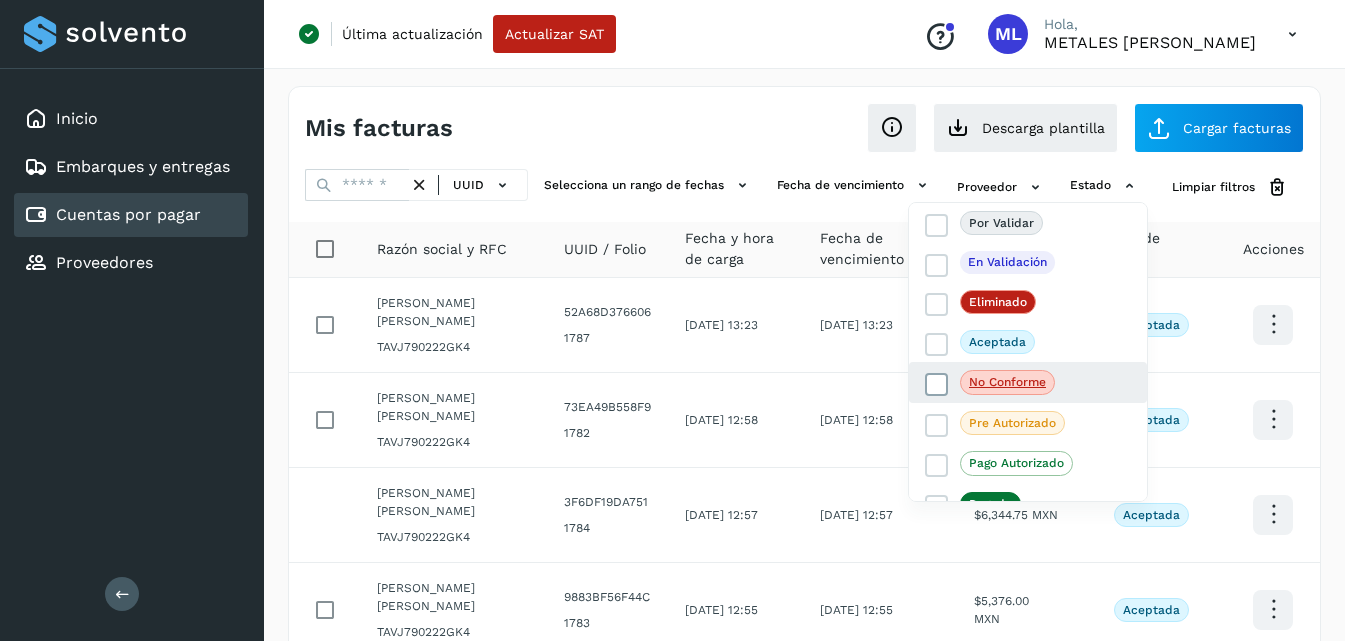 click on "No conforme" 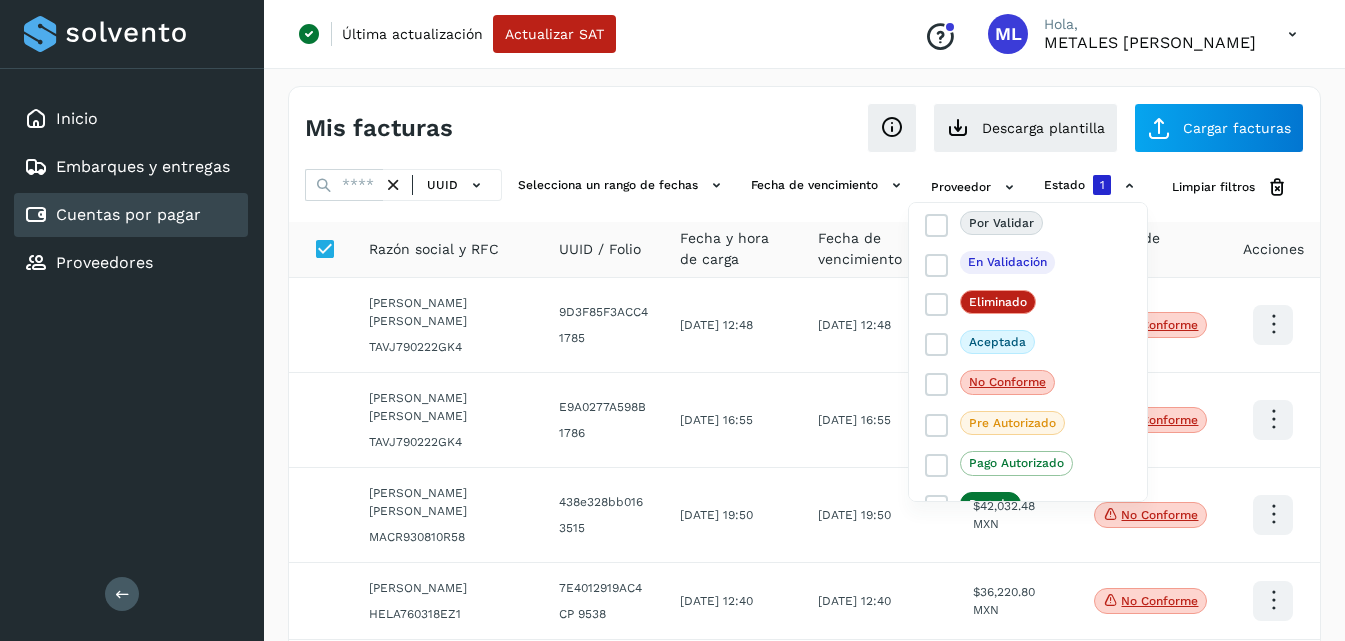 click at bounding box center [672, 320] 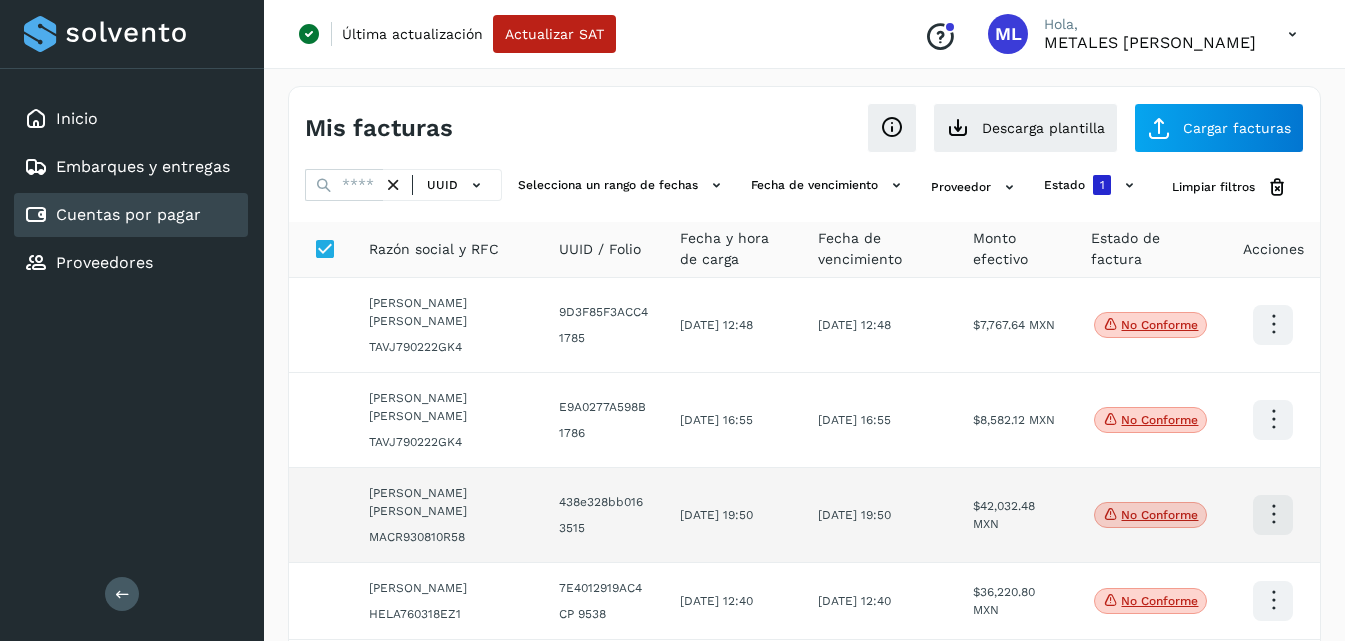 click at bounding box center (1273, 324) 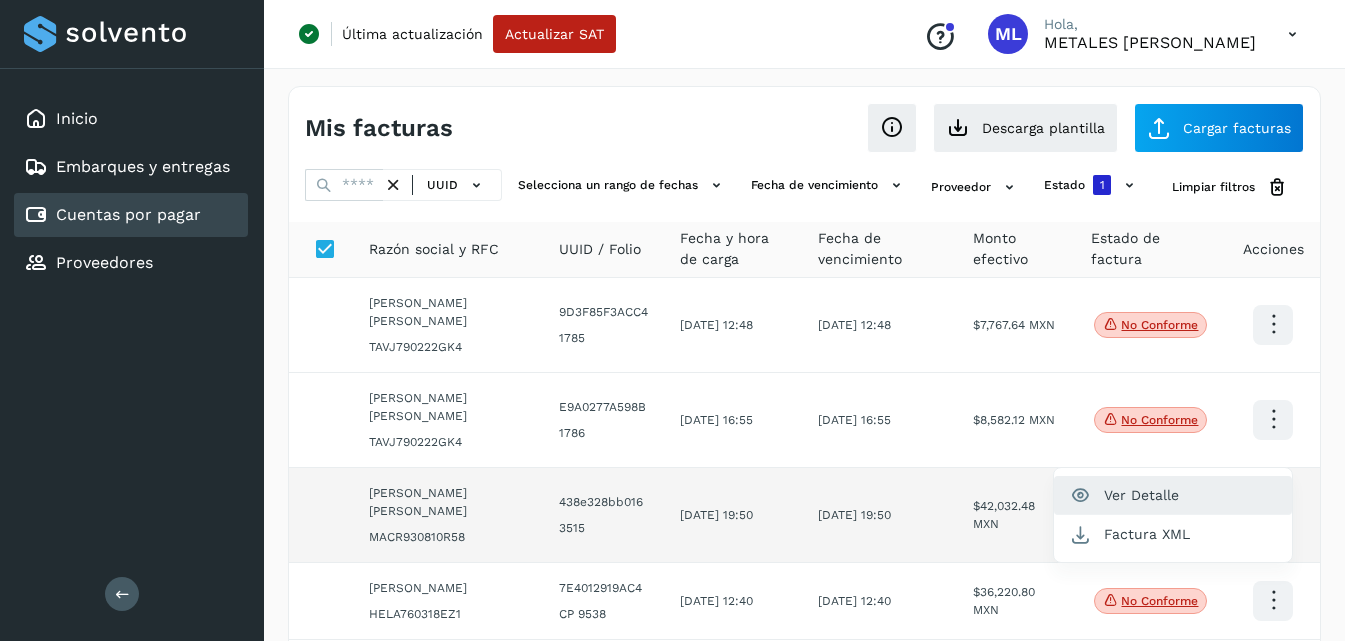 click on "Ver Detalle" 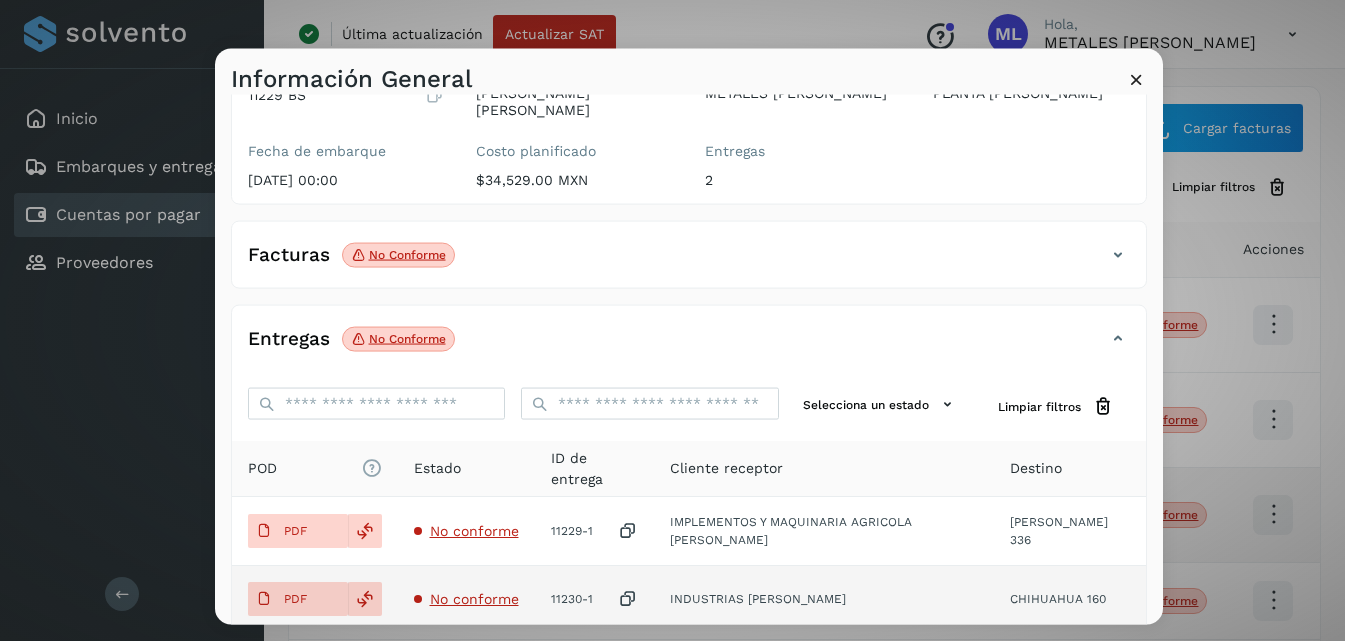 scroll, scrollTop: 393, scrollLeft: 0, axis: vertical 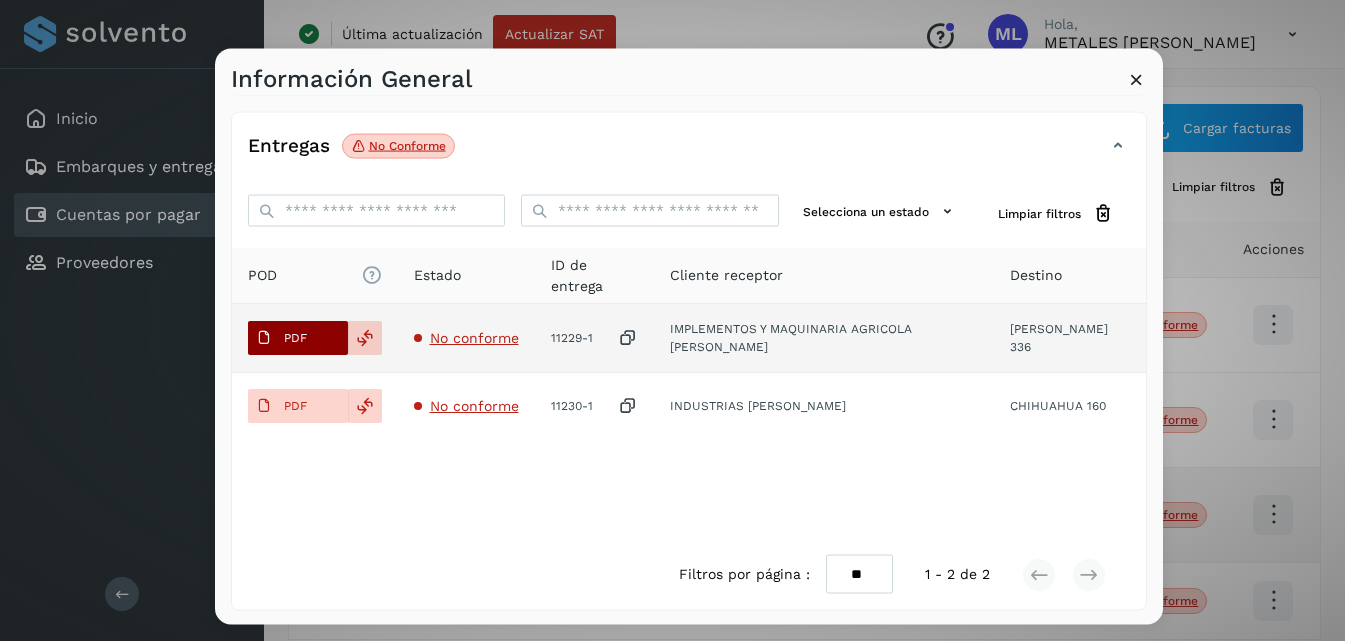click on "PDF" at bounding box center (298, 338) 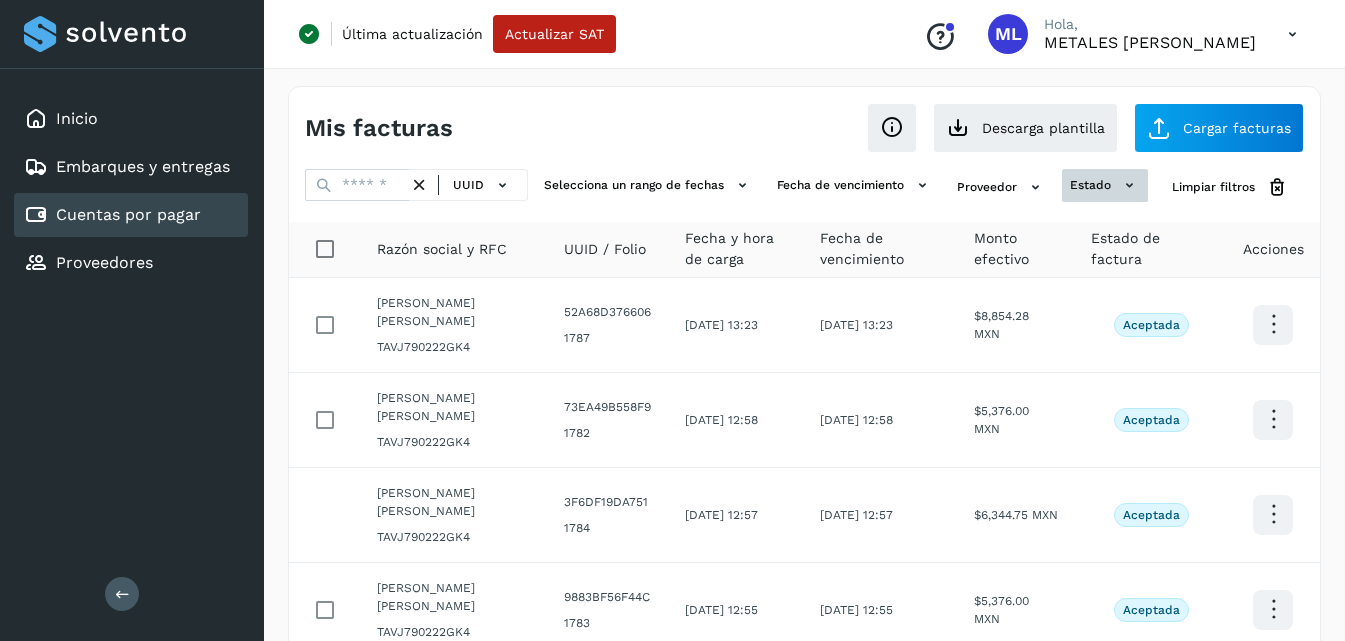 click on "estado" 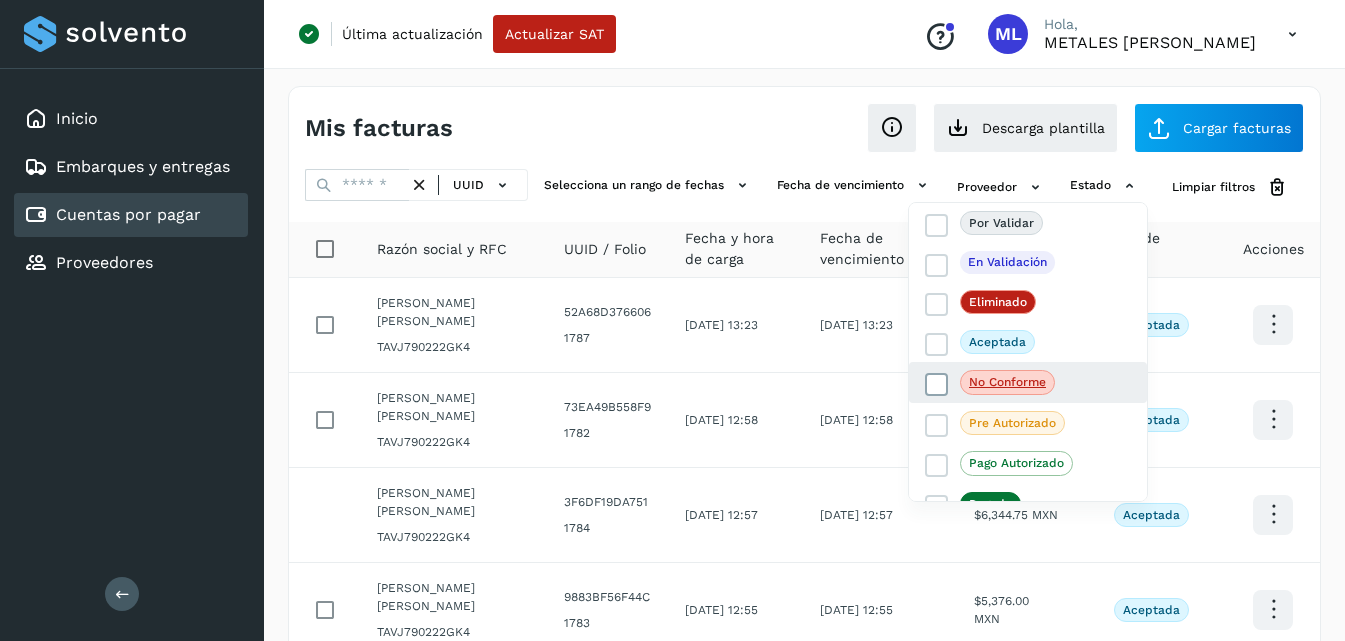 click on "No conforme" 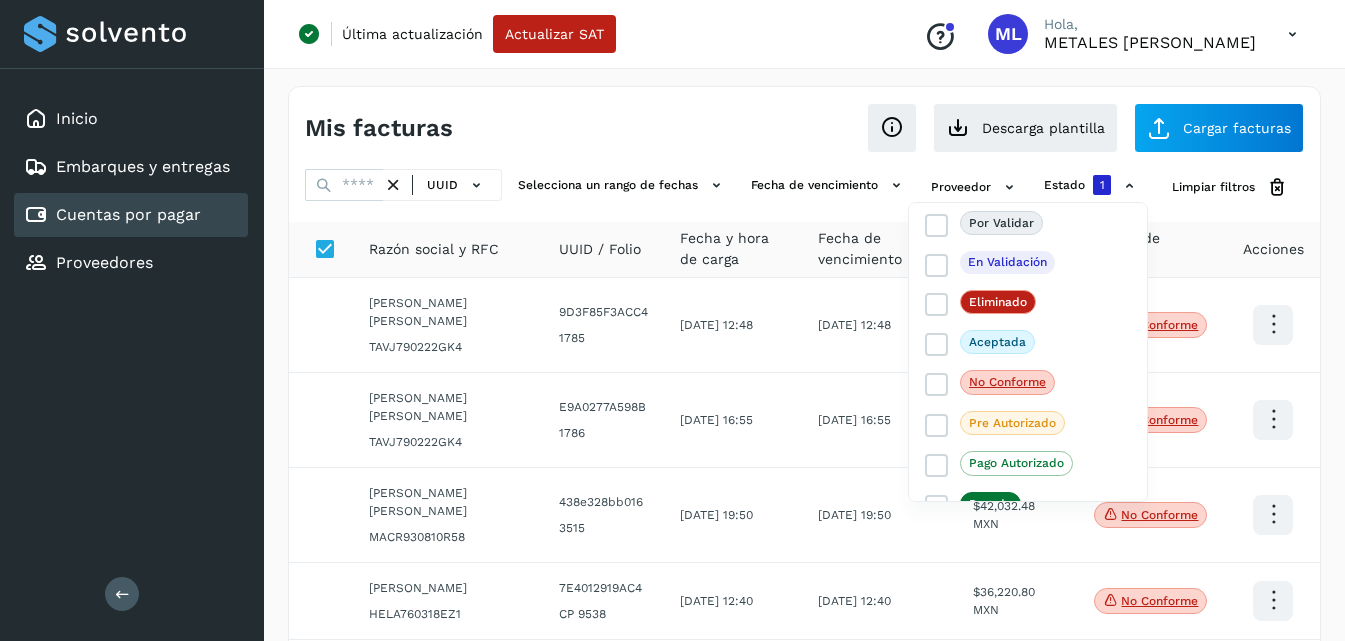 click at bounding box center [672, 320] 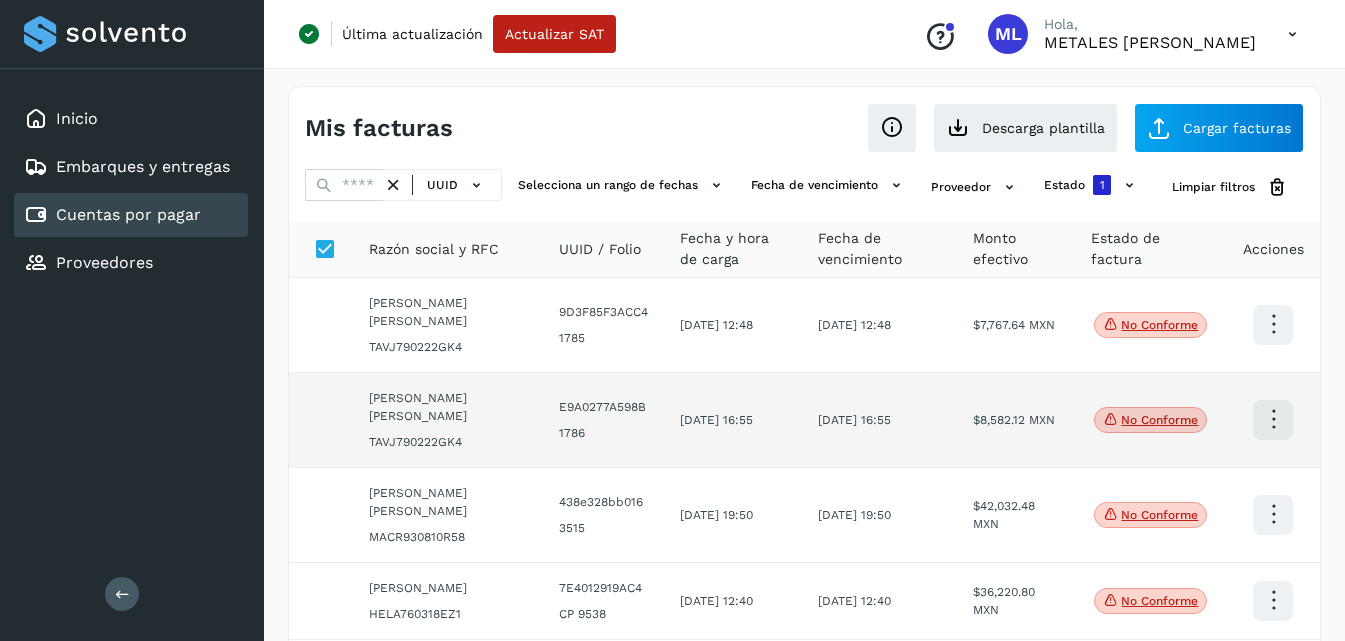 click at bounding box center (1273, 324) 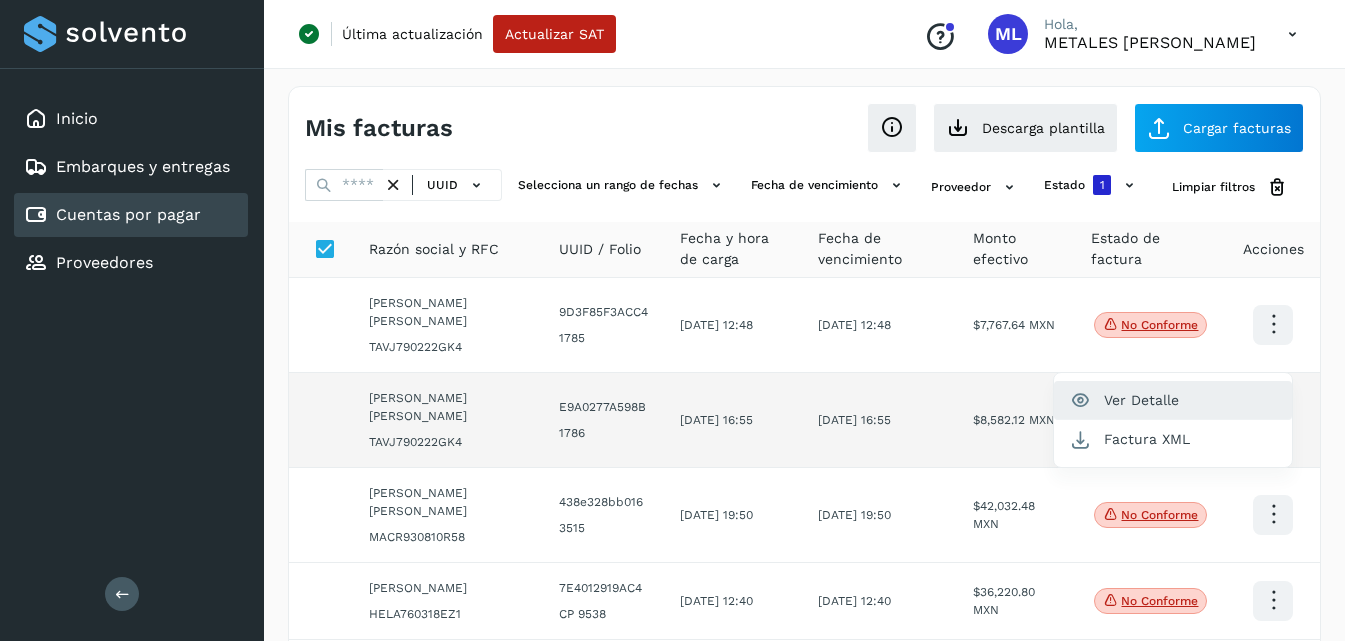 click on "Ver Detalle" 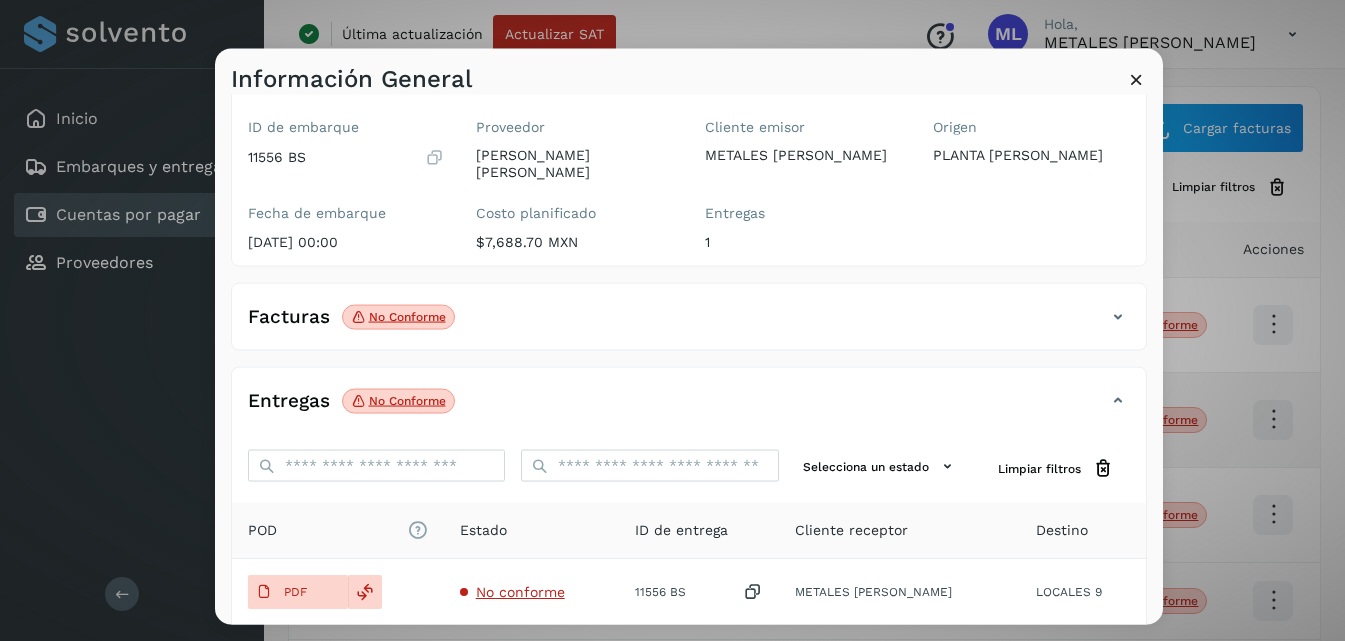 scroll, scrollTop: 326, scrollLeft: 0, axis: vertical 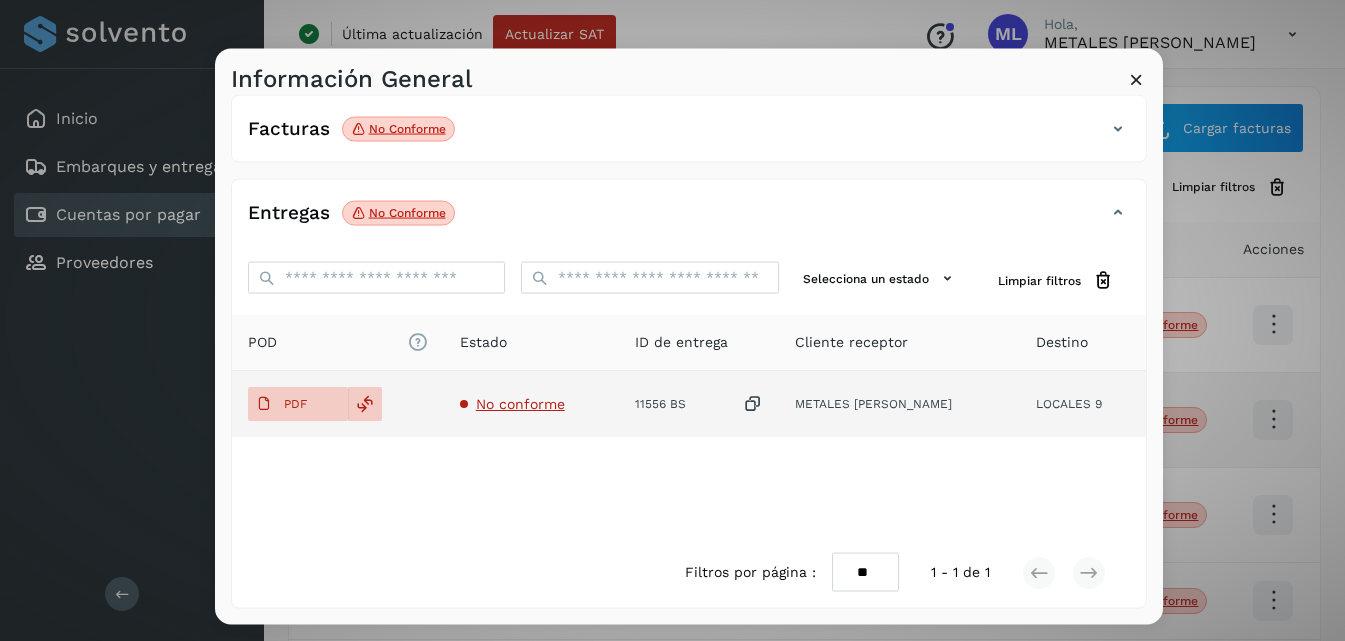 click on "PDF" 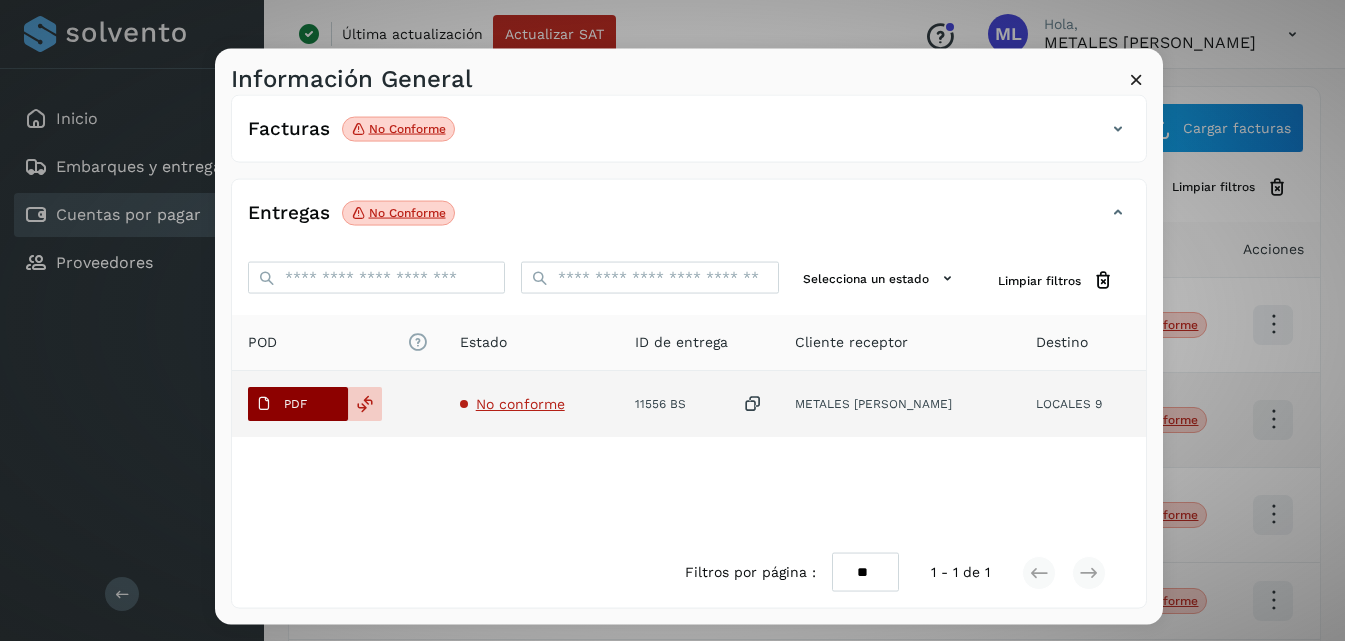 click on "PDF" at bounding box center [298, 404] 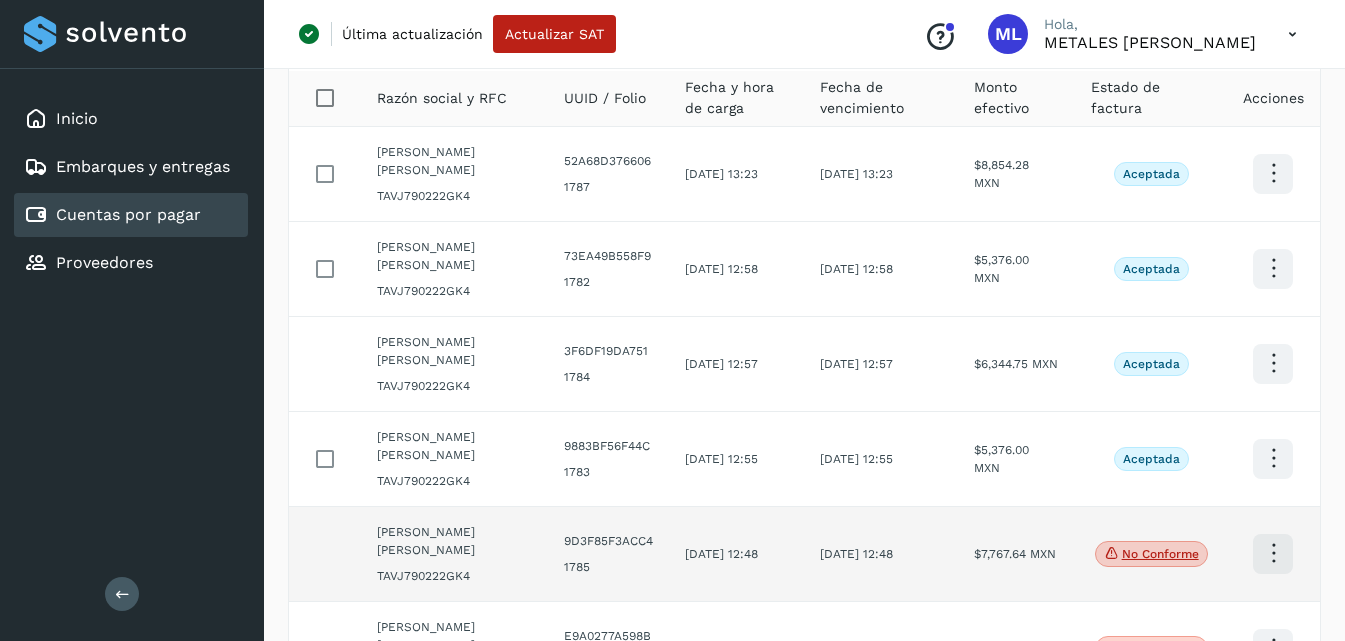 scroll, scrollTop: 200, scrollLeft: 0, axis: vertical 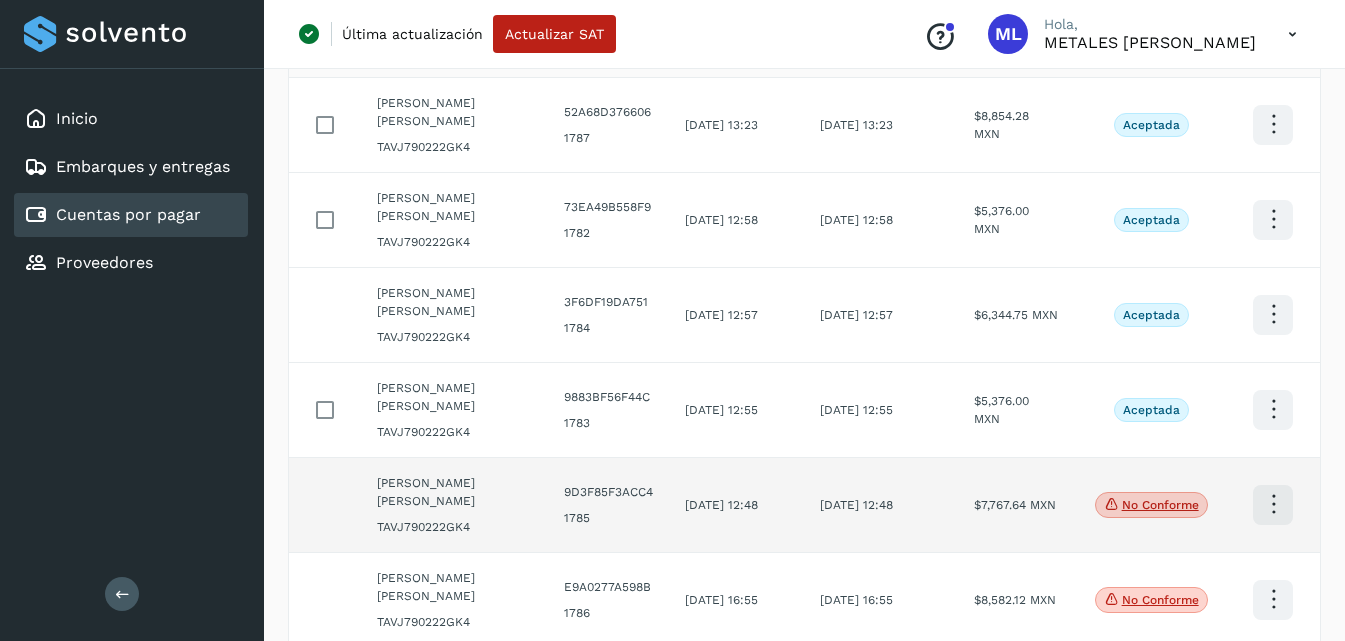 click at bounding box center (1273, 124) 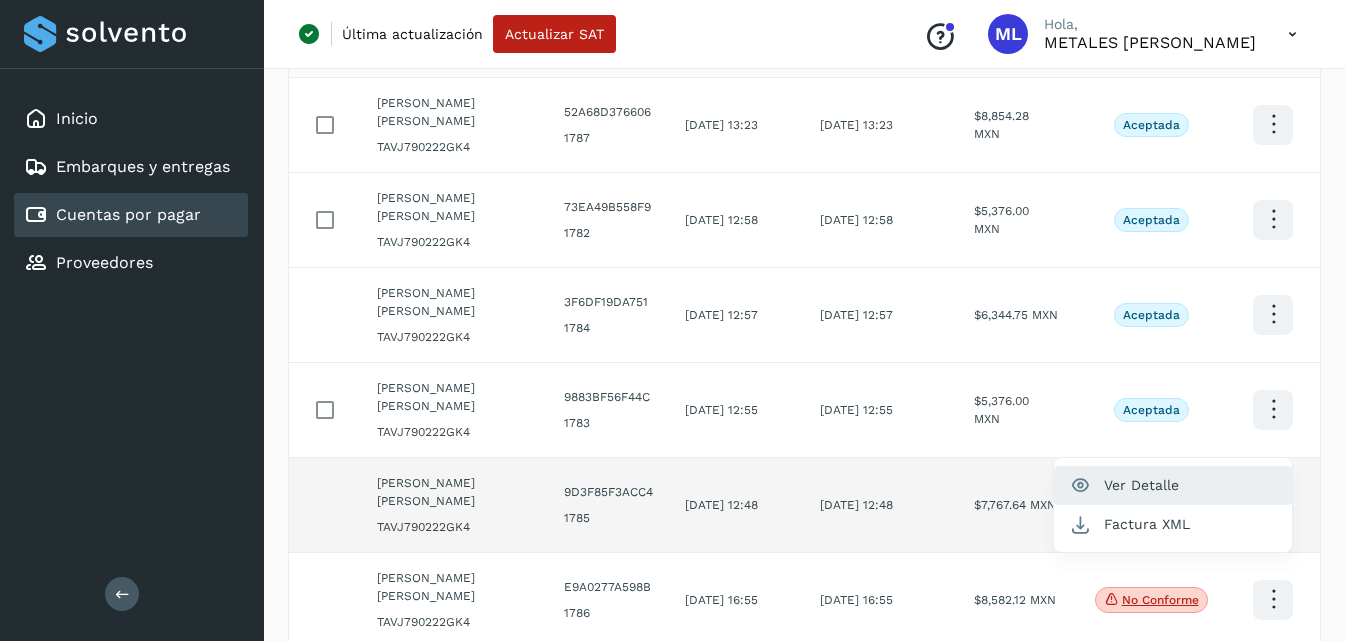 click on "Ver Detalle" 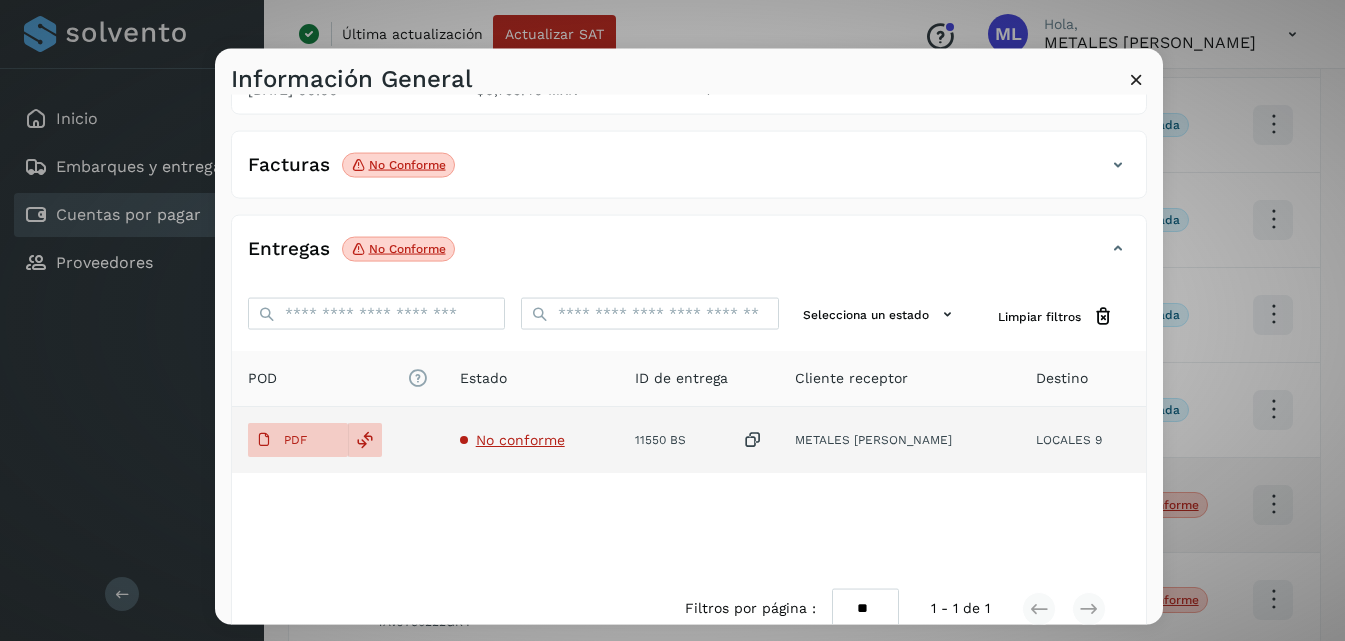 scroll, scrollTop: 326, scrollLeft: 0, axis: vertical 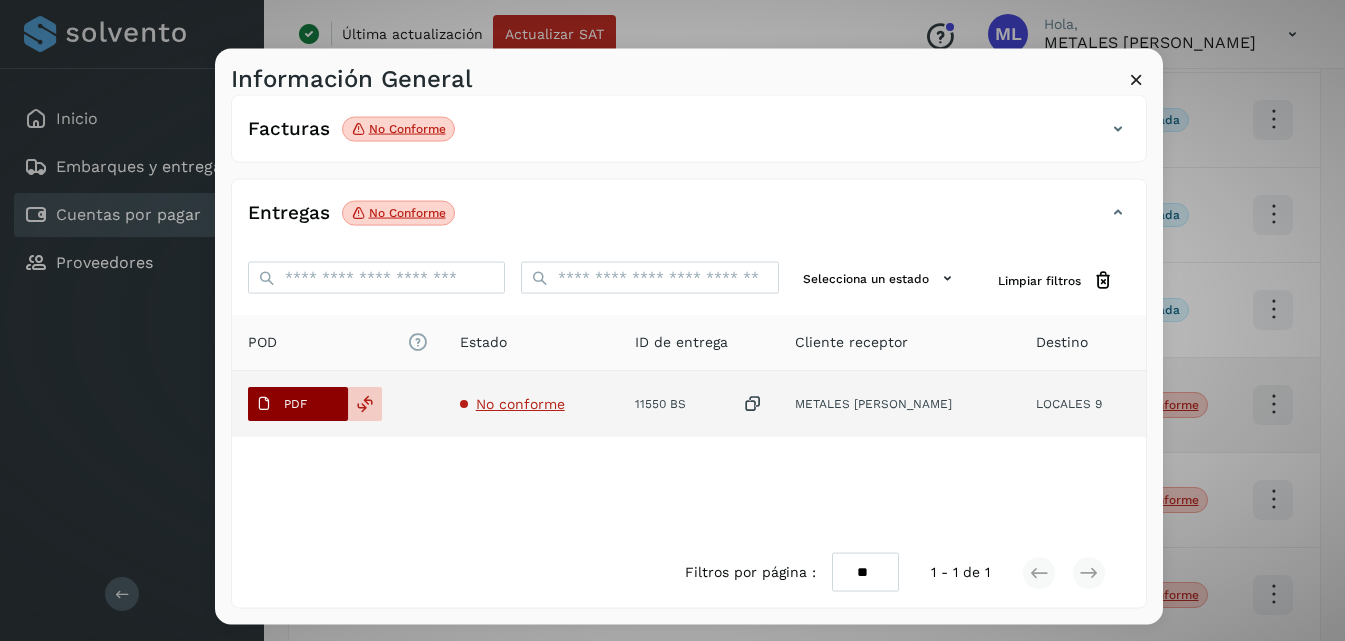 click on "PDF" at bounding box center (281, 404) 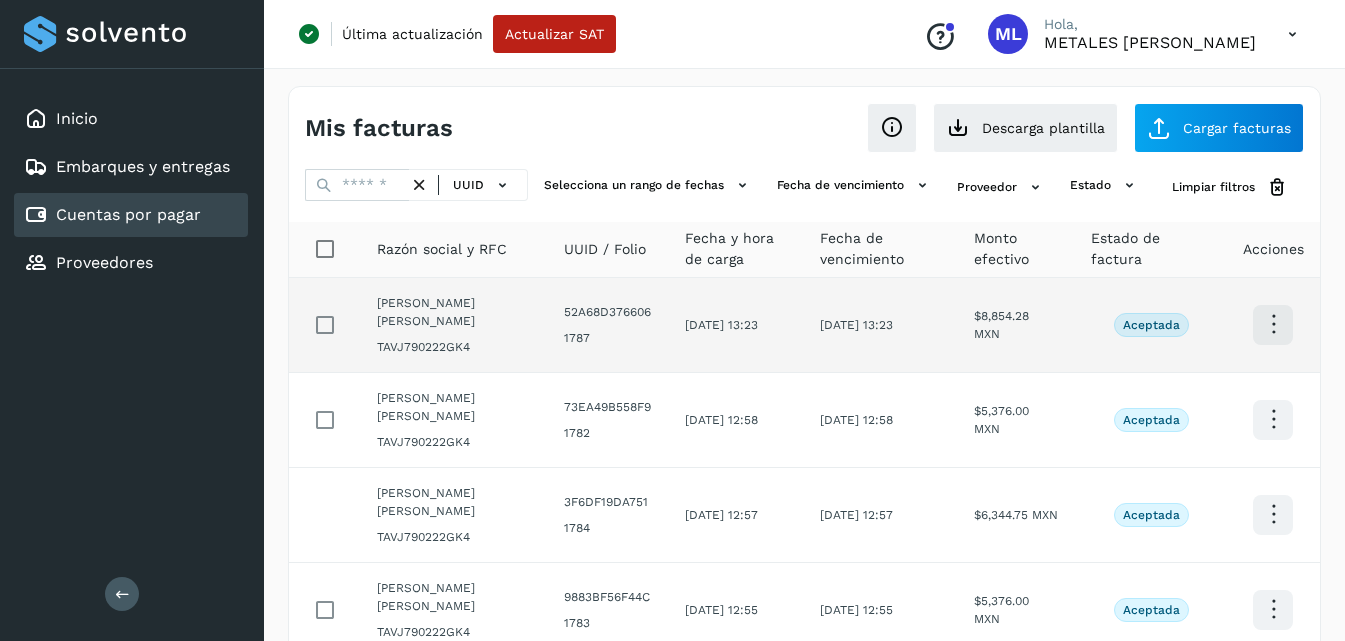 click on "TAVJ790222GK4" at bounding box center [454, 347] 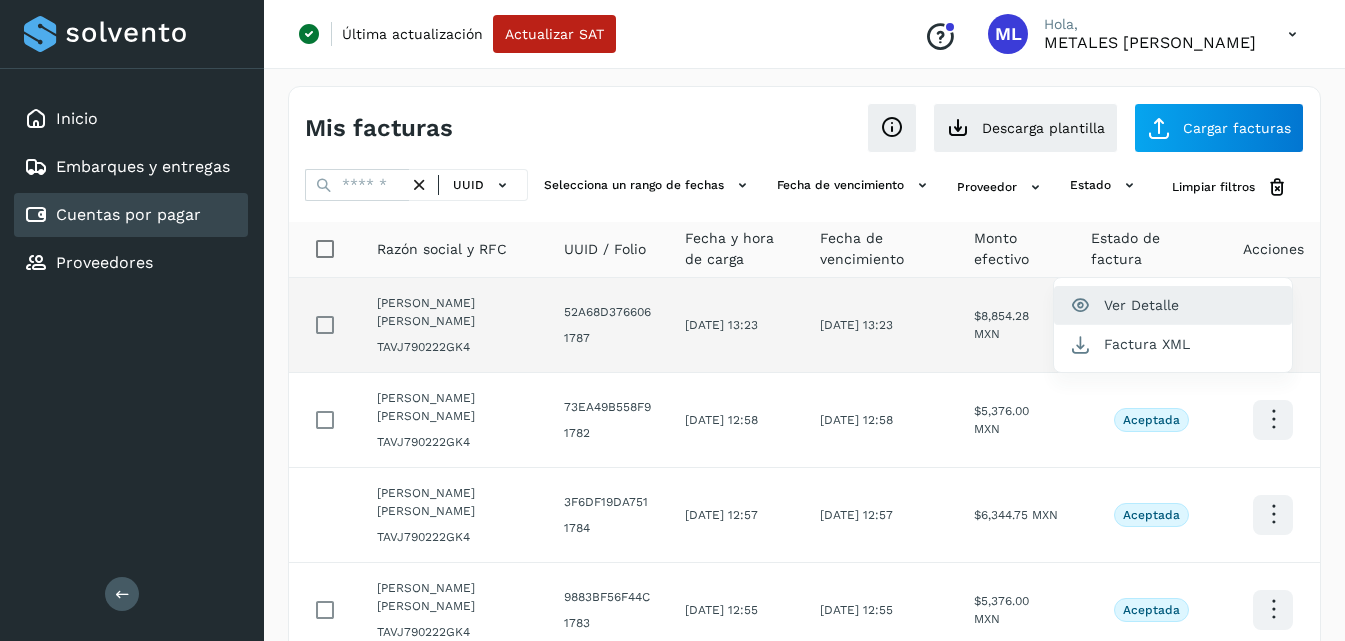 click on "Ver Detalle" 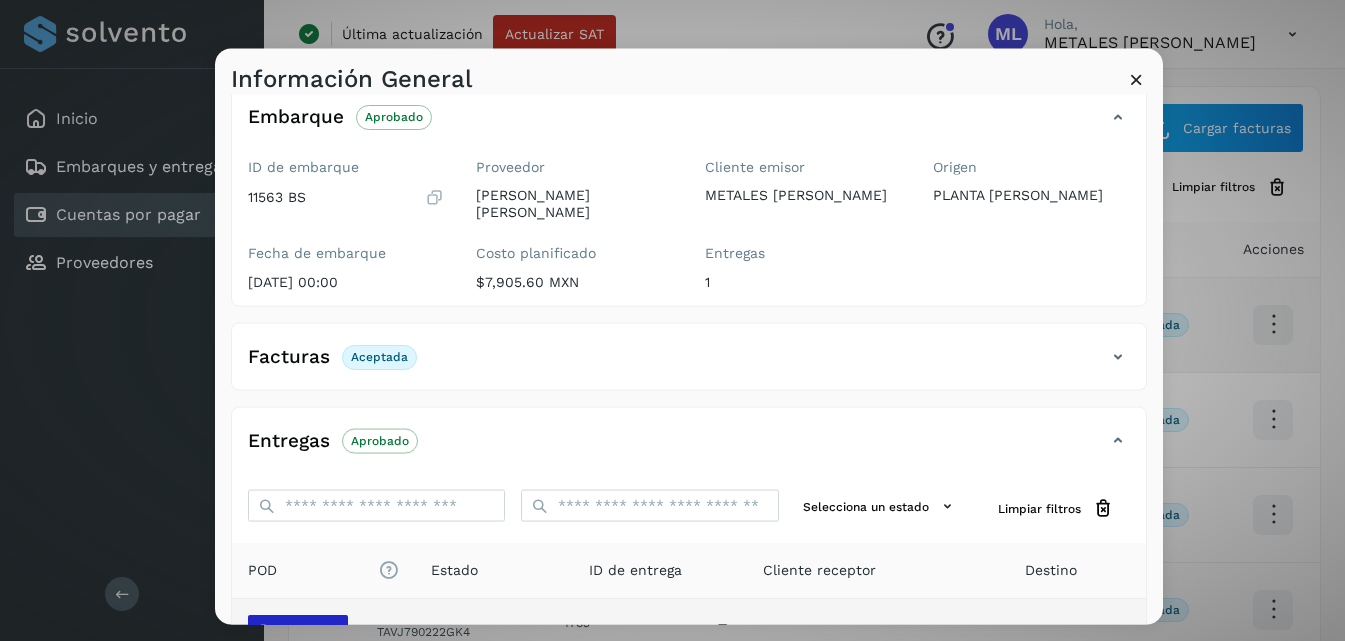 scroll, scrollTop: 326, scrollLeft: 0, axis: vertical 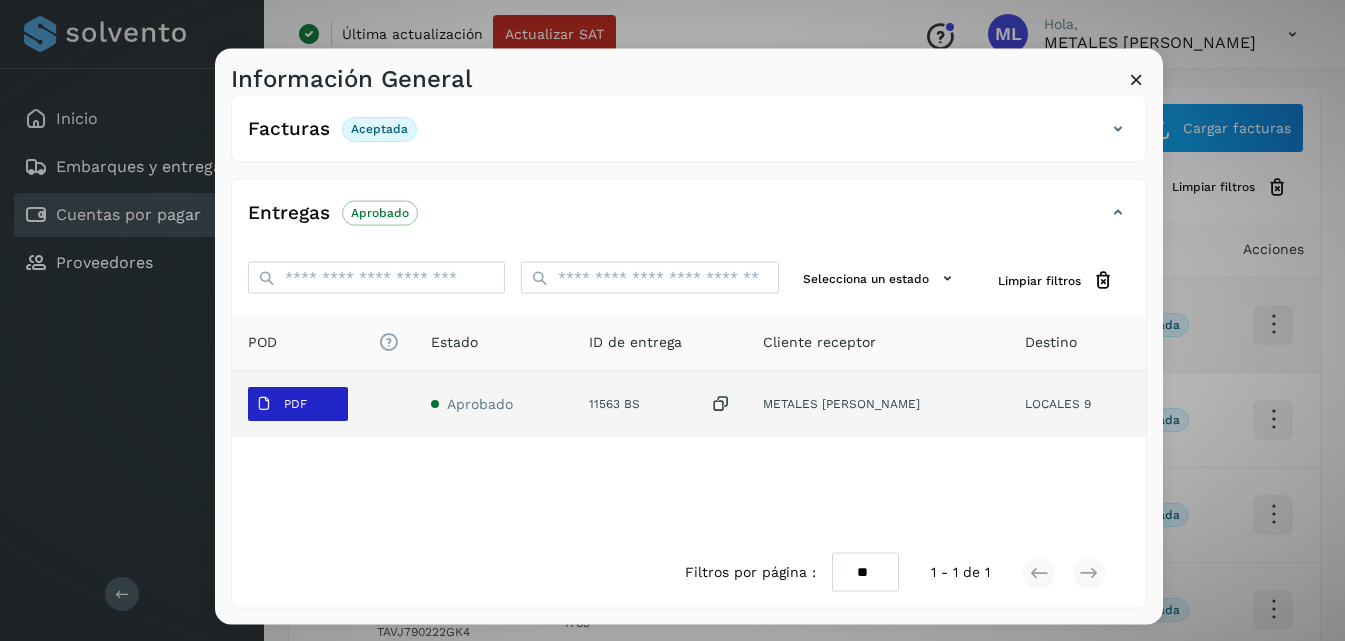 click on "PDF" at bounding box center [281, 404] 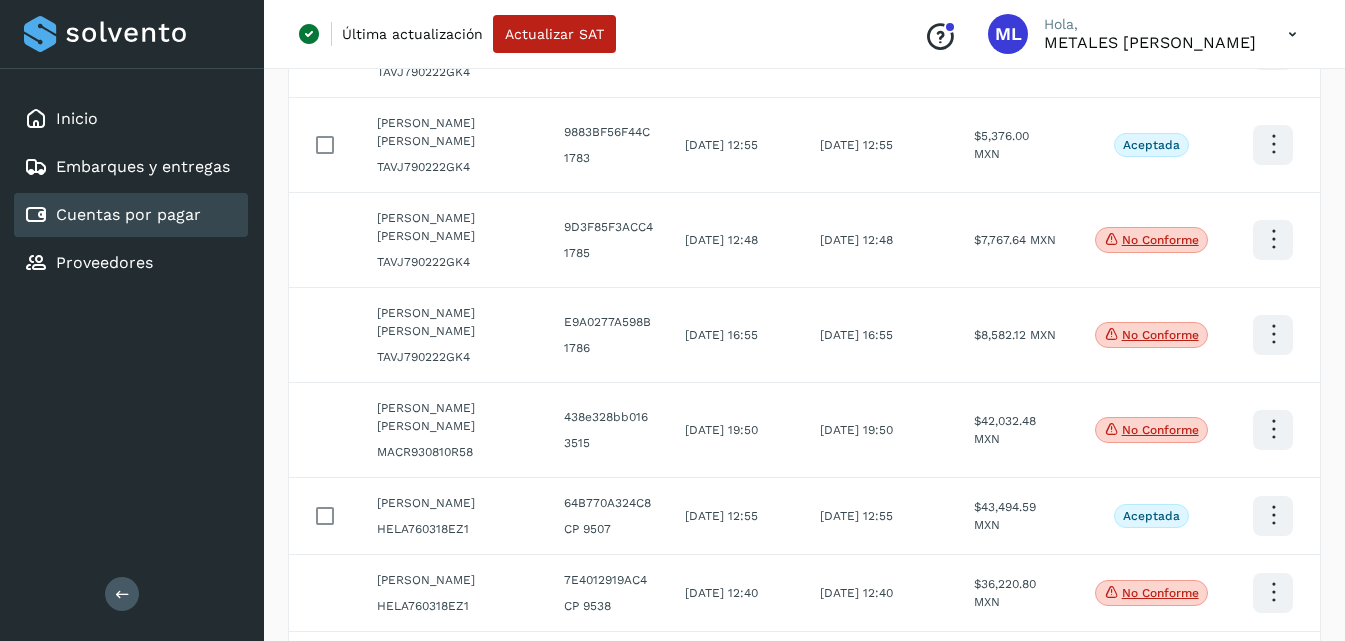 scroll, scrollTop: 500, scrollLeft: 0, axis: vertical 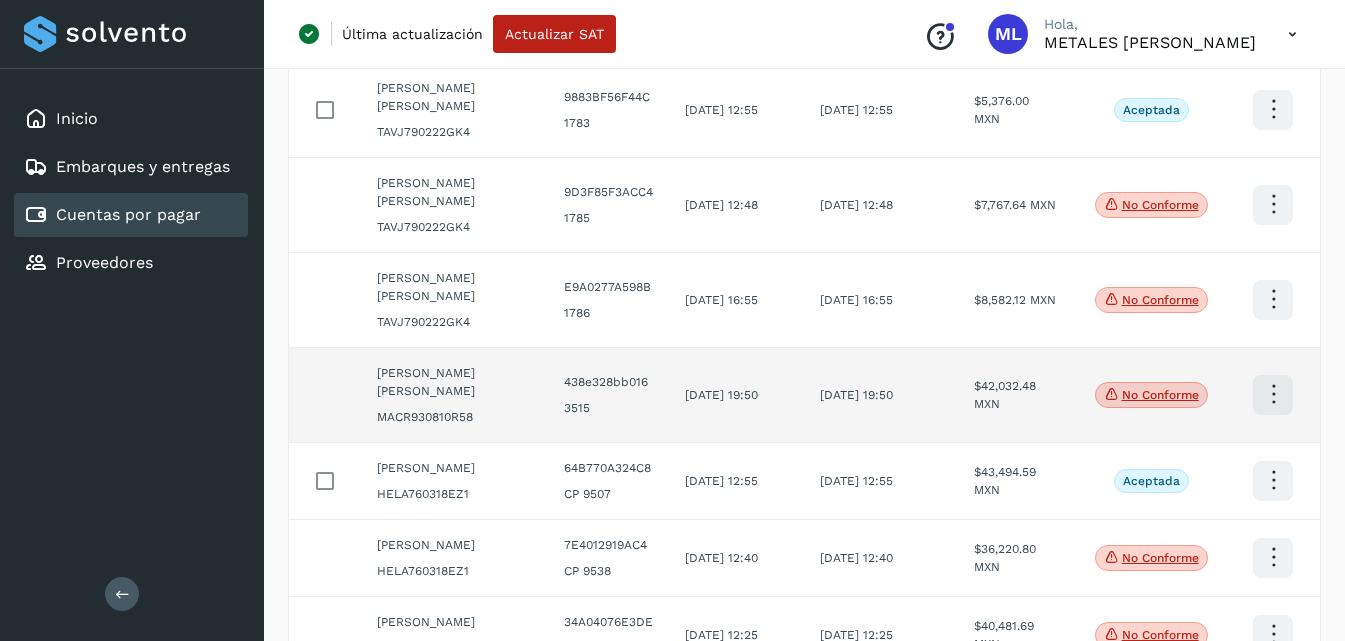 click on "[PERSON_NAME] [PERSON_NAME]" at bounding box center (454, 382) 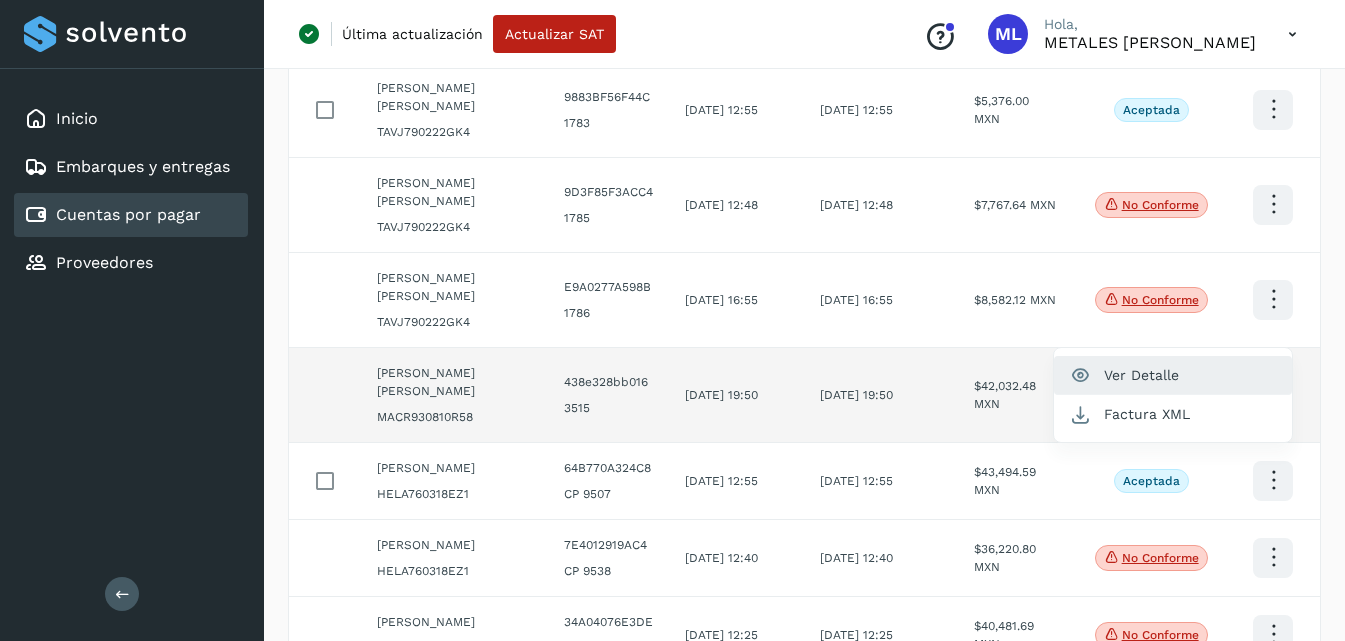 click on "Ver Detalle" 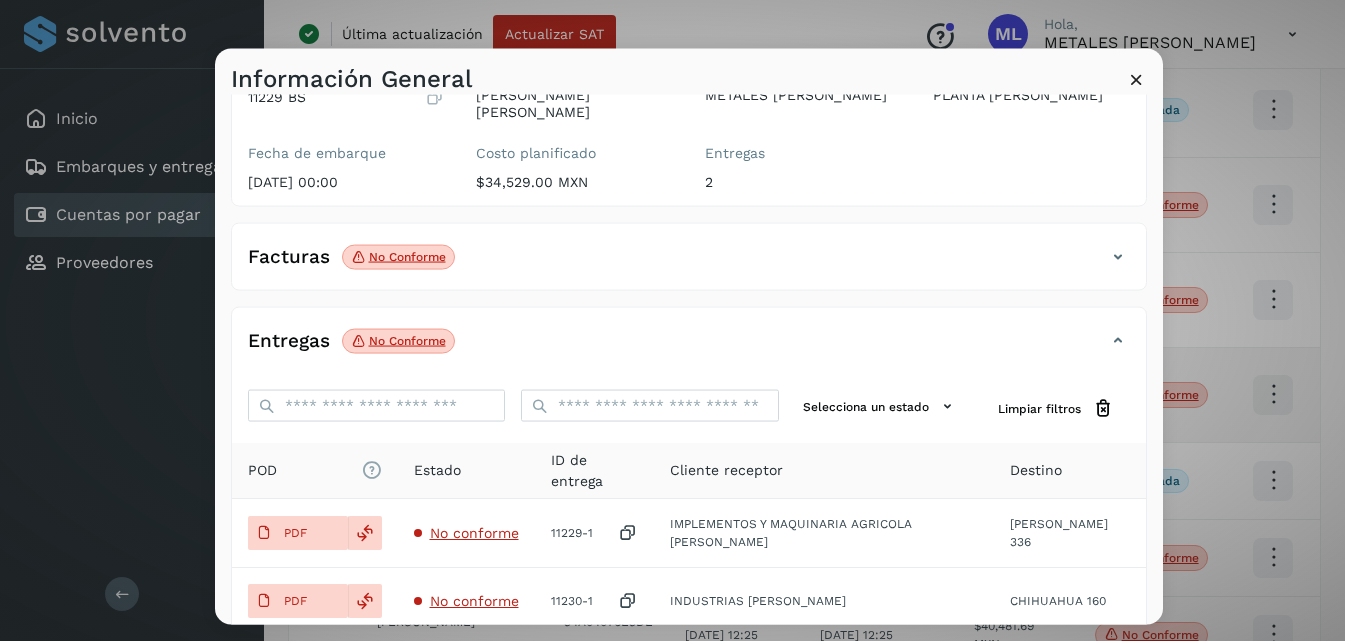 scroll, scrollTop: 0, scrollLeft: 0, axis: both 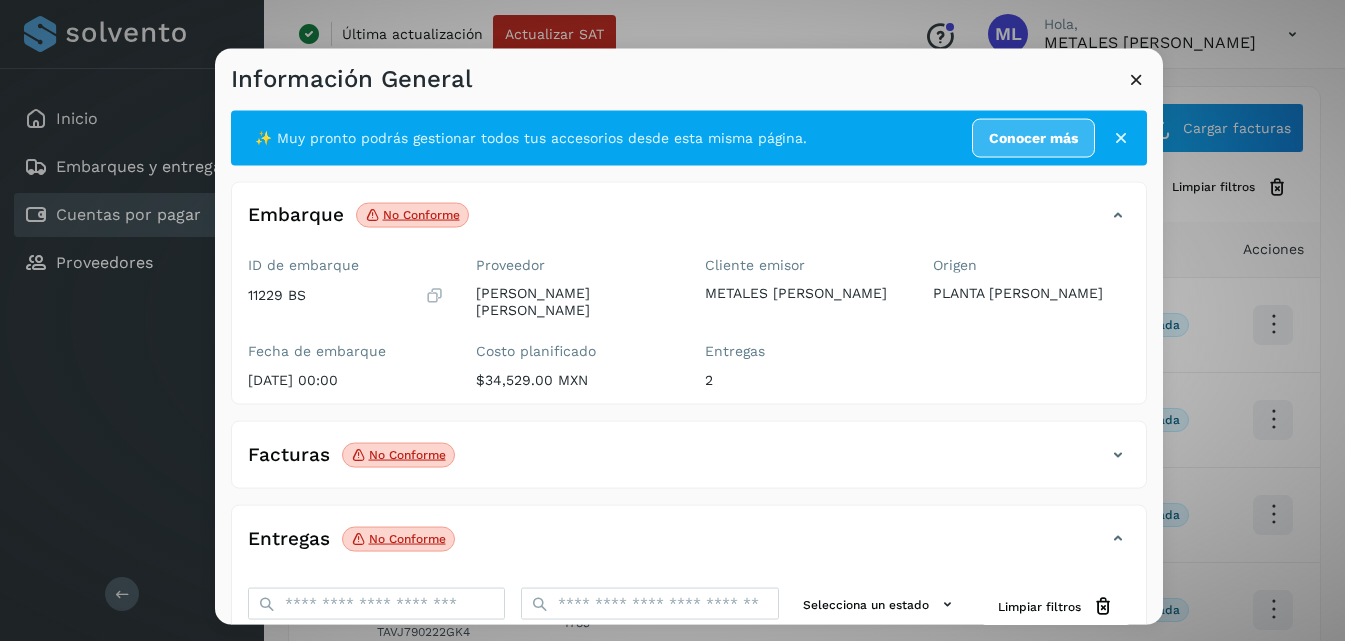 click on "Embarque No conforme
Verifica el estado de la factura o entregas asociadas a este embarque" at bounding box center (689, 223) 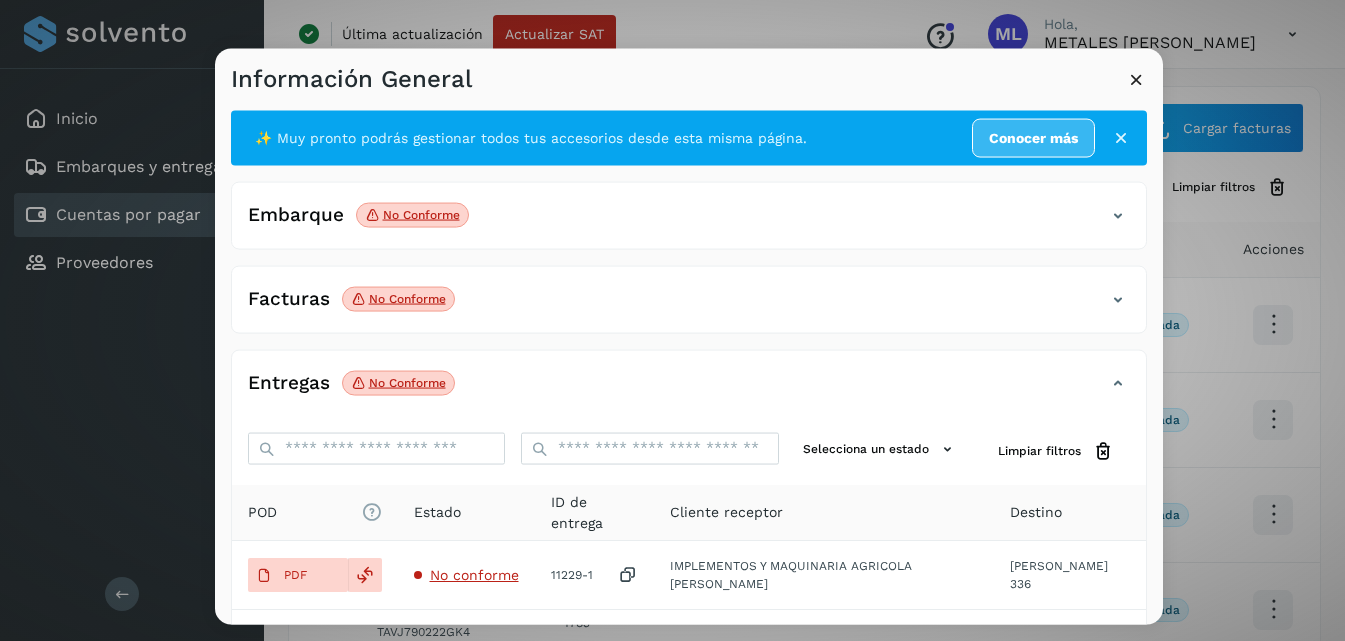 click at bounding box center [1118, 215] 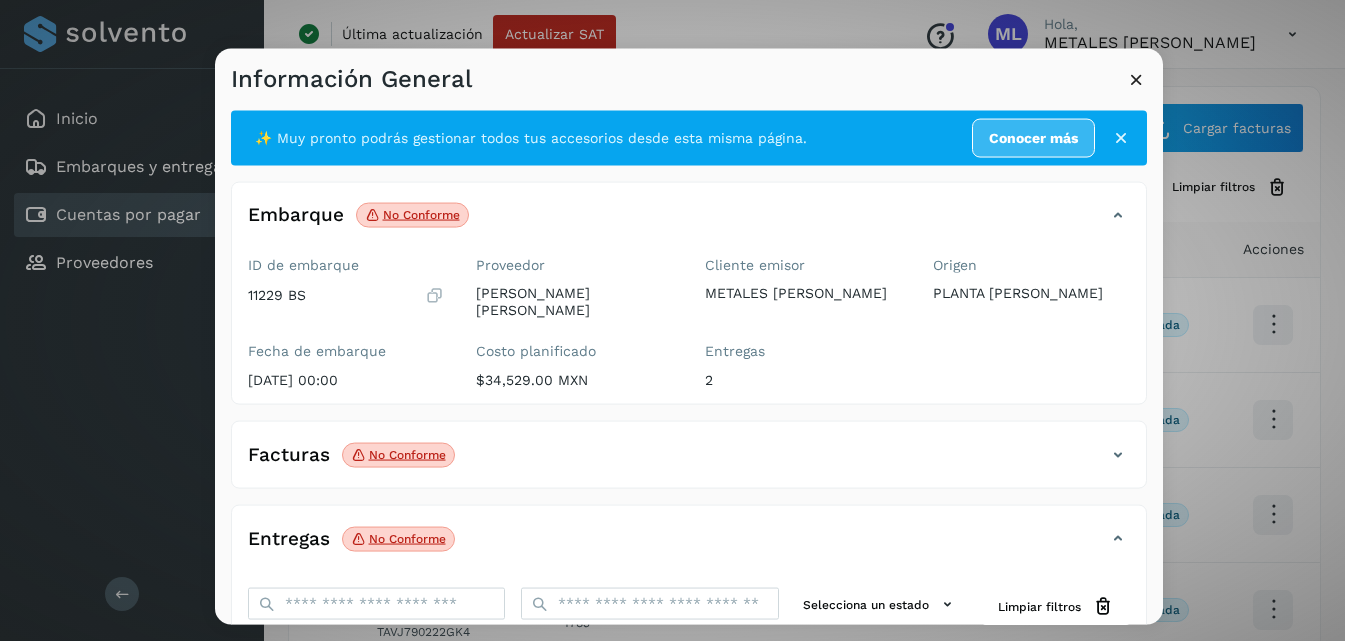click at bounding box center (1121, 138) 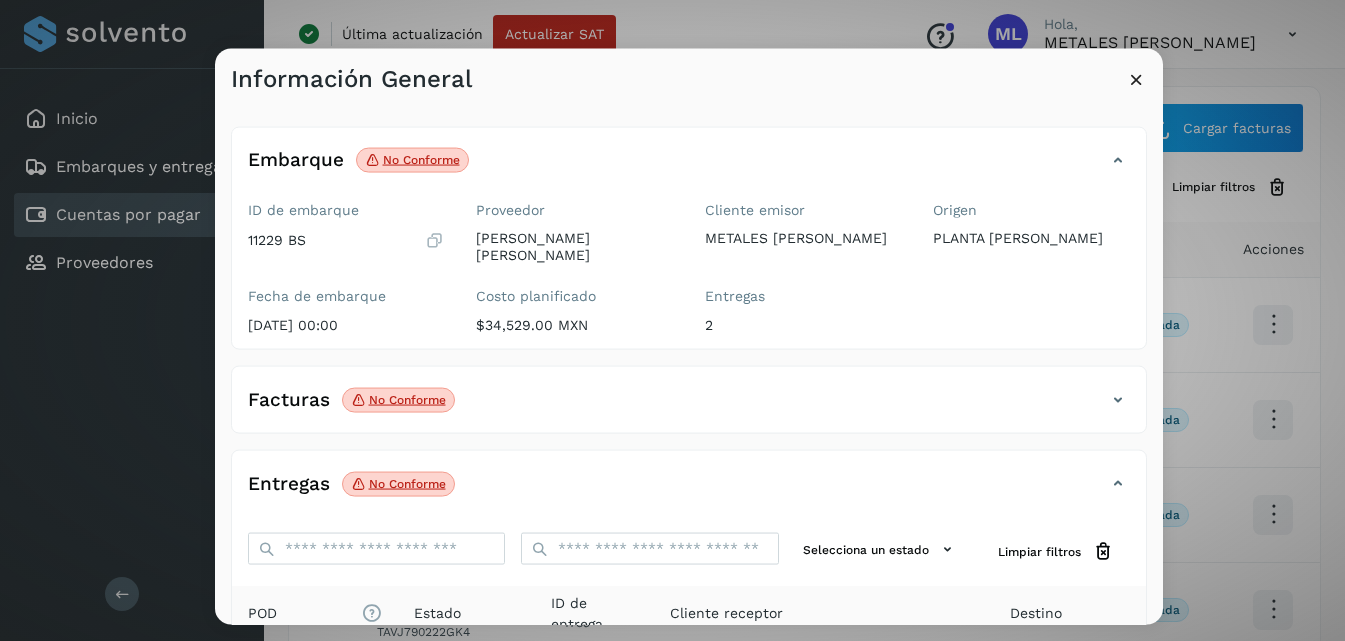 click at bounding box center [1118, 160] 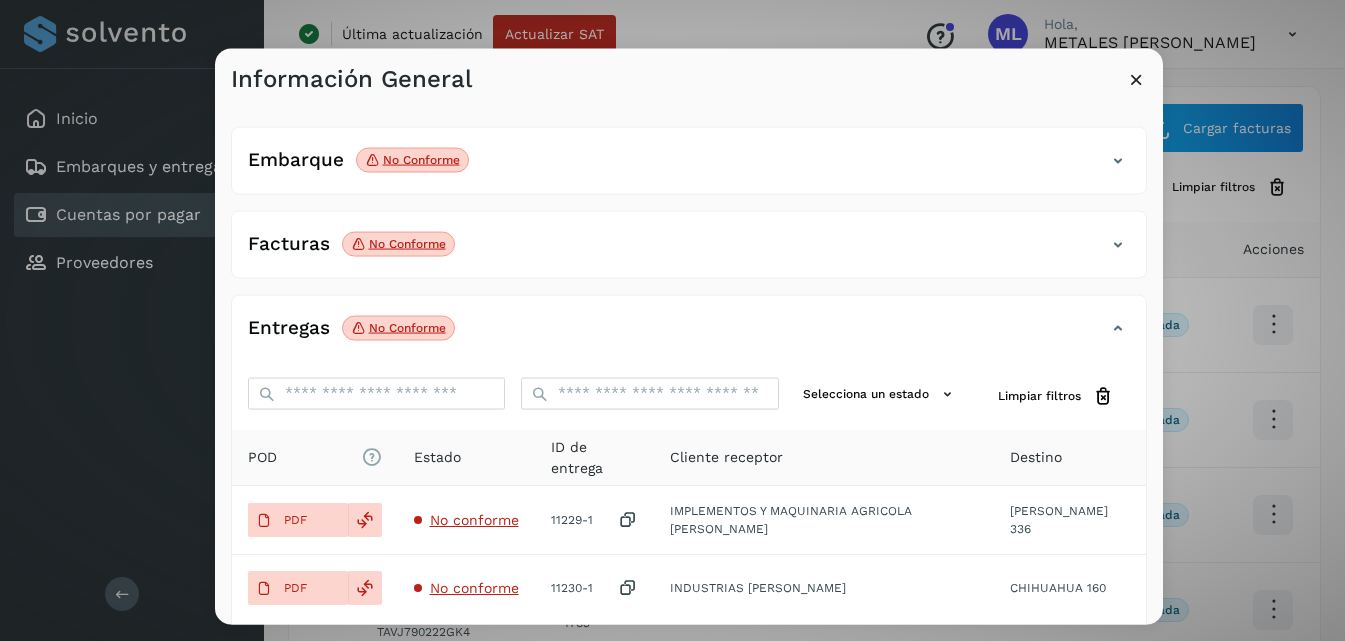 click at bounding box center [1118, 160] 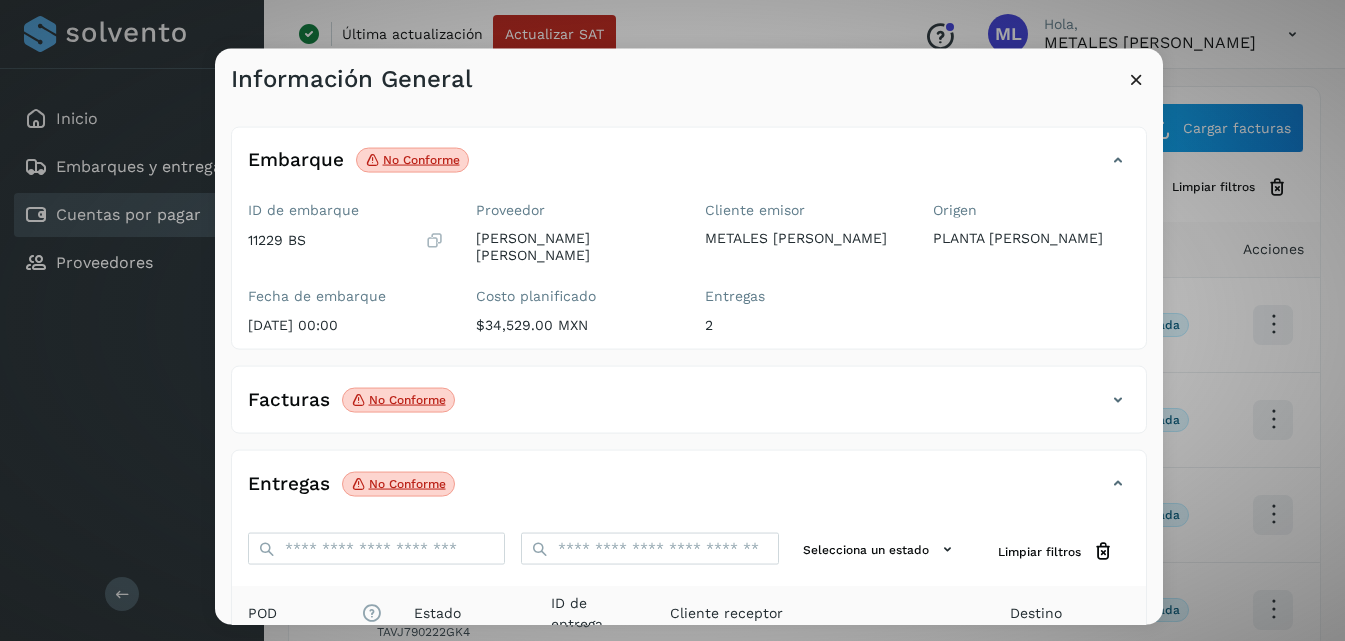 drag, startPoint x: 1136, startPoint y: 79, endPoint x: 1082, endPoint y: 55, distance: 59.093147 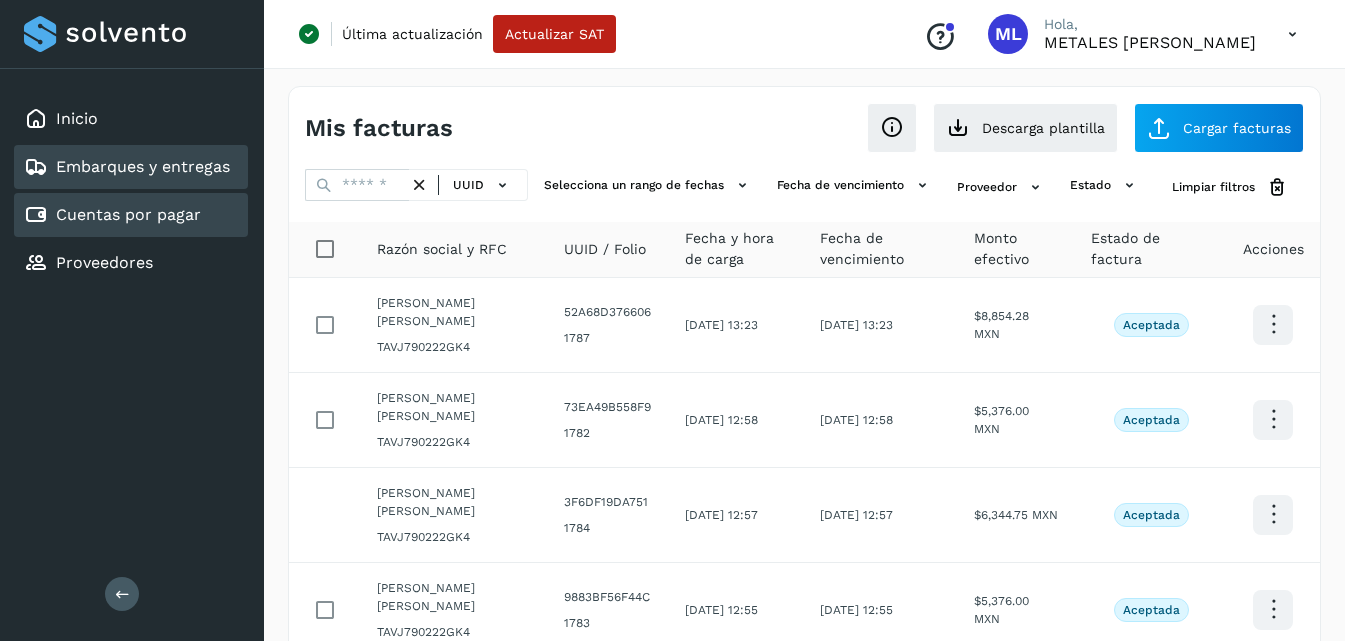 click on "Embarques y entregas" at bounding box center (143, 166) 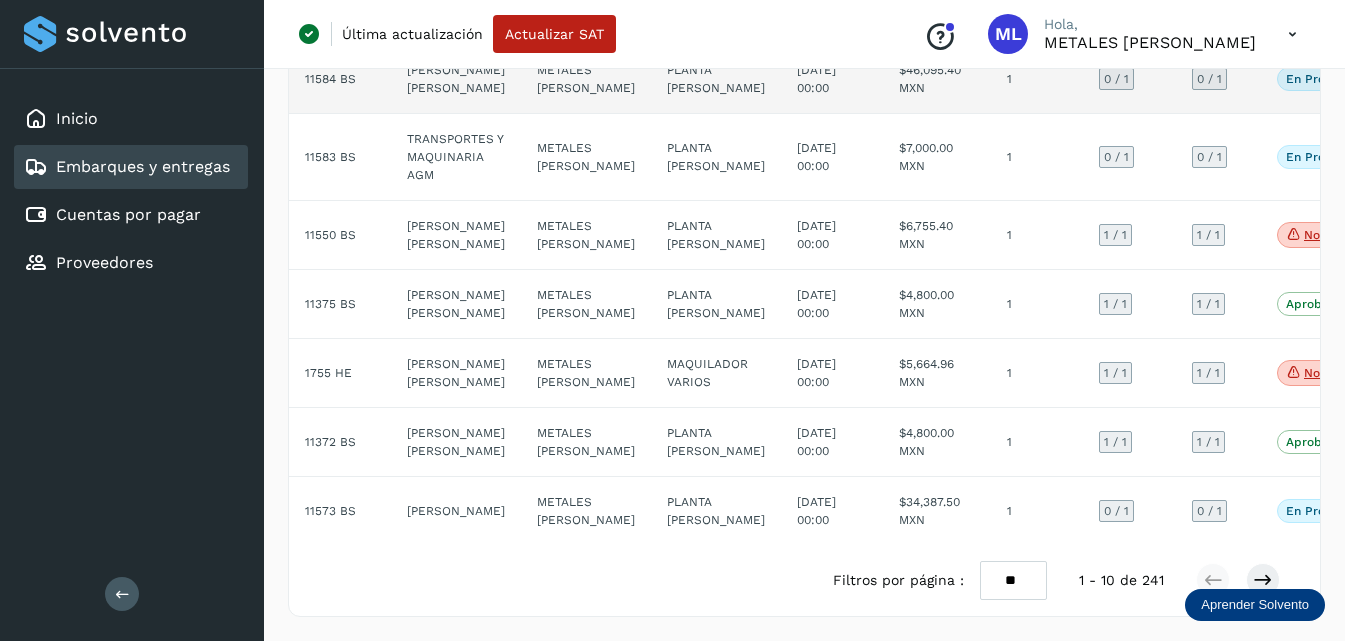 scroll, scrollTop: 617, scrollLeft: 0, axis: vertical 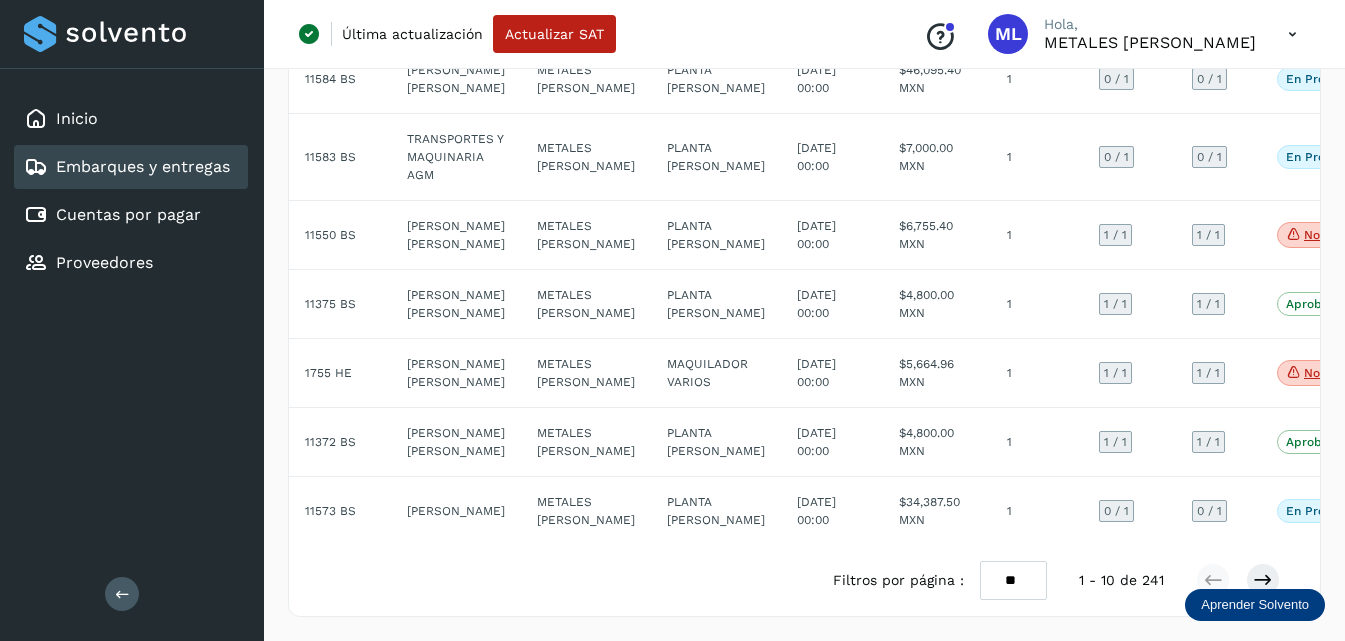 click on "** ** **" at bounding box center [1013, 580] 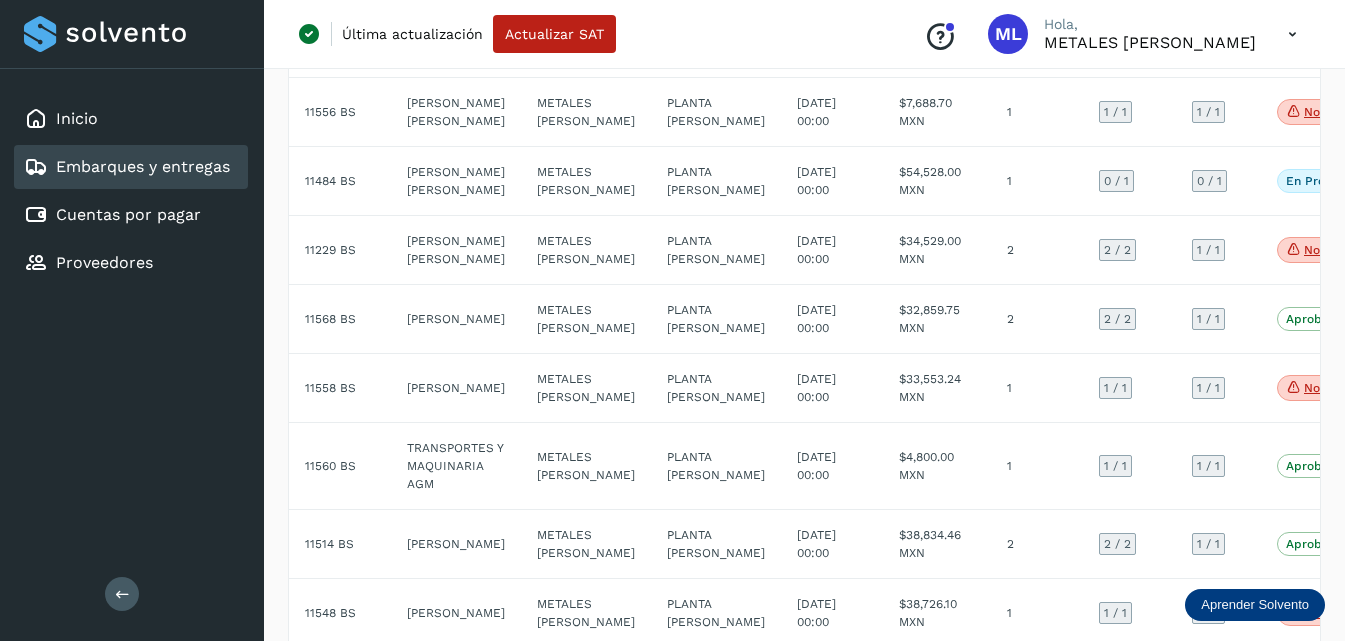 scroll, scrollTop: 1117, scrollLeft: 0, axis: vertical 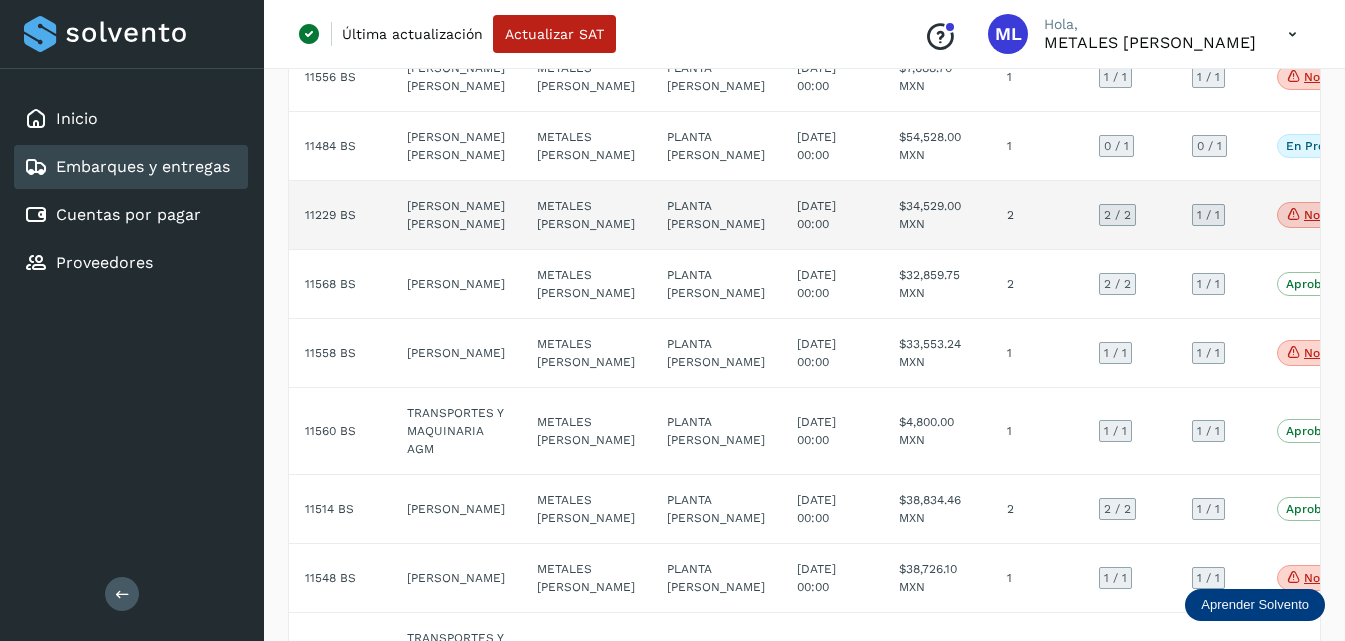 click on "[PERSON_NAME] [PERSON_NAME]" 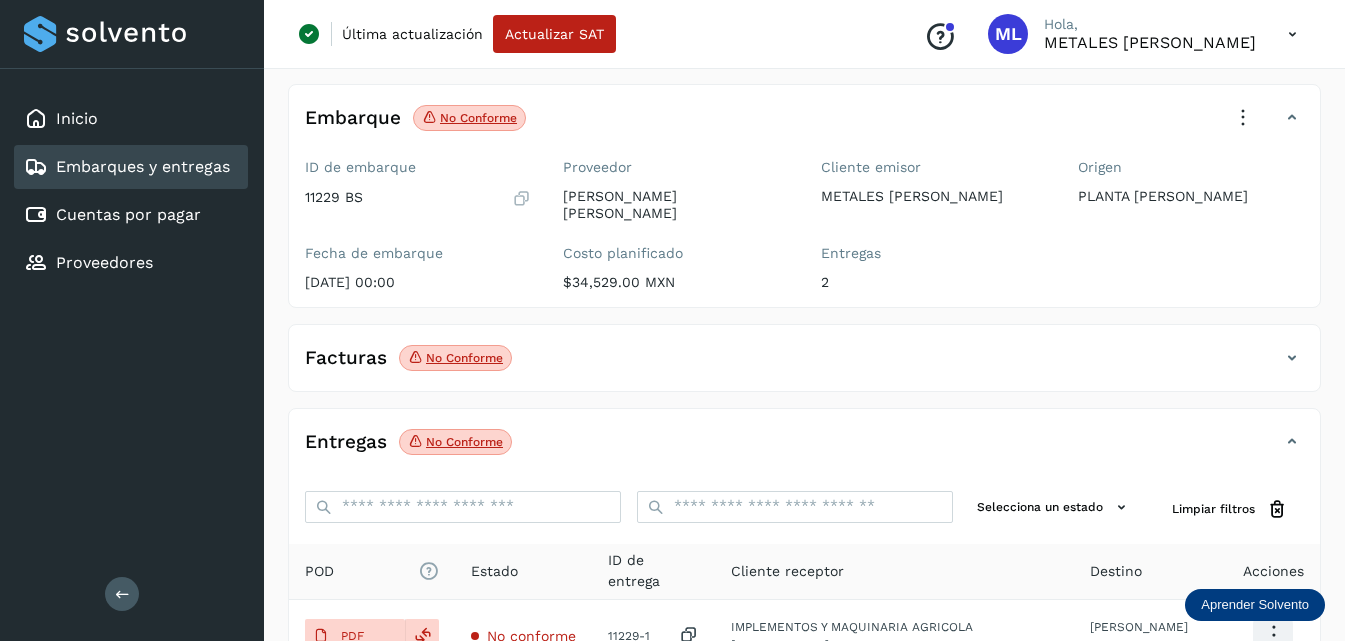 scroll, scrollTop: 0, scrollLeft: 0, axis: both 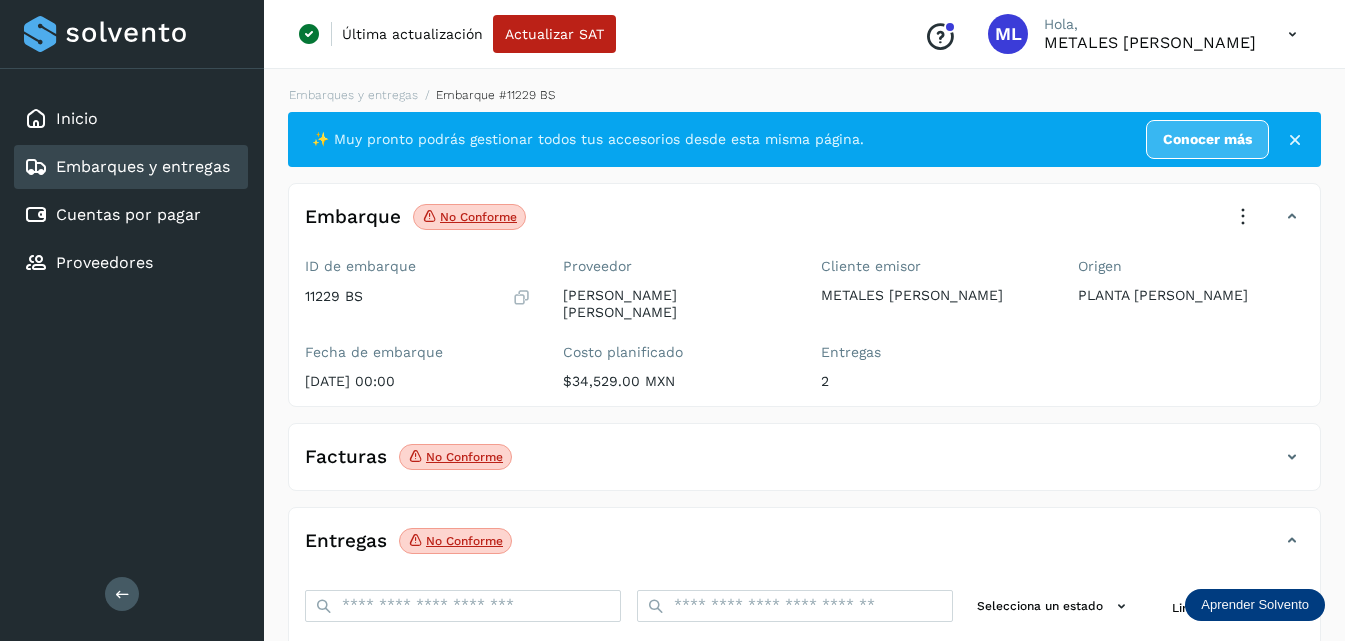 click at bounding box center (1243, 217) 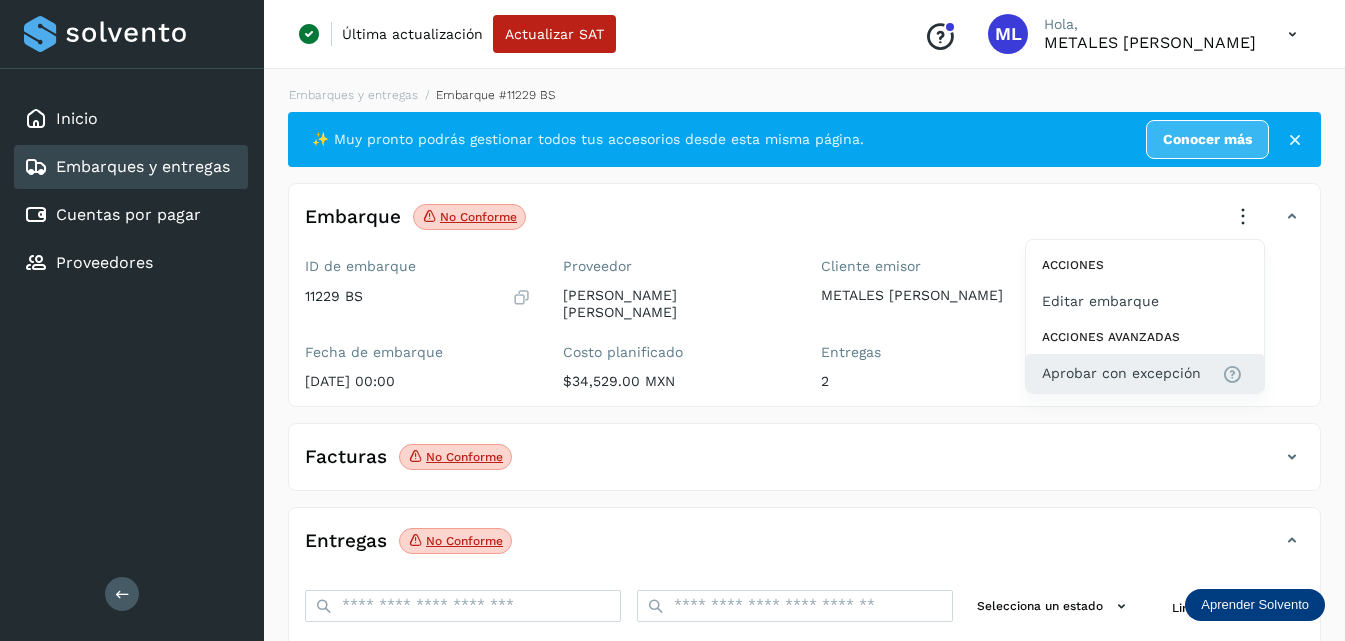 click on "Aprobar con excepción" at bounding box center (1121, 373) 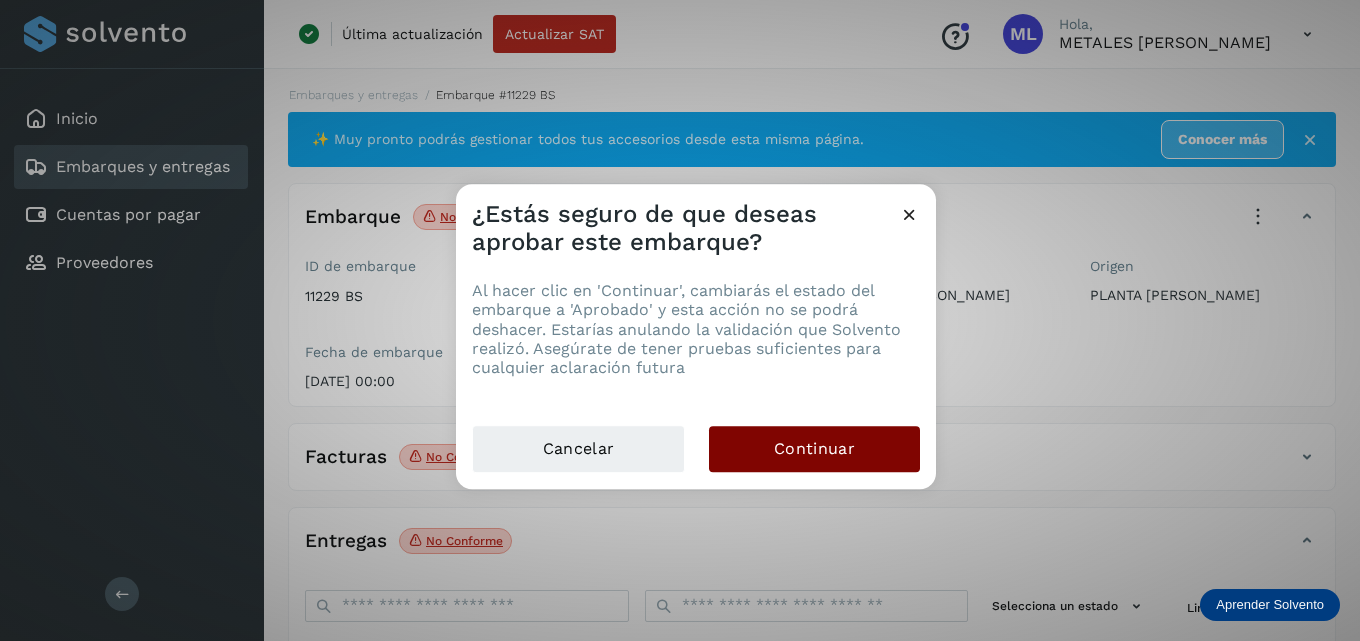 click on "Continuar" 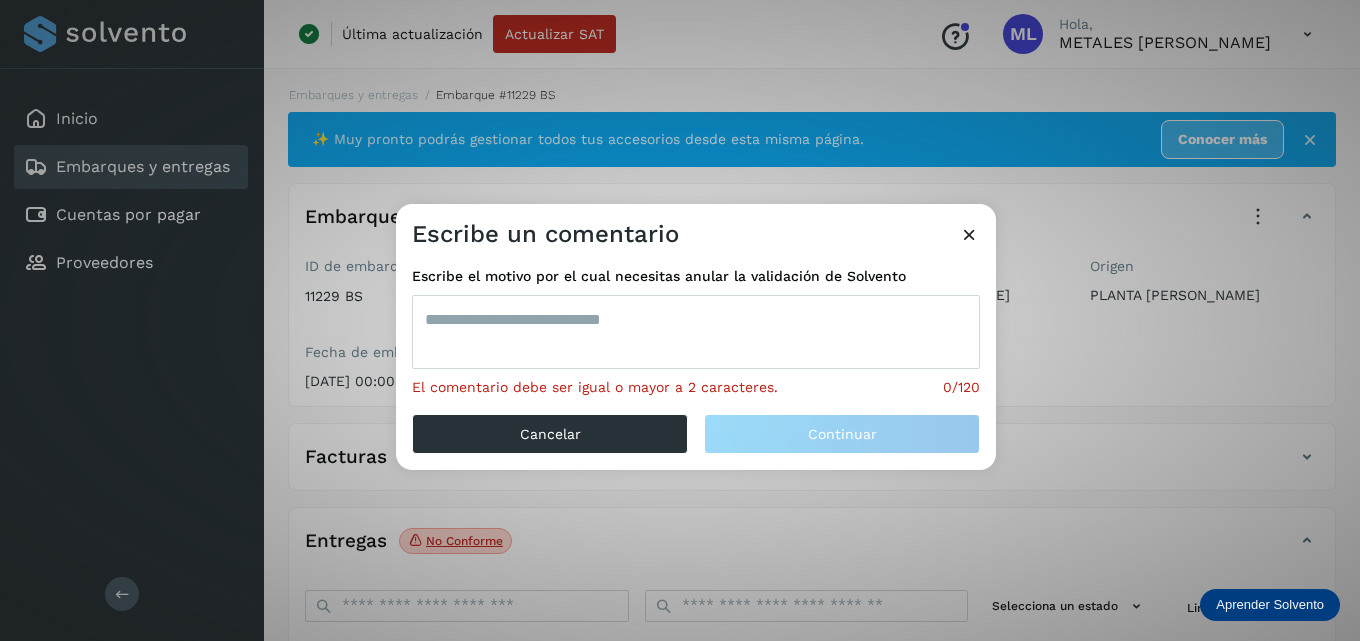 click at bounding box center (696, 332) 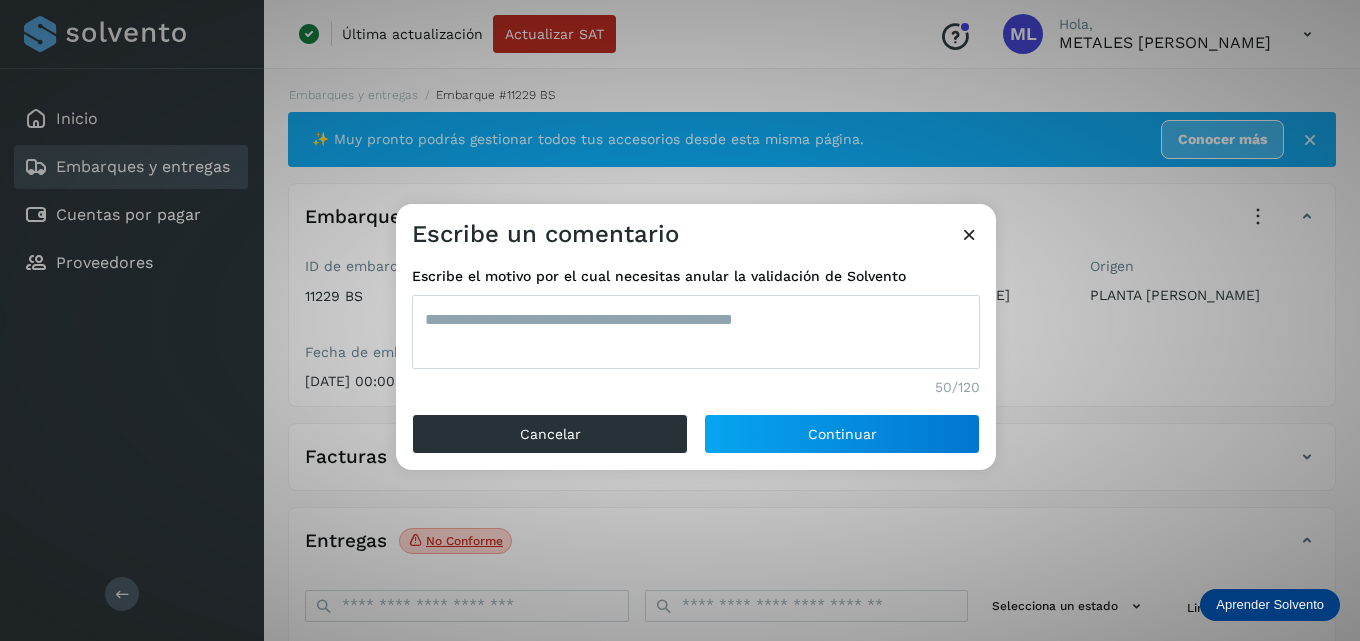 click on "**********" at bounding box center (696, 332) 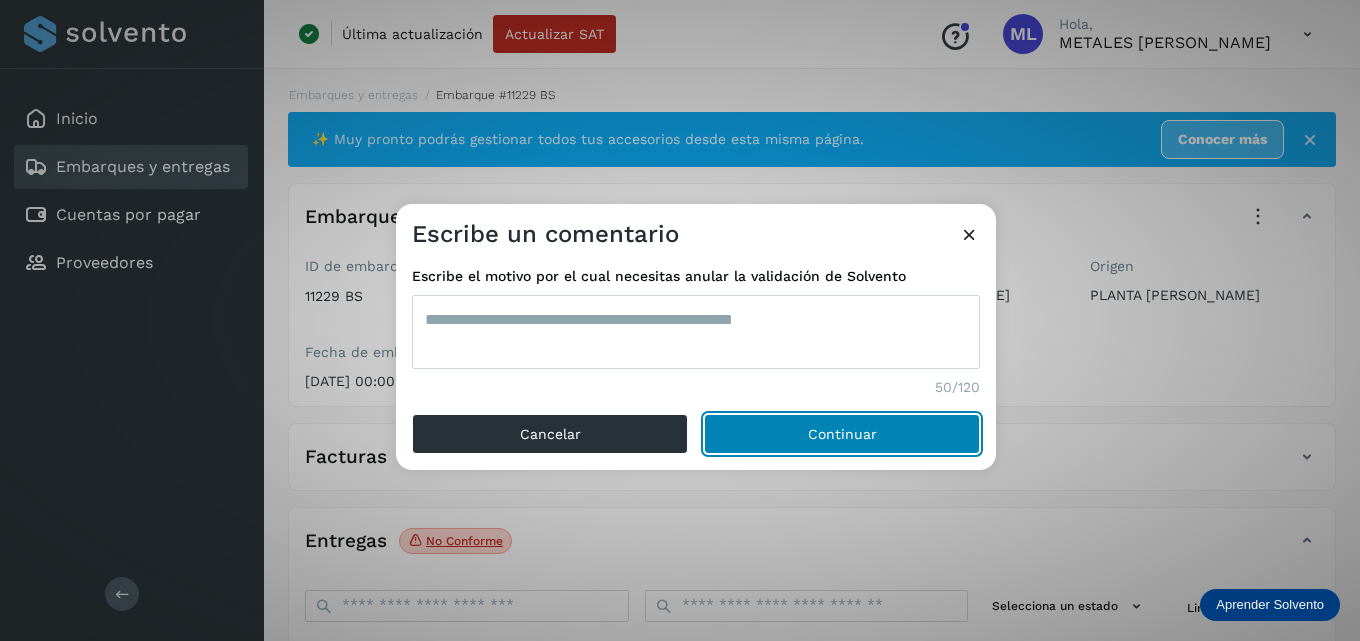 click on "Continuar" 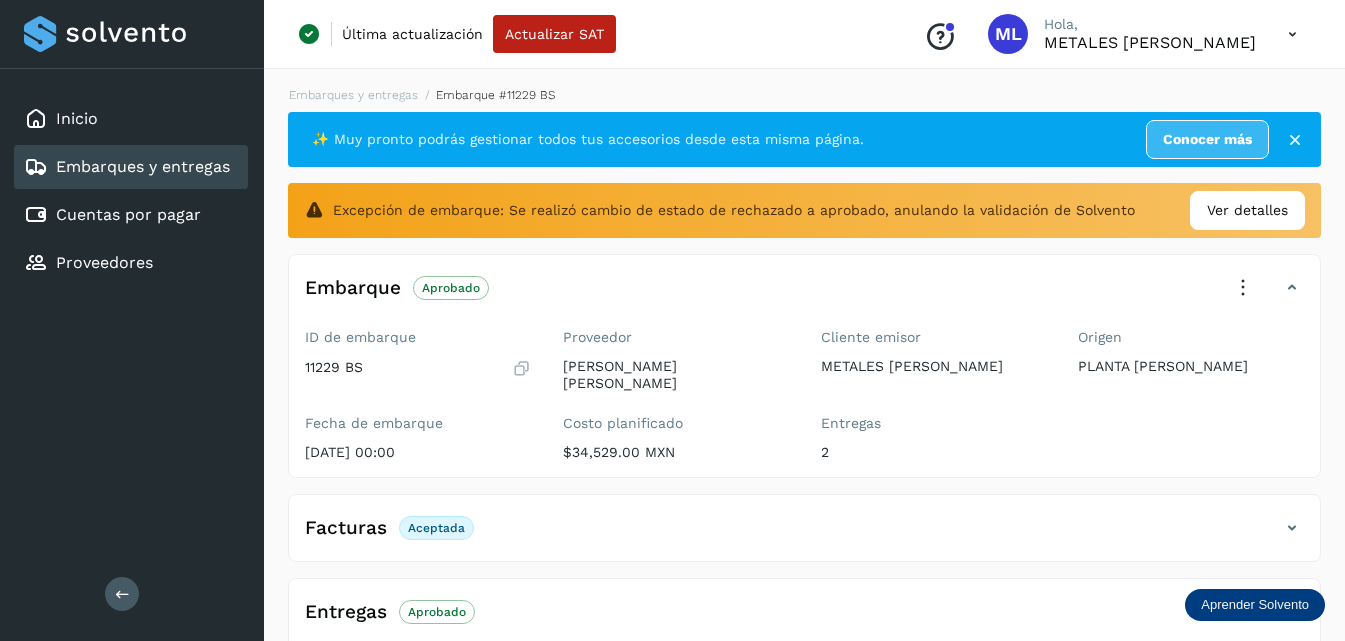 click on "Embarques y entregas" at bounding box center [143, 166] 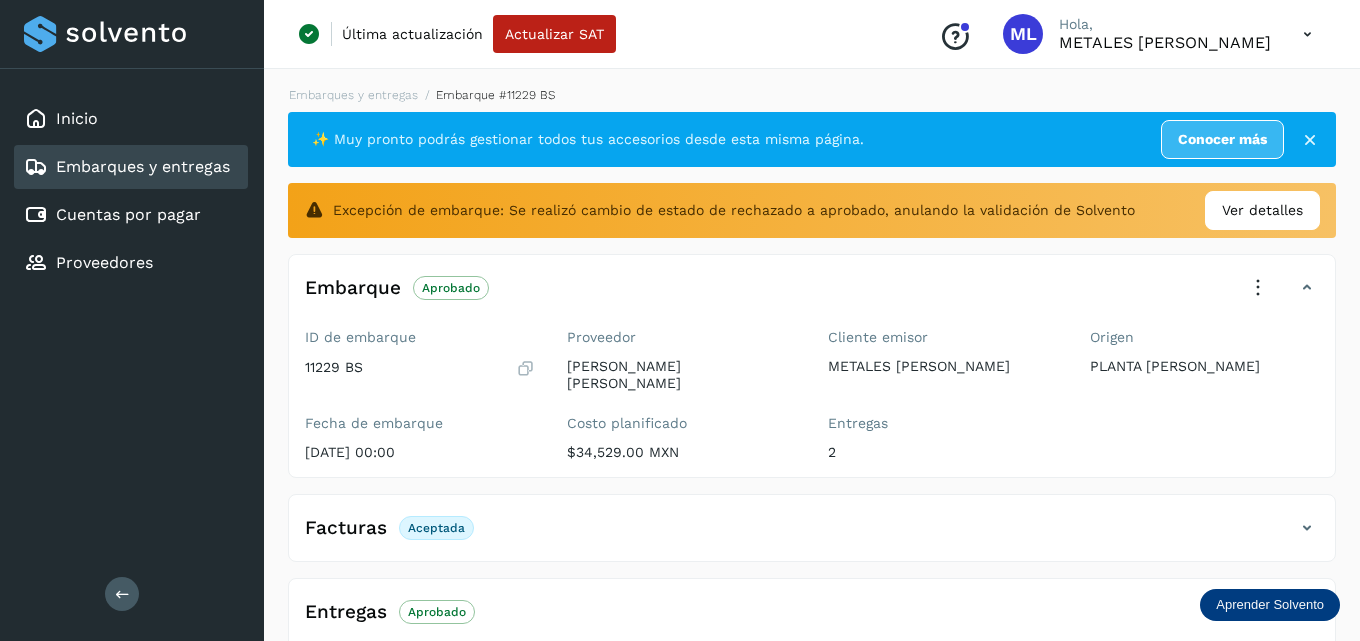 select on "**" 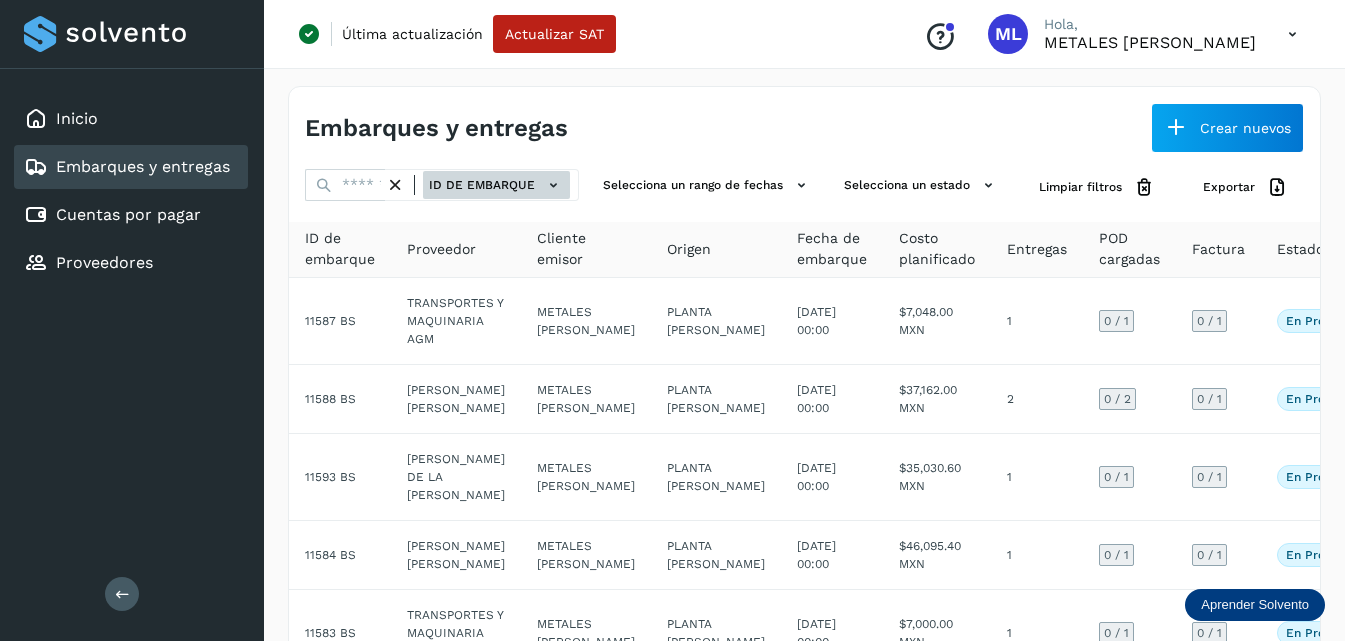 click on "ID de embarque" at bounding box center (496, 185) 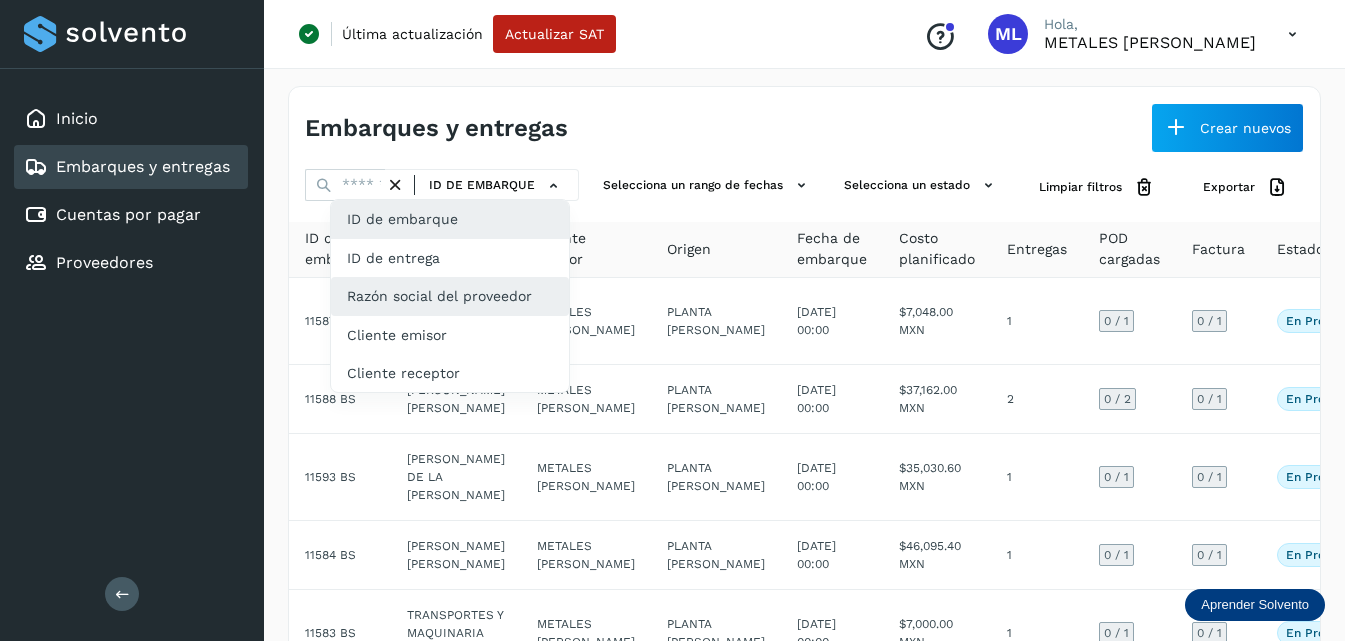 click on "Razón social del proveedor" 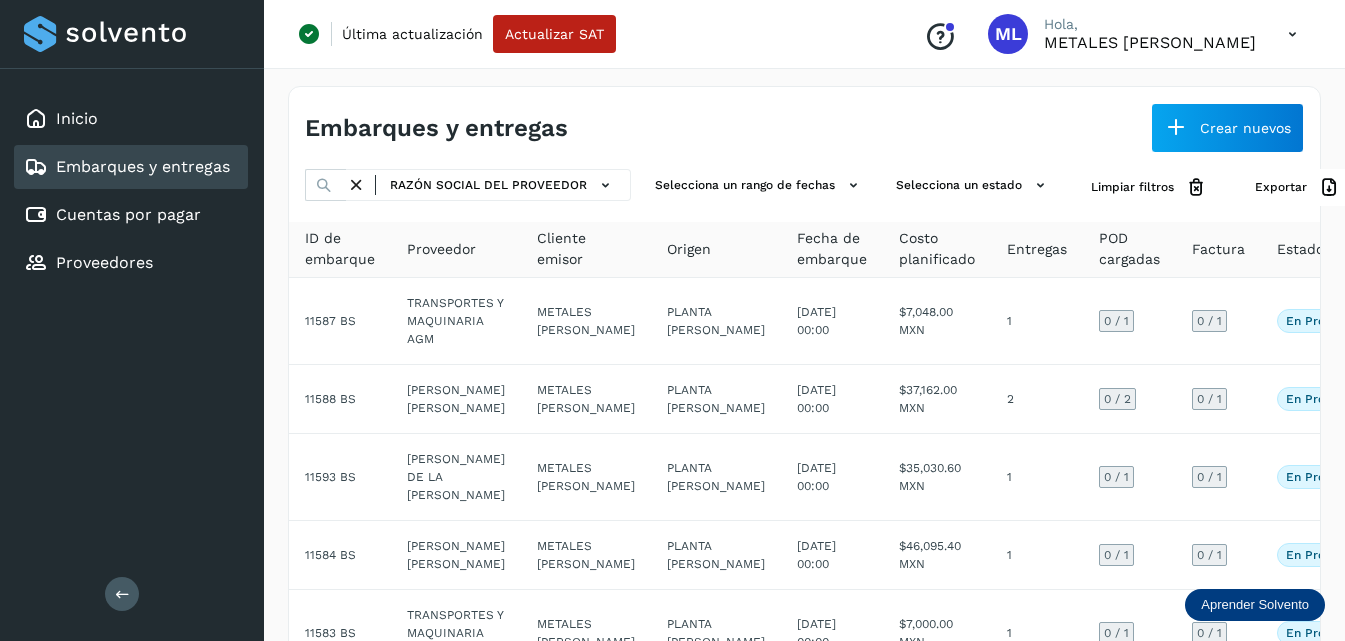 click at bounding box center [324, 185] 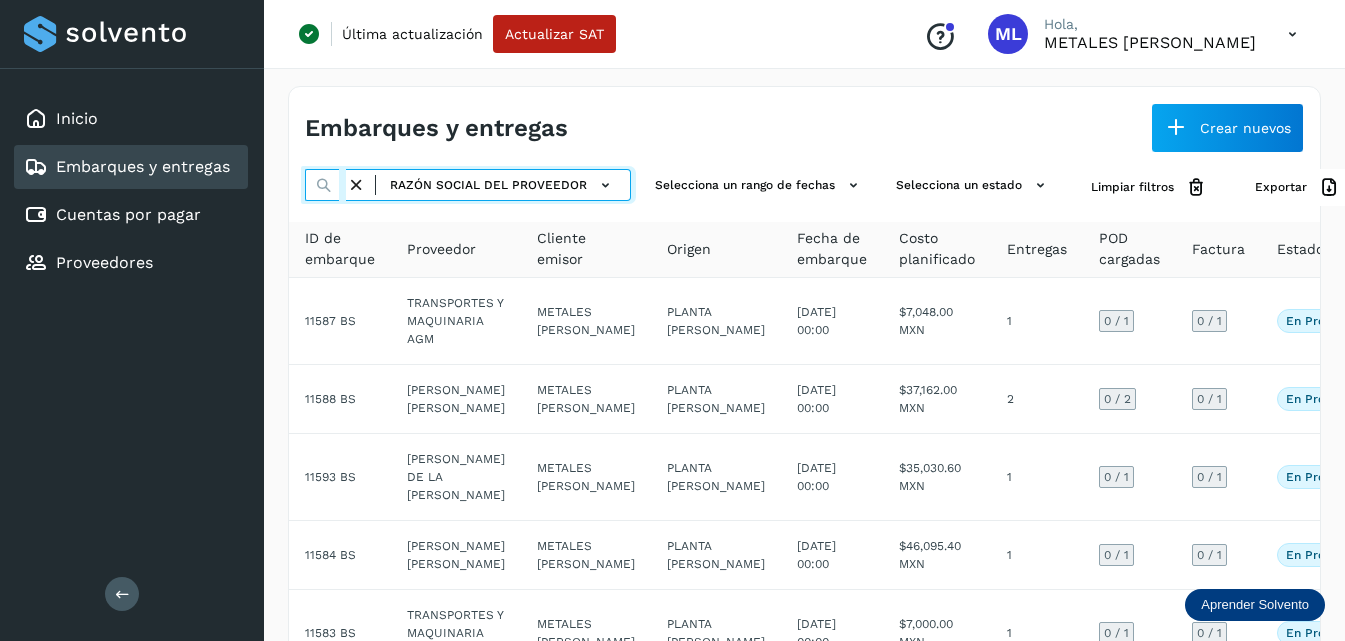 click at bounding box center (325, 185) 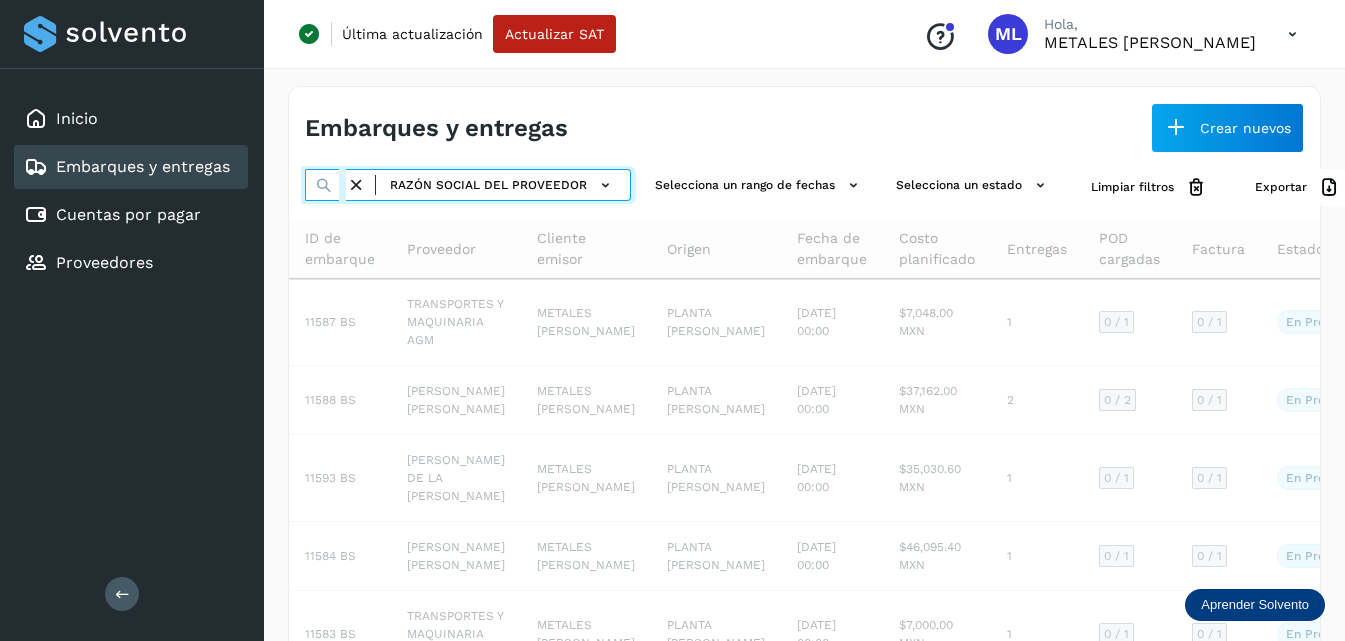select on "**" 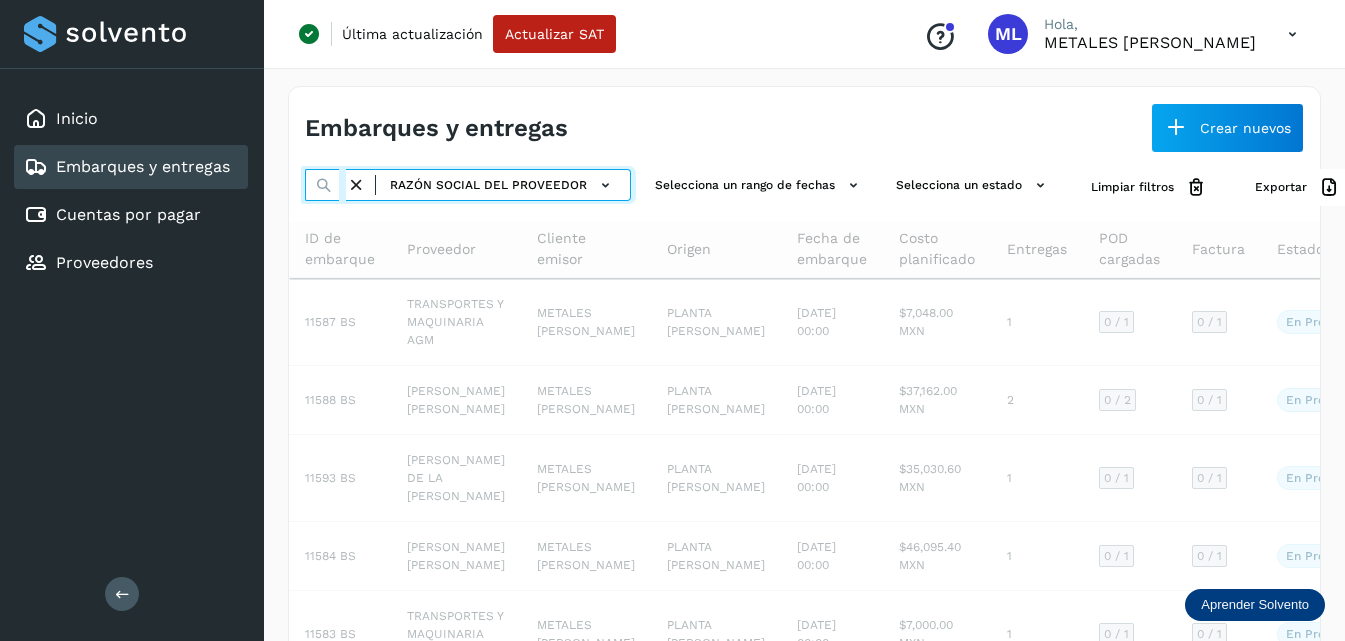 type on "*******" 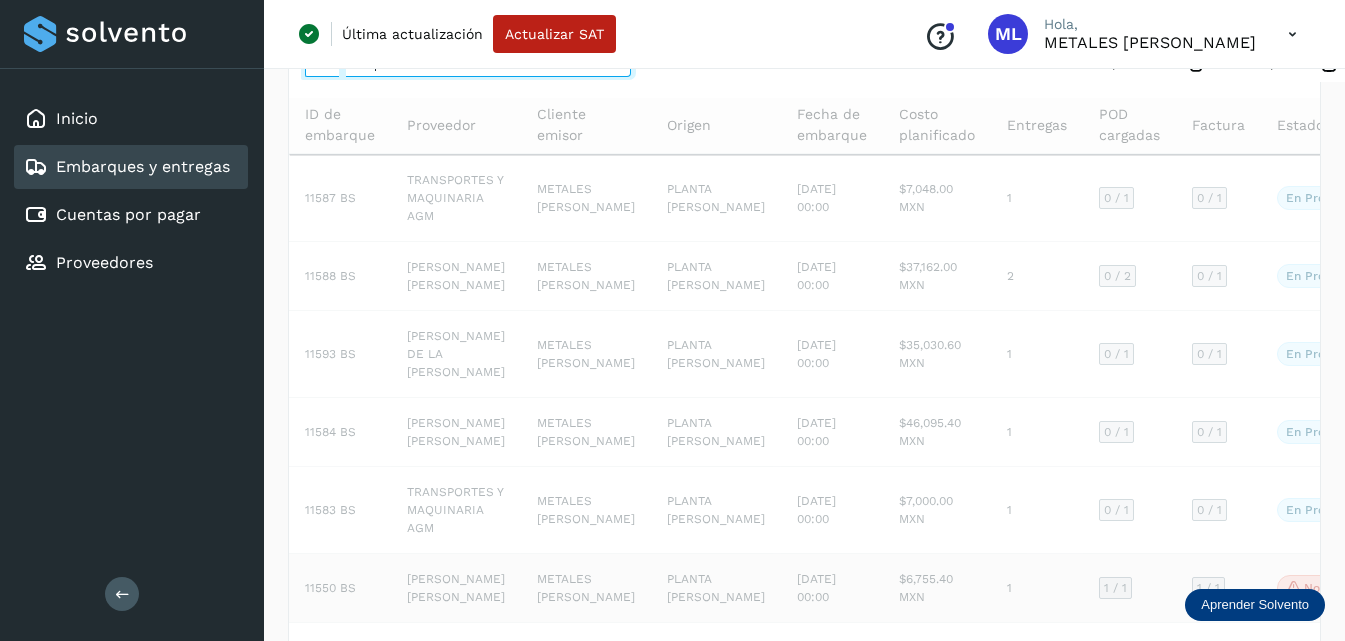 scroll, scrollTop: 0, scrollLeft: 0, axis: both 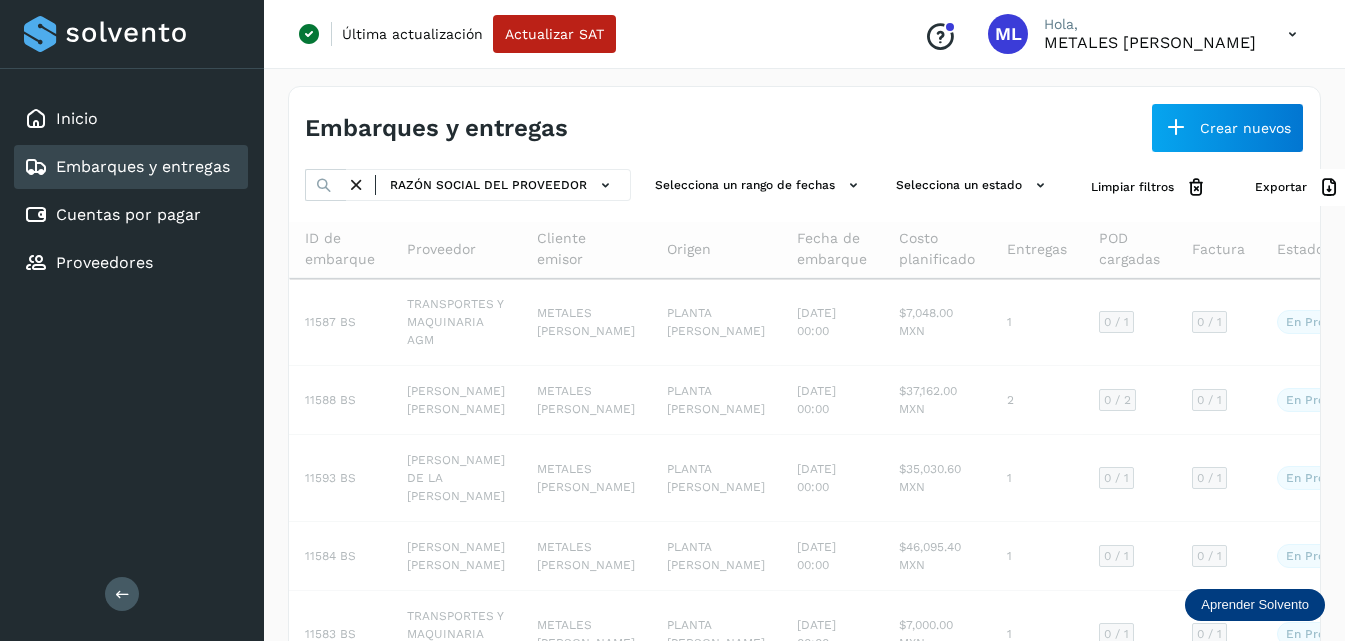 click at bounding box center (356, 185) 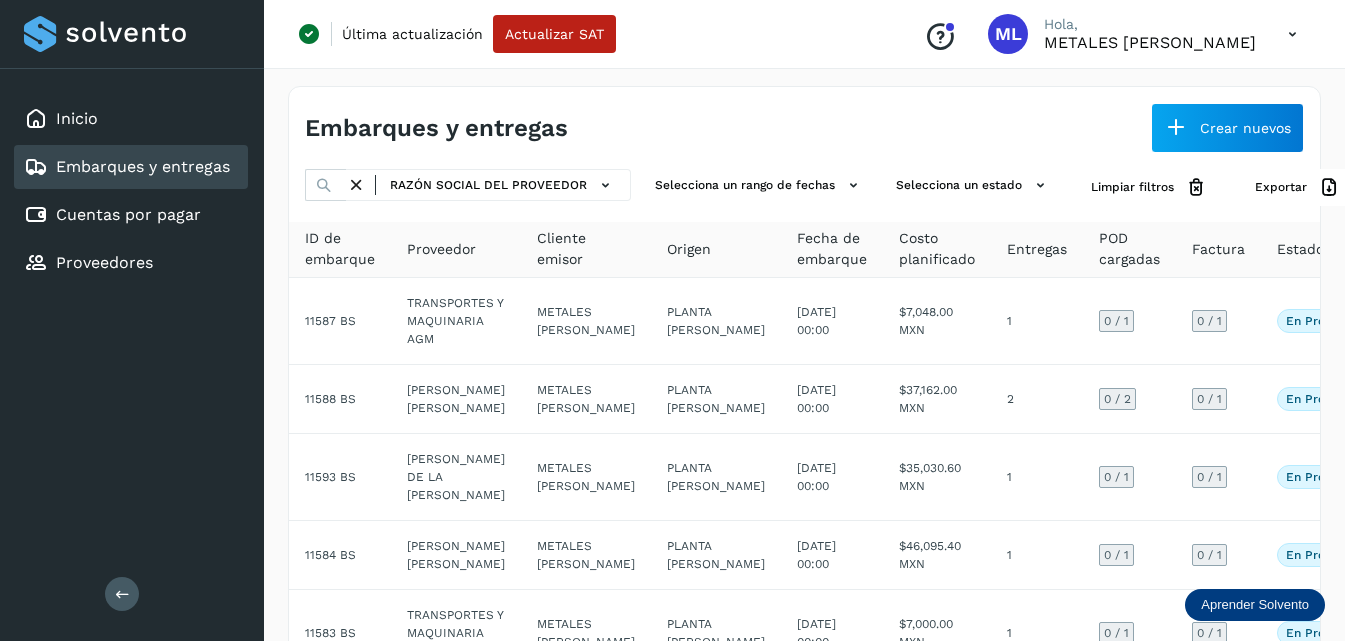 click at bounding box center [356, 185] 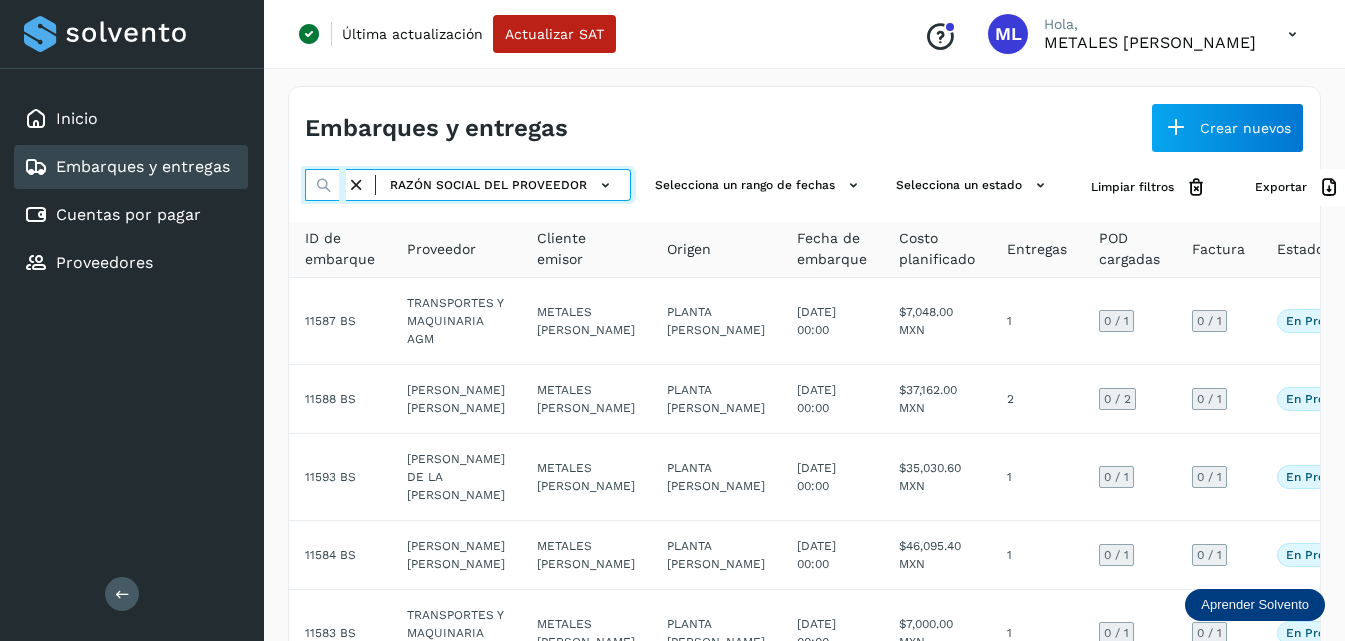 click at bounding box center [325, 185] 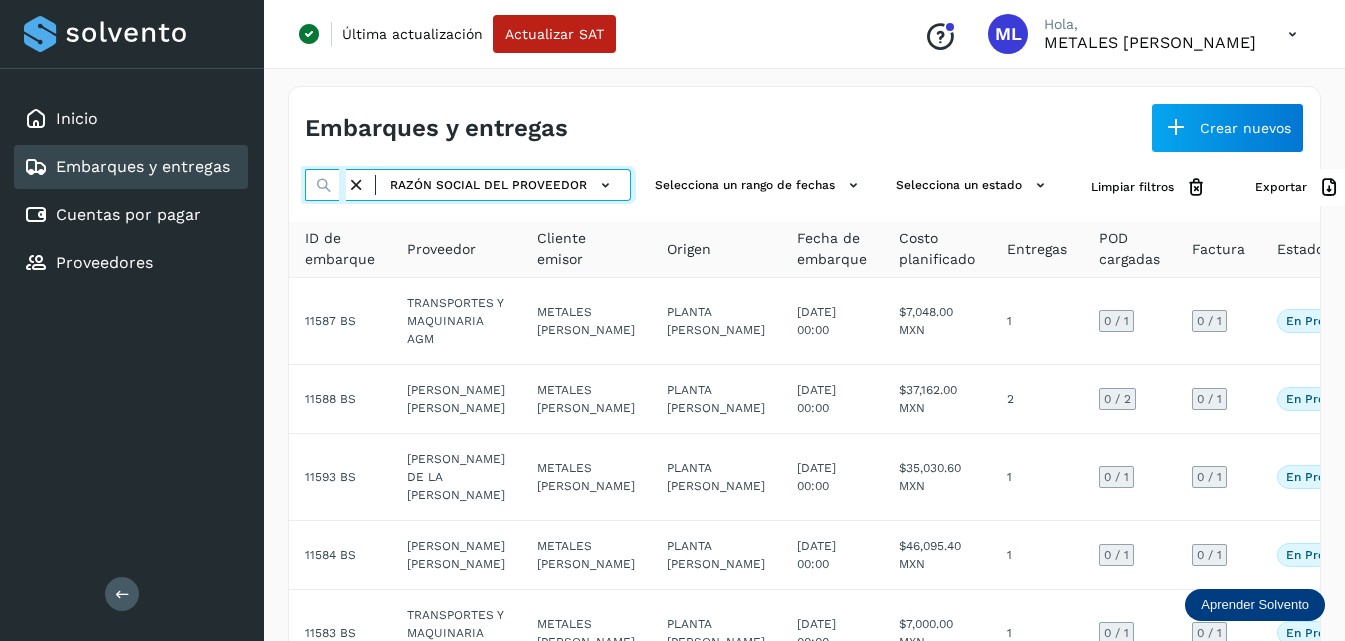 scroll, scrollTop: 0, scrollLeft: 55, axis: horizontal 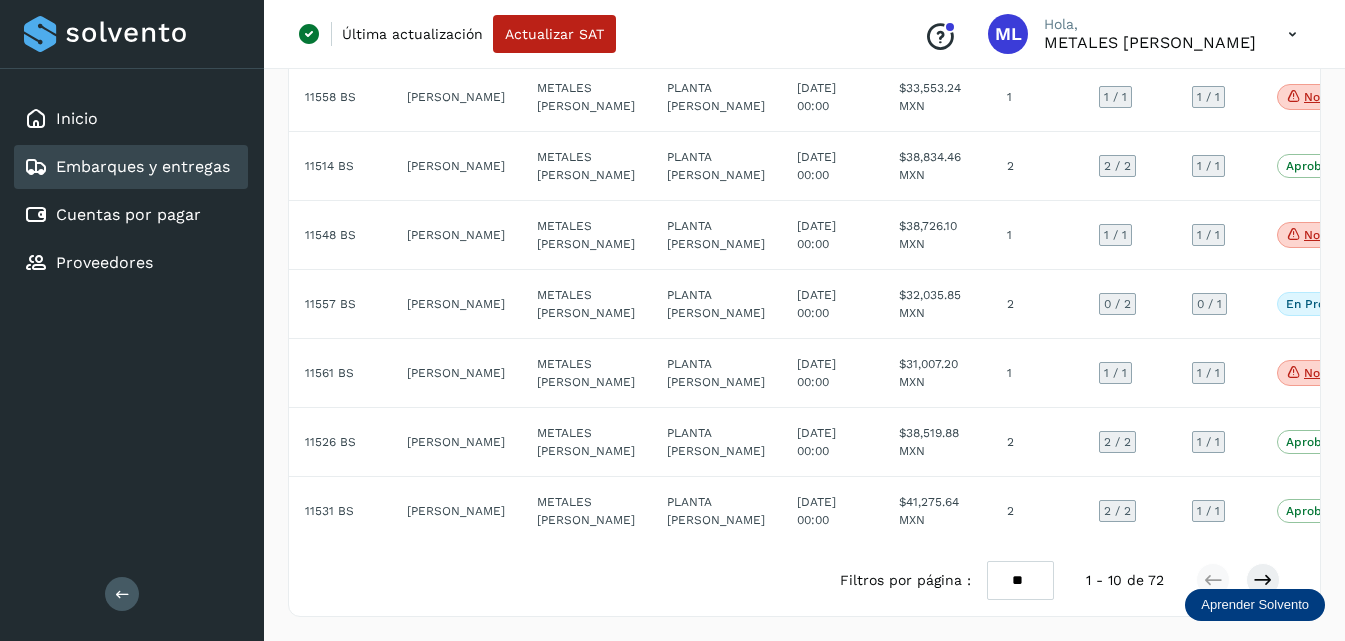 type on "*******" 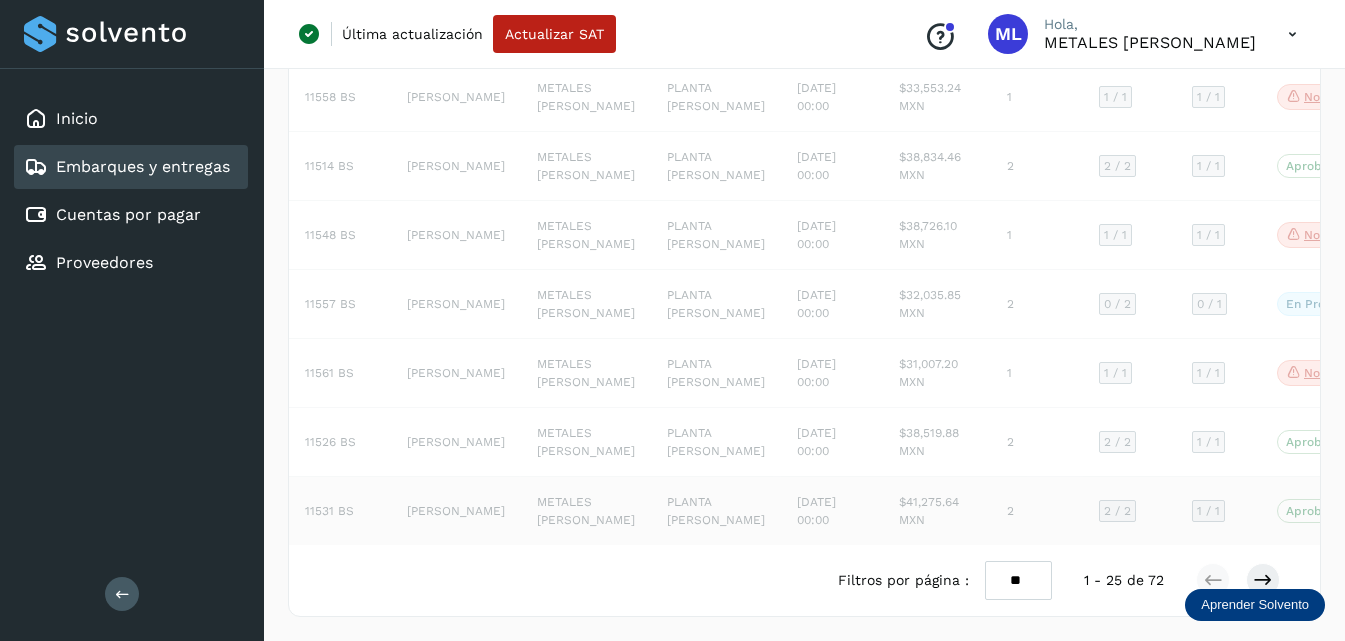 scroll, scrollTop: 633, scrollLeft: 0, axis: vertical 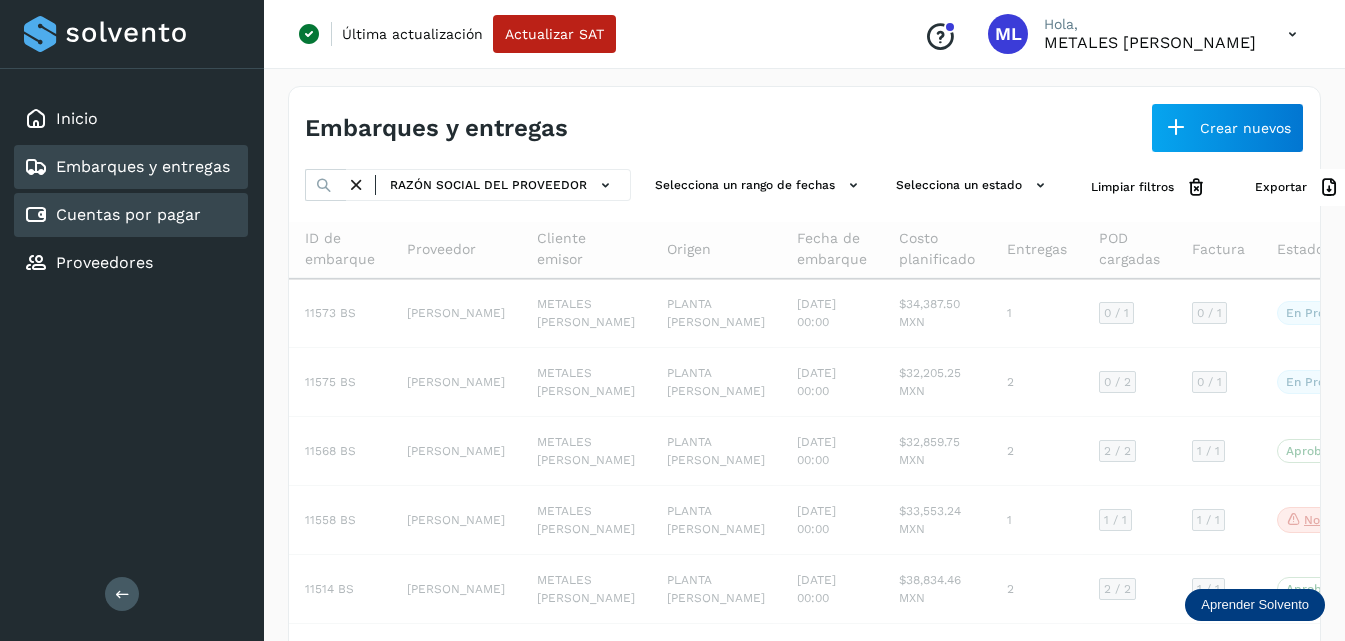 click on "Cuentas por pagar" at bounding box center [128, 214] 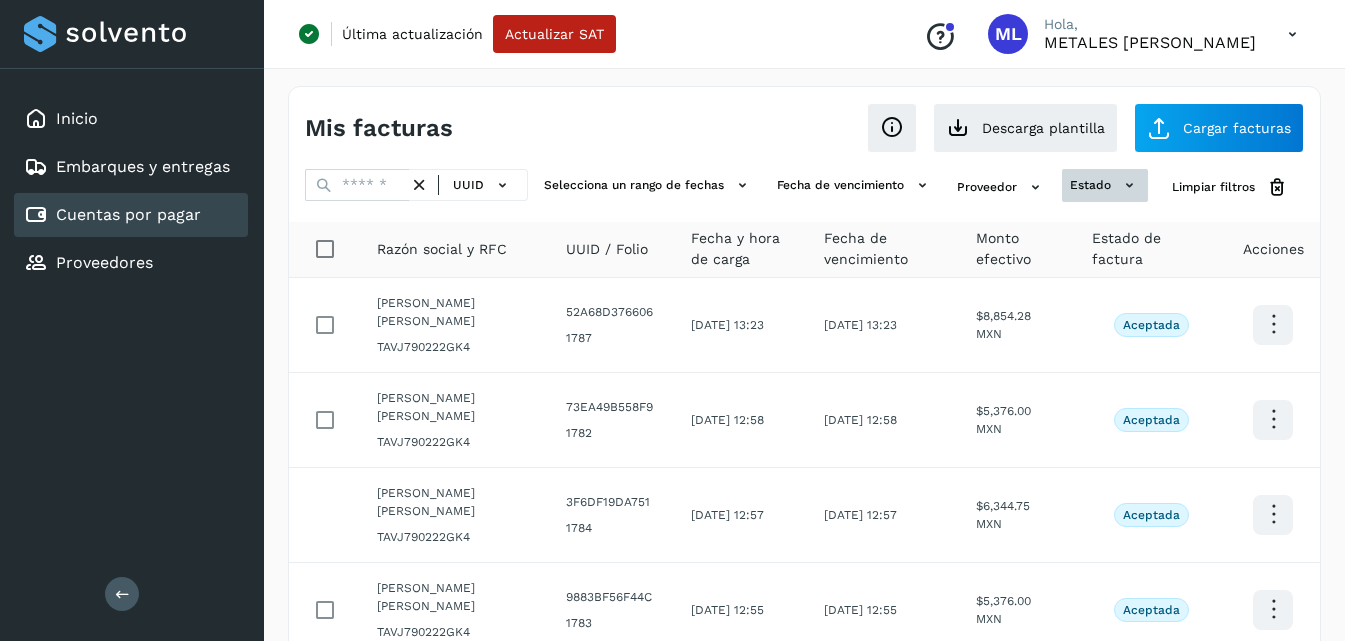click on "estado" 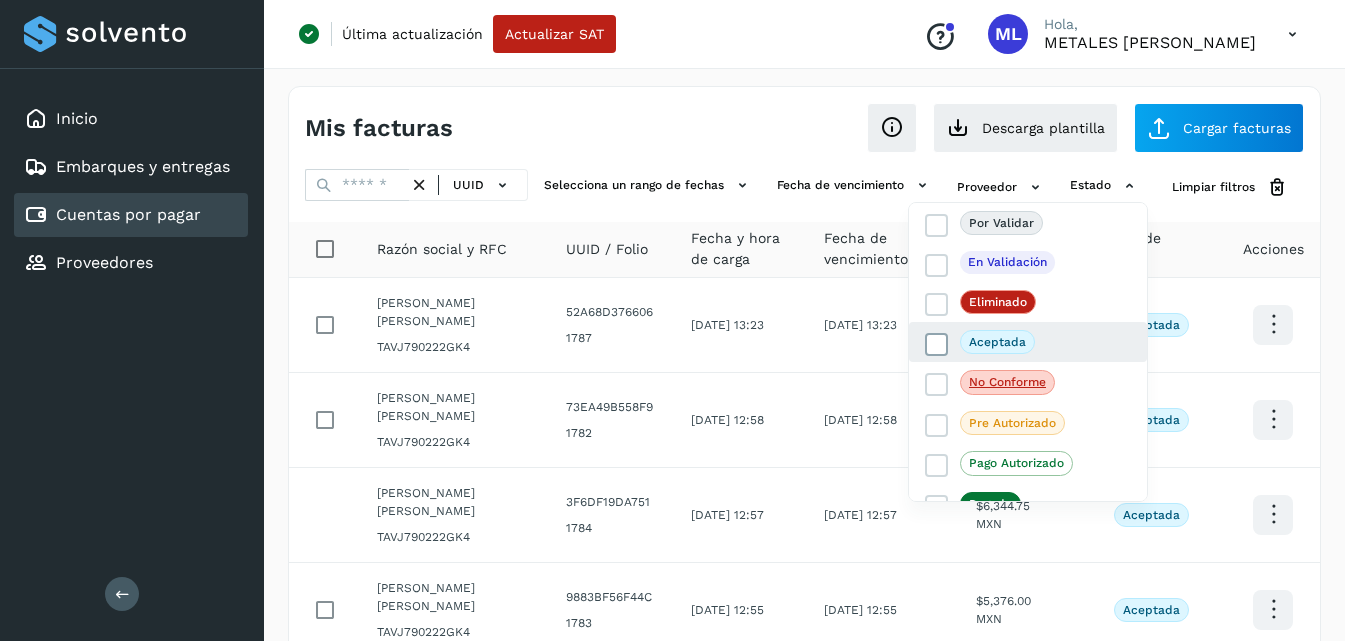 click on "Aceptada" 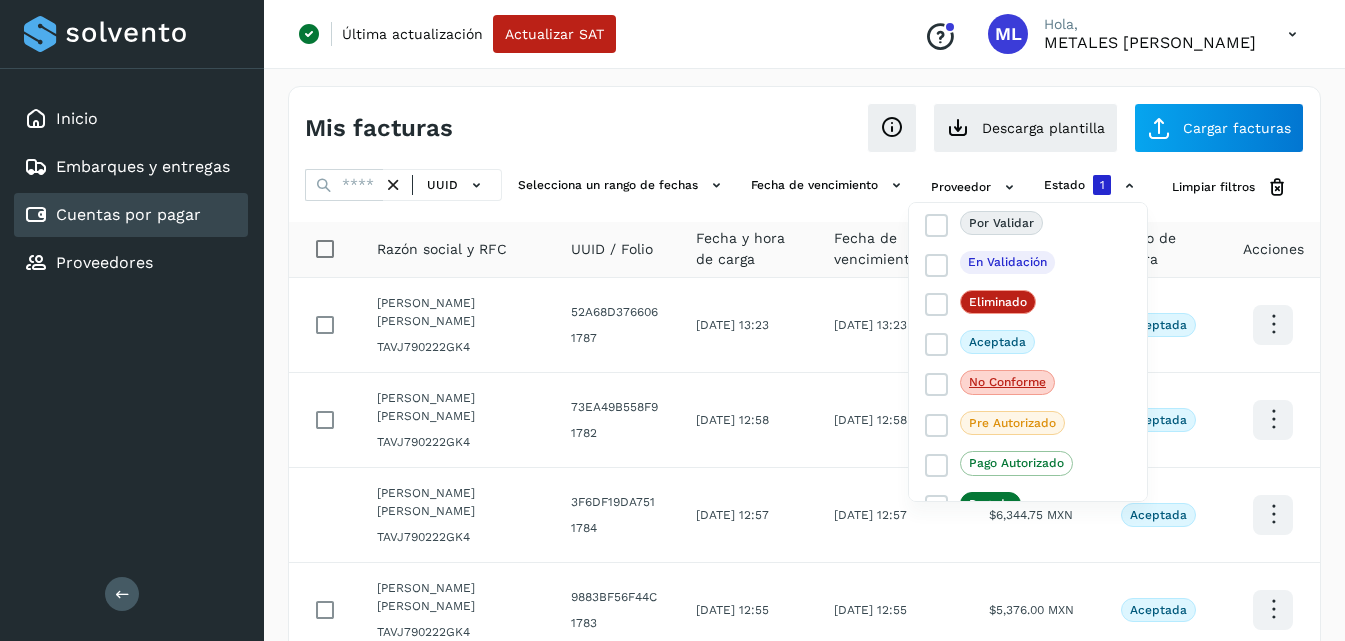 click at bounding box center [672, 320] 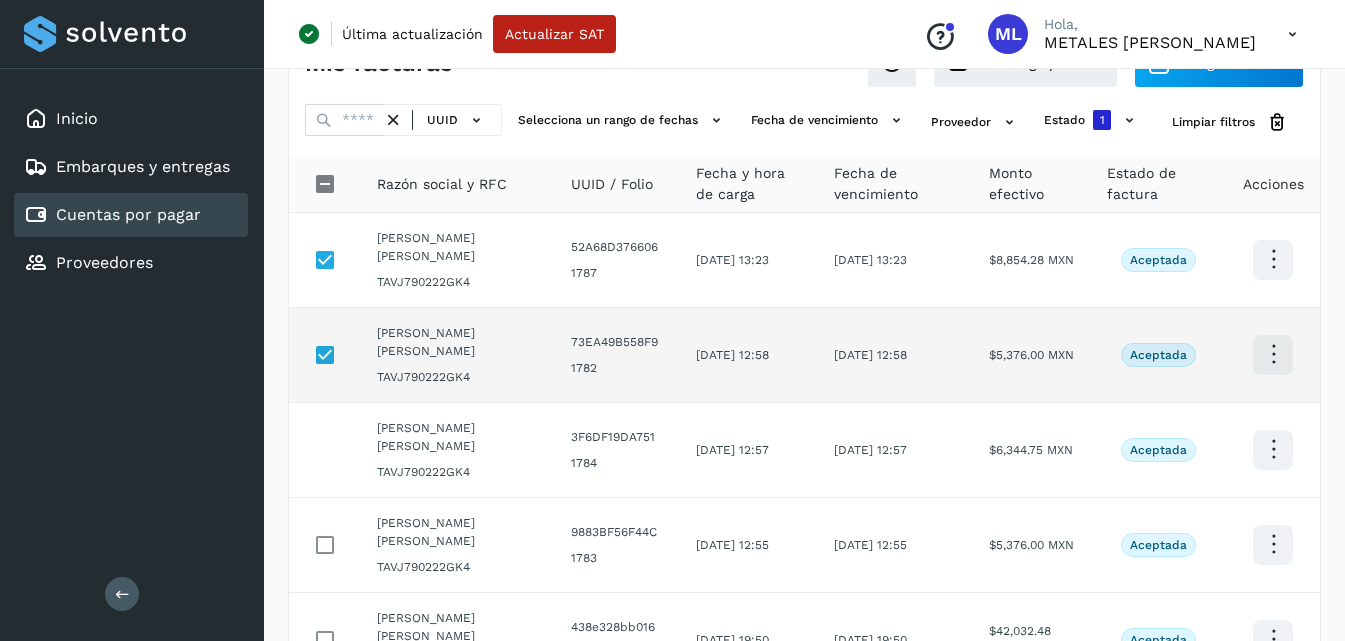 scroll, scrollTop: 100, scrollLeft: 0, axis: vertical 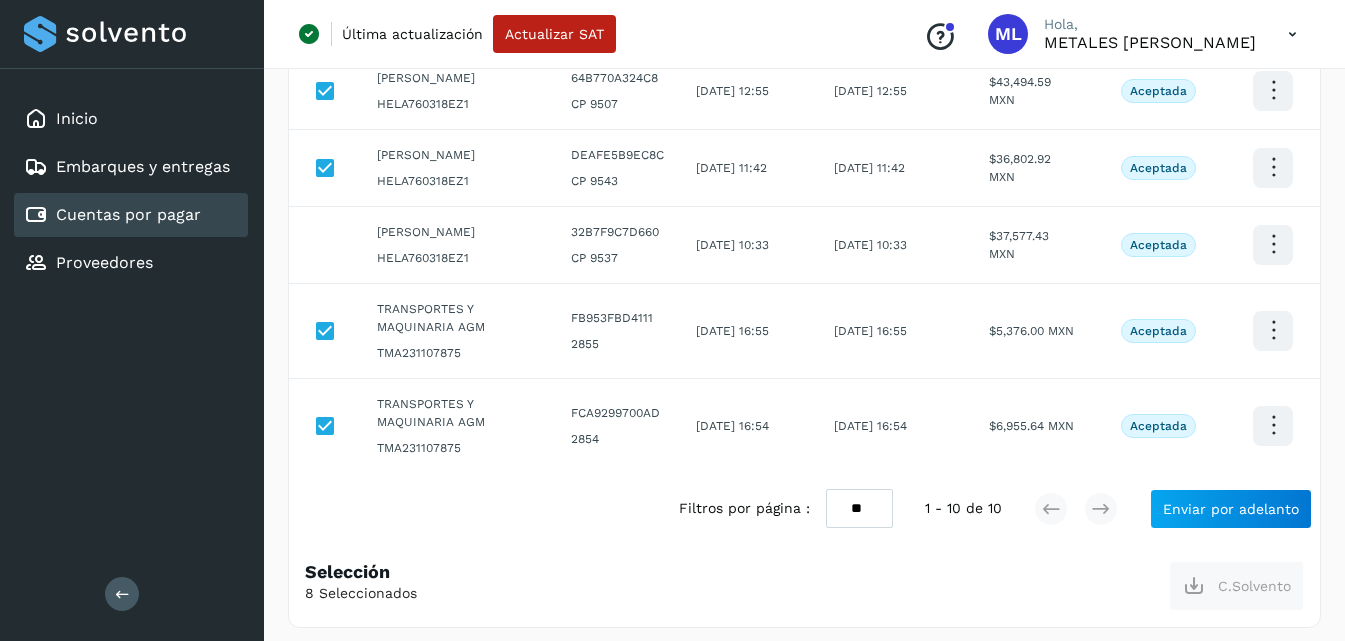 click on "** ** **" at bounding box center [859, 508] 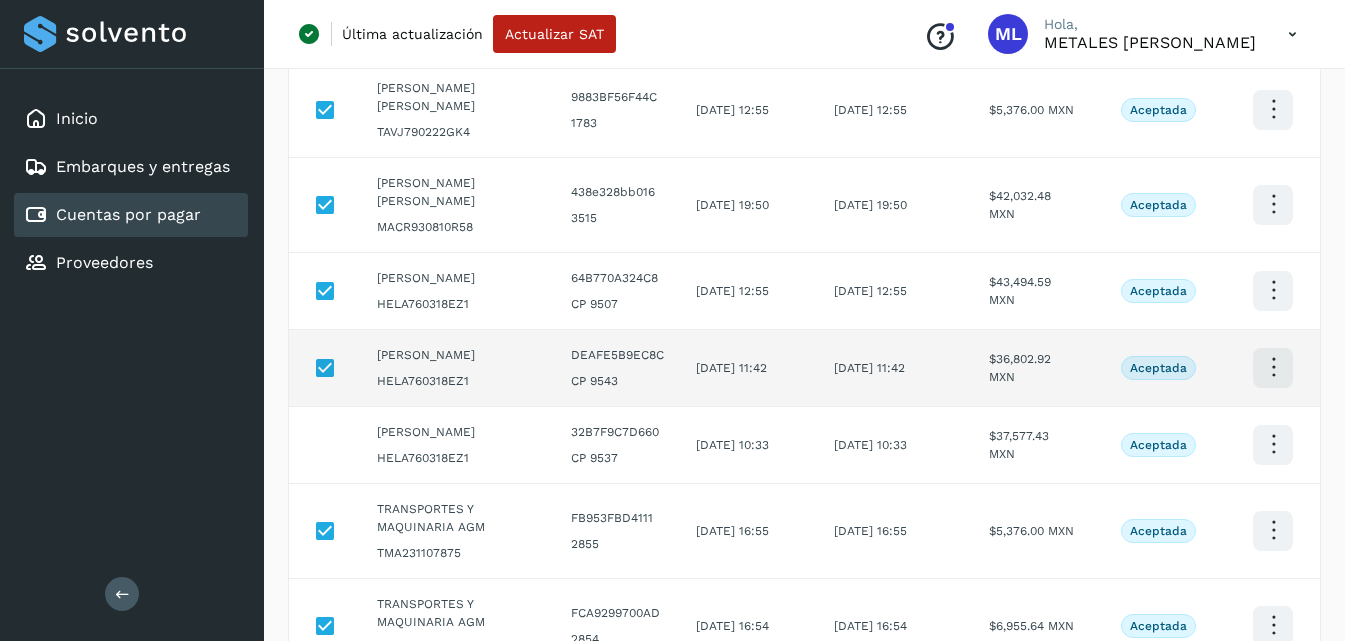 scroll, scrollTop: 765, scrollLeft: 0, axis: vertical 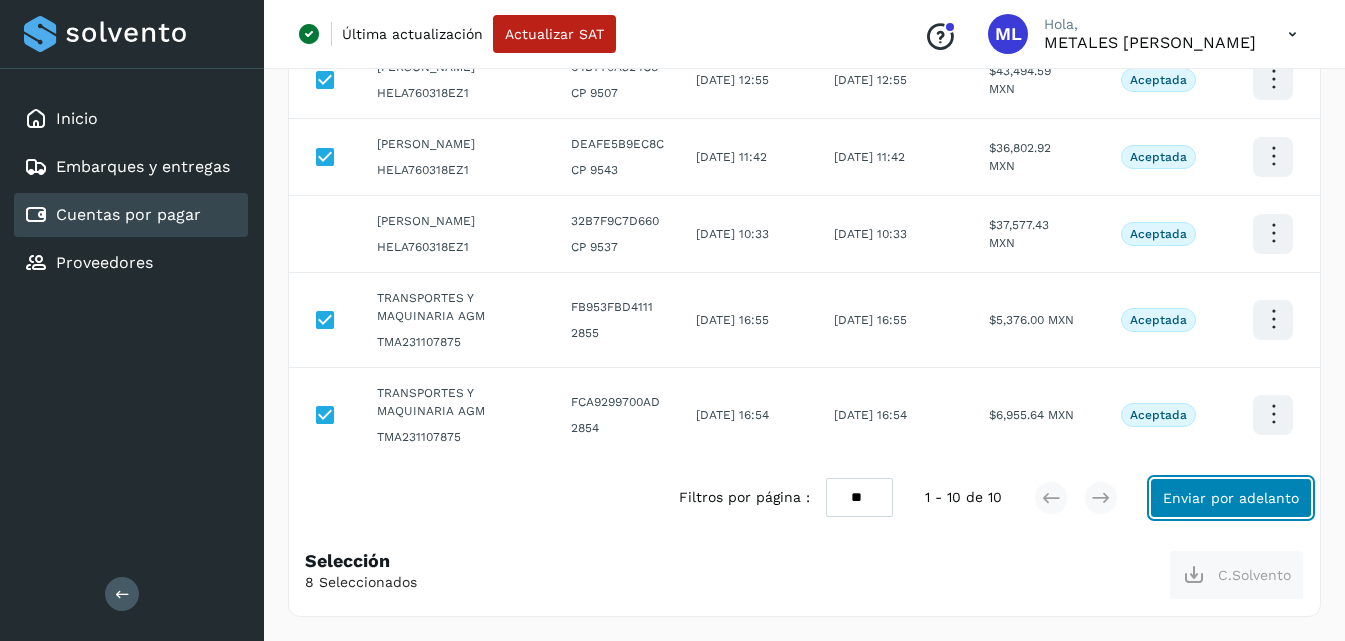 click on "Enviar por adelanto" 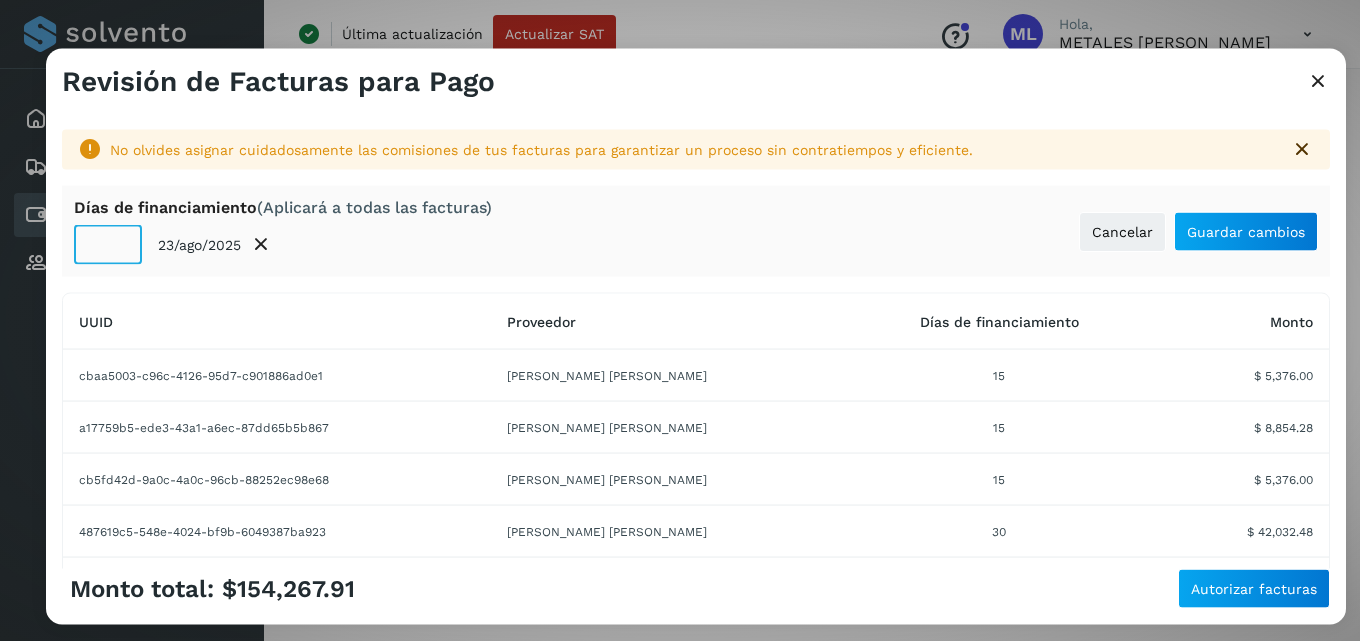 click on "**" 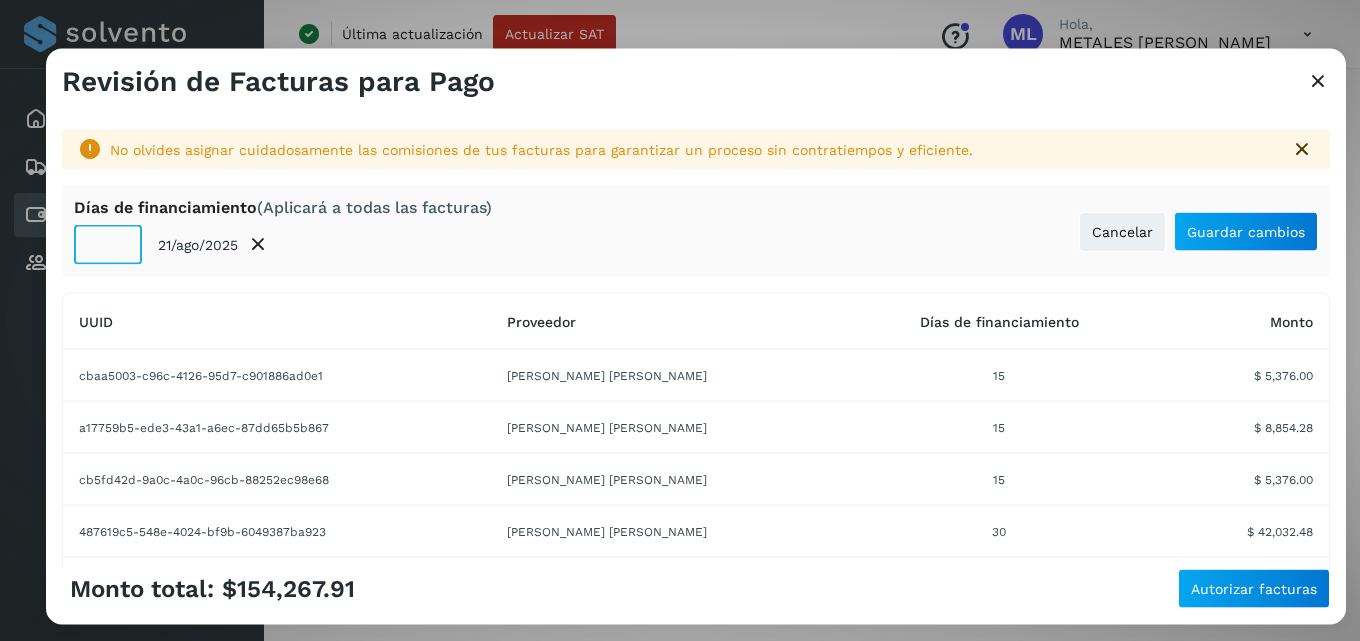 click on "**" 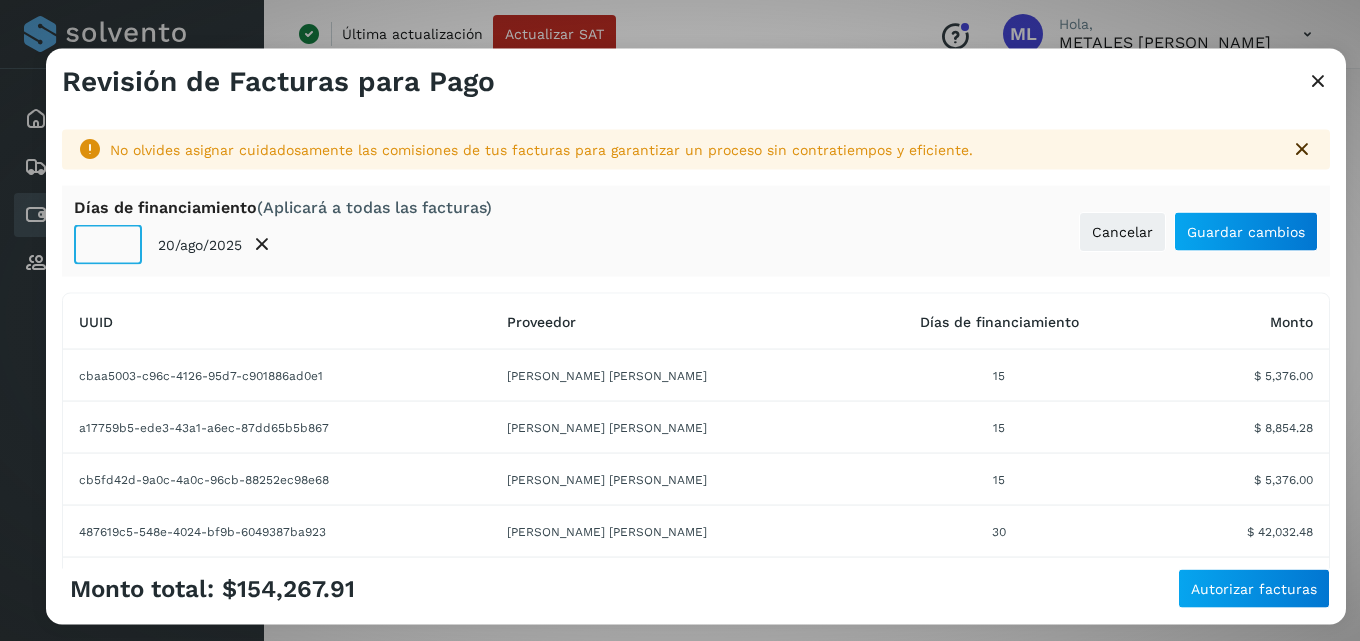 click on "**" 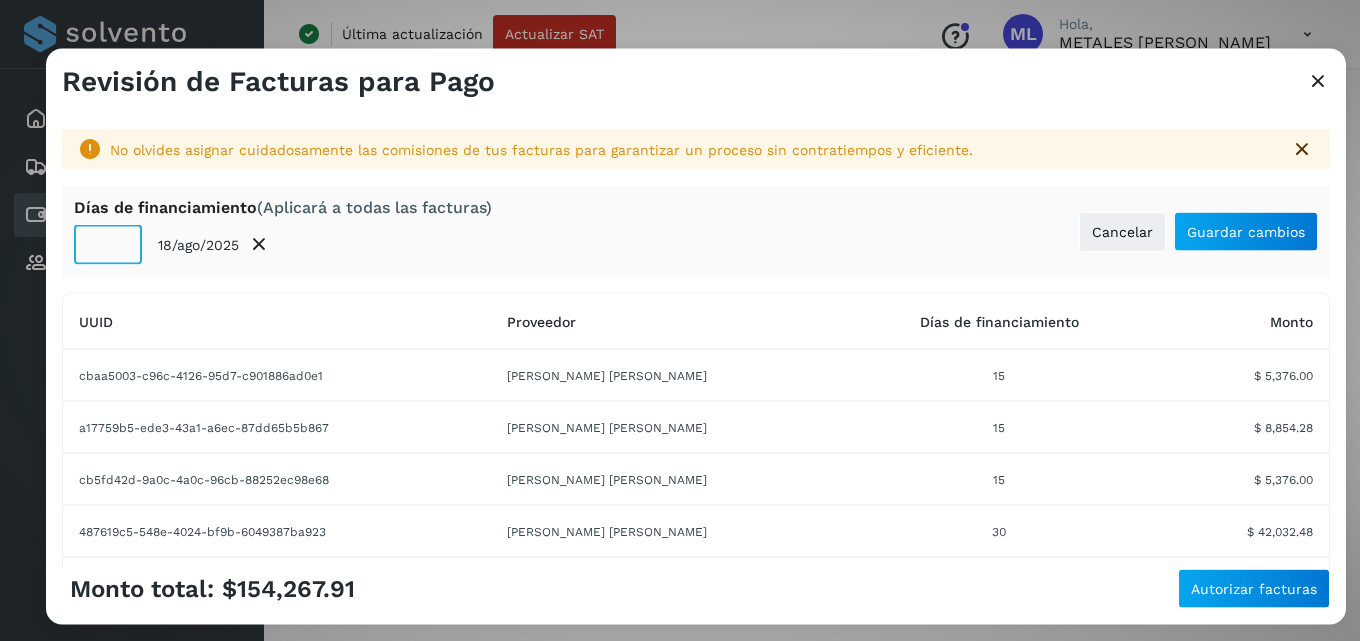 click on "**" 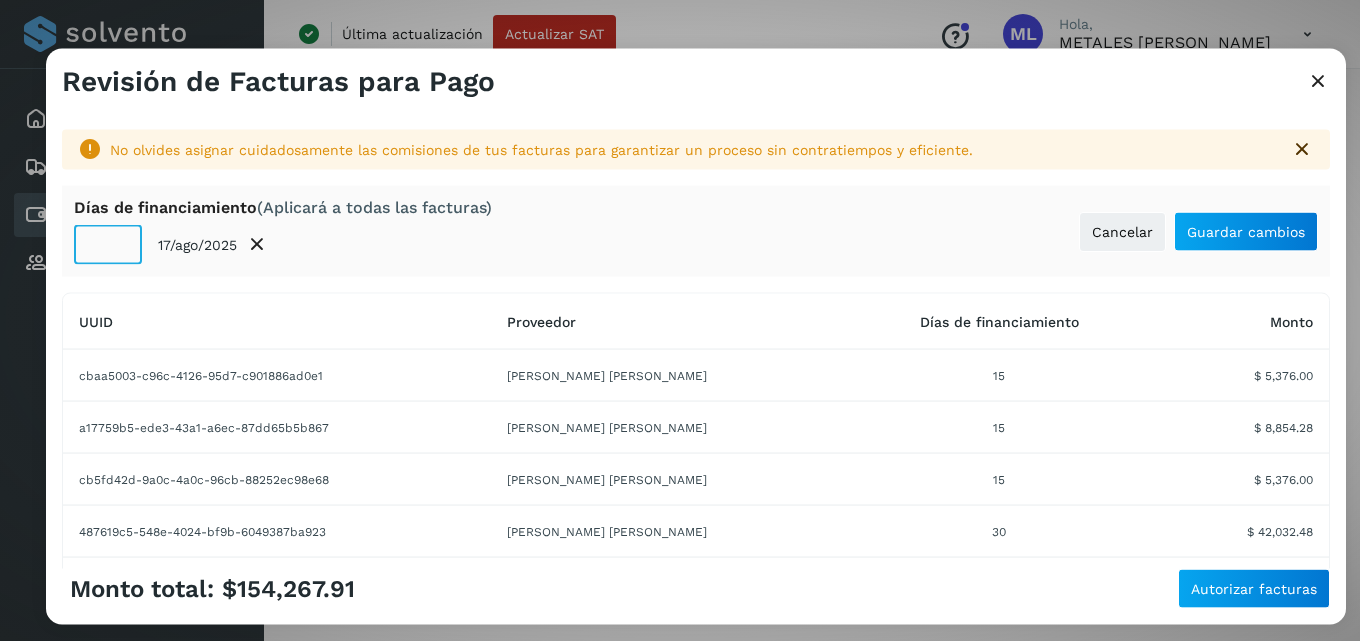 click on "**" 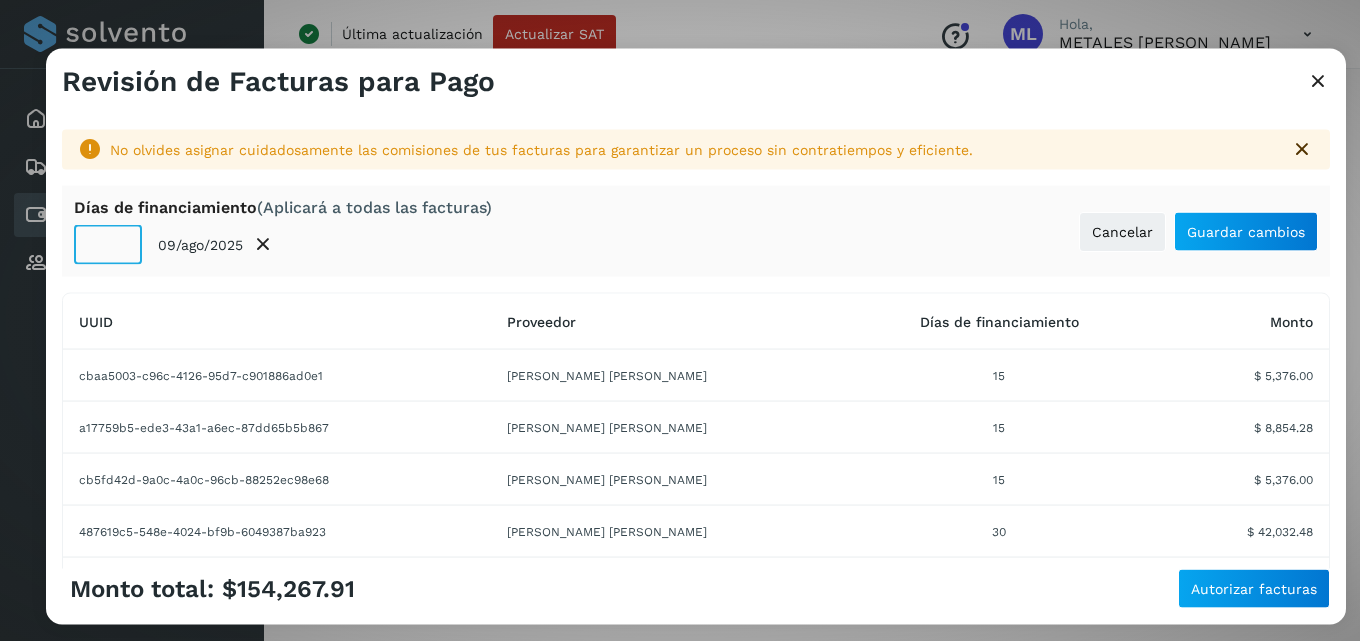 click on "**" 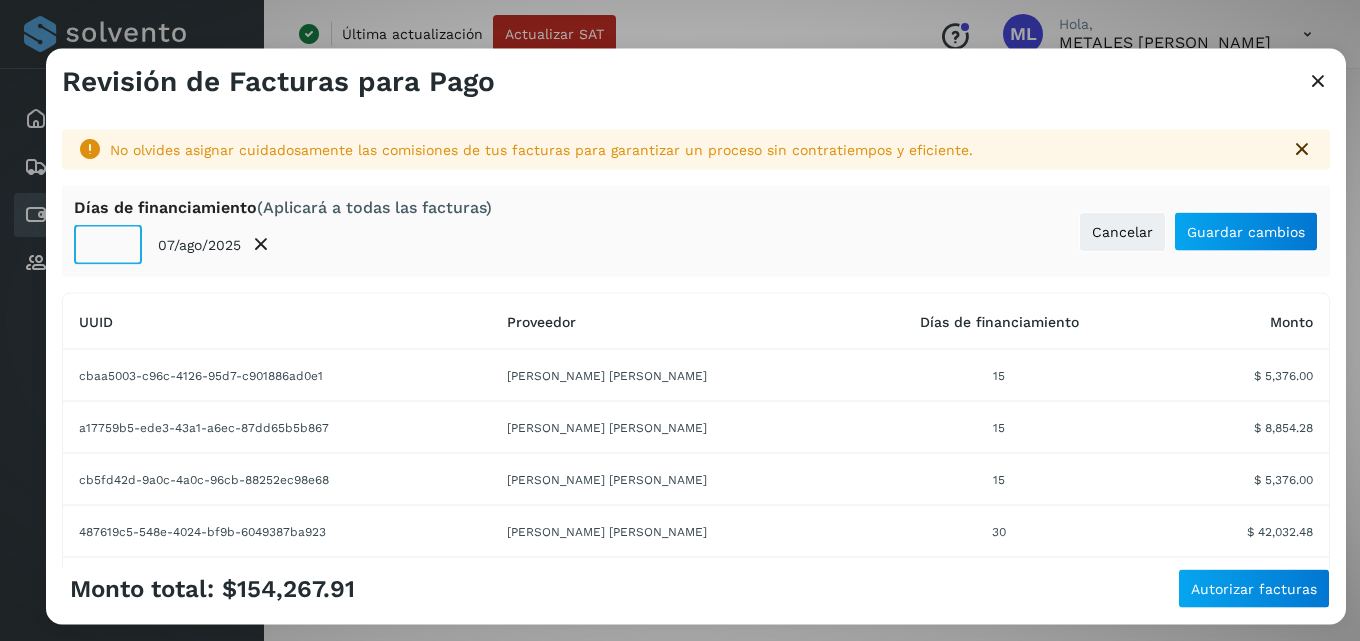 click on "**" 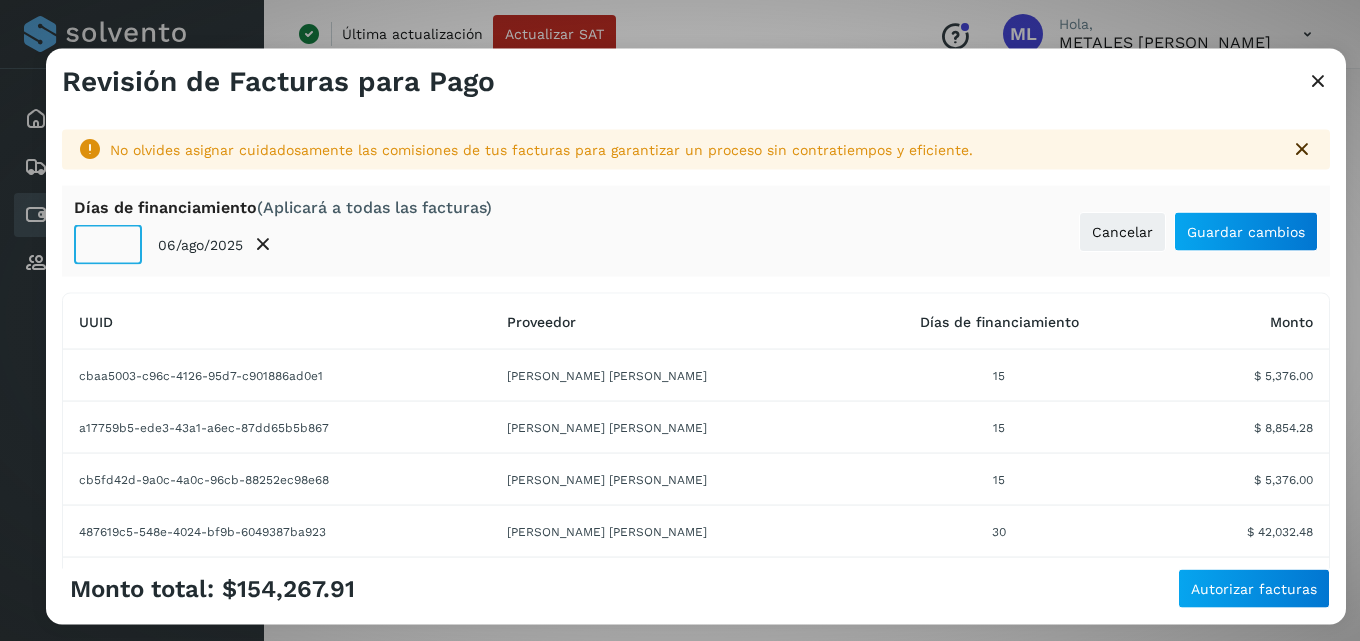 click on "**" 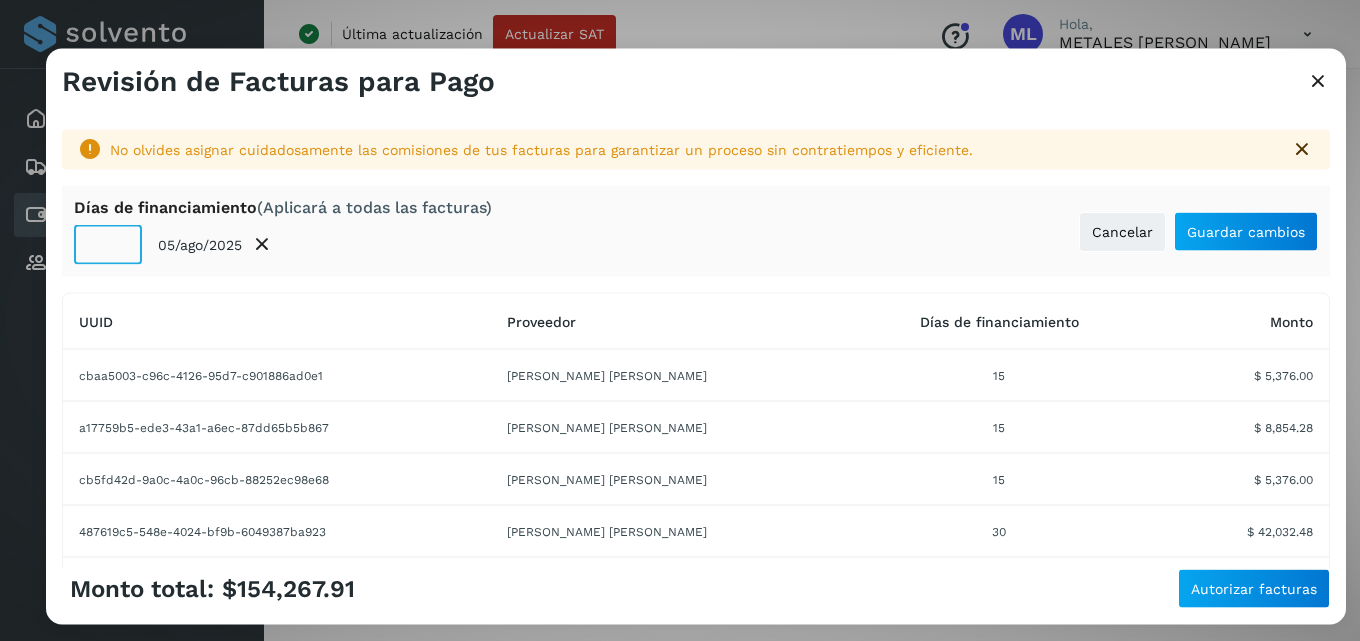 click on "**" 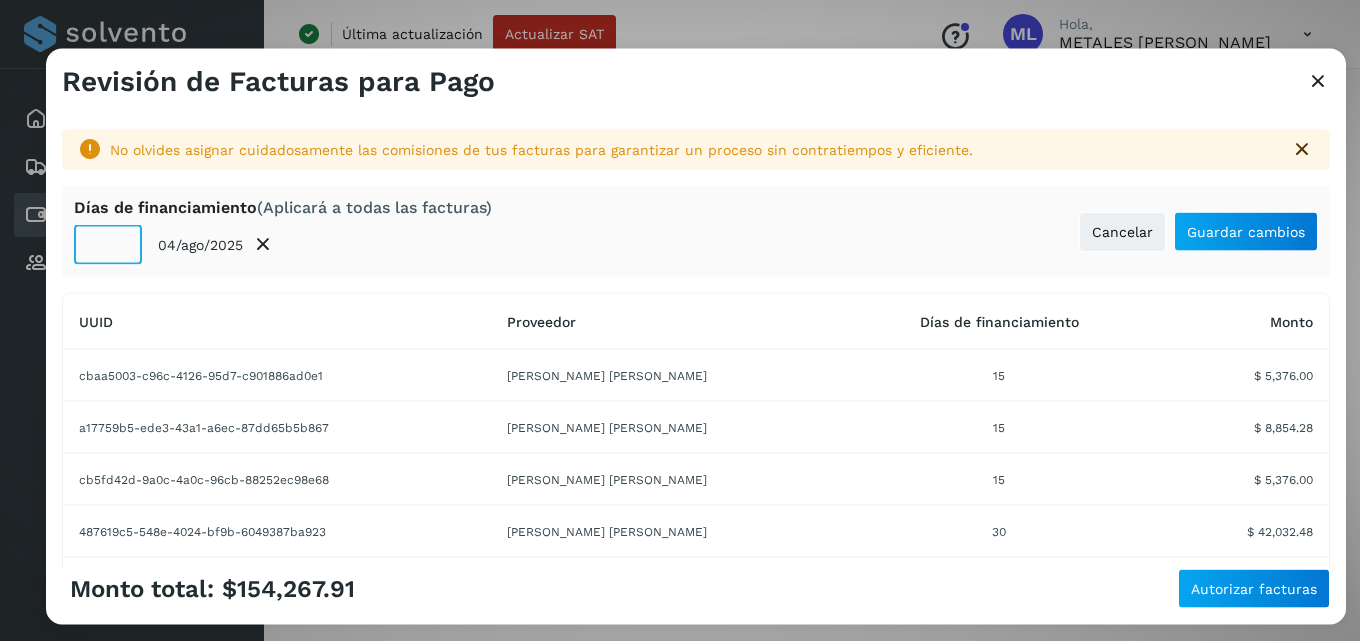 click on "*" 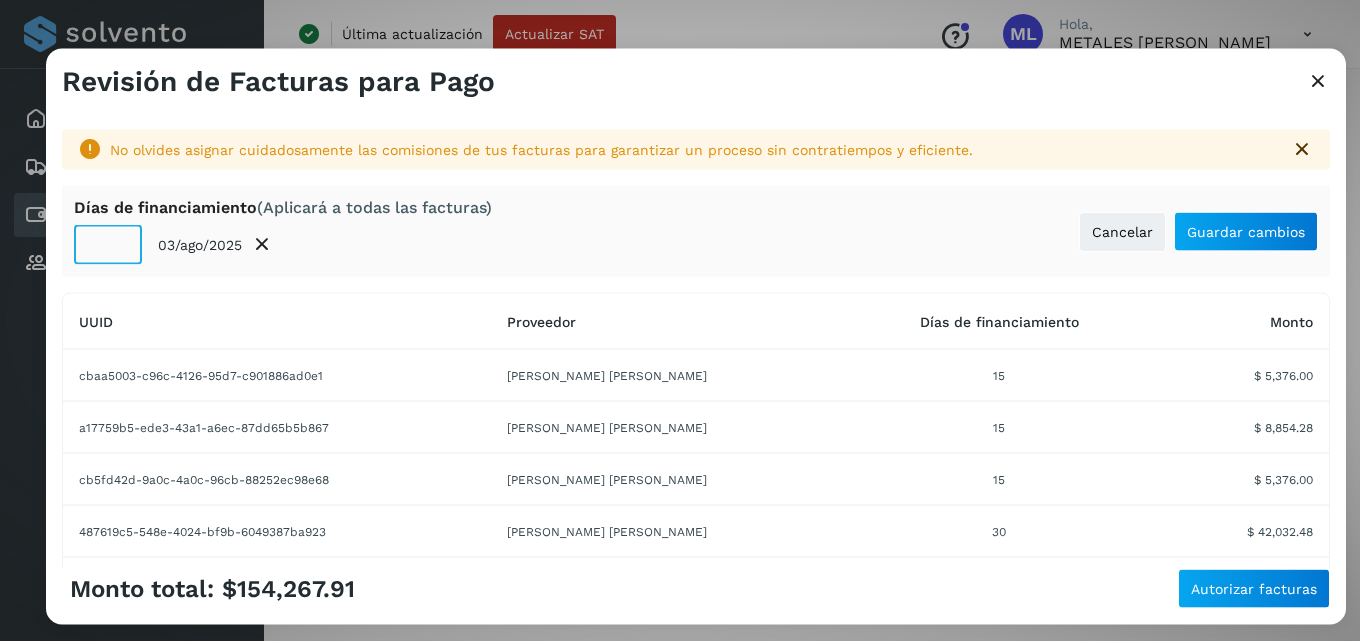 click on "*" 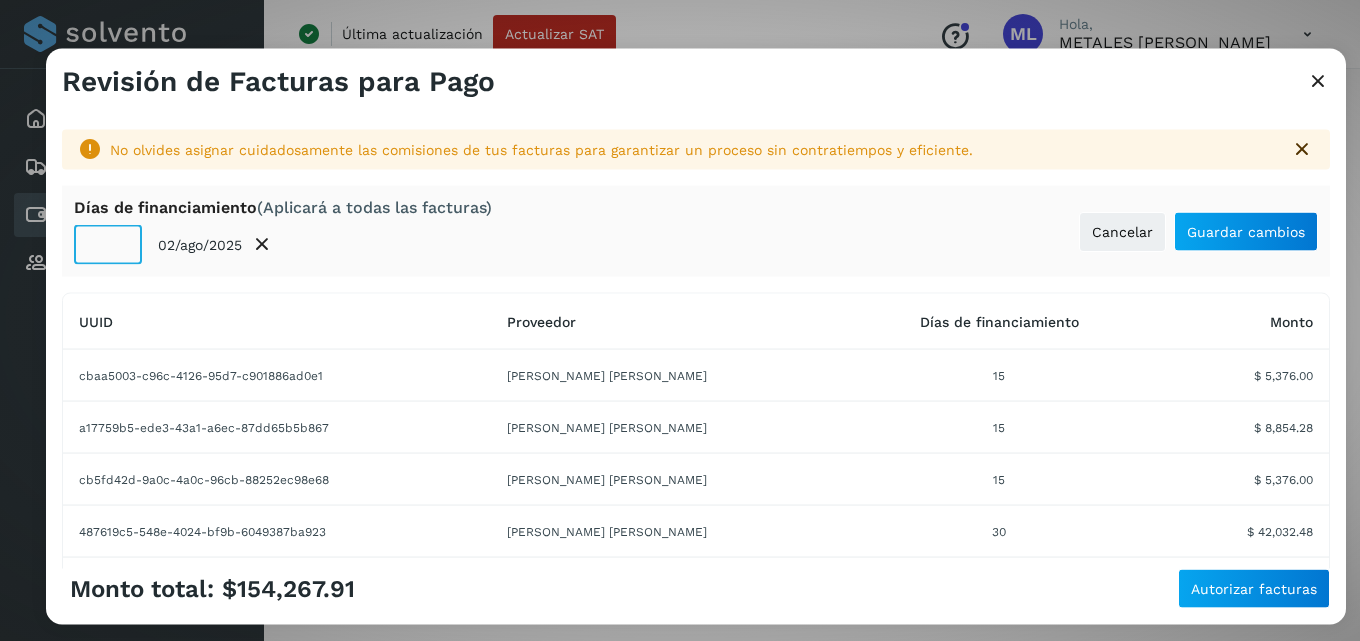 click on "*" 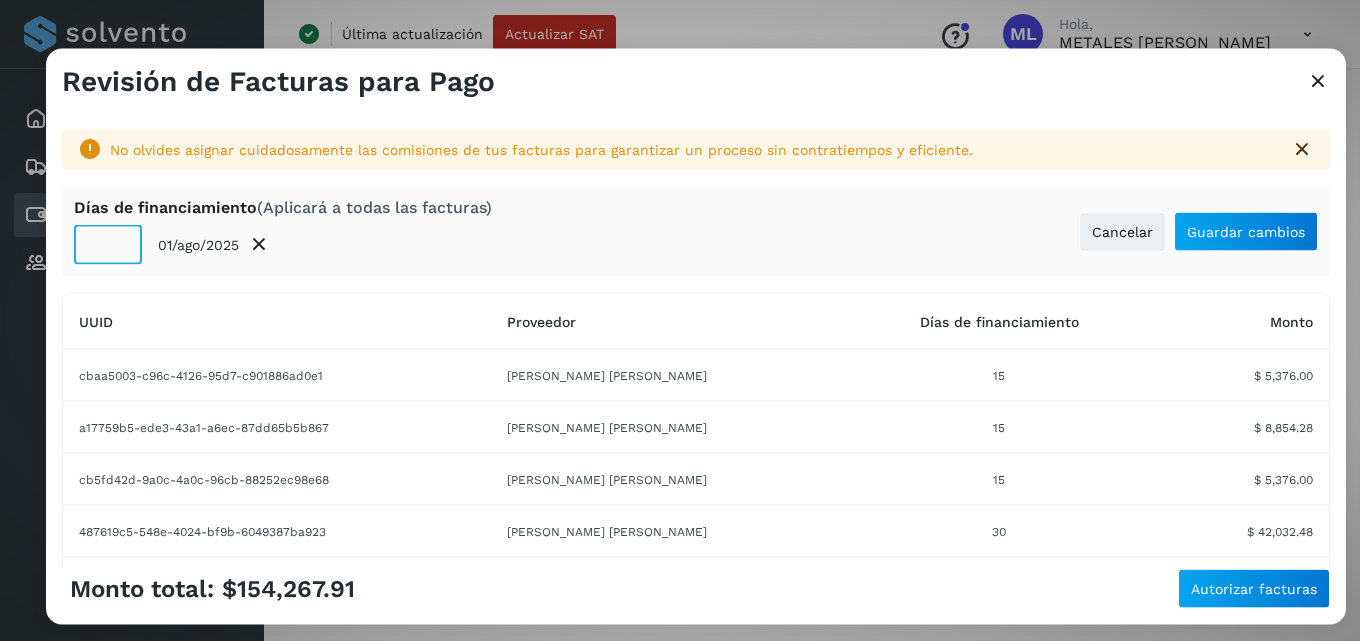 type on "*" 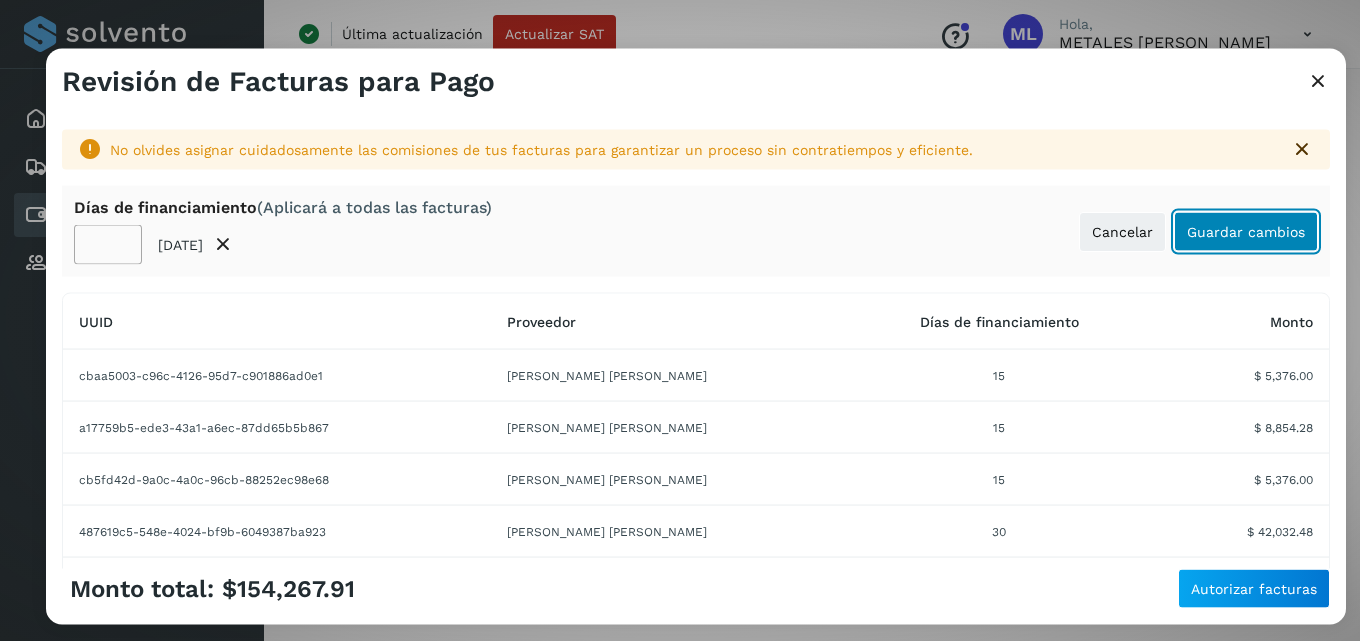 click on "Guardar cambios" 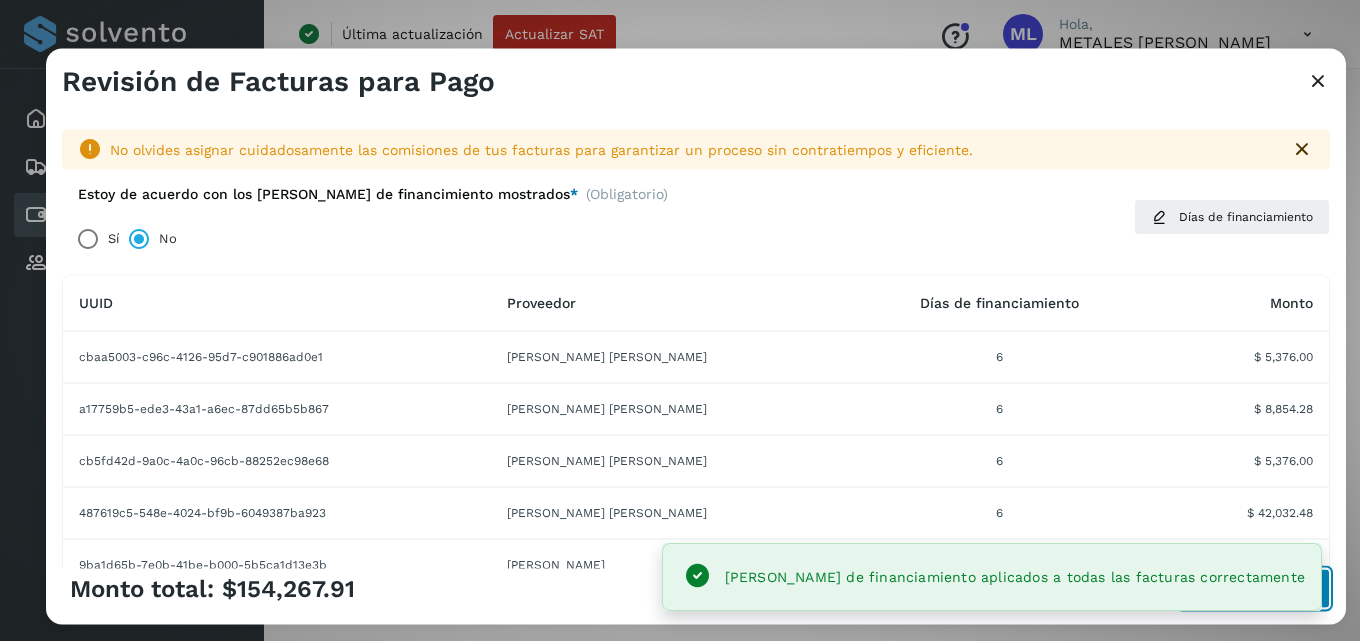 click on "Autorizar facturas" at bounding box center [1254, 589] 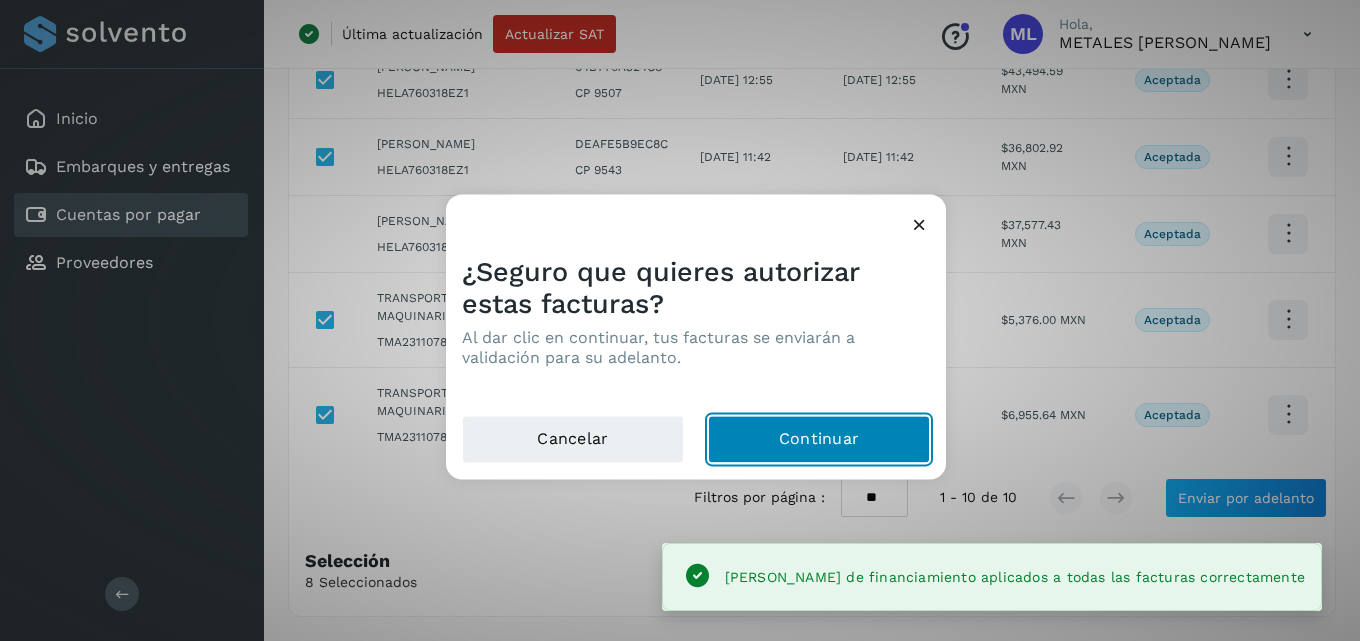click on "Continuar" 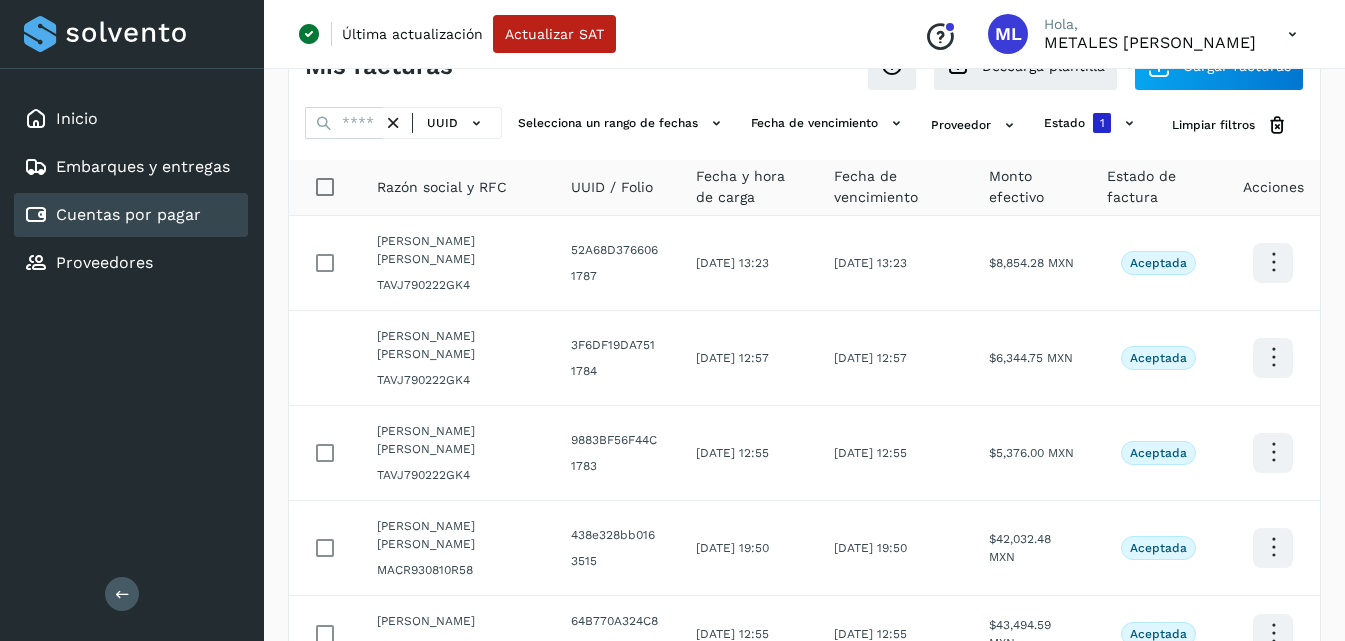 scroll, scrollTop: 0, scrollLeft: 0, axis: both 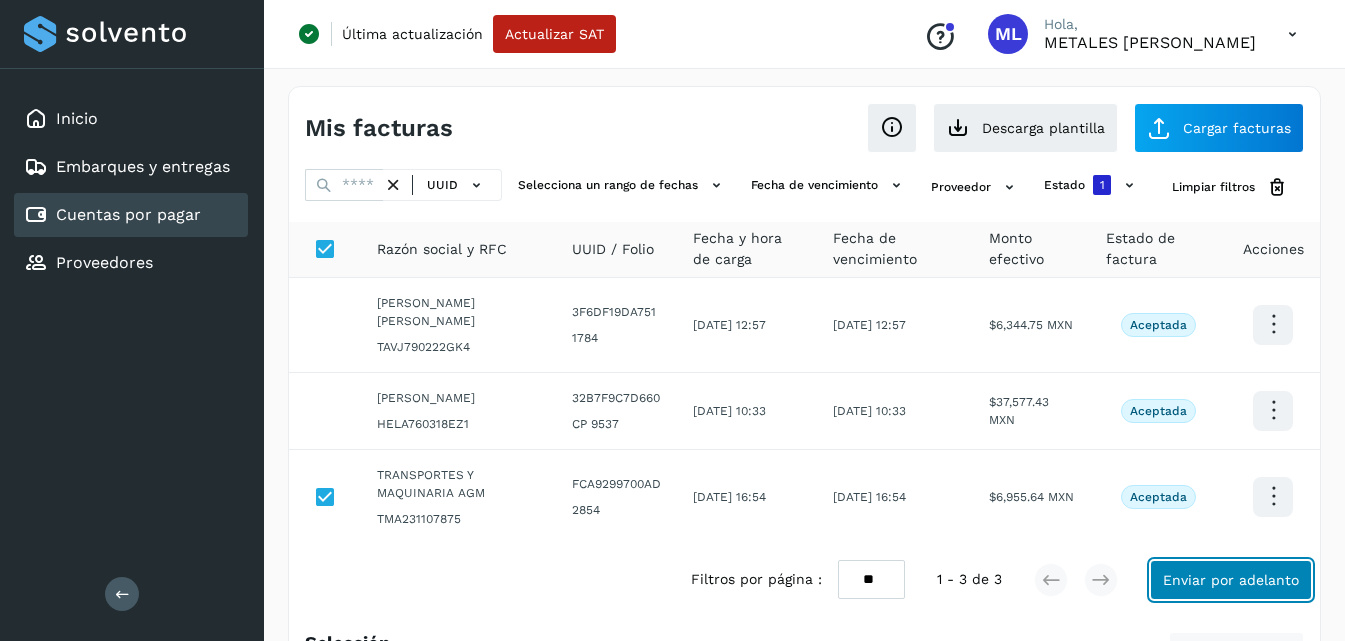 click on "Enviar por adelanto" 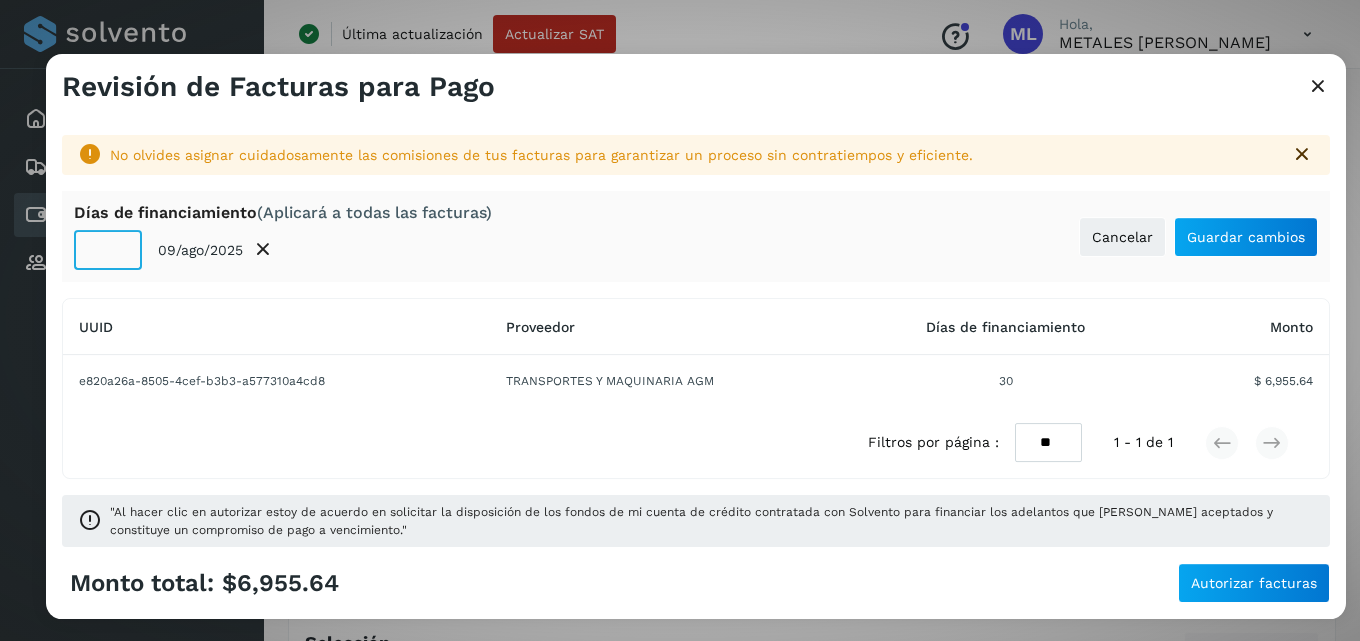 click on "**" 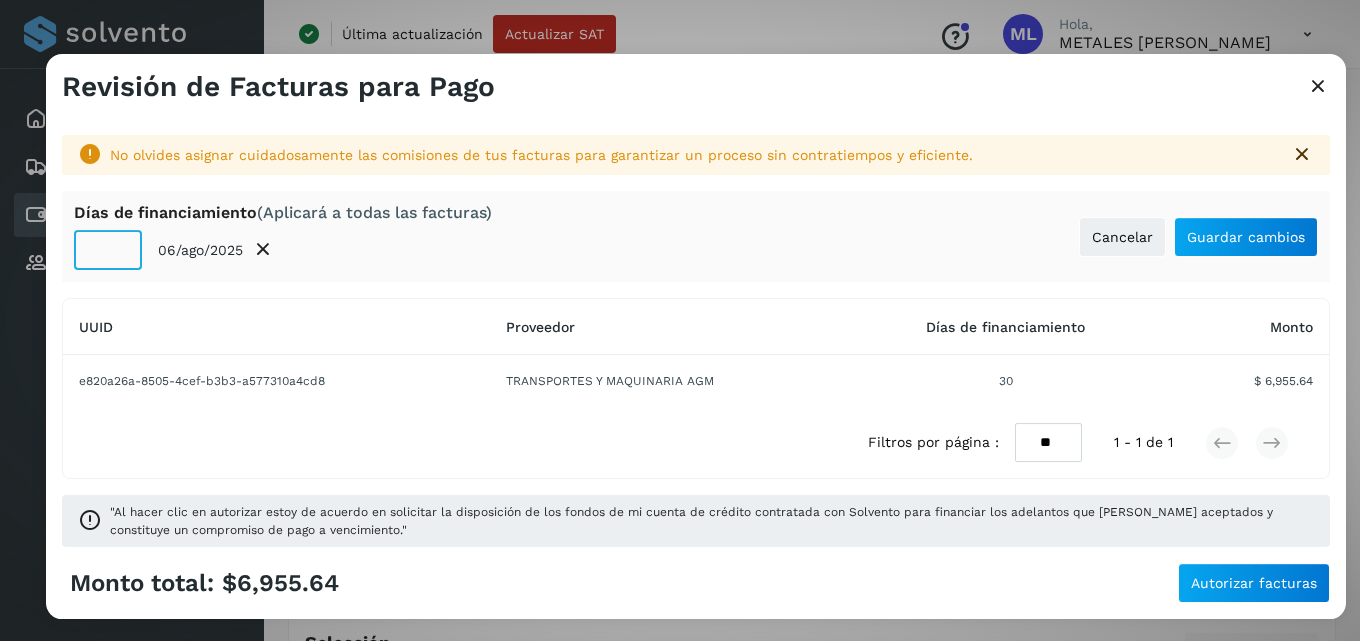 click on "**" 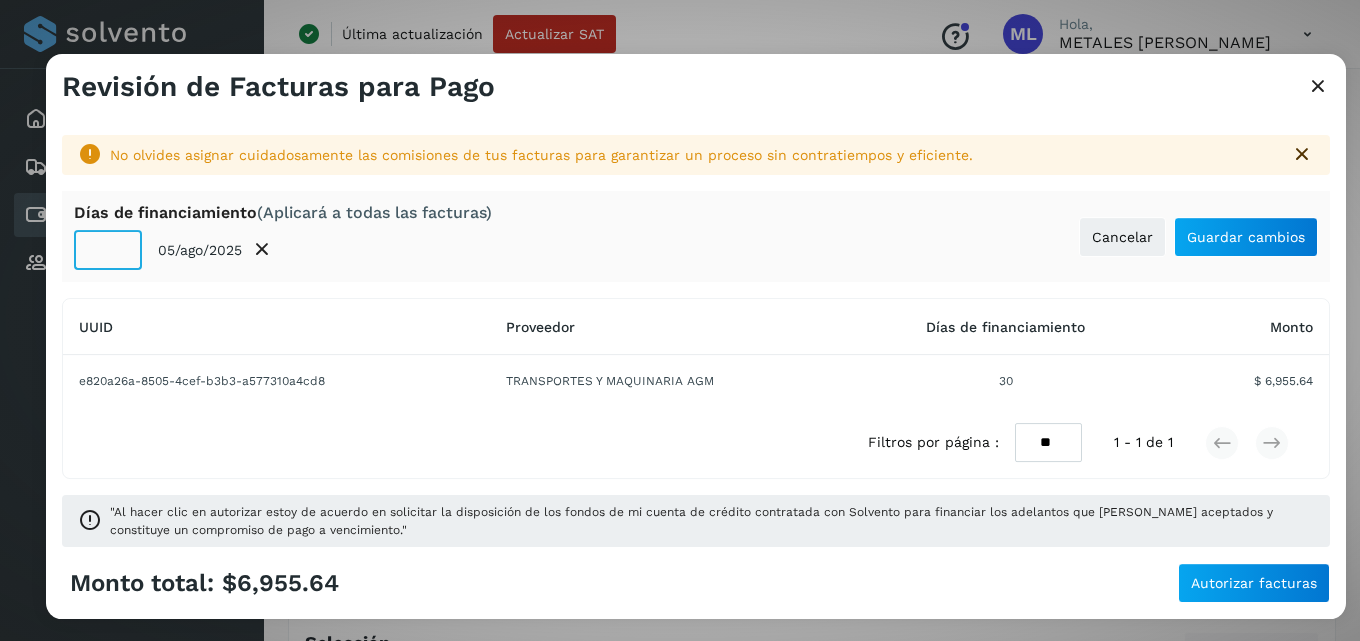 click on "**" 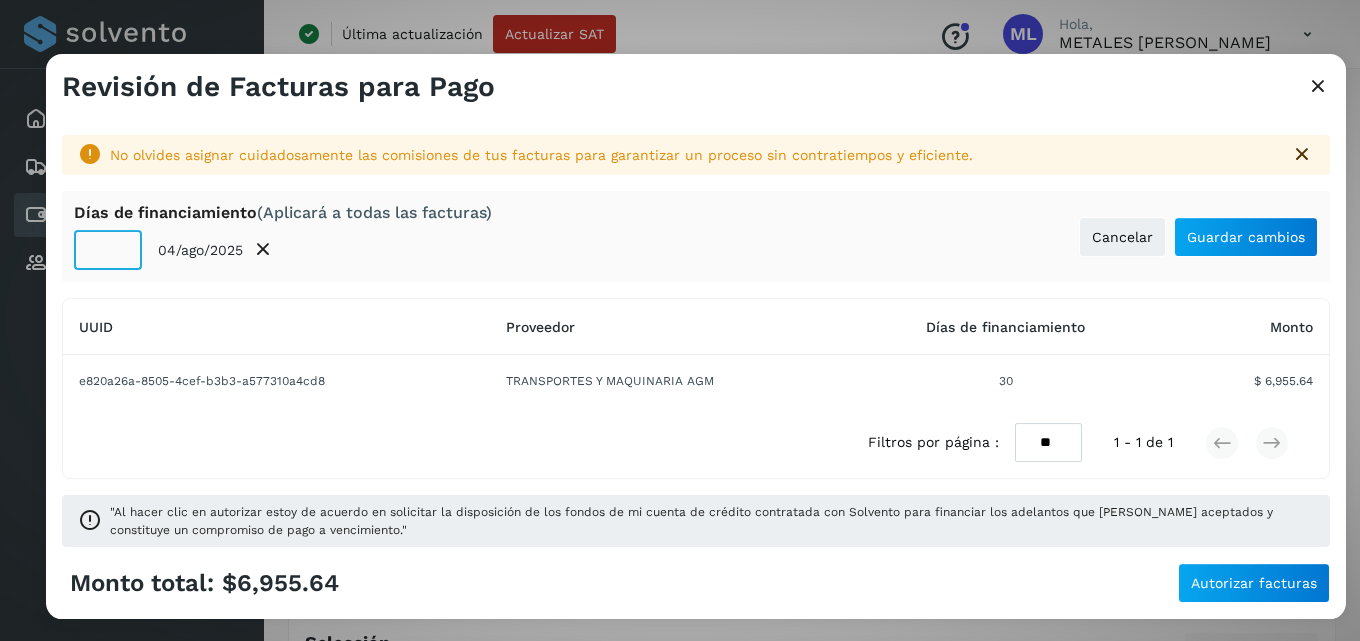 click on "**" 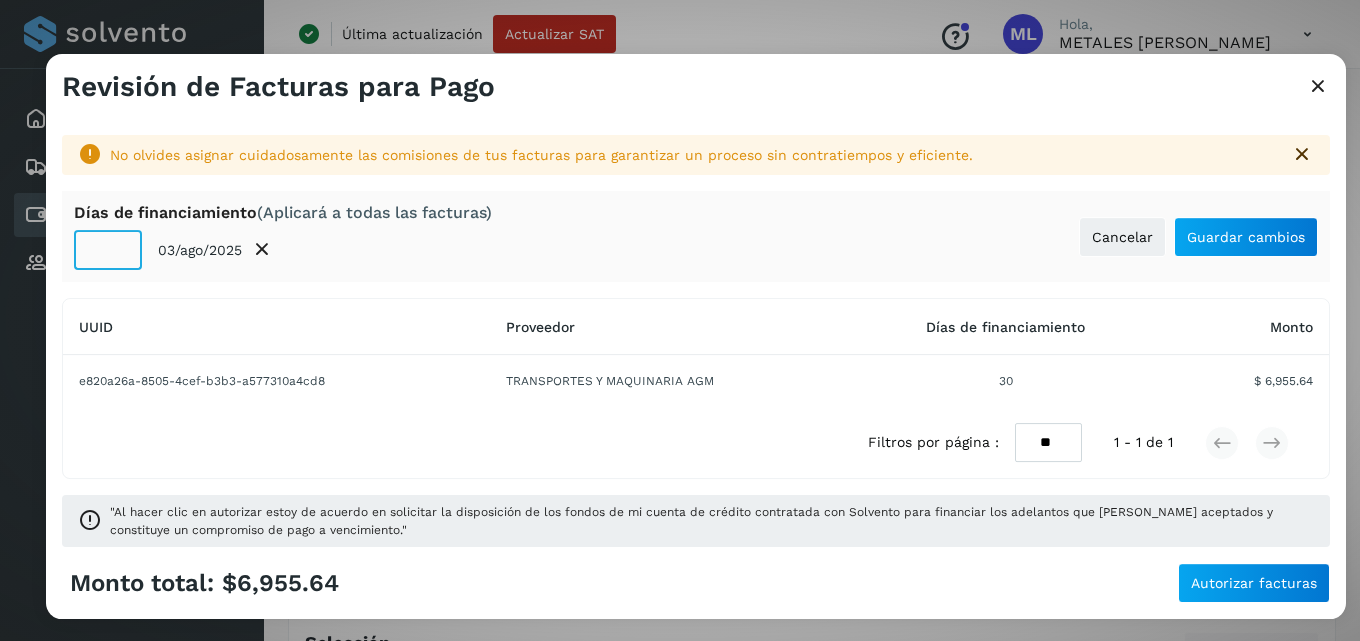 click on "*" 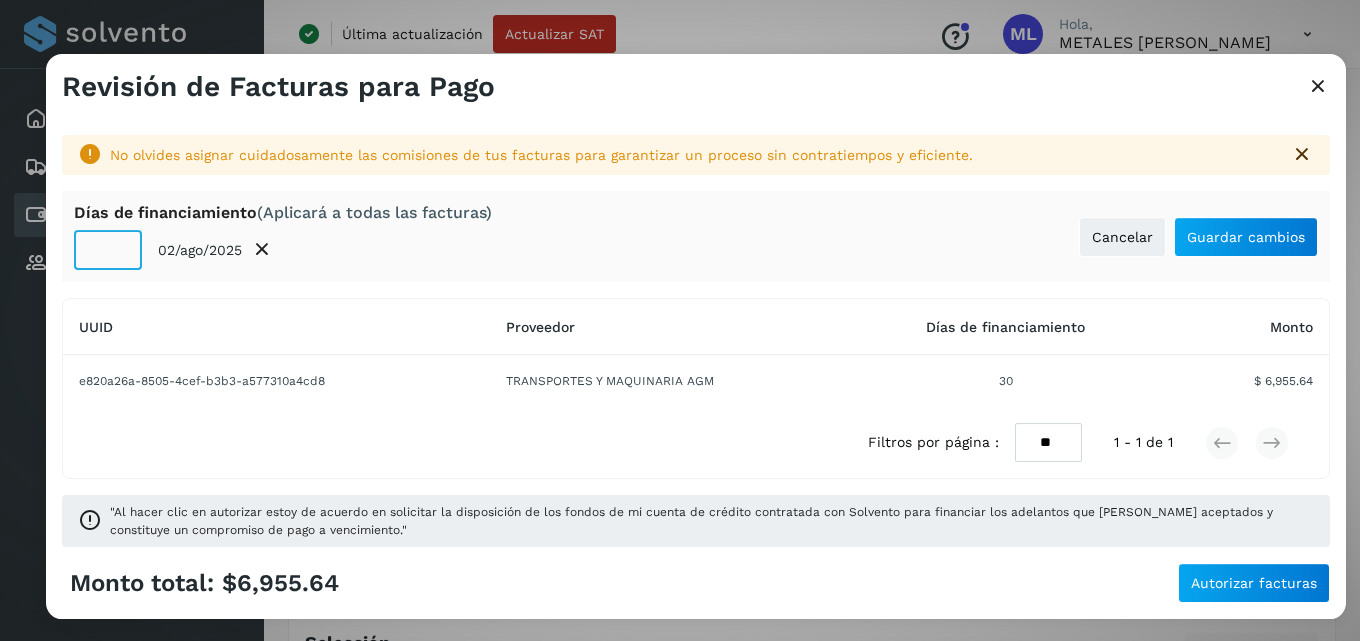 click on "*" 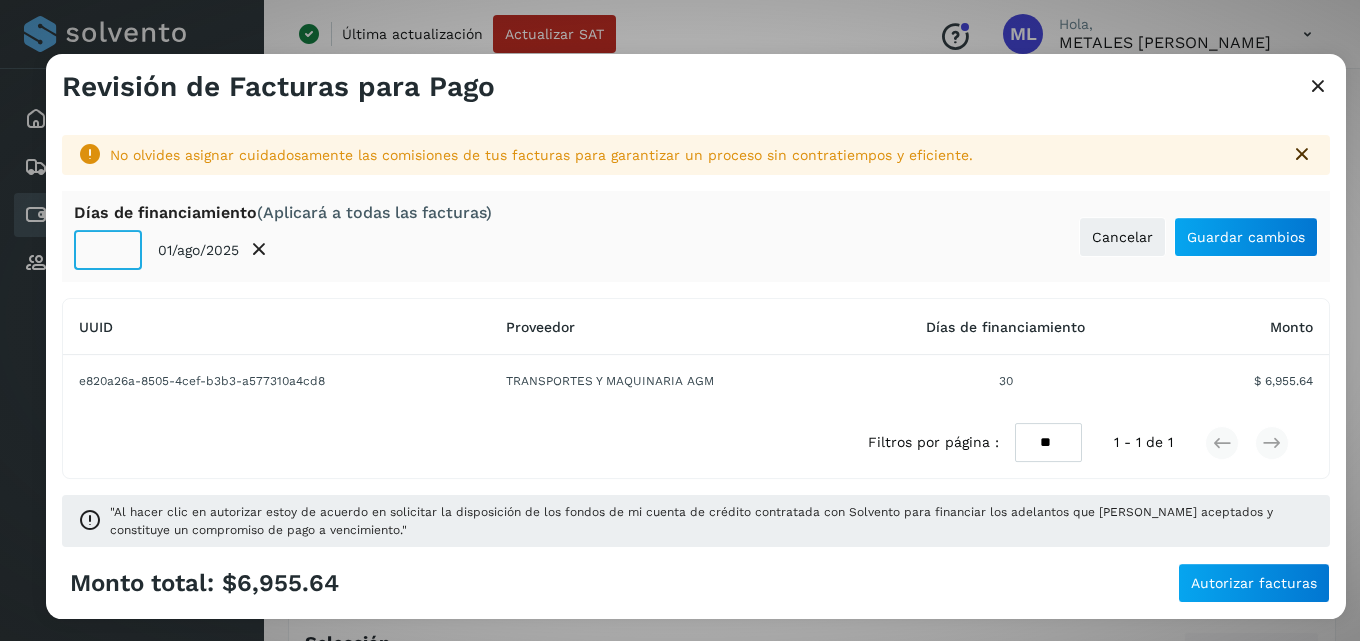 type on "*" 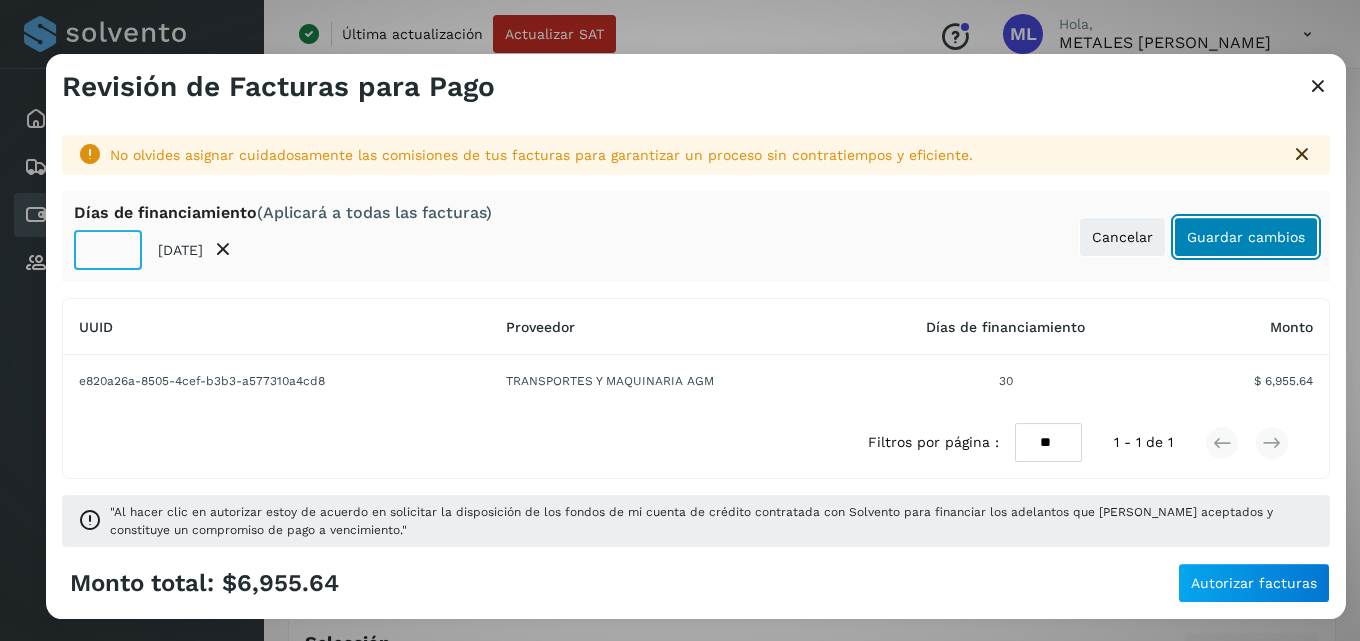 click on "Guardar cambios" at bounding box center (1246, 237) 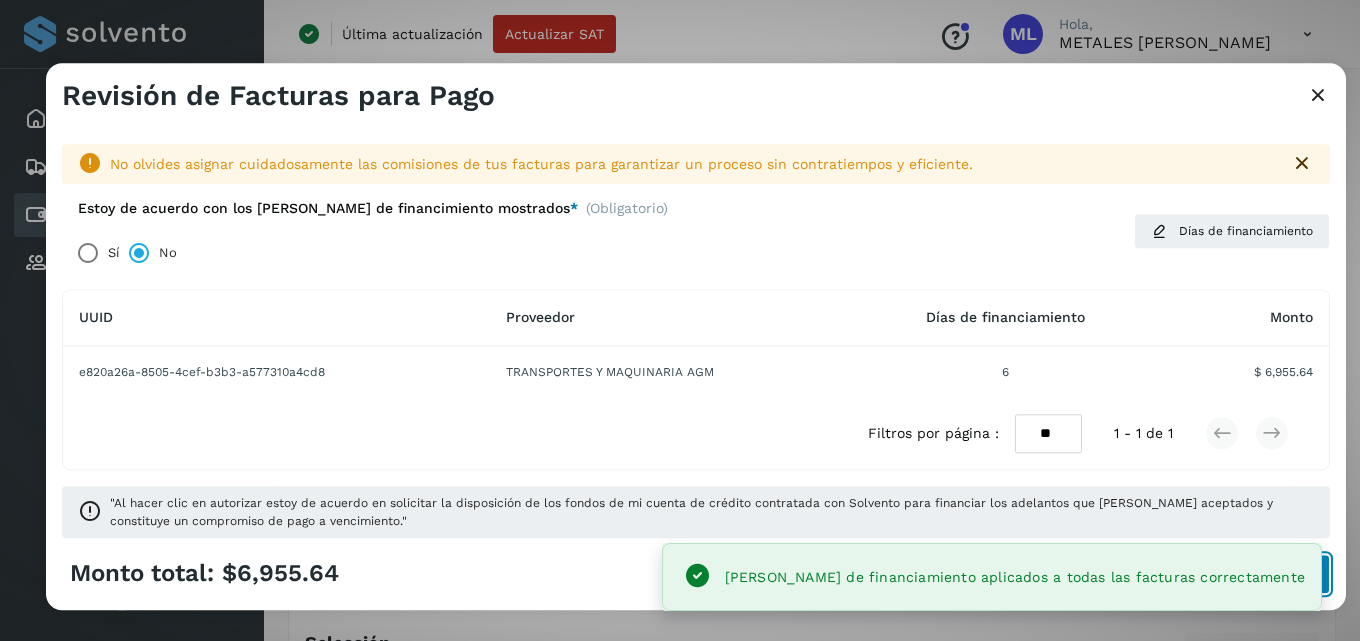 click on "Autorizar facturas" at bounding box center (1254, 574) 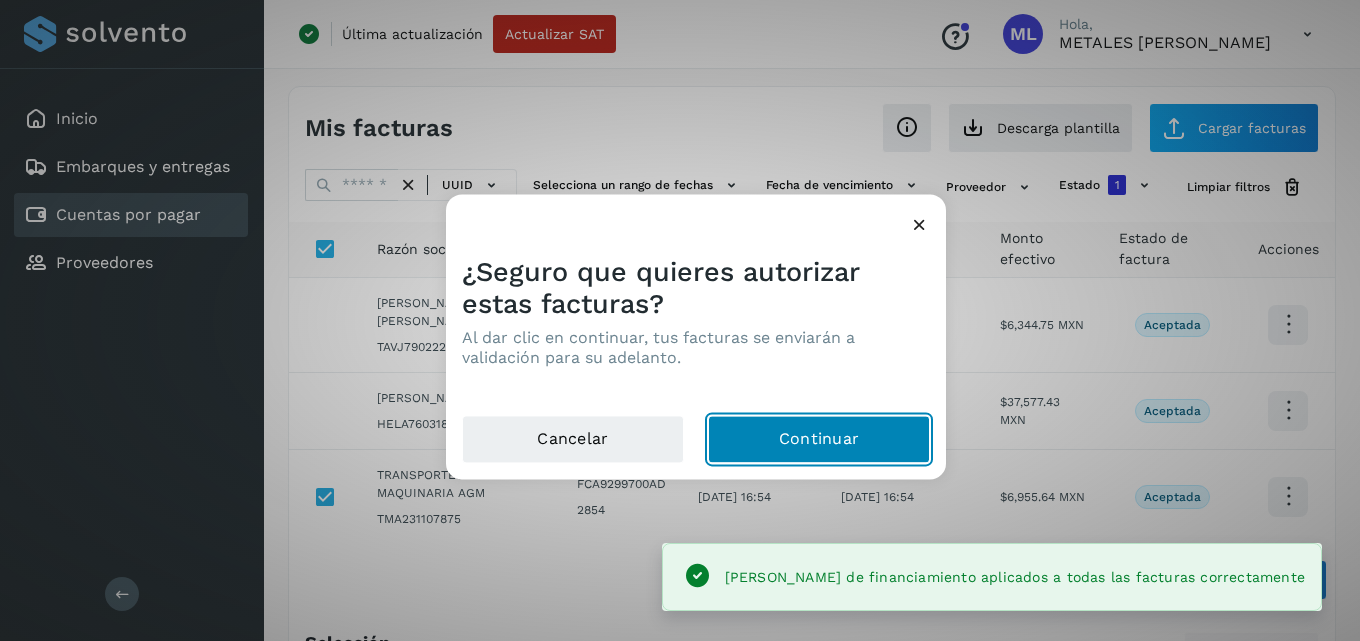 click on "Continuar" 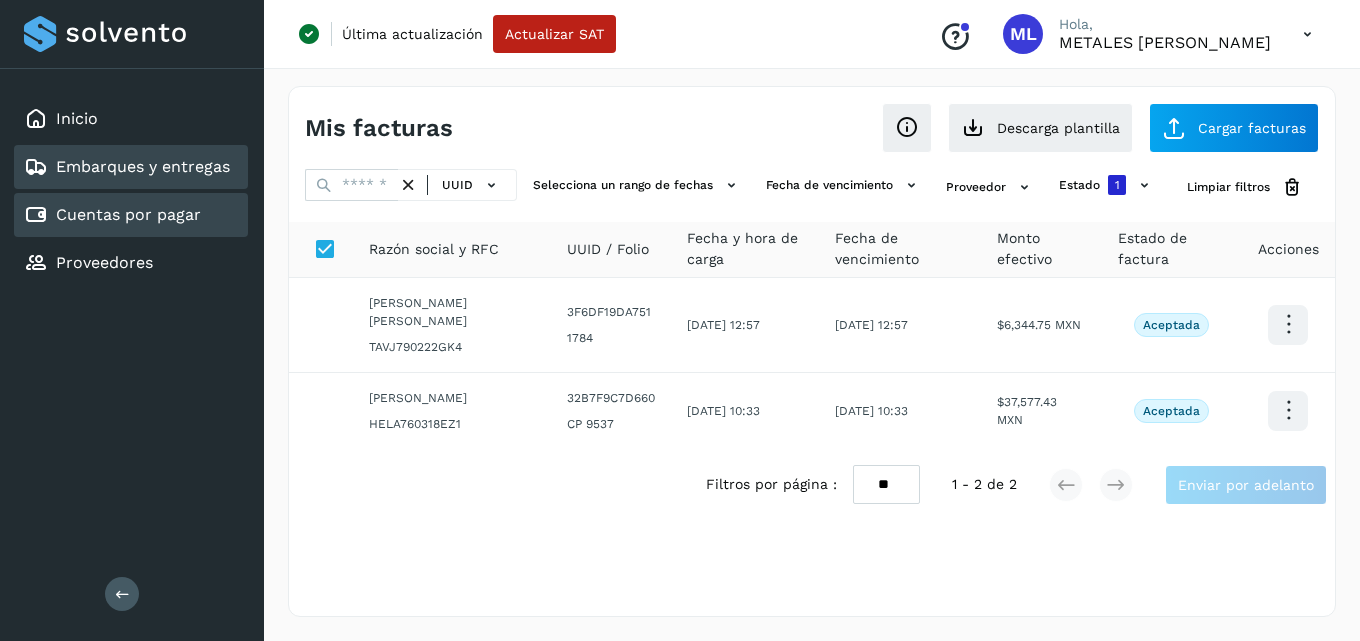 click on "Embarques y entregas" at bounding box center (143, 166) 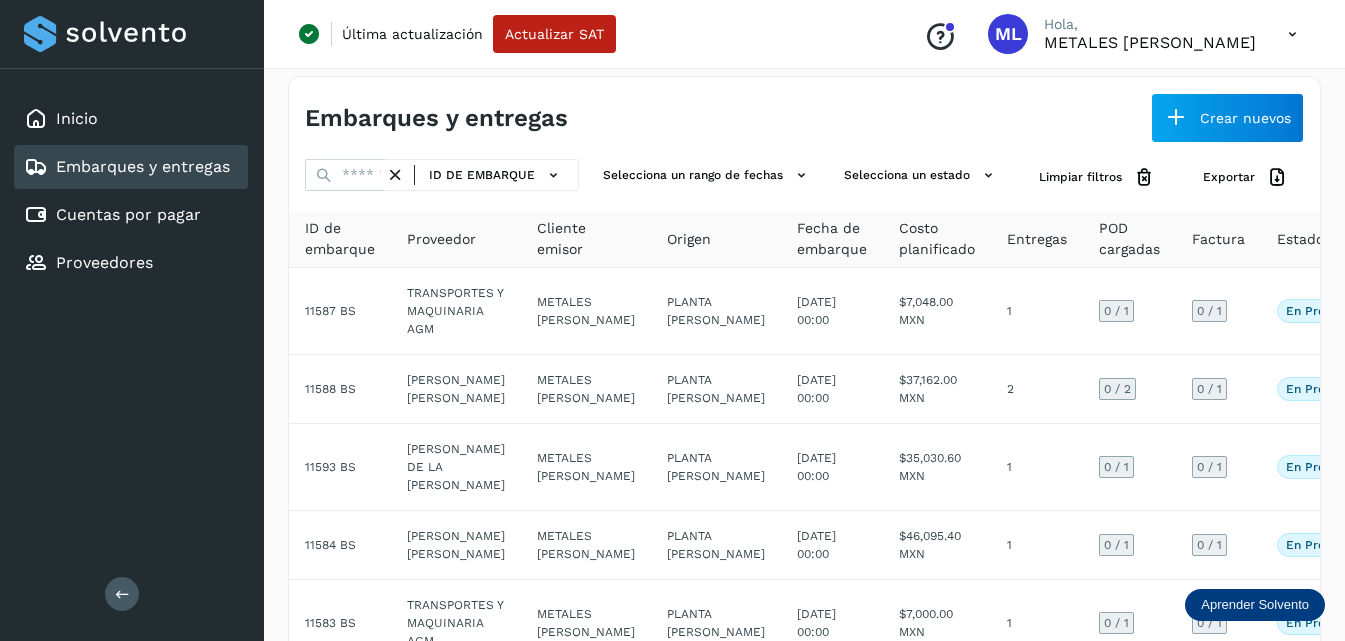 scroll, scrollTop: 0, scrollLeft: 0, axis: both 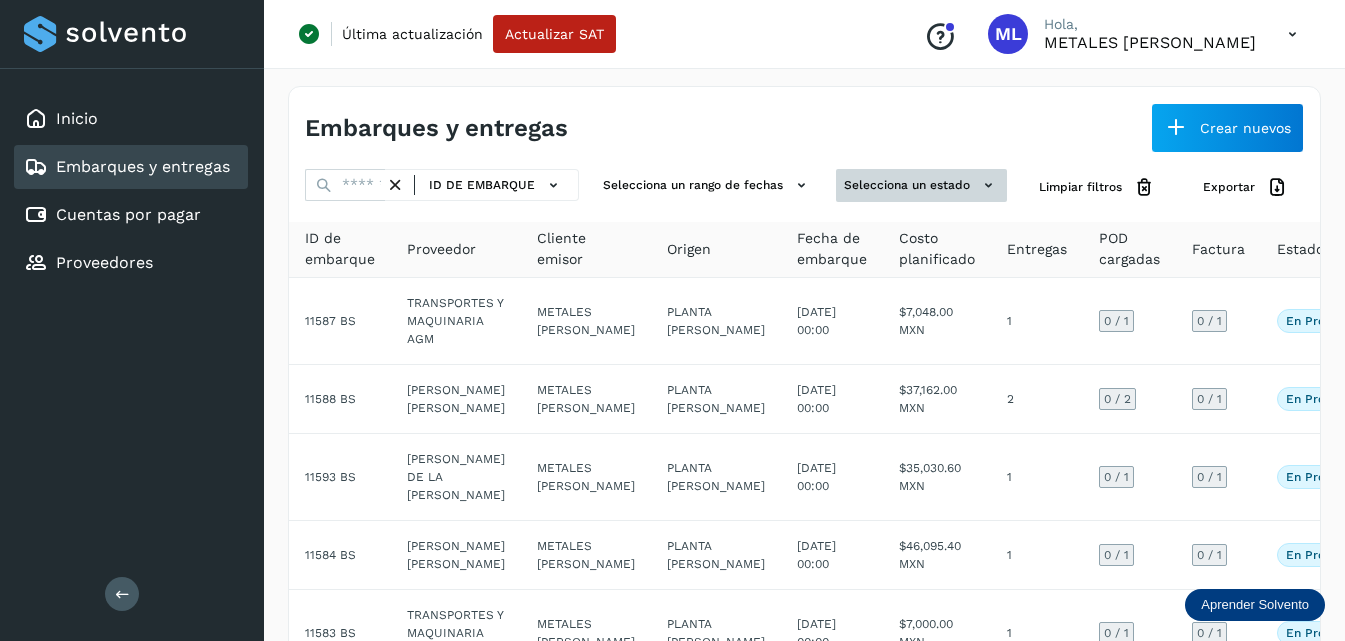 click on "Selecciona un estado" at bounding box center [921, 185] 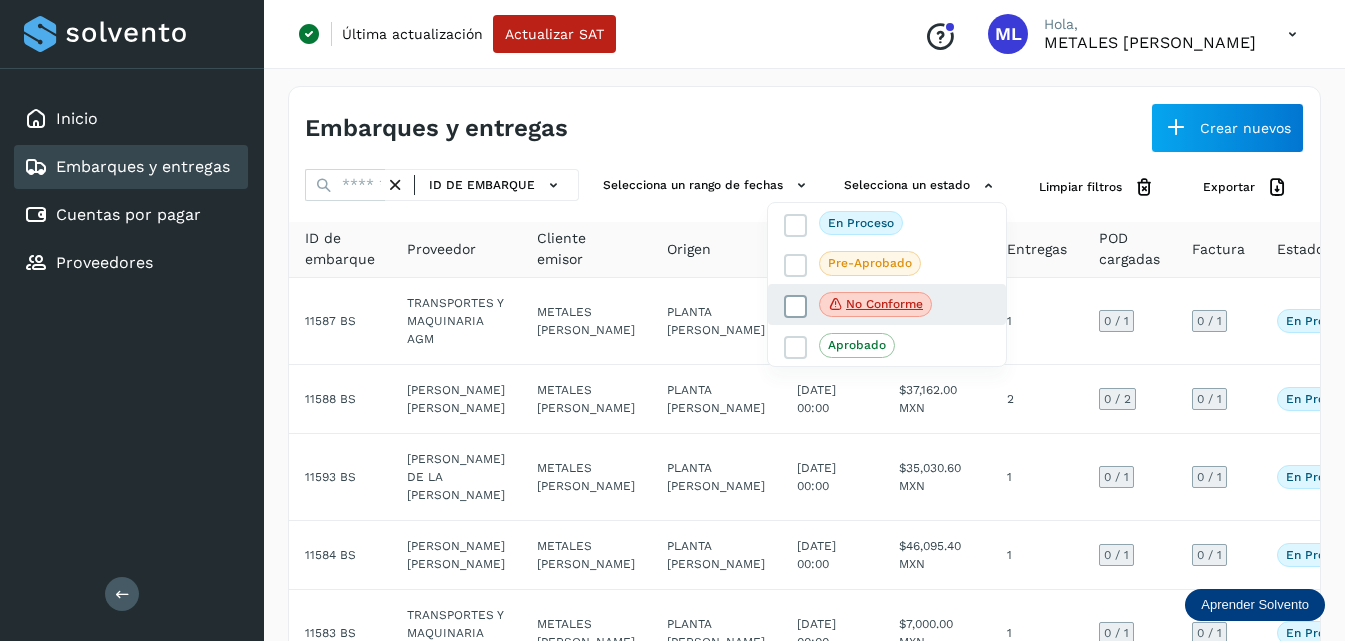 click at bounding box center [796, 306] 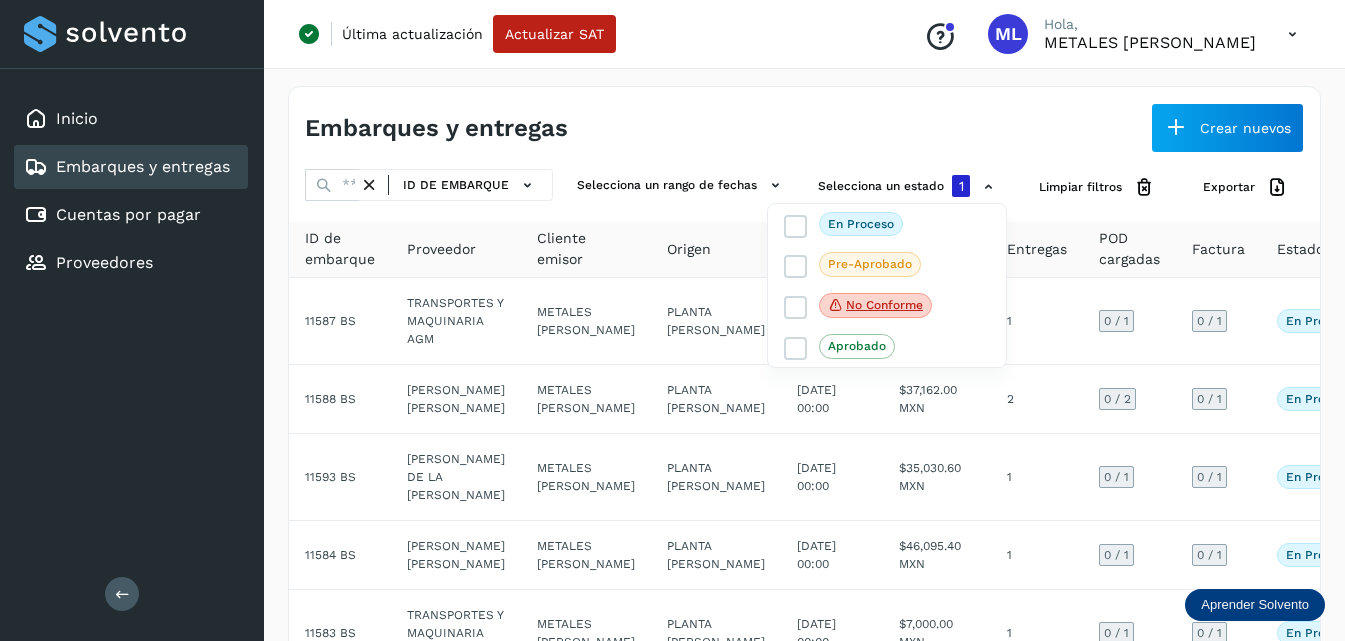 select on "**" 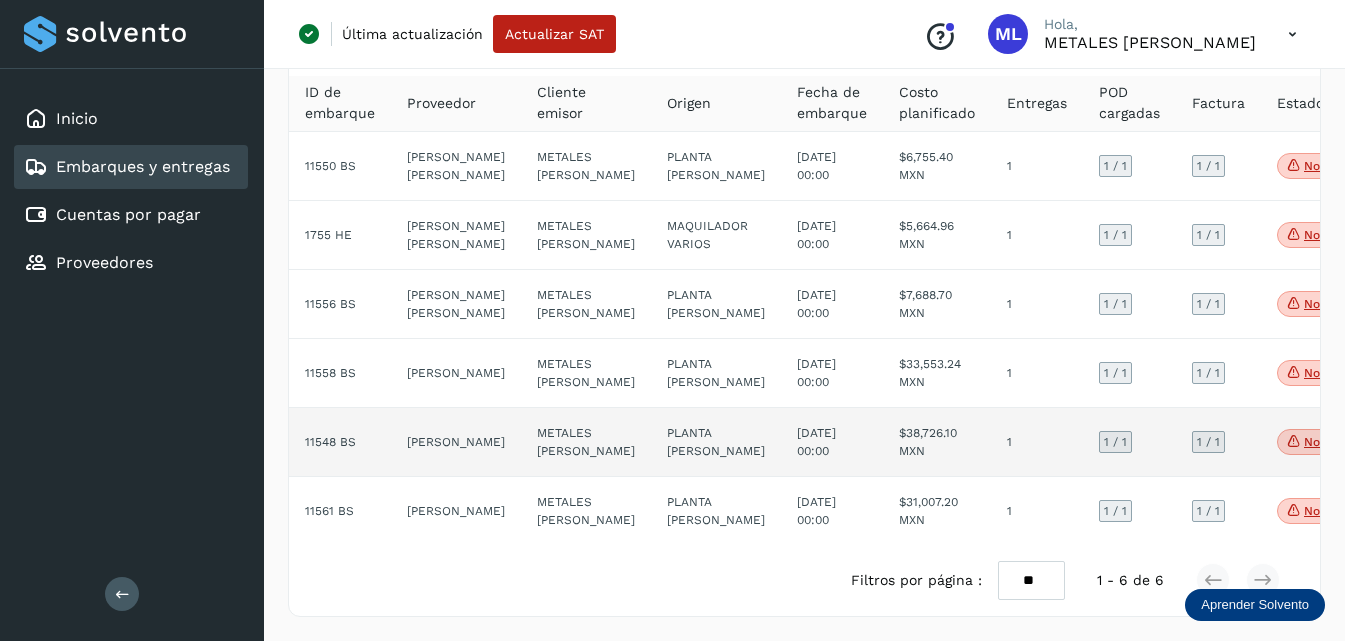 scroll, scrollTop: 323, scrollLeft: 0, axis: vertical 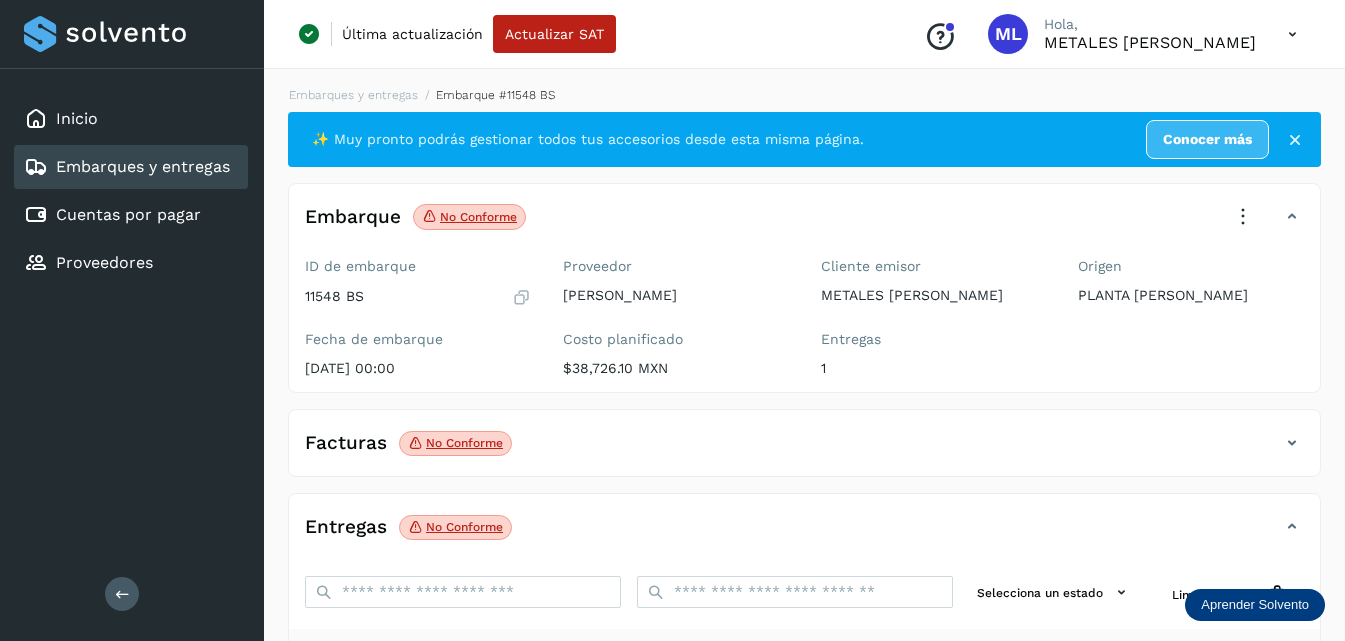 click at bounding box center [1243, 217] 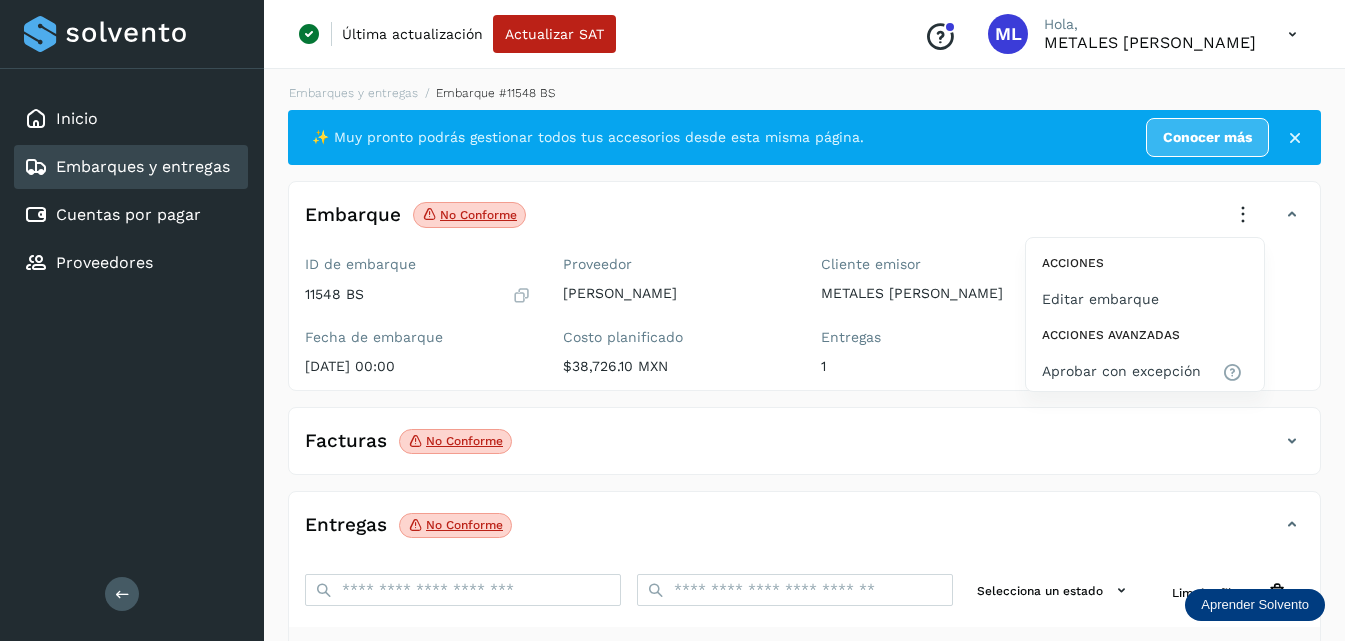 scroll, scrollTop: 0, scrollLeft: 0, axis: both 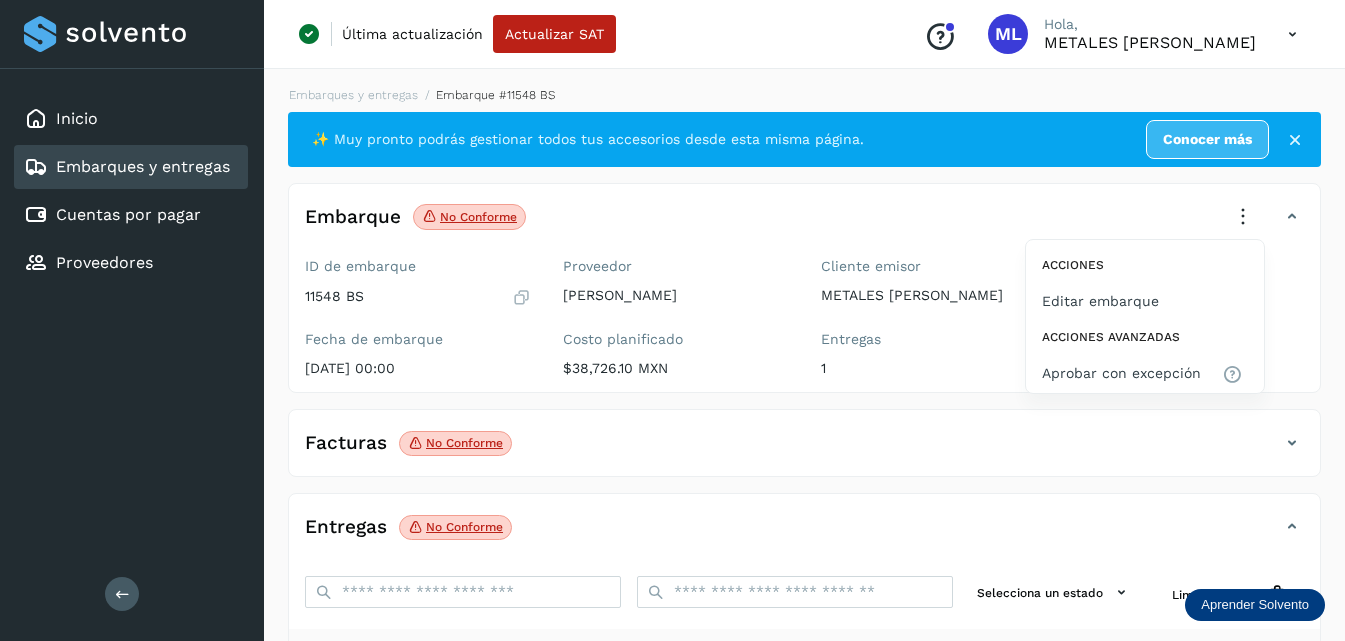 click at bounding box center [672, 320] 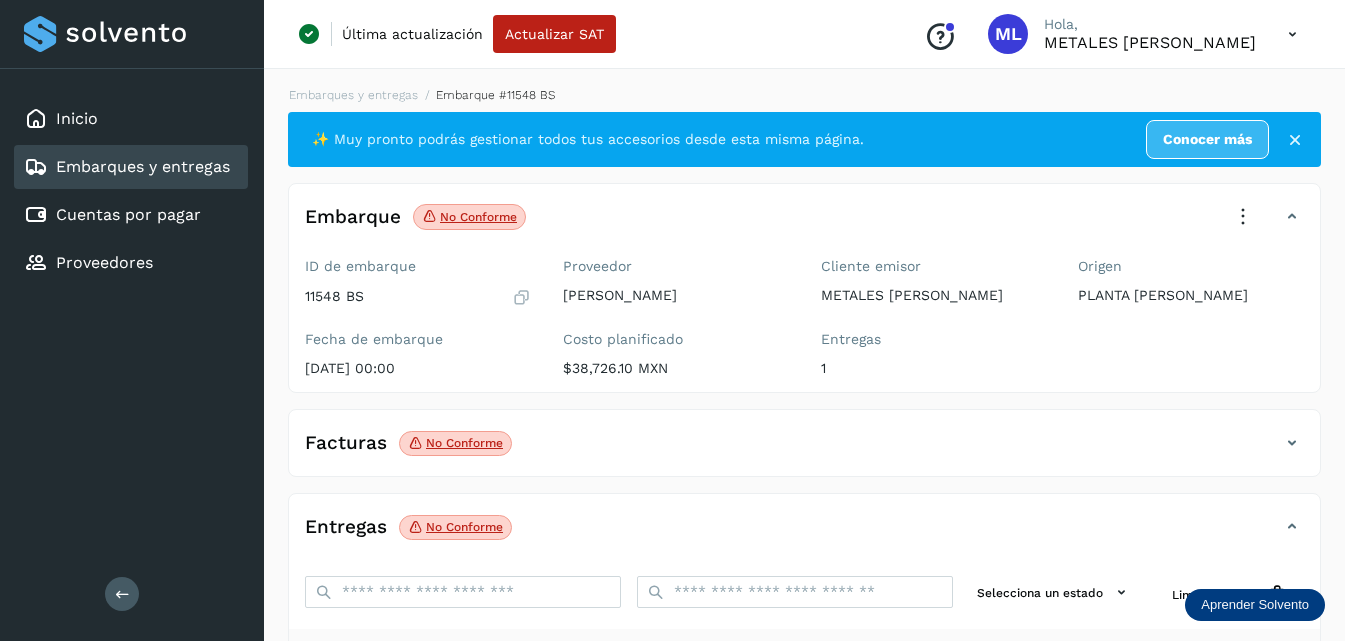 click at bounding box center [1243, 217] 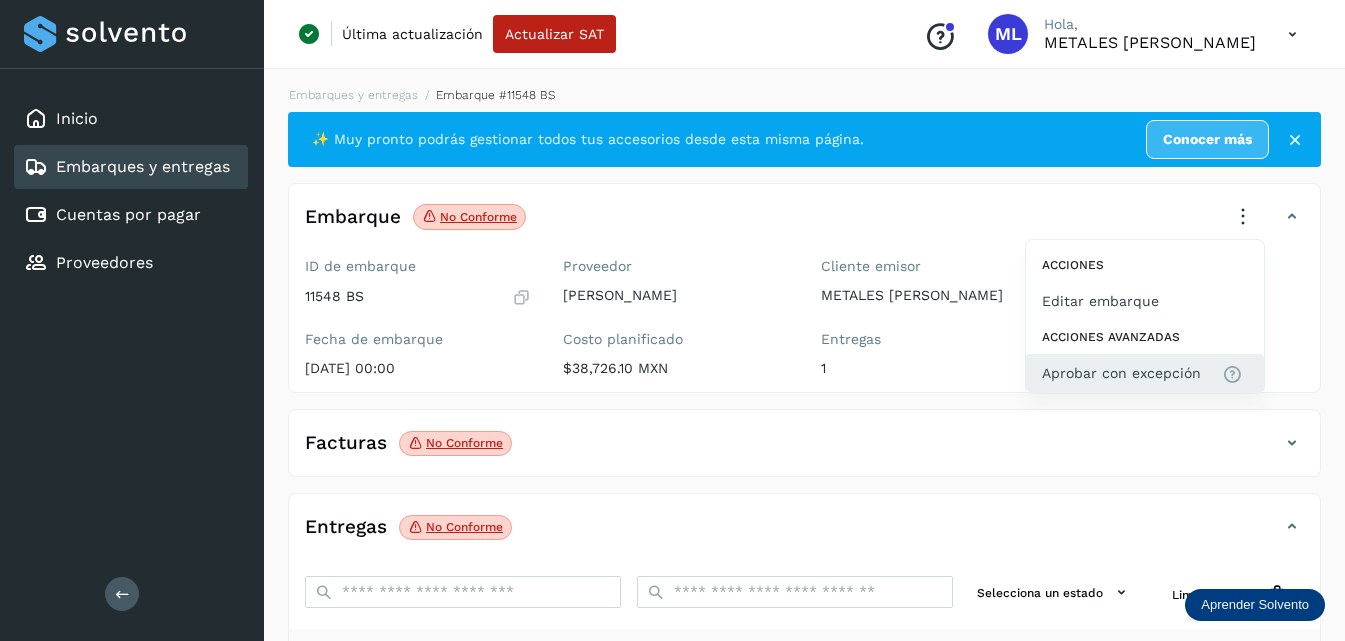 click on "Aprobar con excepción" at bounding box center (1121, 373) 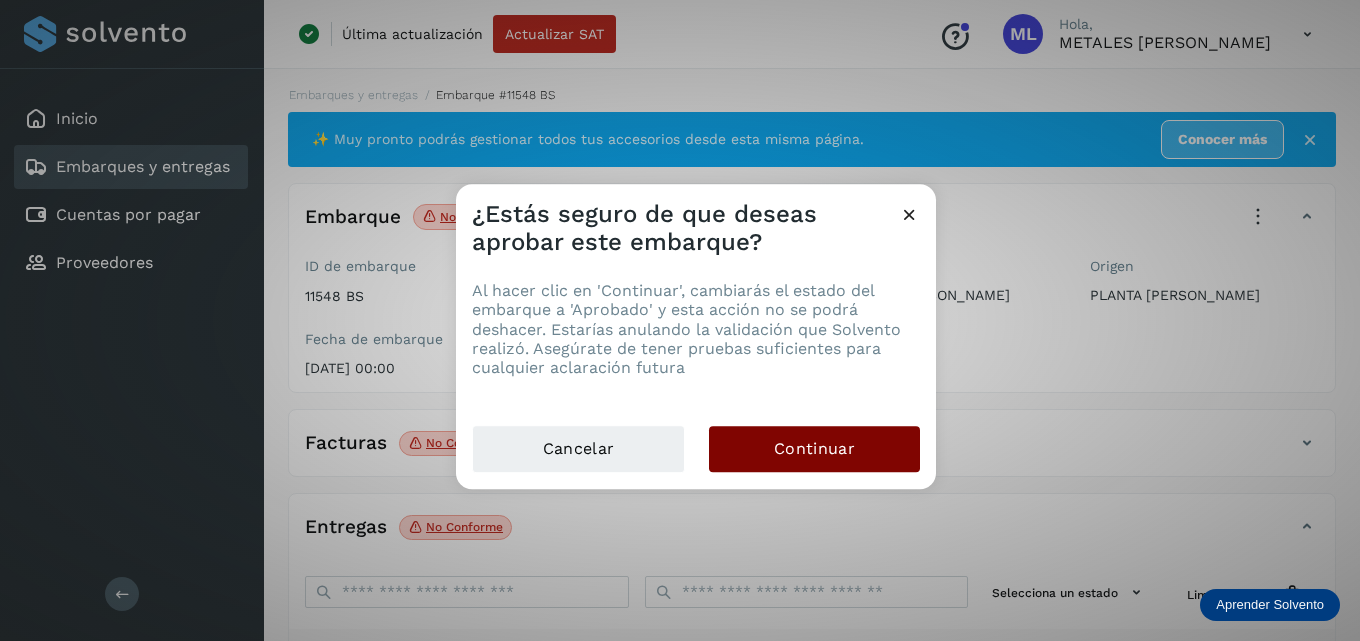 click on "Continuar" 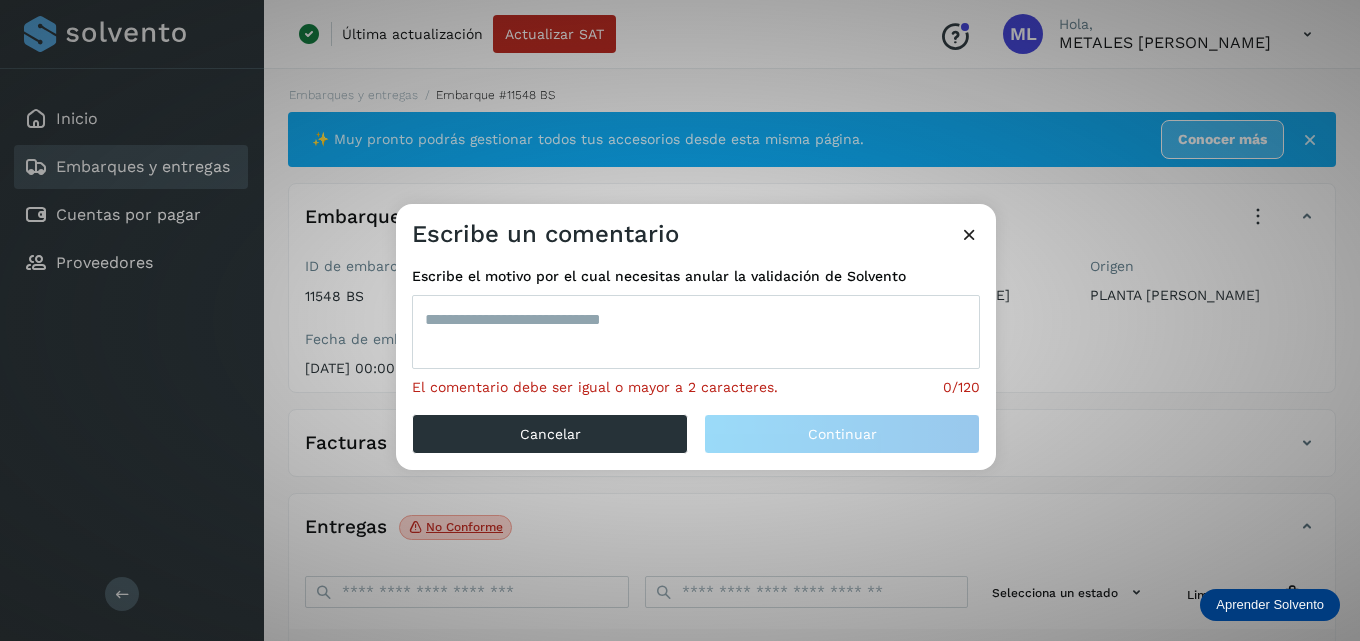click at bounding box center (696, 332) 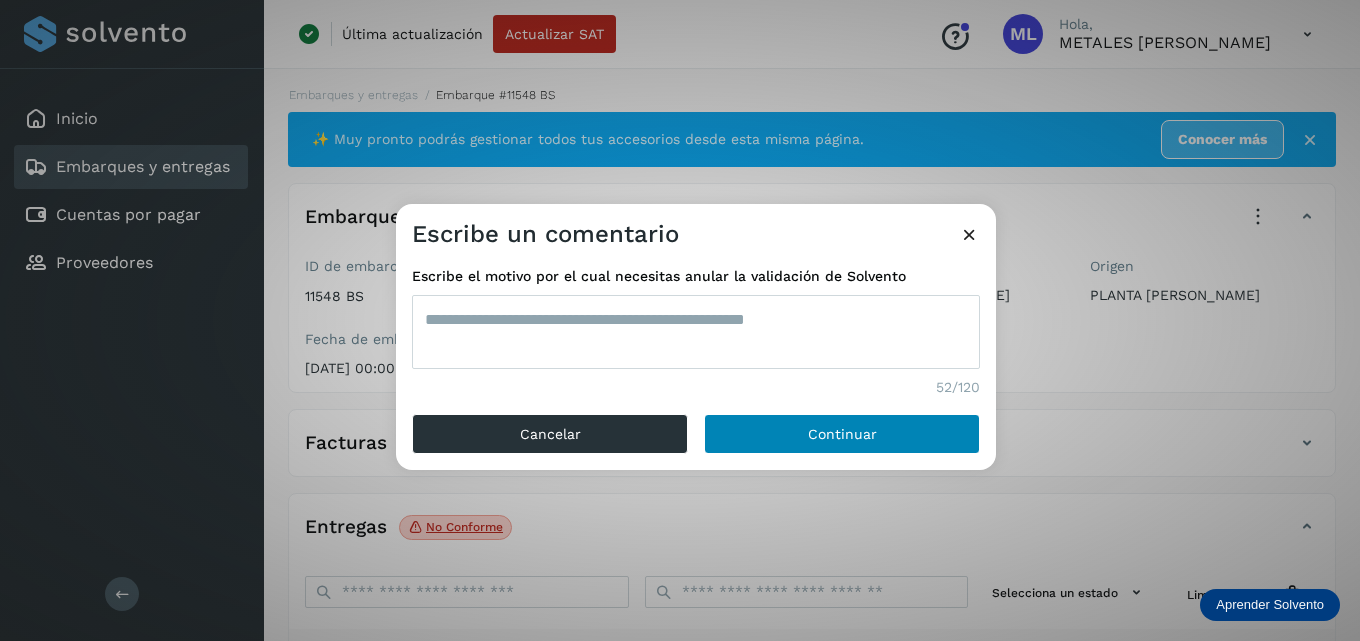 type on "**********" 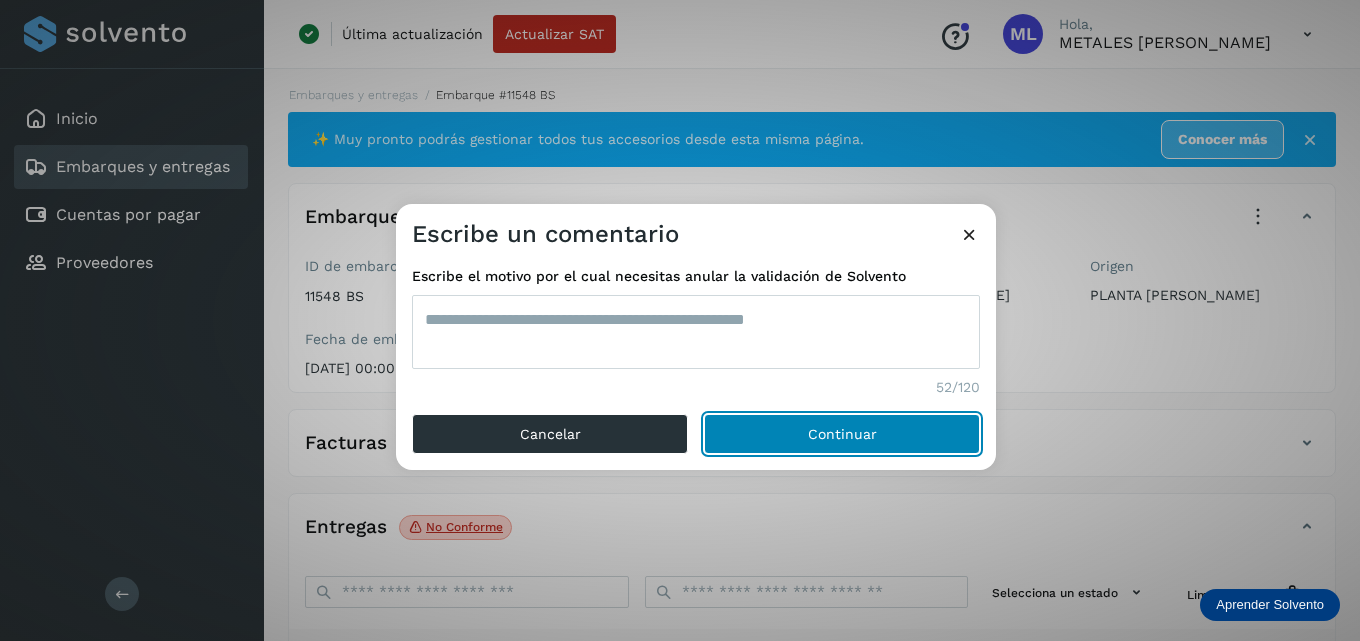 click on "Continuar" 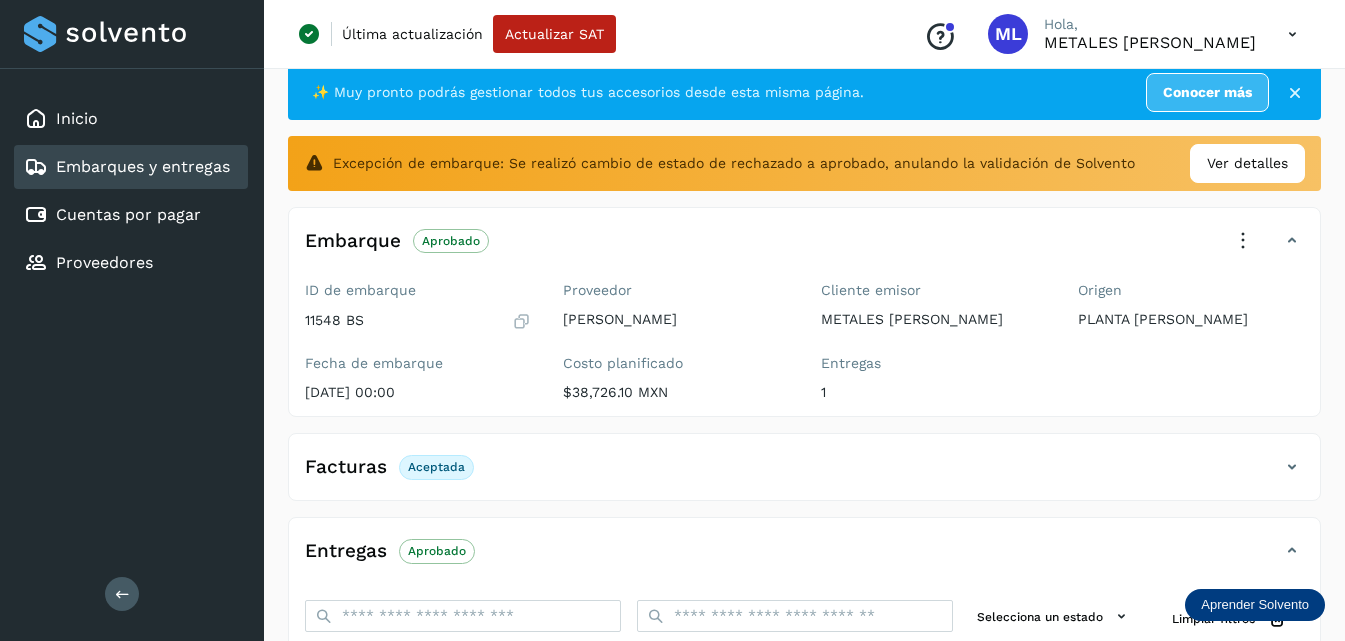 scroll, scrollTop: 0, scrollLeft: 0, axis: both 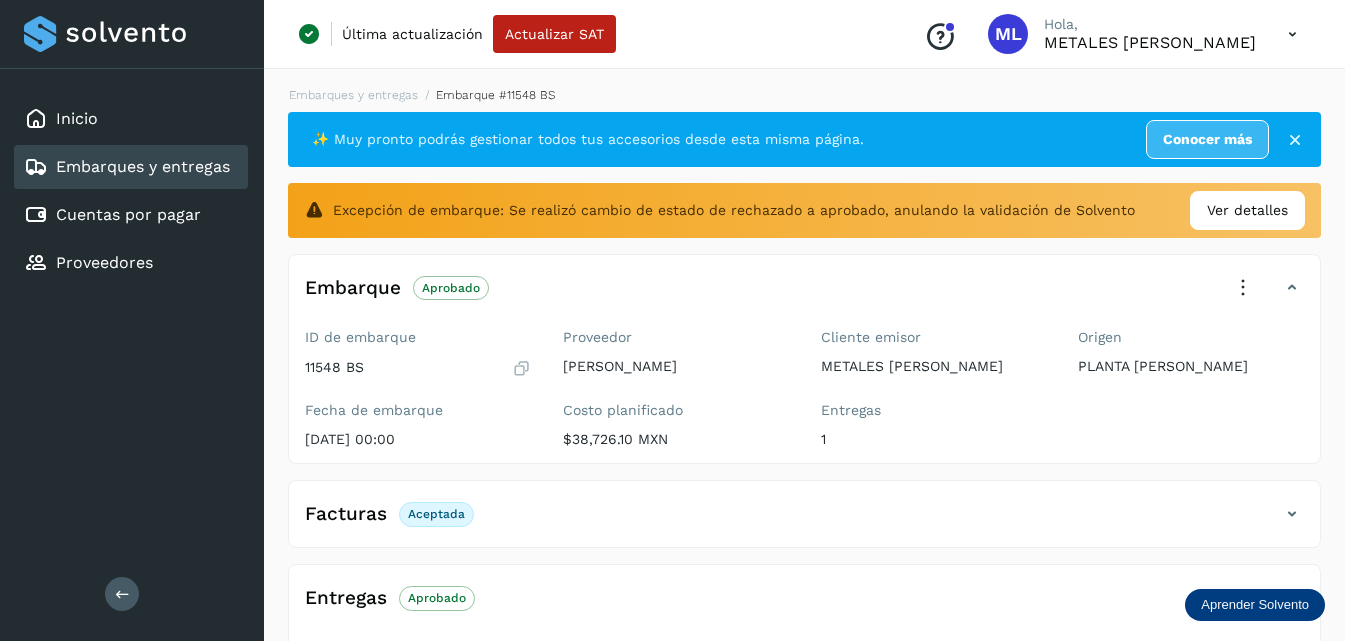 click on "Embarques y entregas" at bounding box center (143, 166) 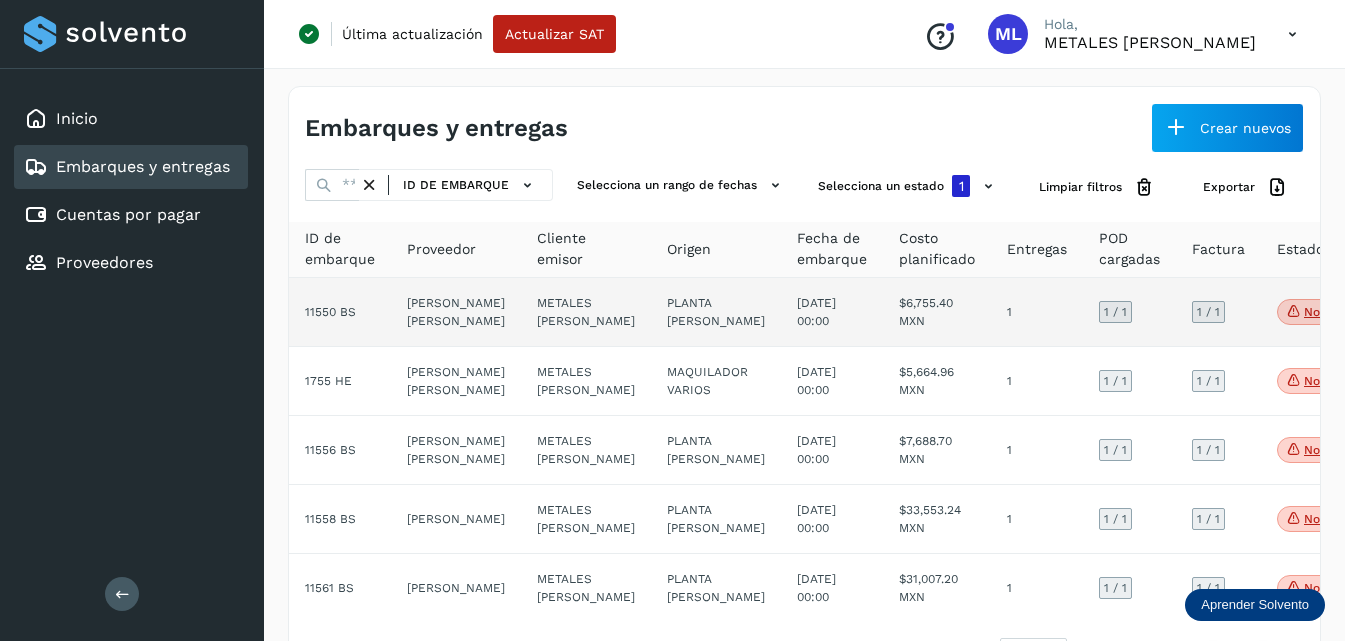click on "11550 BS" 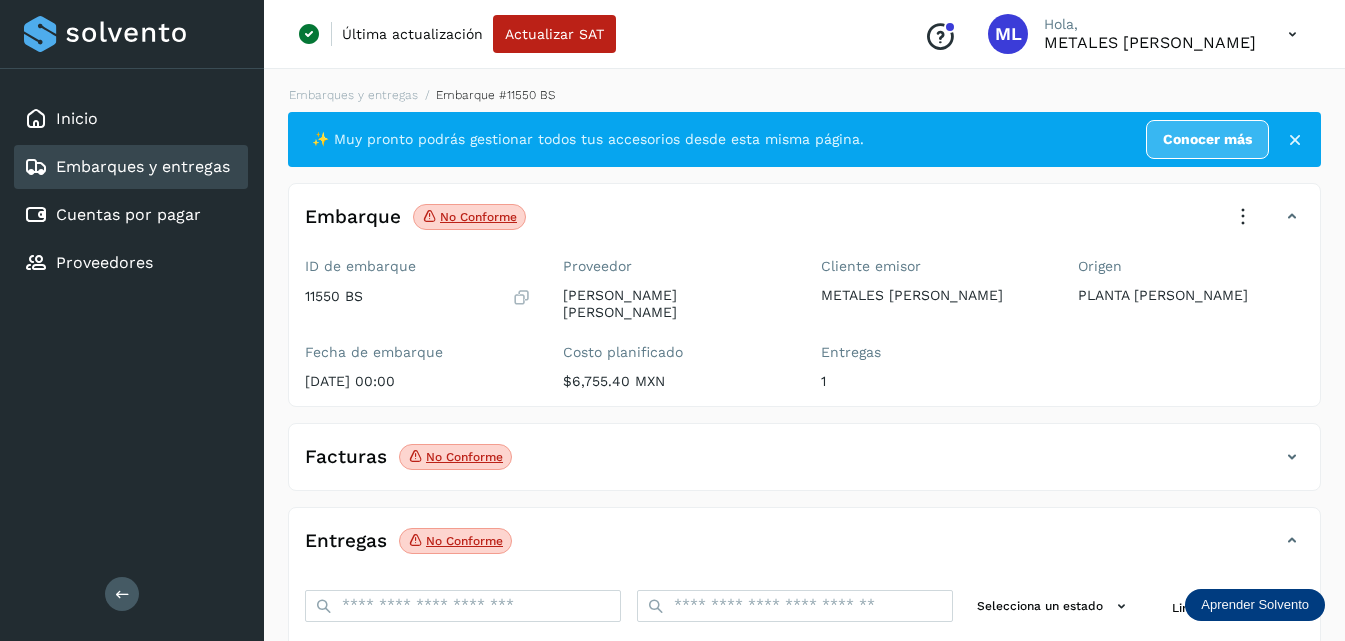 click on "Embarques y entregas" at bounding box center (143, 166) 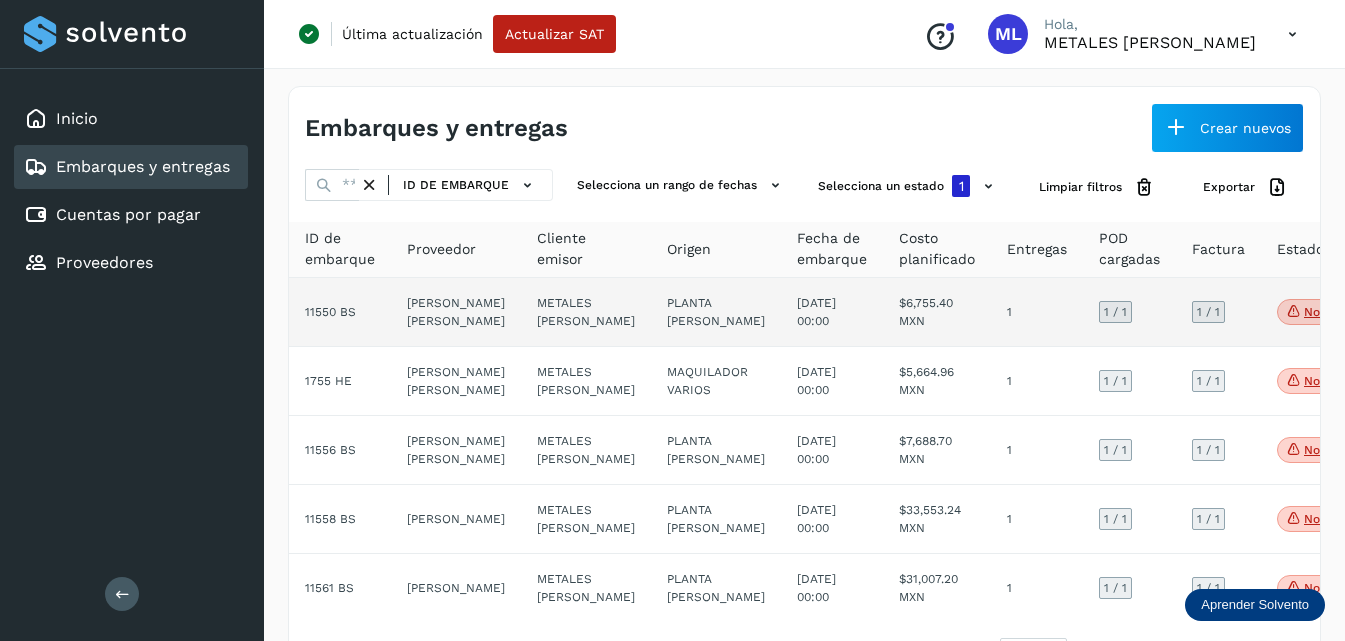 click on "METALES [PERSON_NAME]" 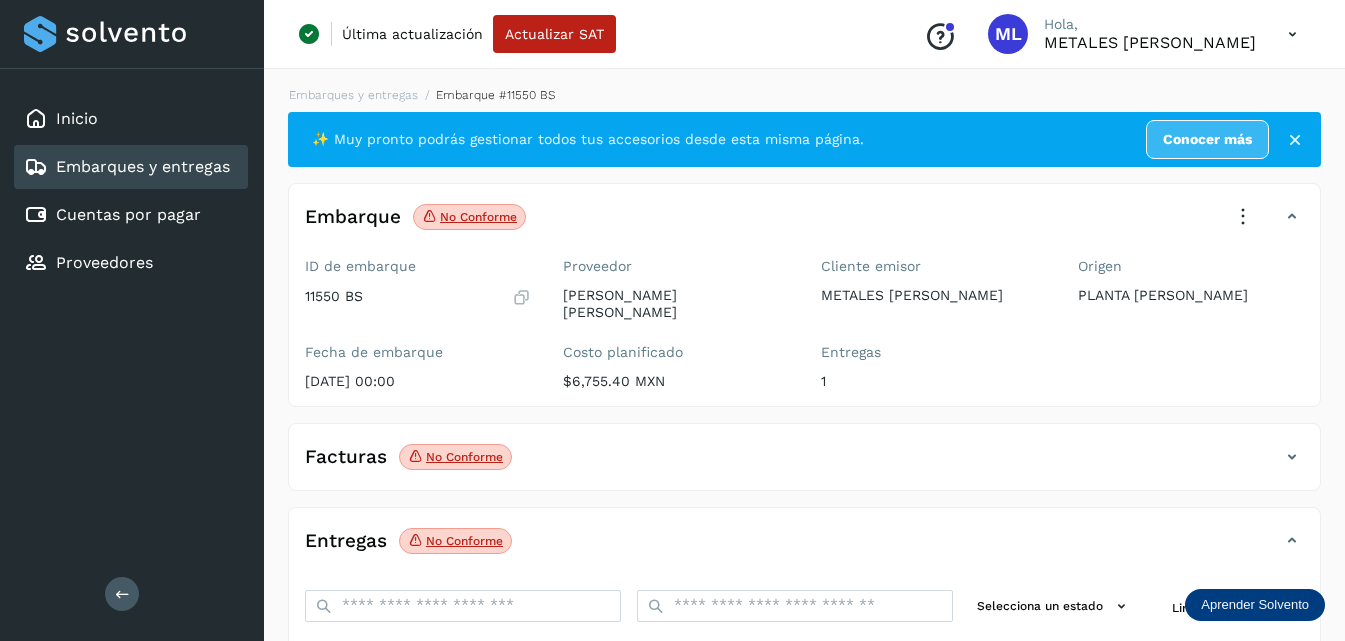 click at bounding box center [1243, 217] 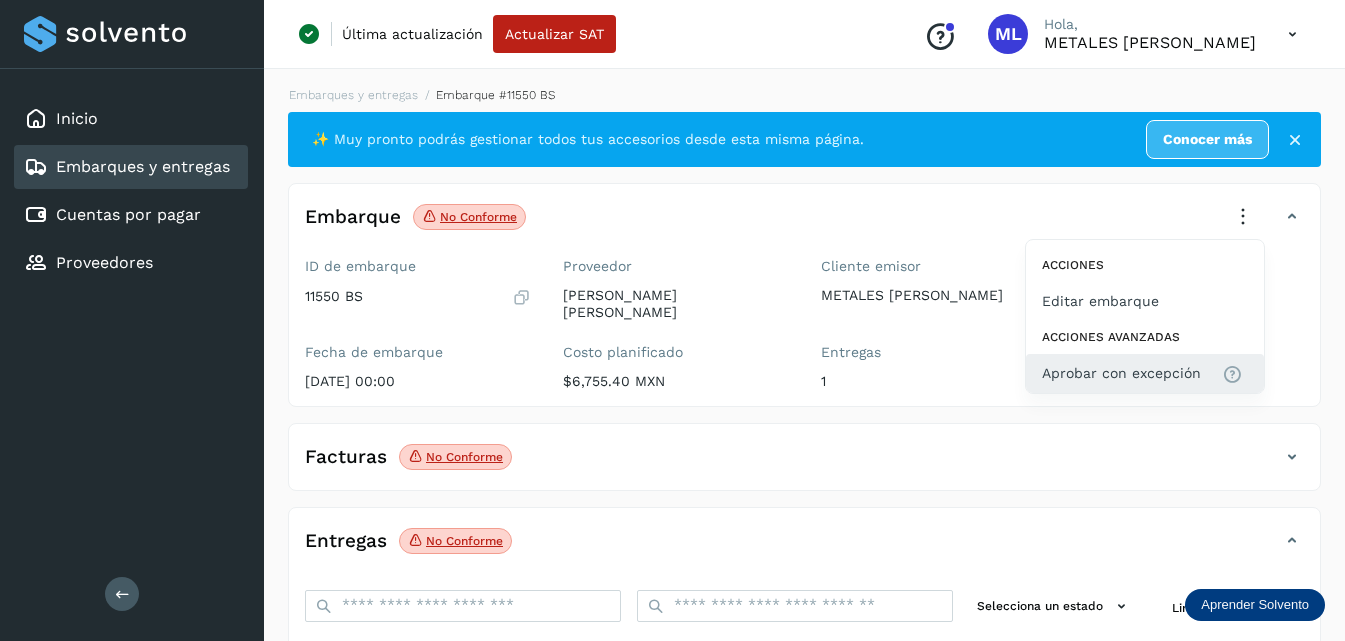 click on "Aprobar con excepción" at bounding box center (1121, 373) 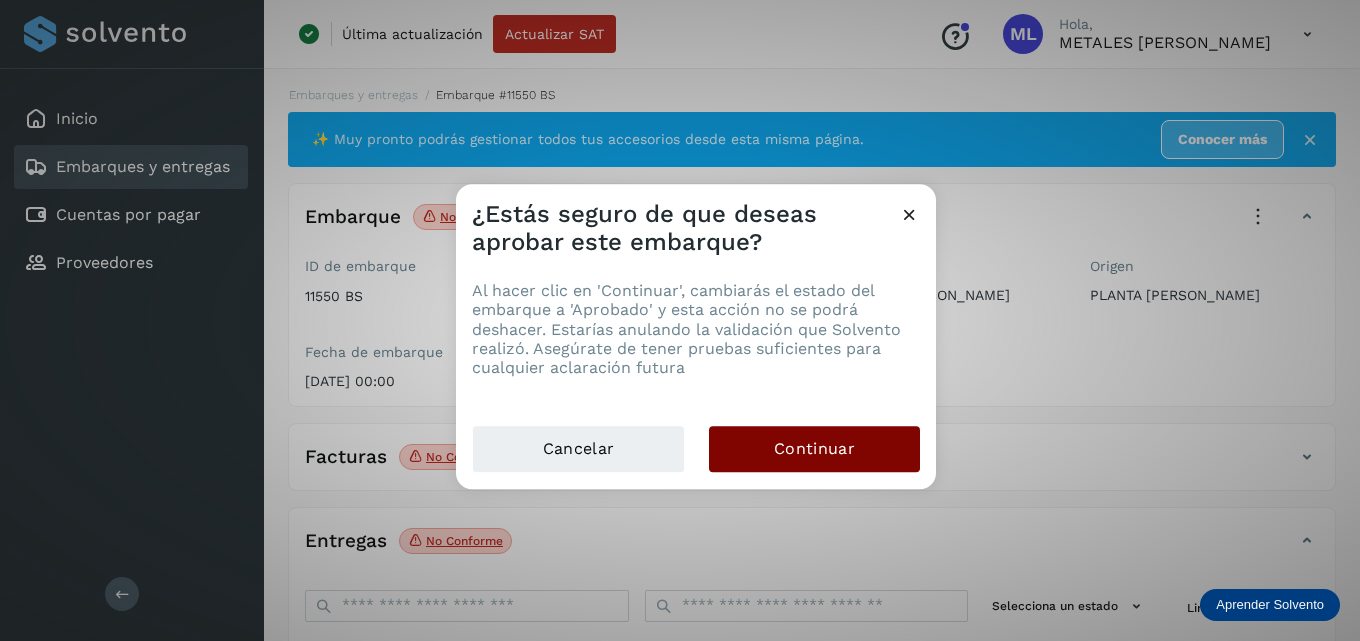click on "Continuar" 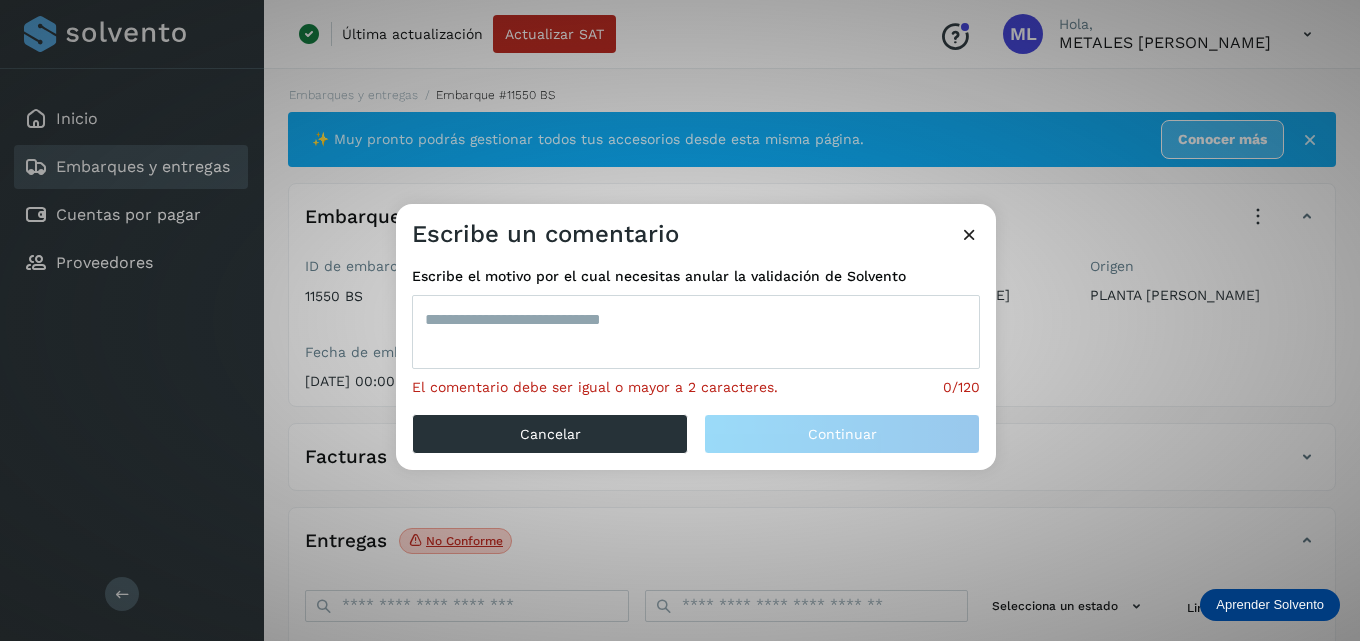 click at bounding box center (696, 332) 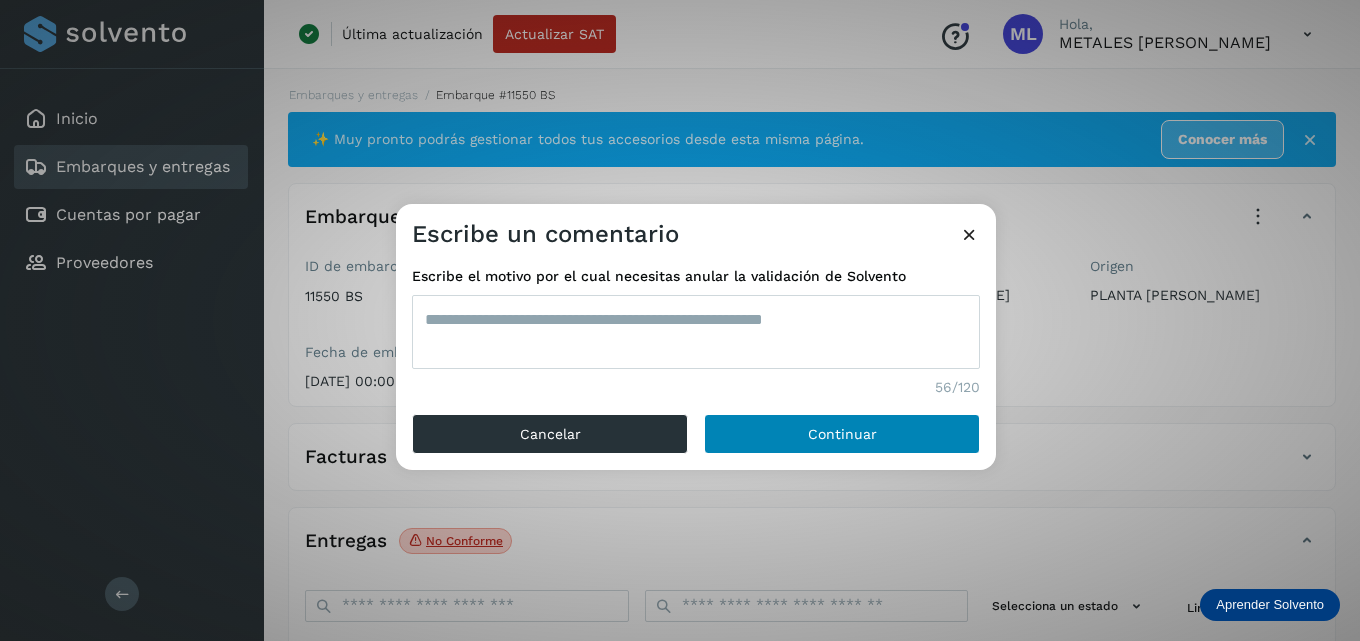 type on "**********" 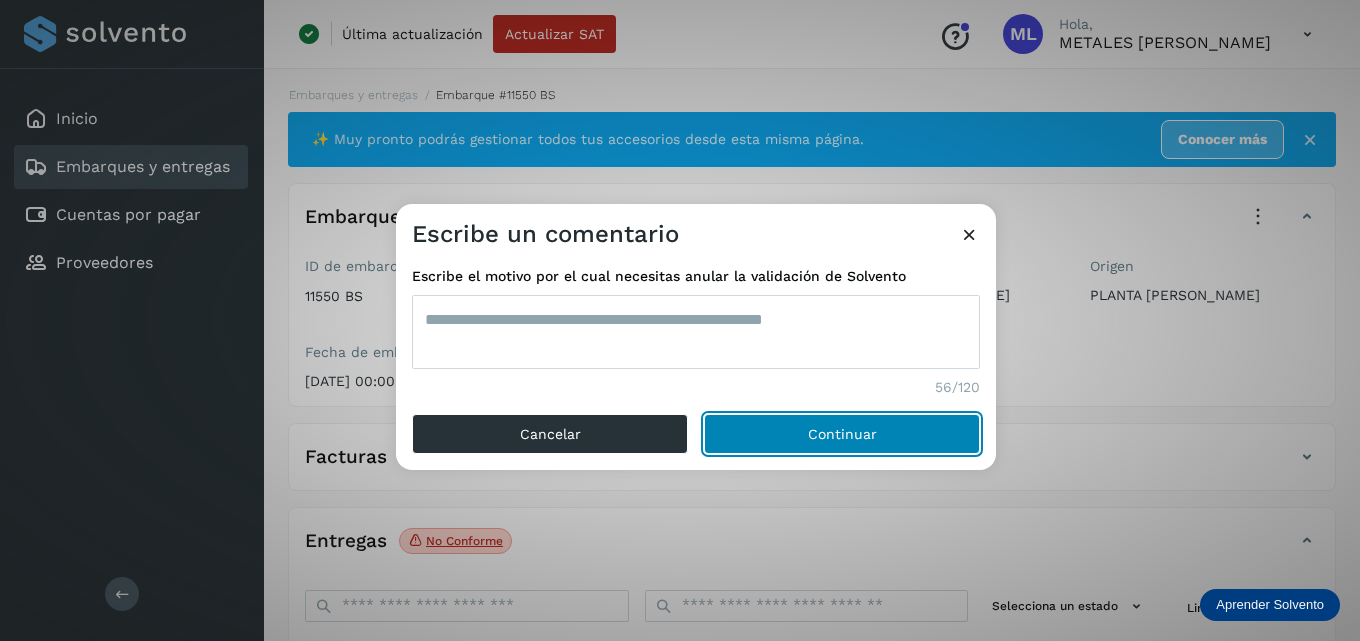 click on "Continuar" 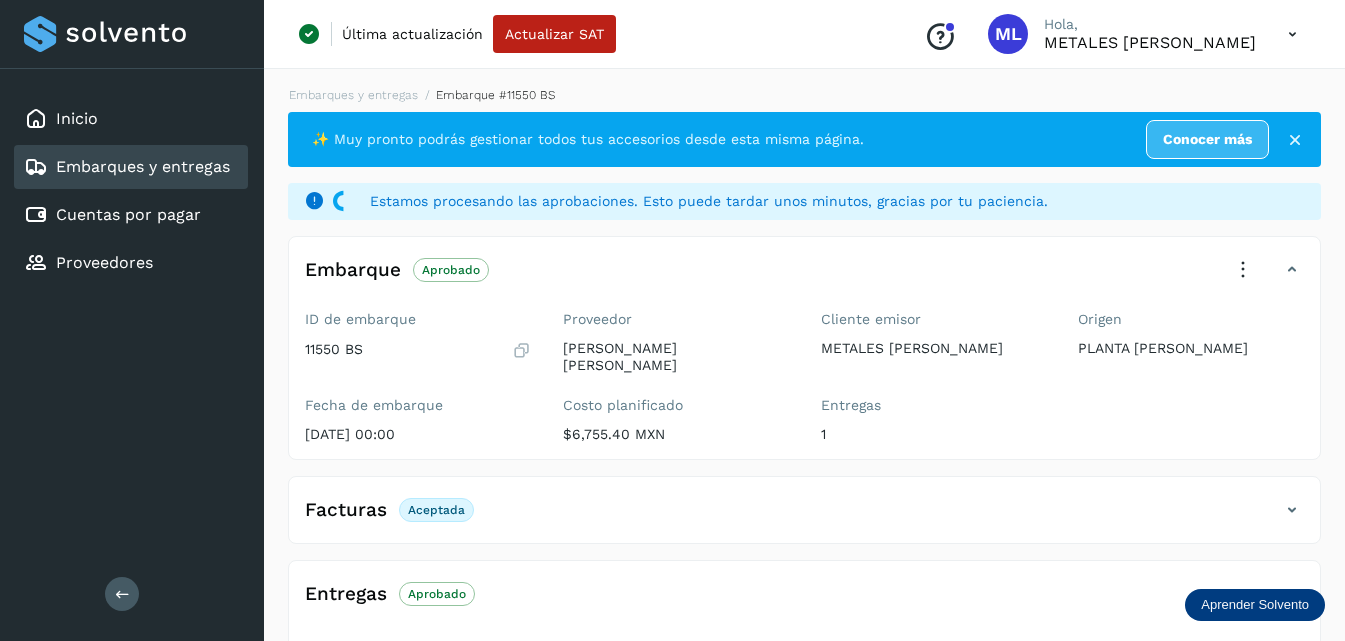 click on "Embarques y entregas" at bounding box center [143, 166] 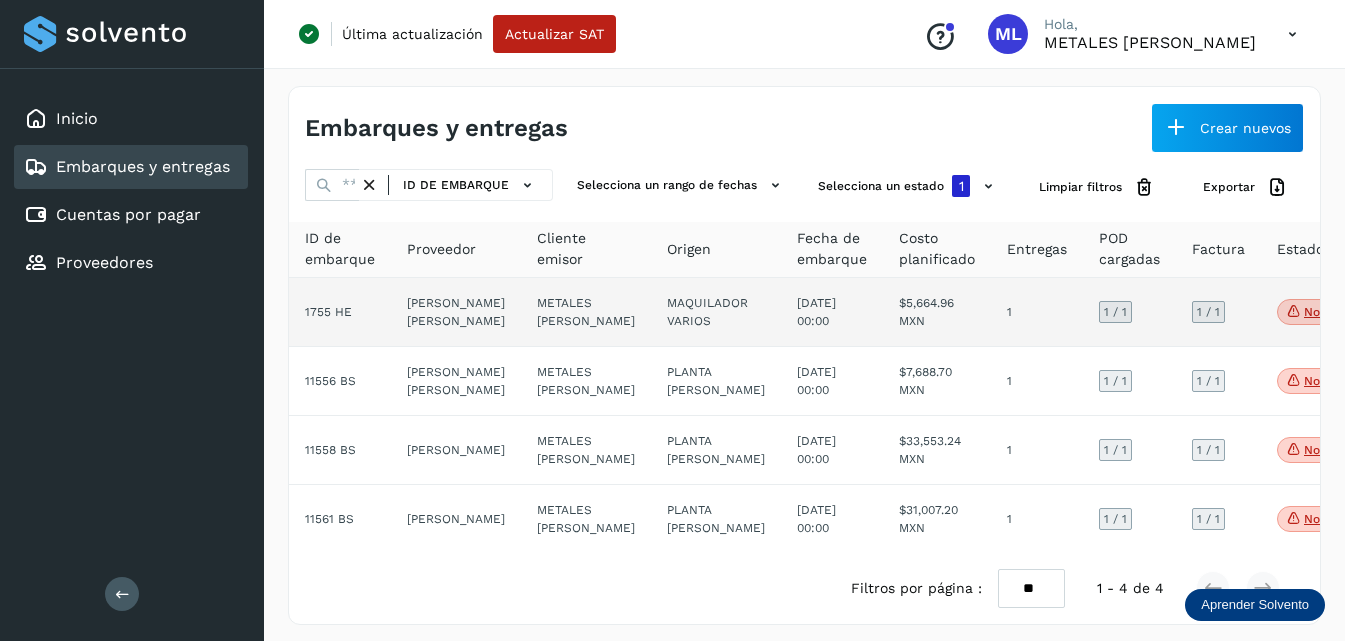 click on "[PERSON_NAME] [PERSON_NAME]" 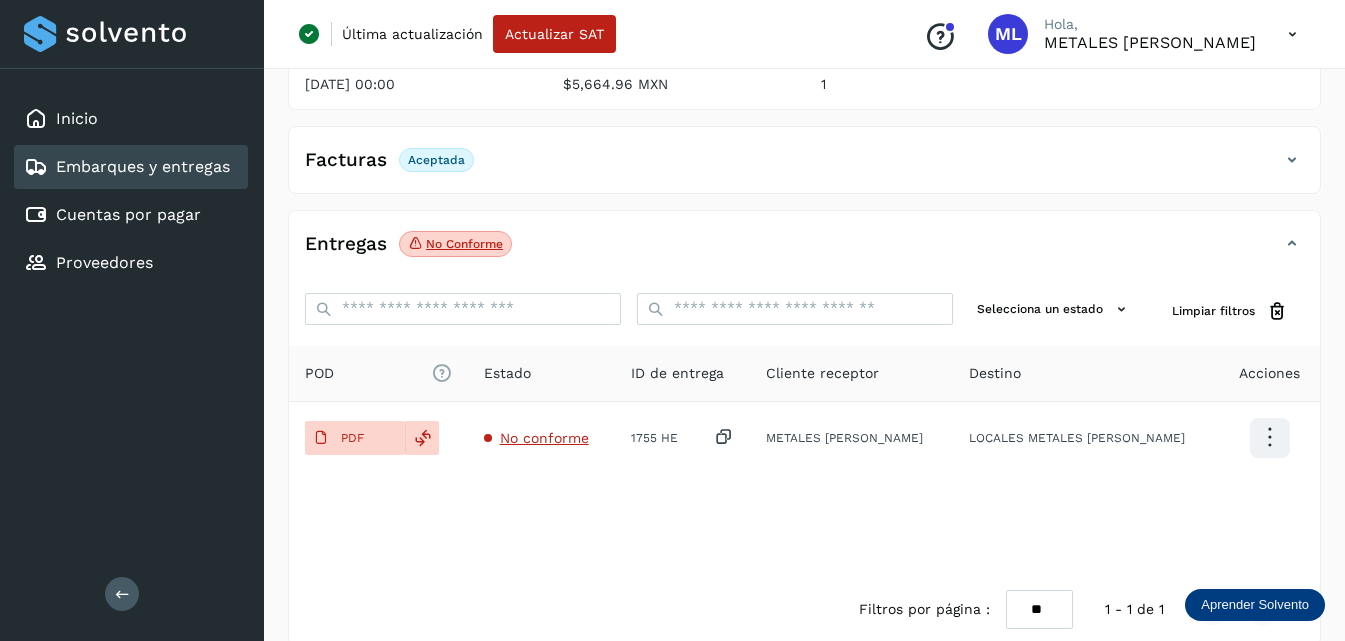 scroll, scrollTop: 300, scrollLeft: 0, axis: vertical 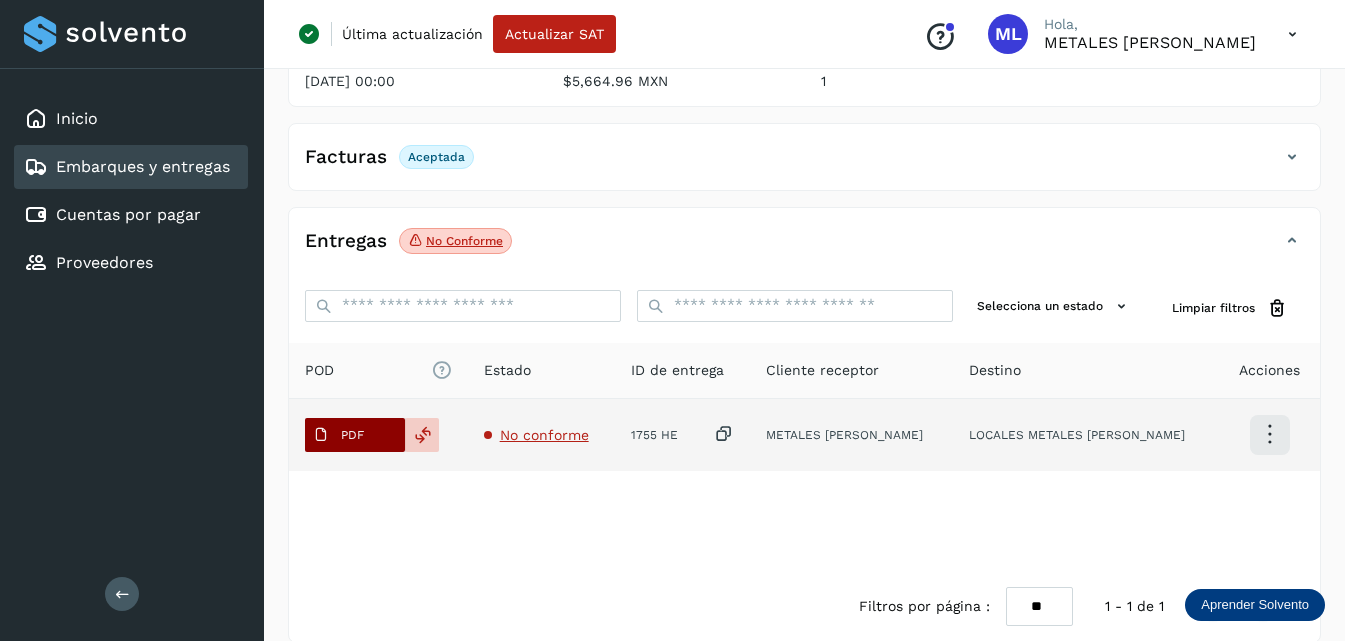 click on "PDF" at bounding box center [355, 435] 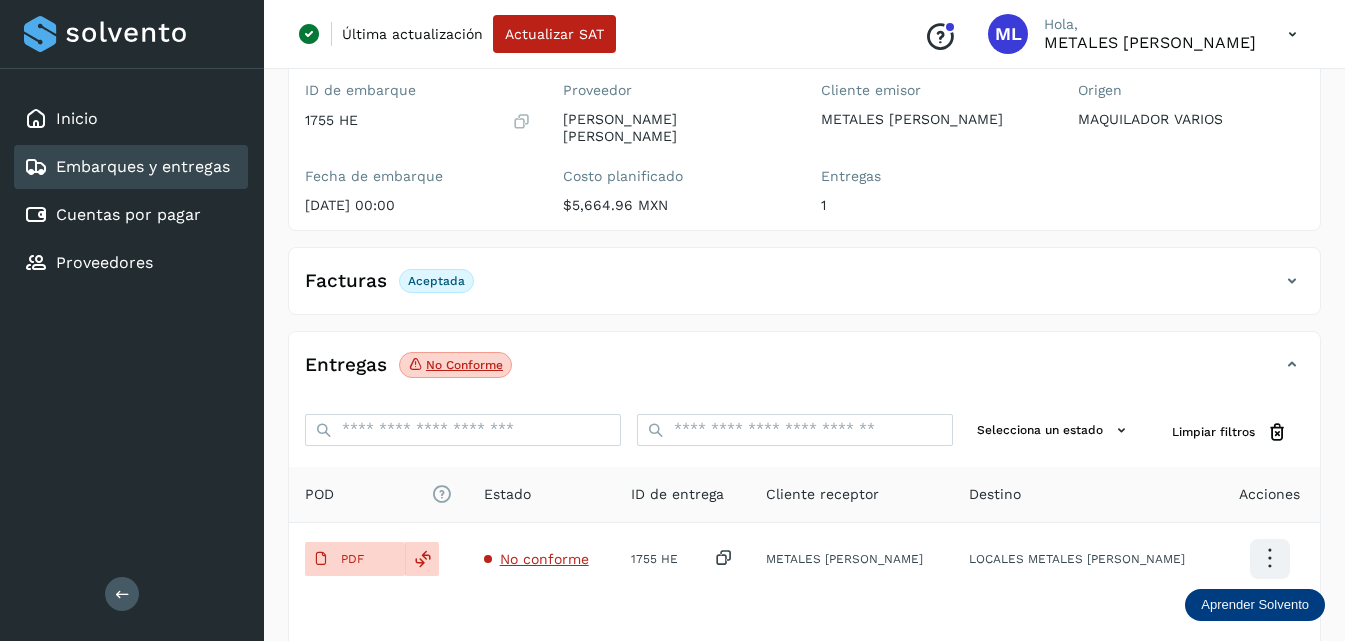 scroll, scrollTop: 0, scrollLeft: 0, axis: both 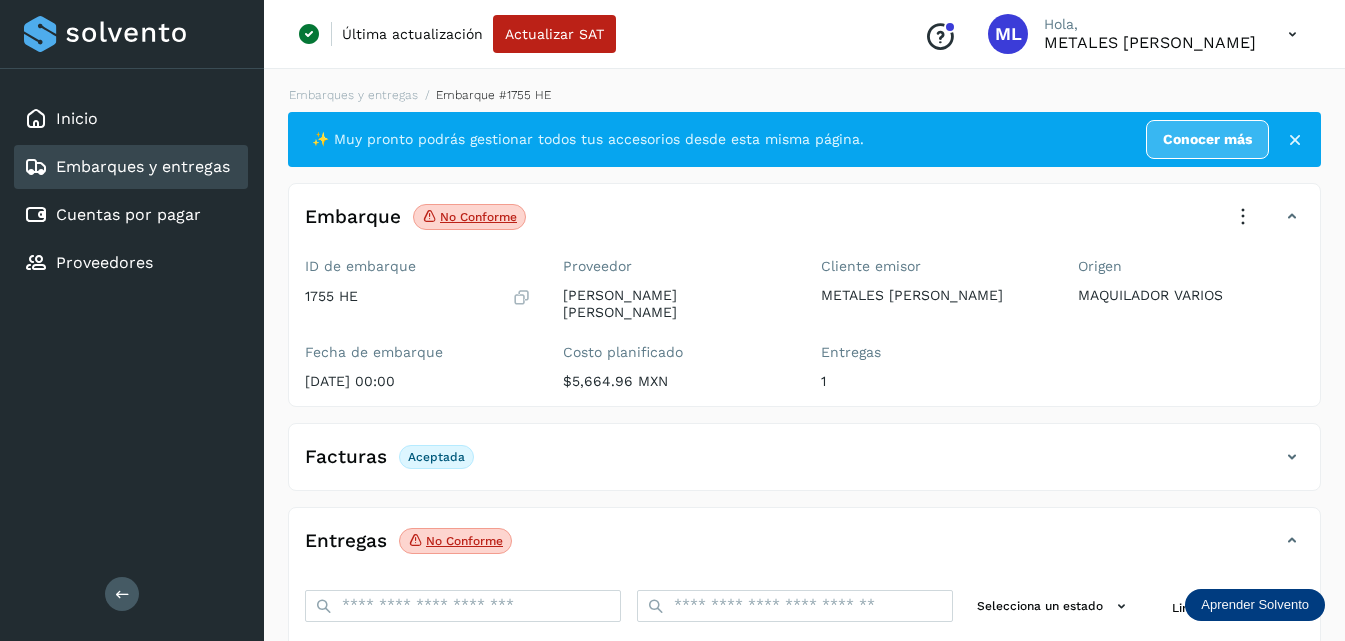 click at bounding box center (1243, 217) 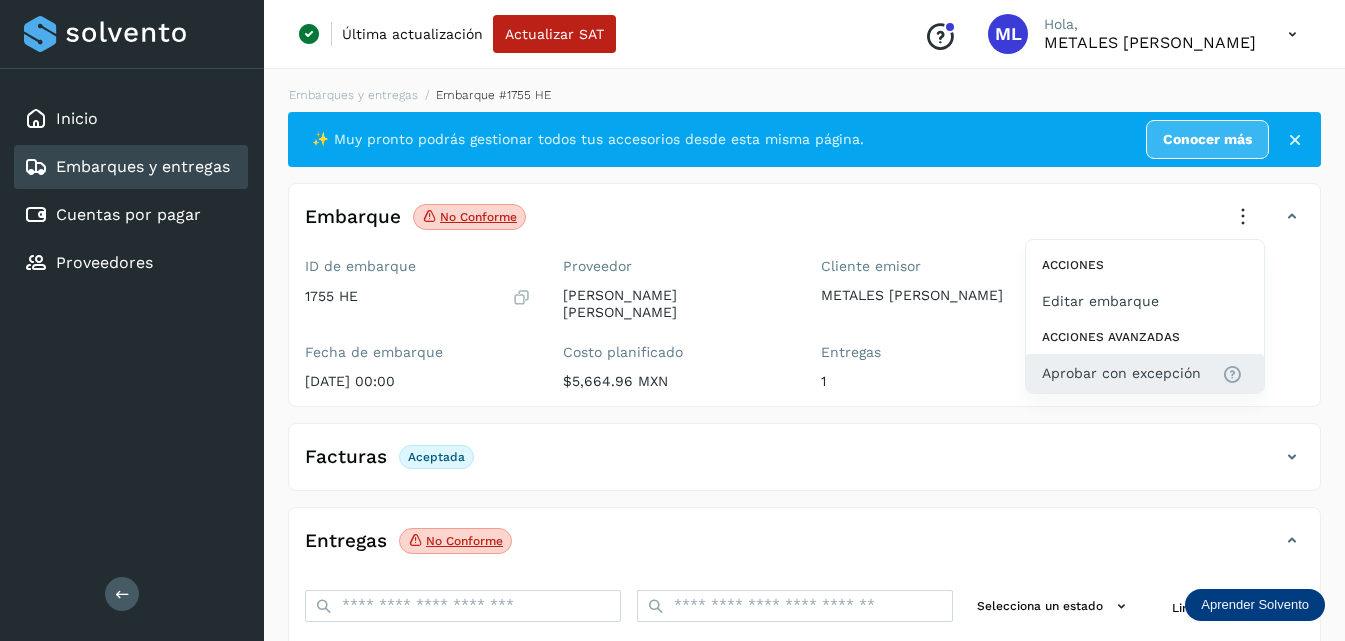 click on "Aprobar con excepción" at bounding box center [1121, 373] 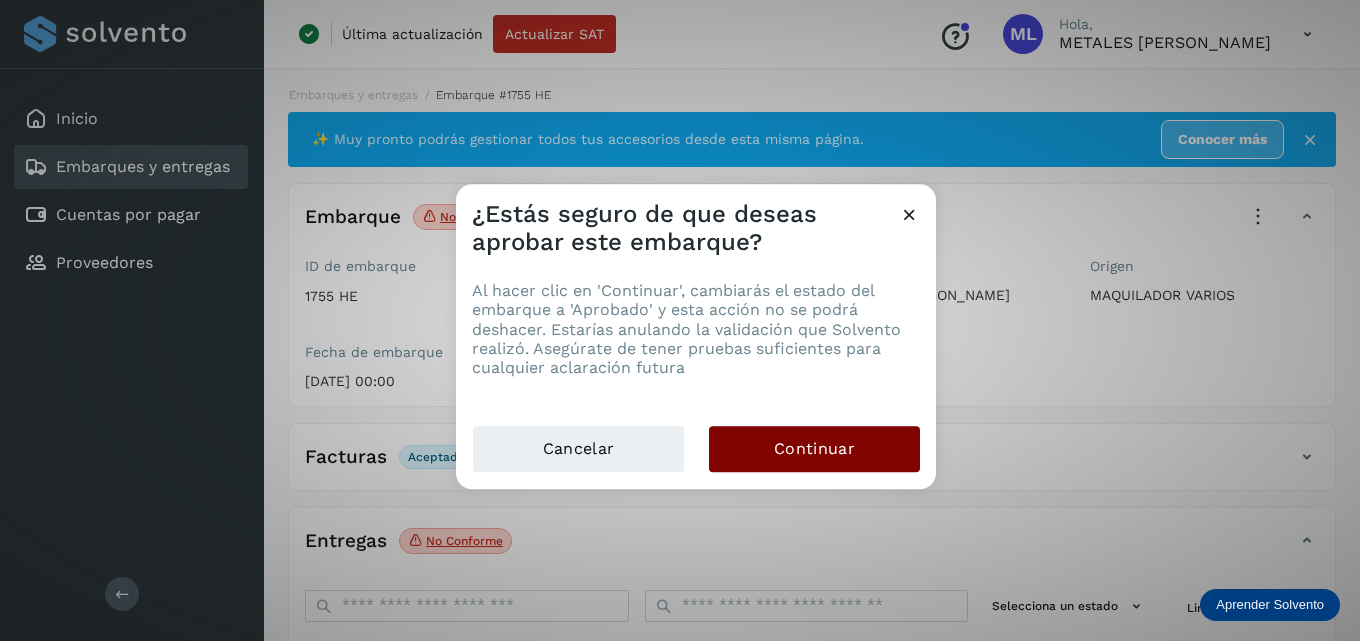 click on "Continuar" 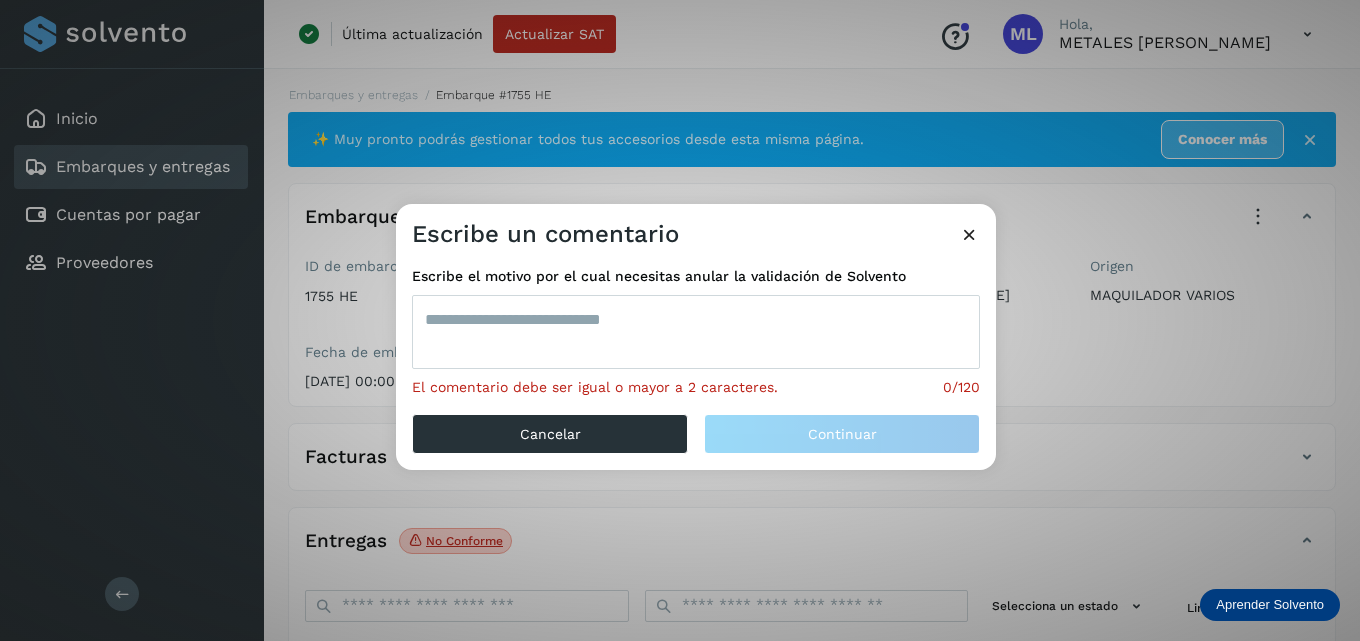 click at bounding box center [696, 332] 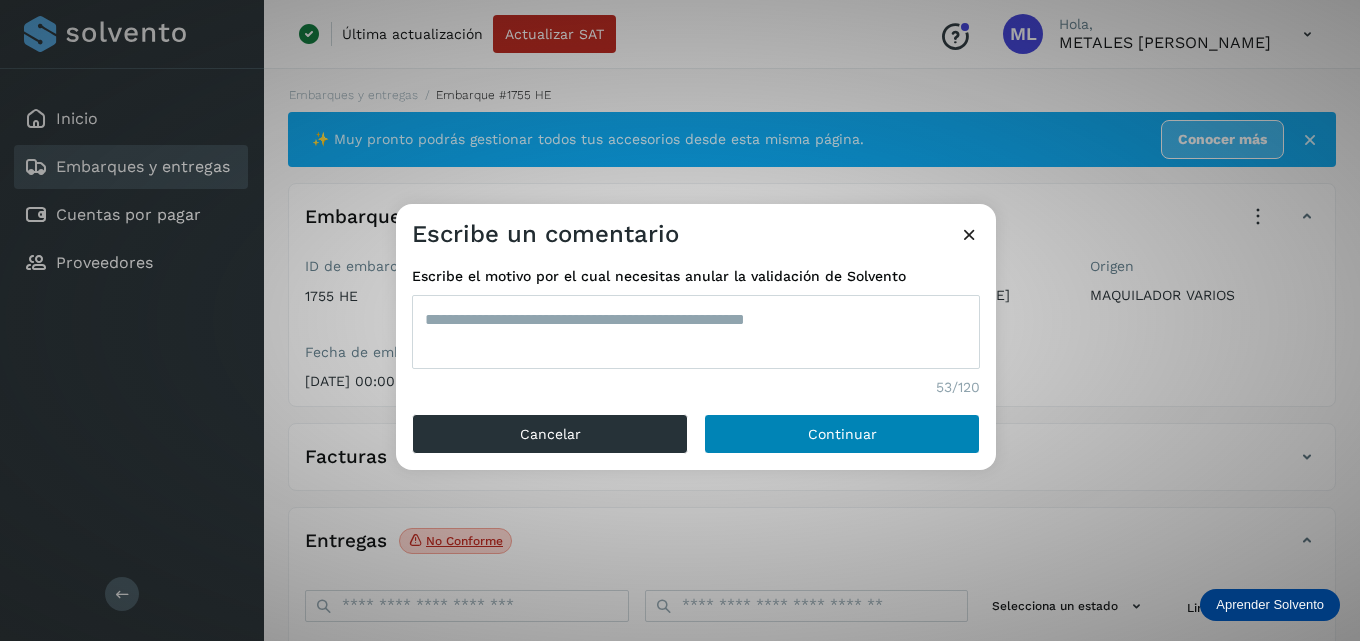 type on "**********" 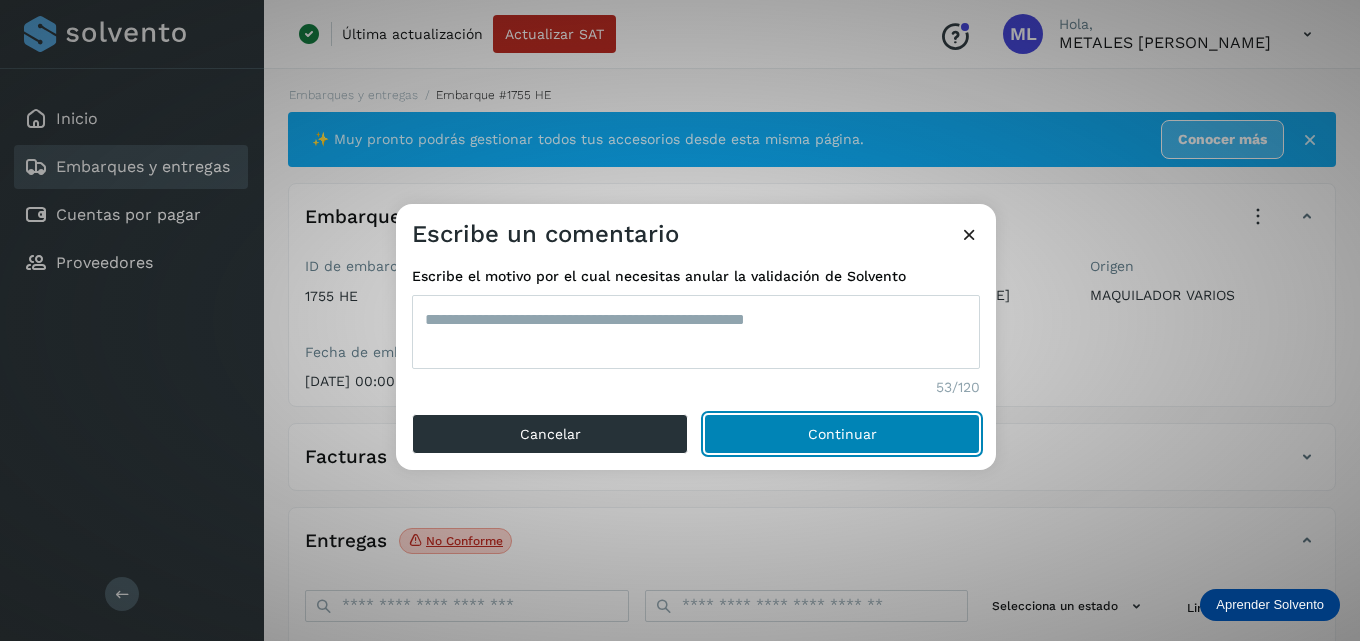 click on "Continuar" 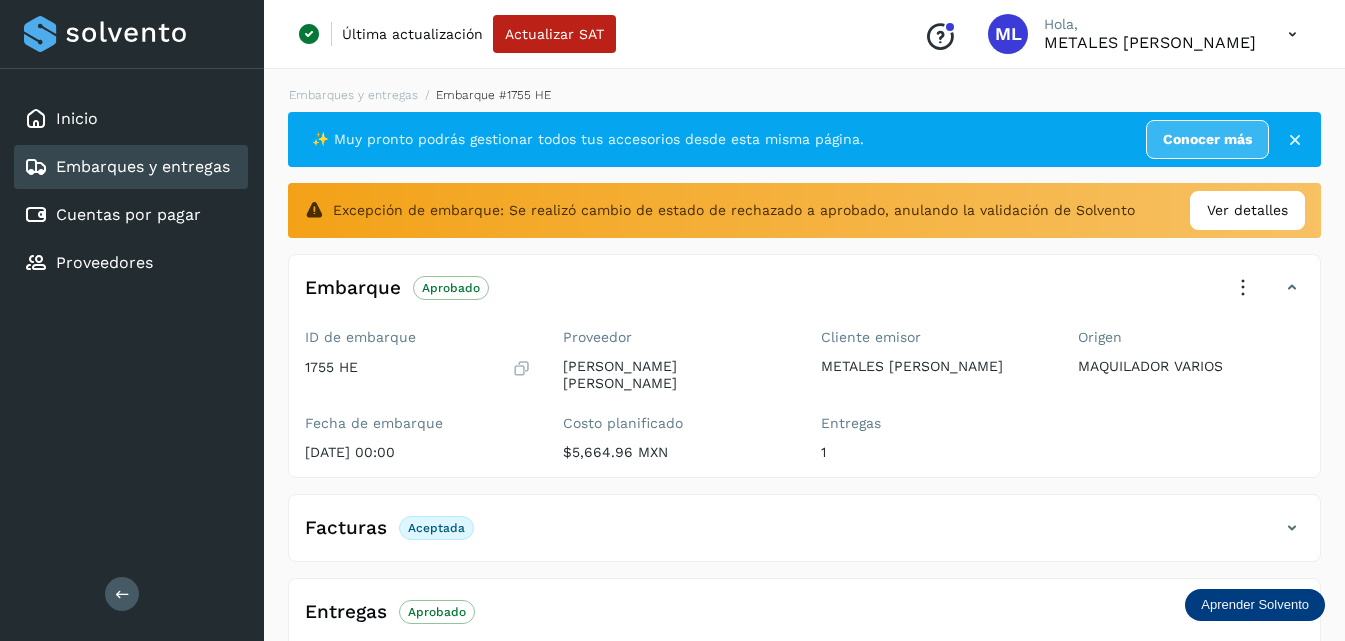 click on "Embarques y entregas" 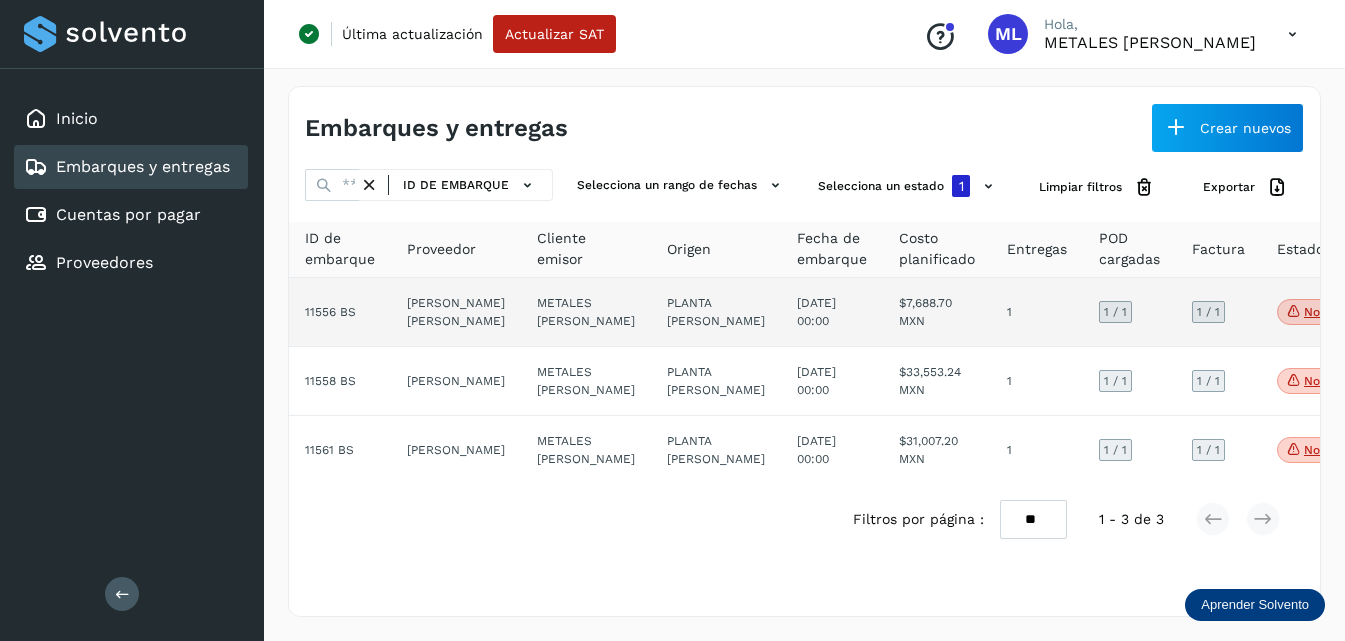 click on "[PERSON_NAME] [PERSON_NAME]" 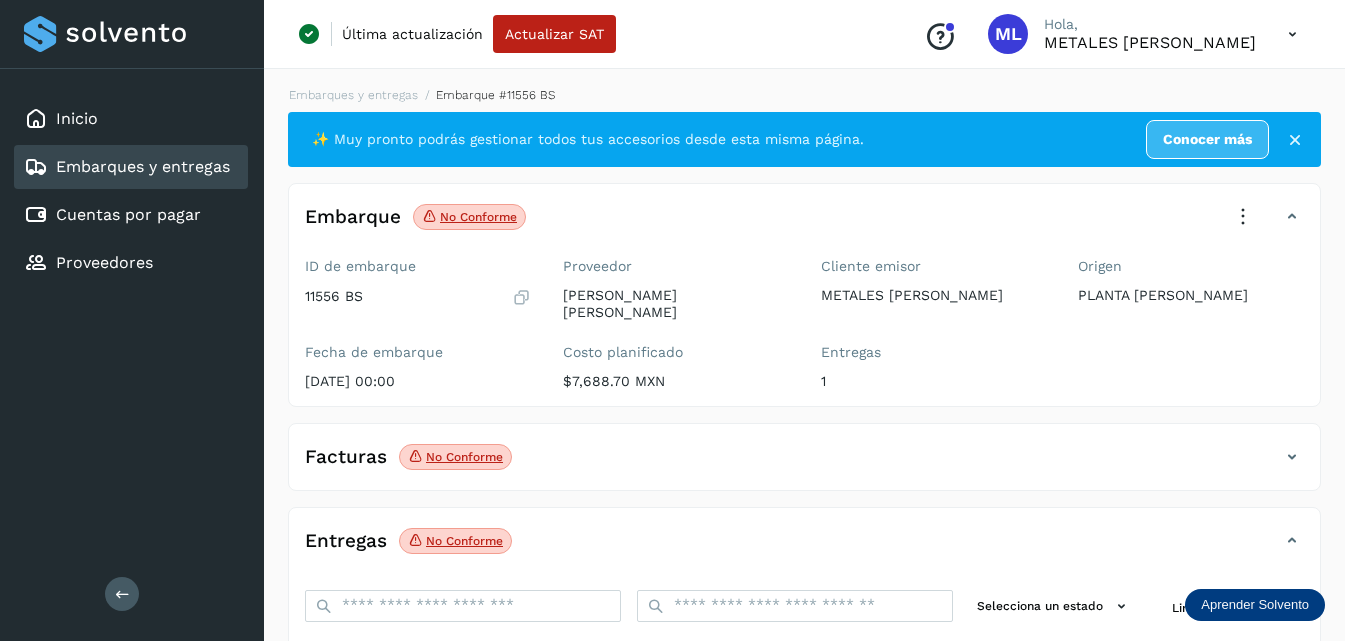 click at bounding box center [1243, 217] 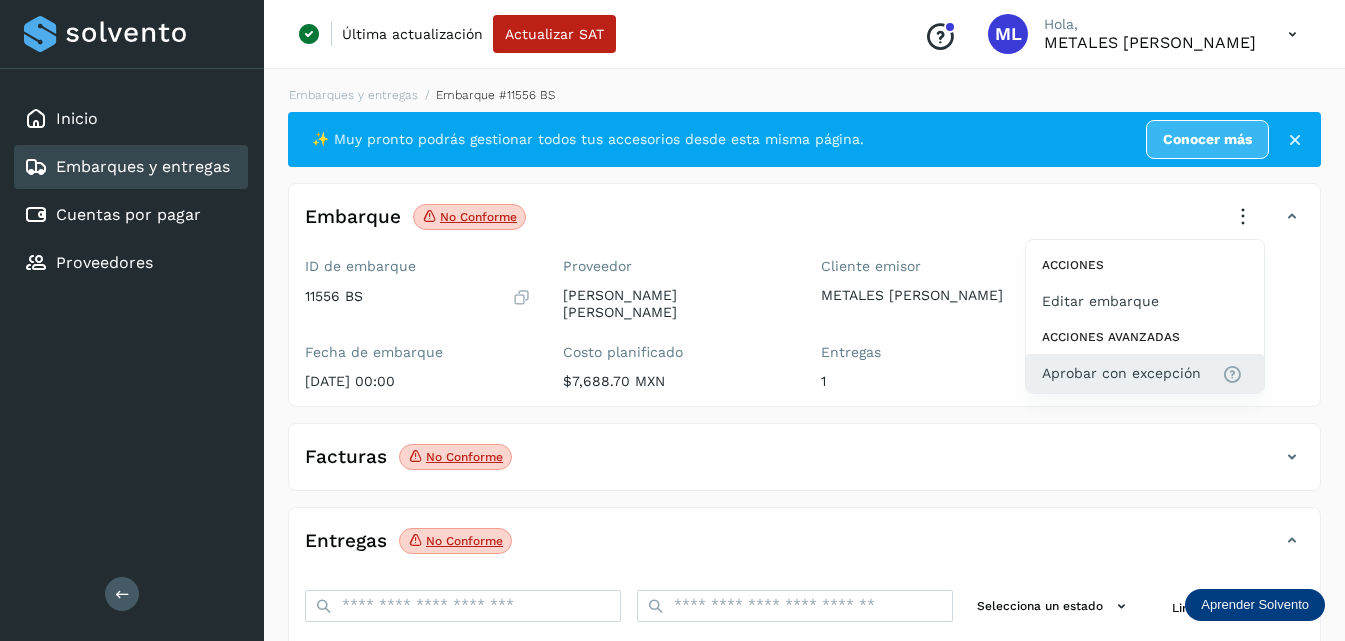 click on "Aprobar con excepción" 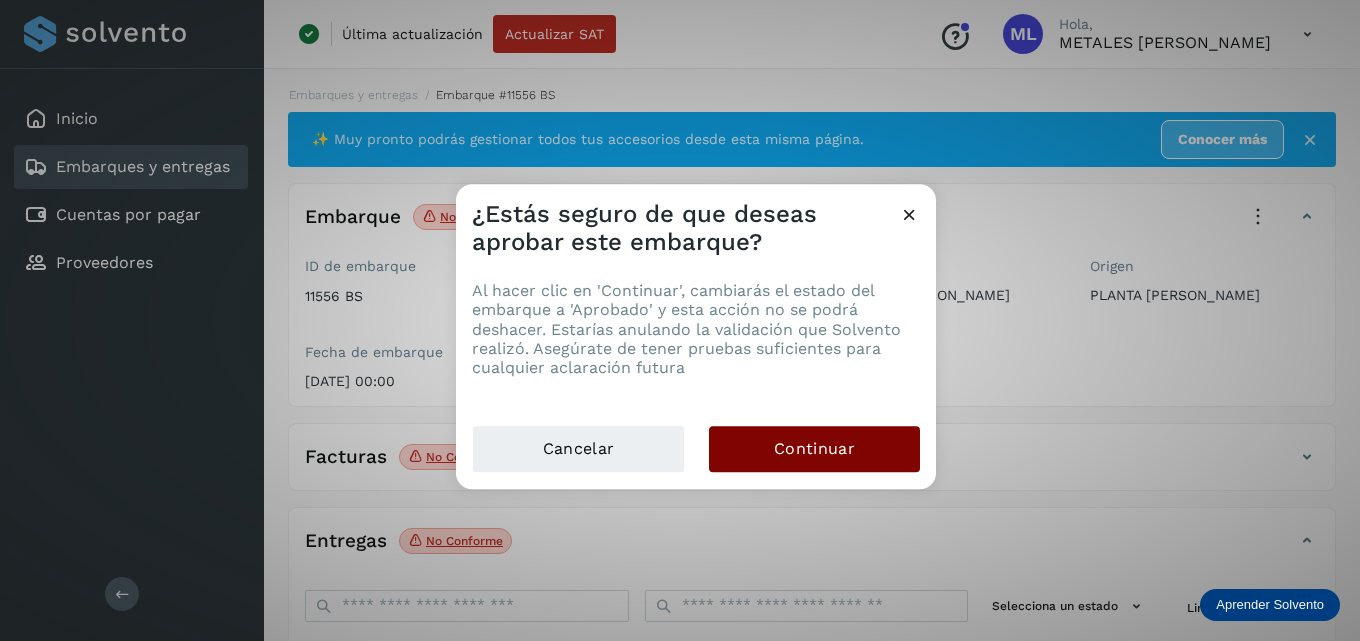 click on "Continuar" 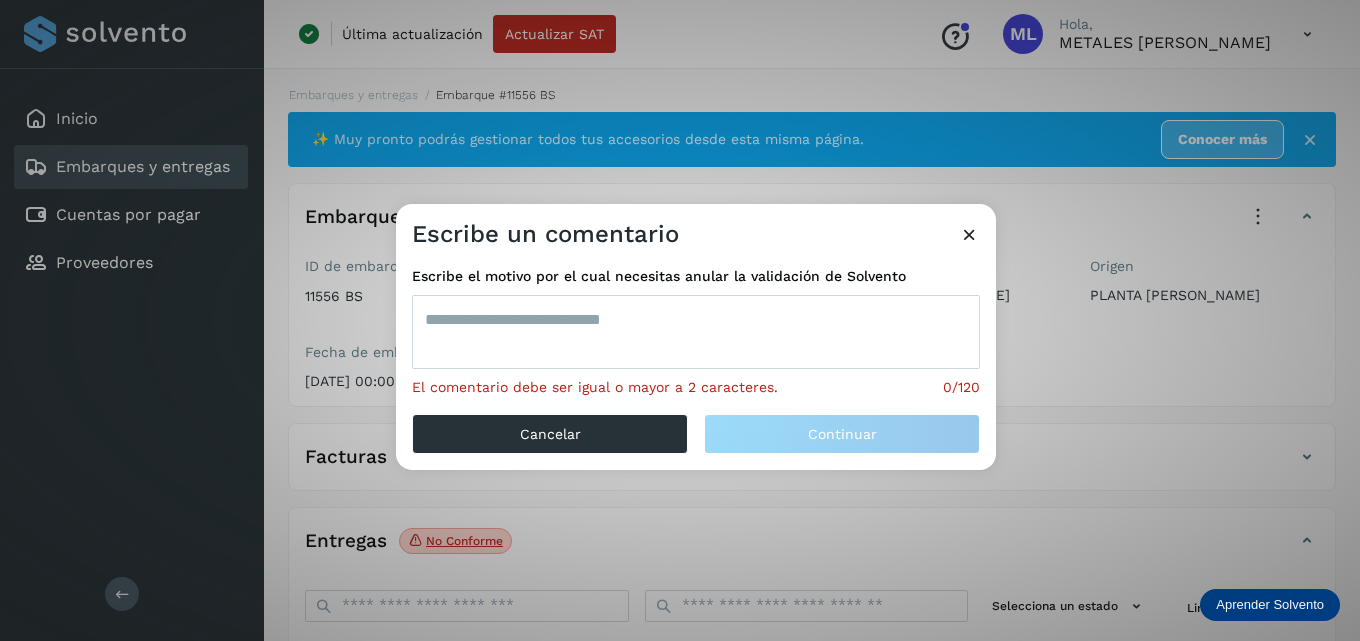 click at bounding box center (696, 332) 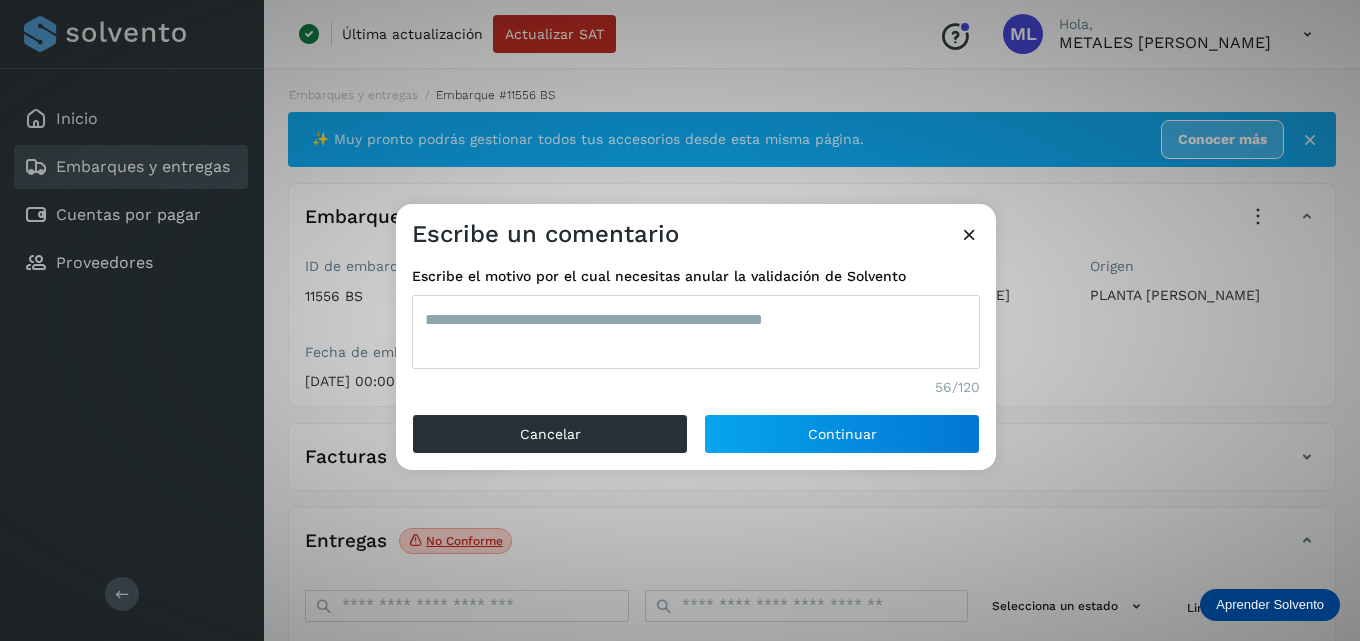 click on "**********" at bounding box center [696, 332] 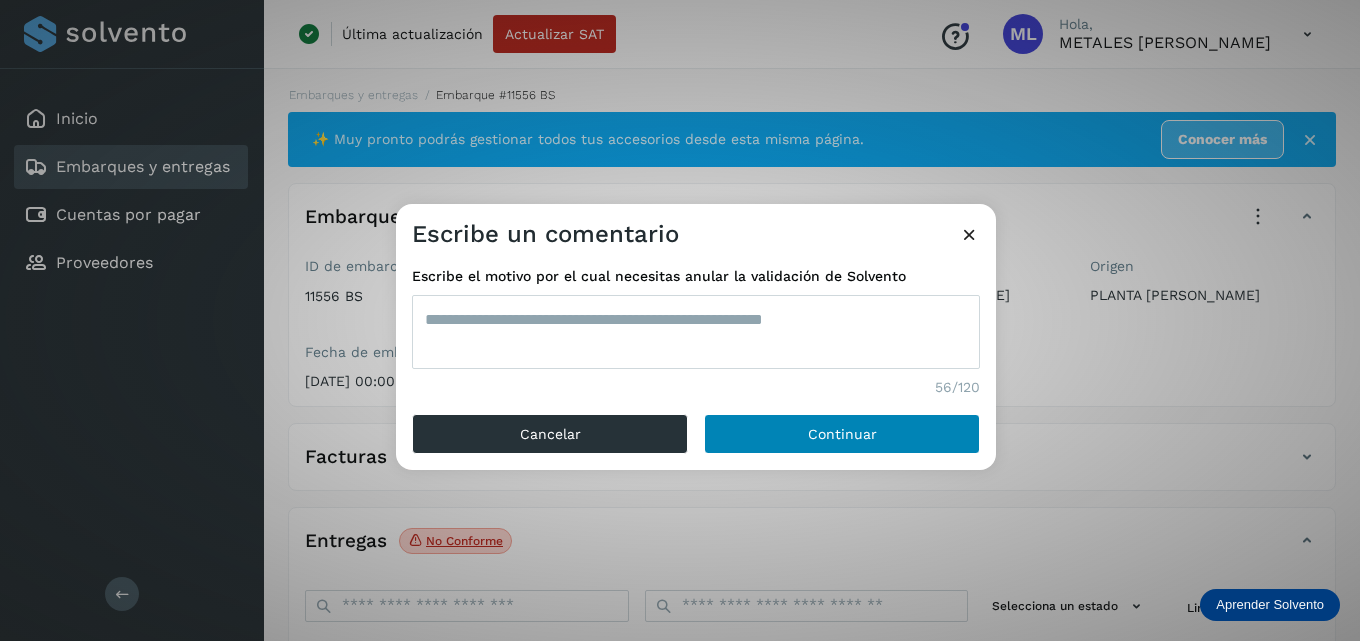 type on "**********" 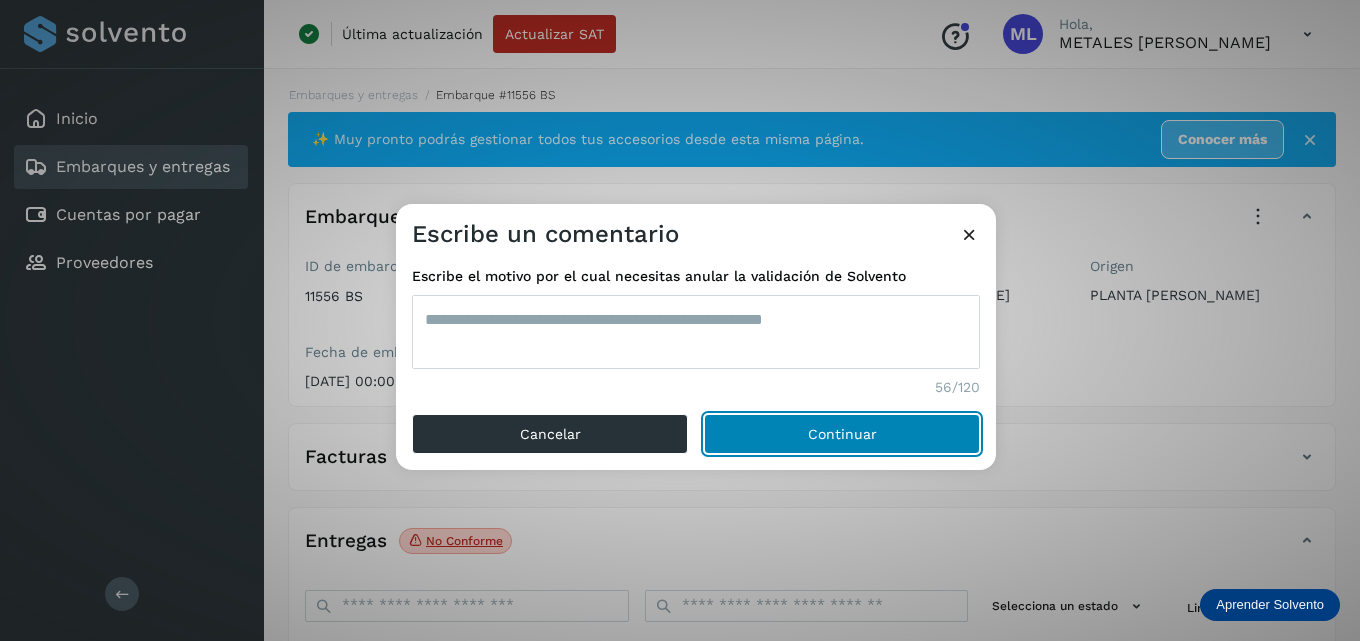 click on "Continuar" 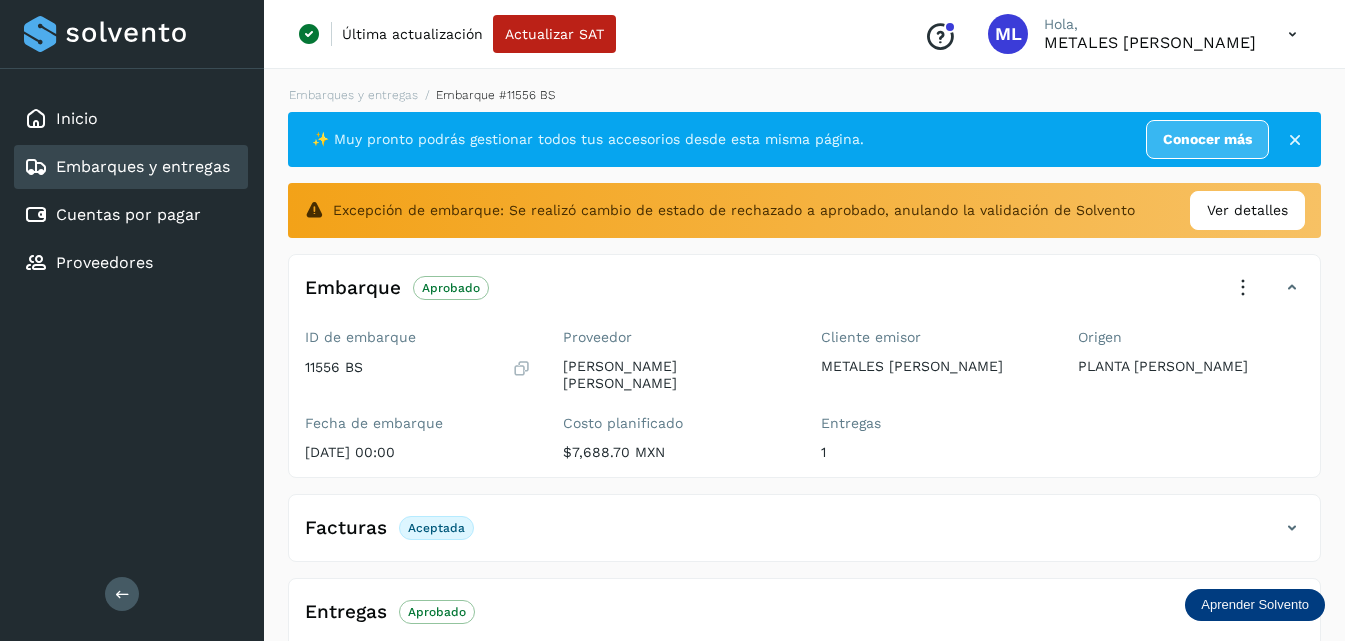 click on "Embarques y entregas" 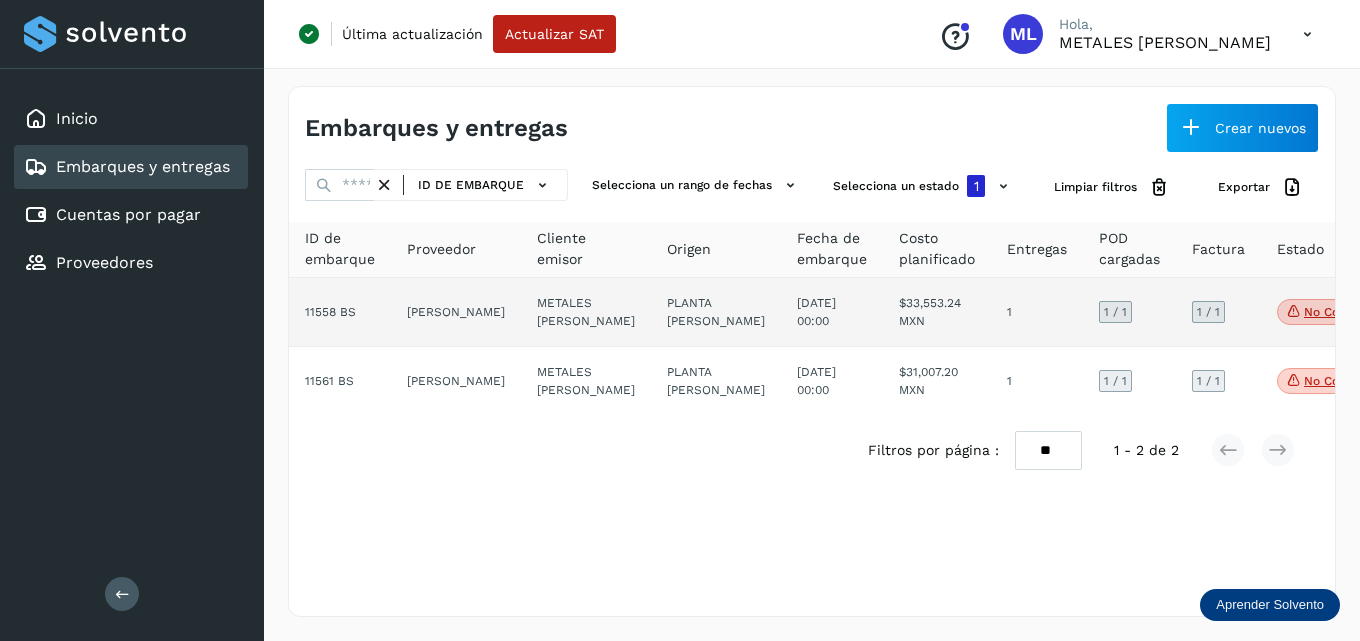 click on "[PERSON_NAME]" 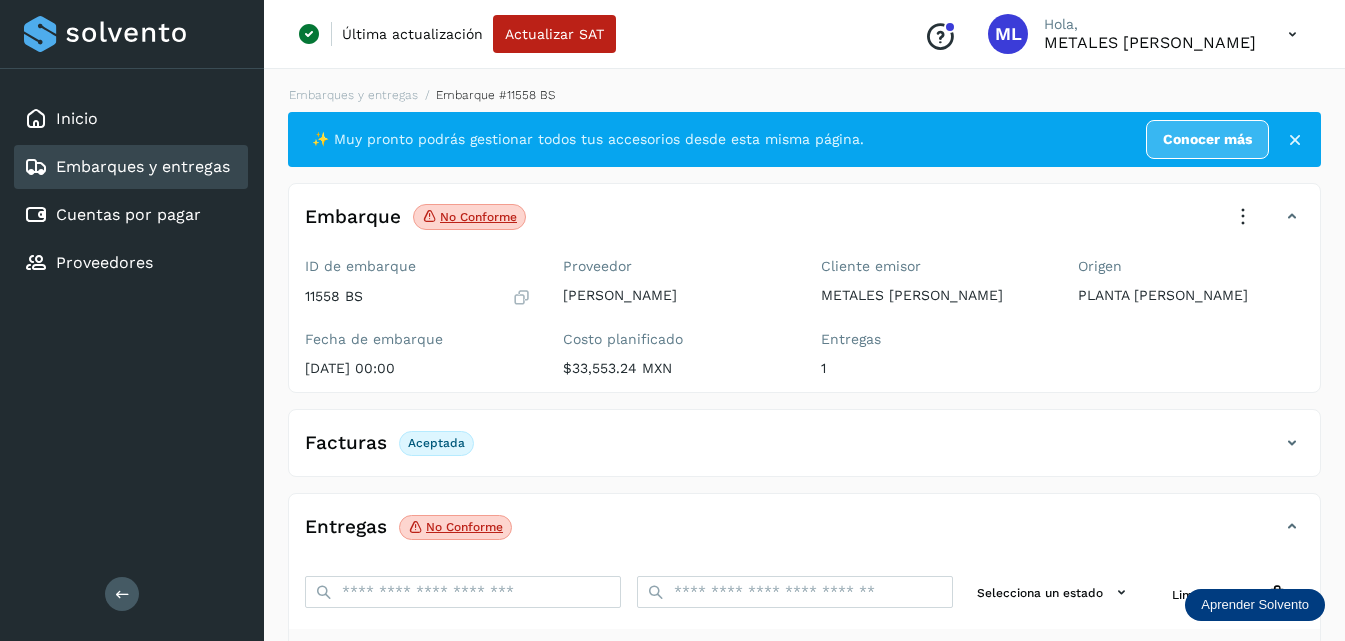 click at bounding box center [1243, 217] 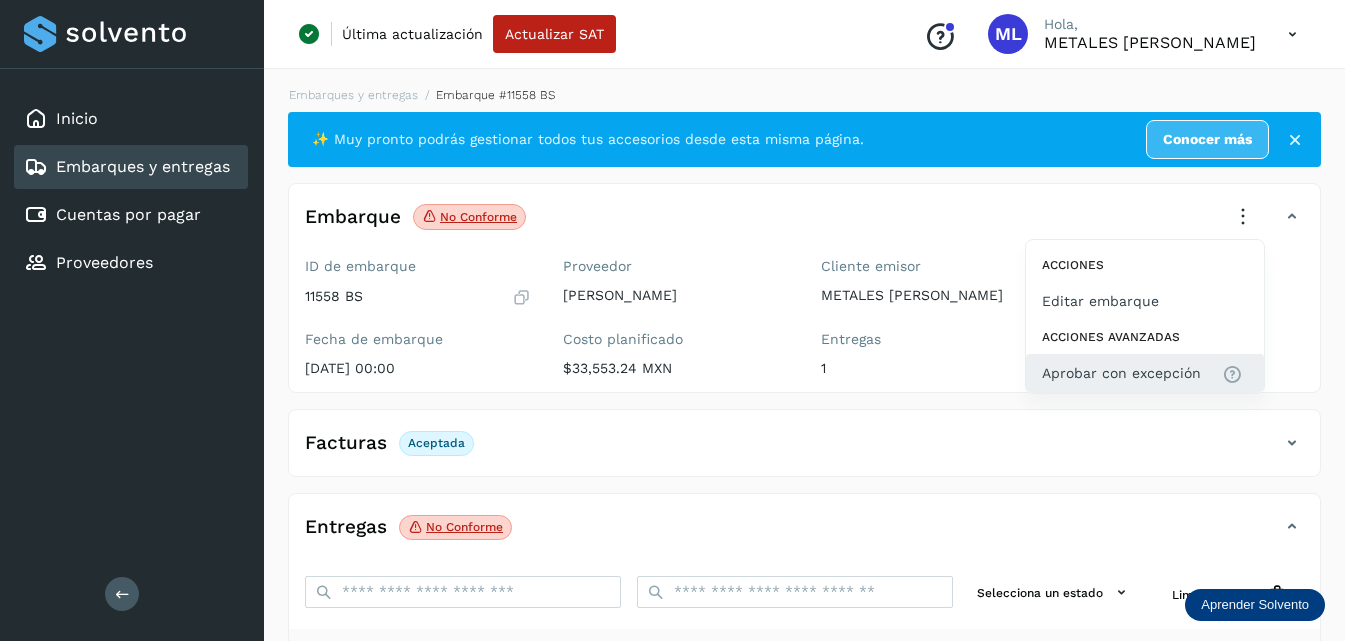 click on "Aprobar con excepción" at bounding box center [1121, 373] 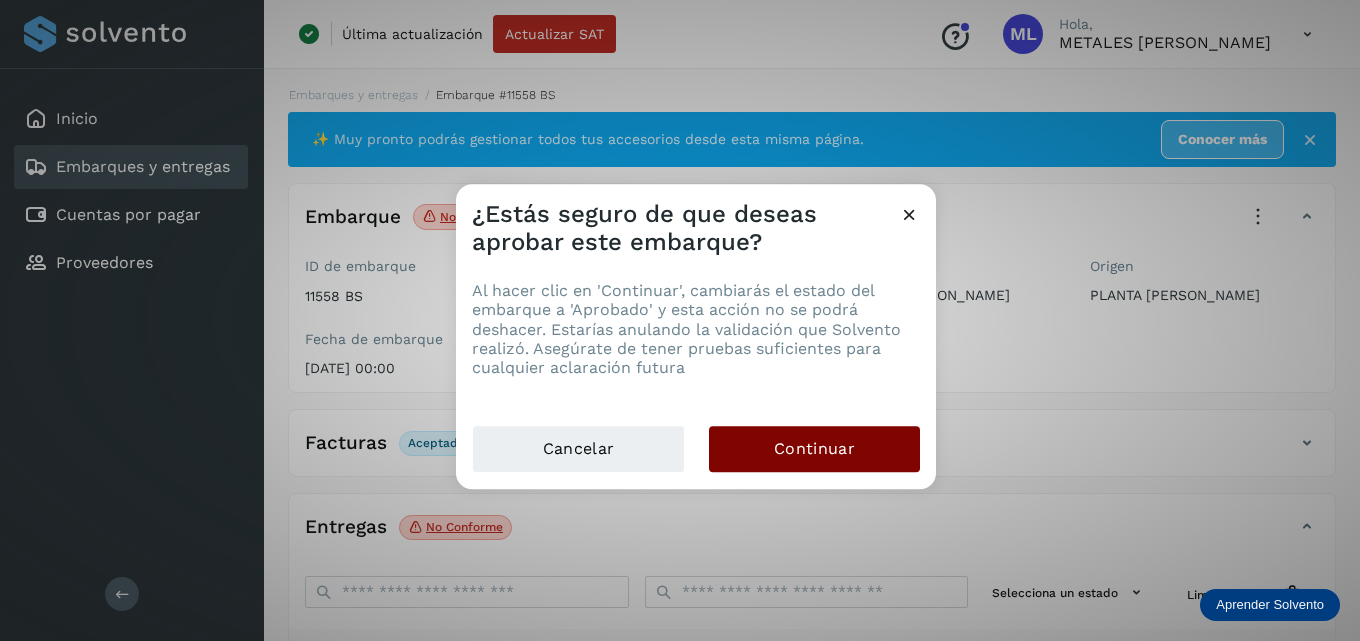 click on "Continuar" 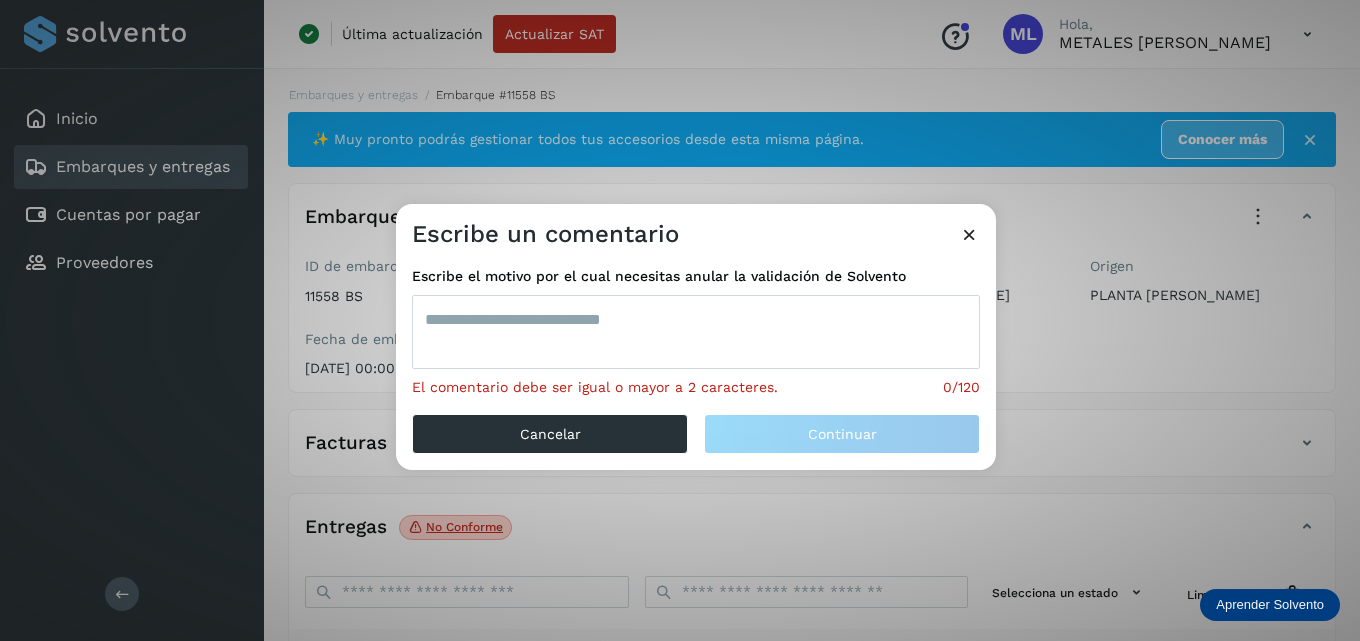 click at bounding box center [696, 332] 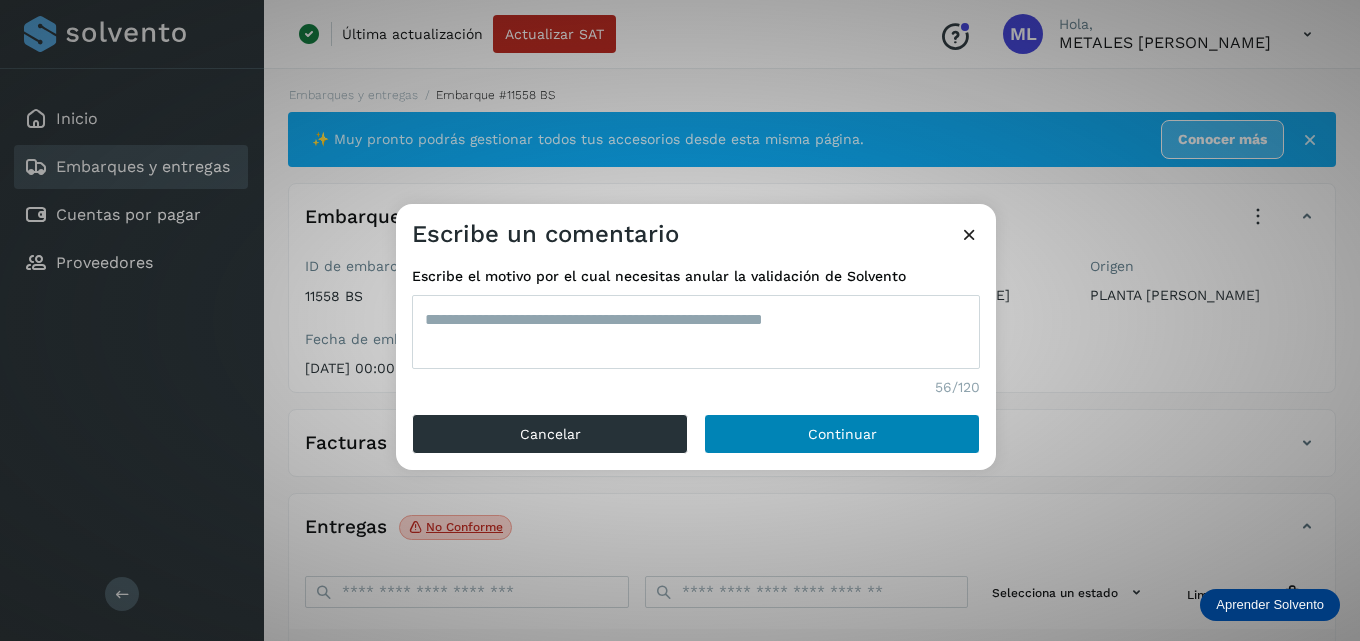 type on "**********" 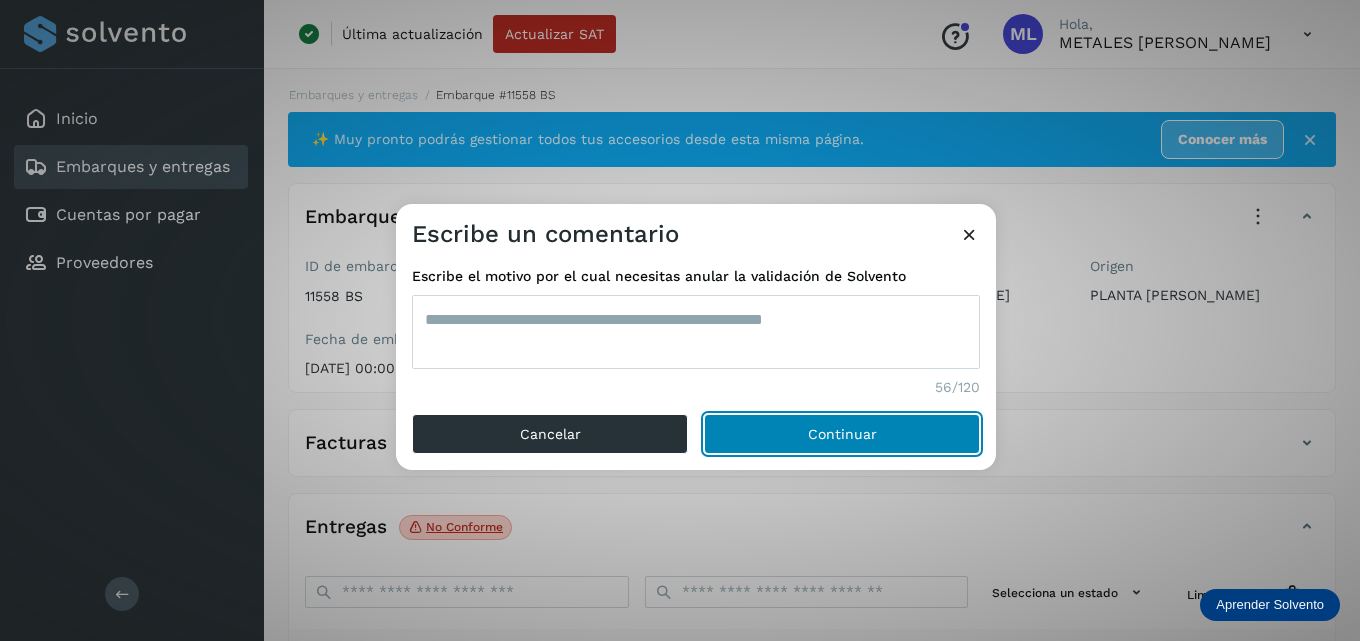 click on "Continuar" 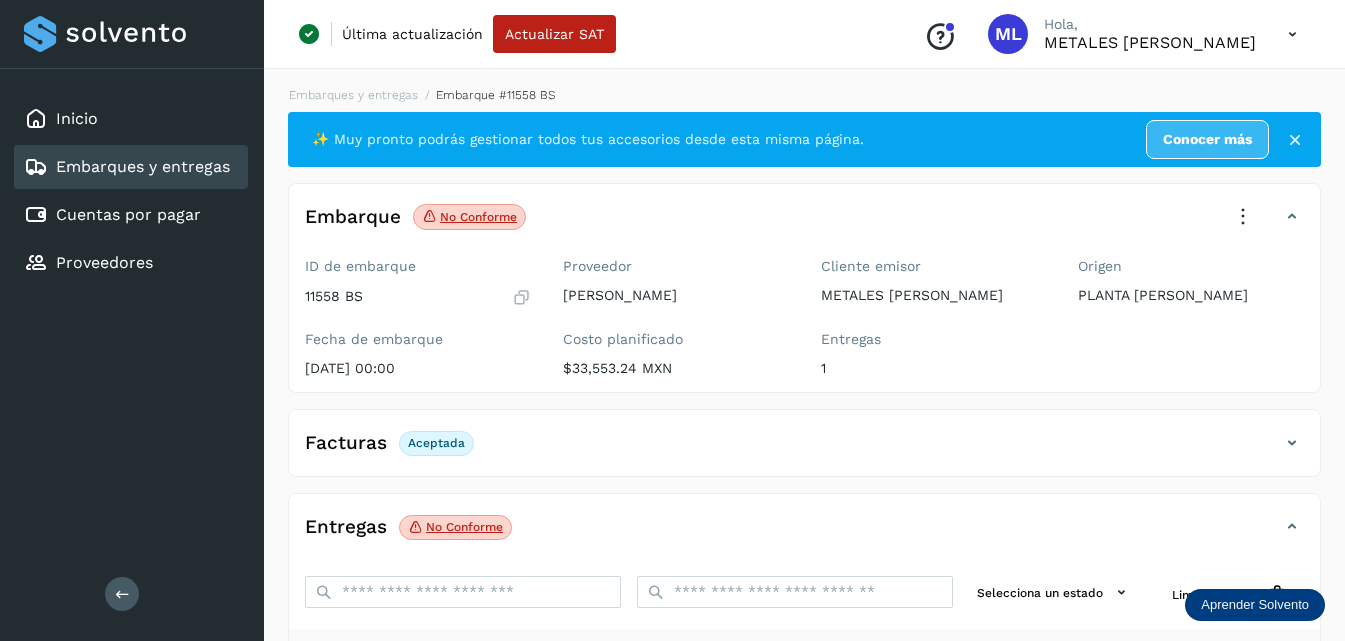 click on "Embarques y entregas" at bounding box center (143, 166) 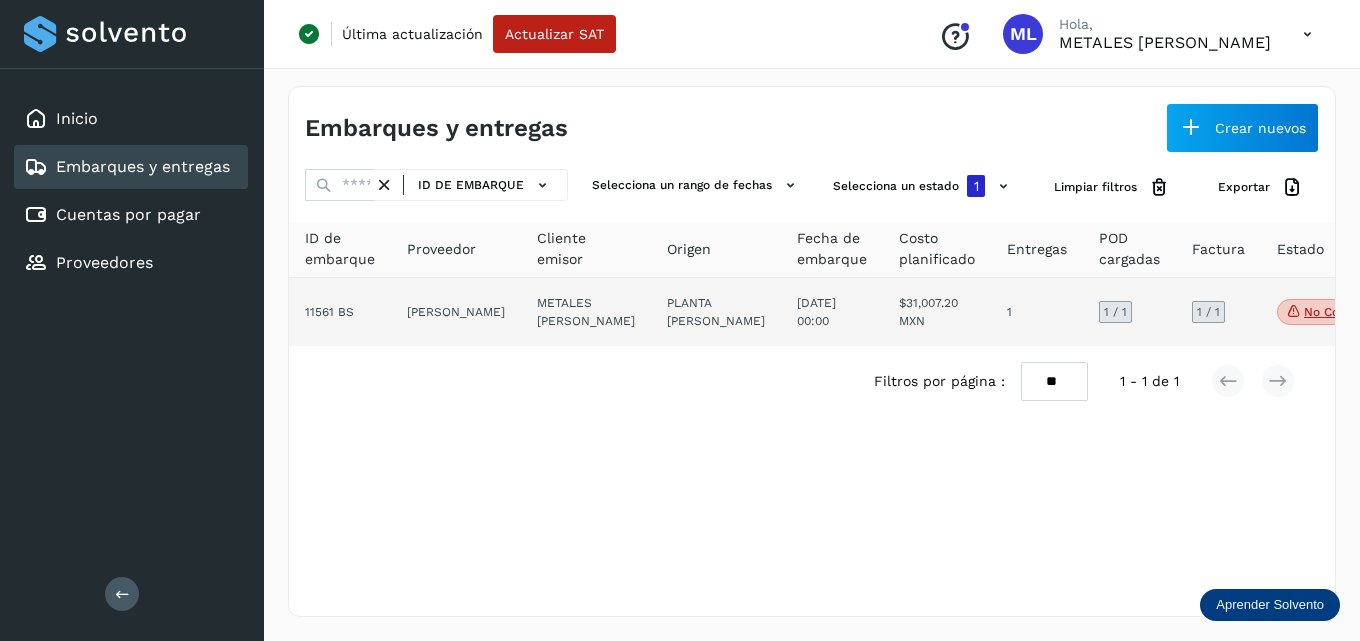 click on "[PERSON_NAME]" 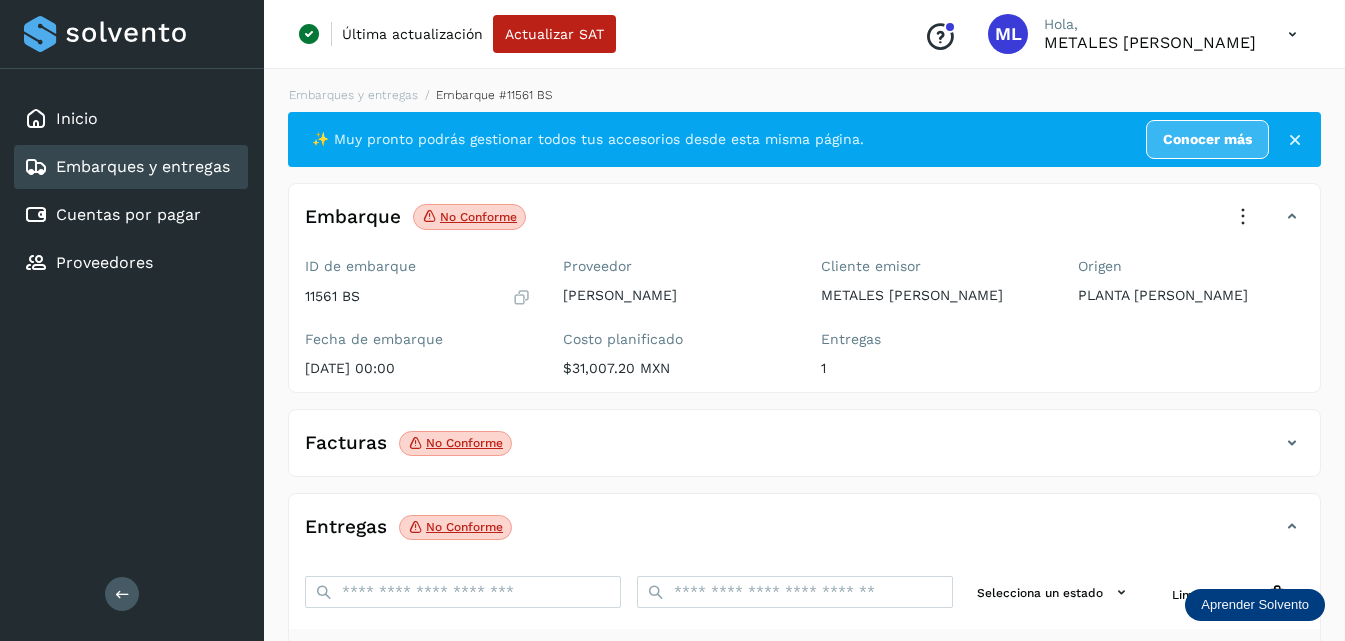 click at bounding box center (1243, 217) 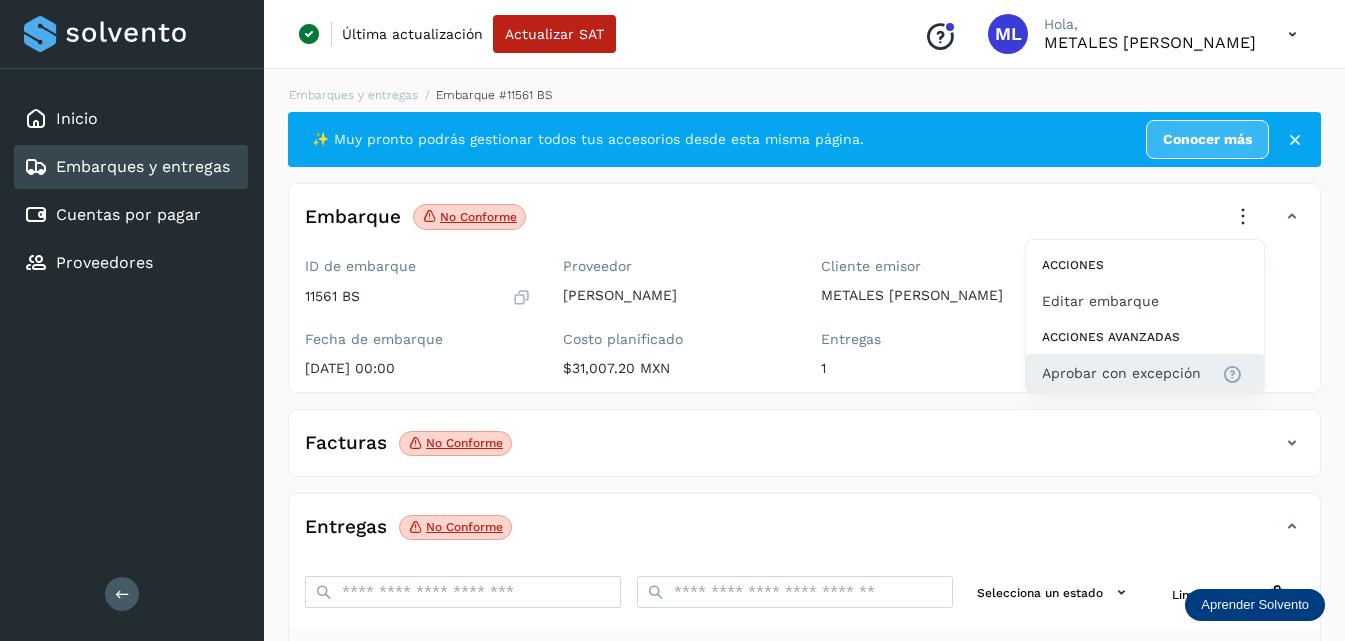 click on "Aprobar con excepción" at bounding box center (1121, 373) 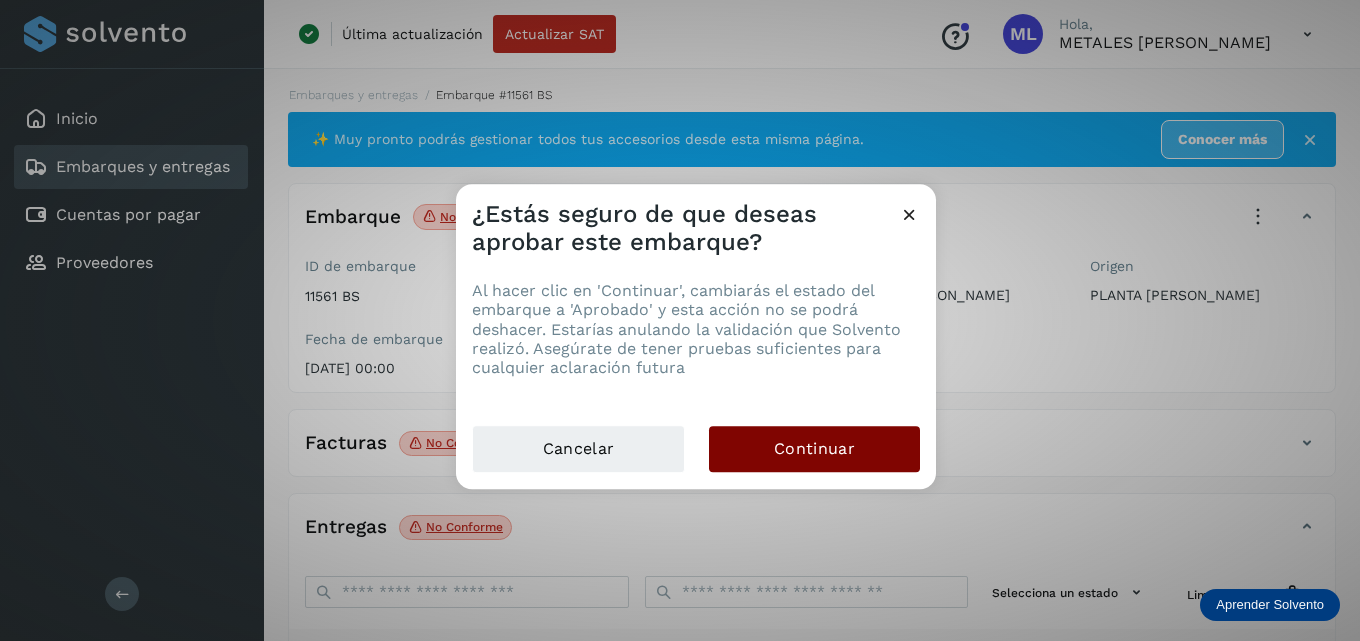 click on "Continuar" 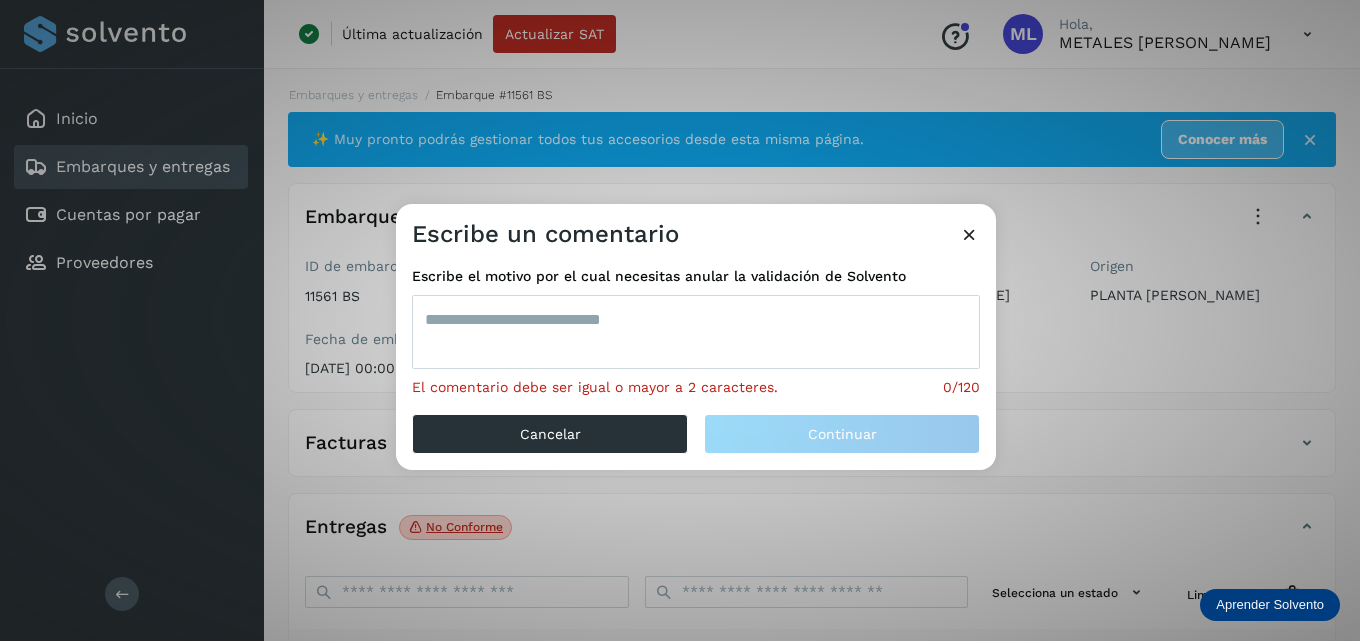 click at bounding box center (696, 332) 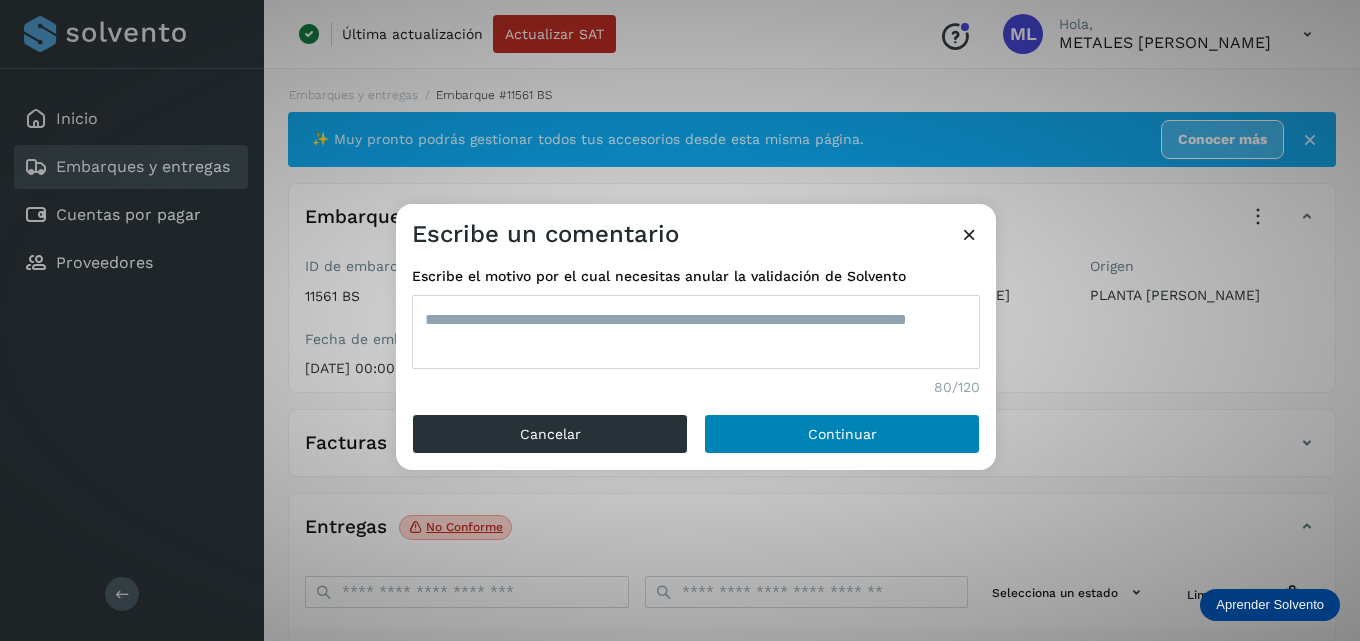 type on "**********" 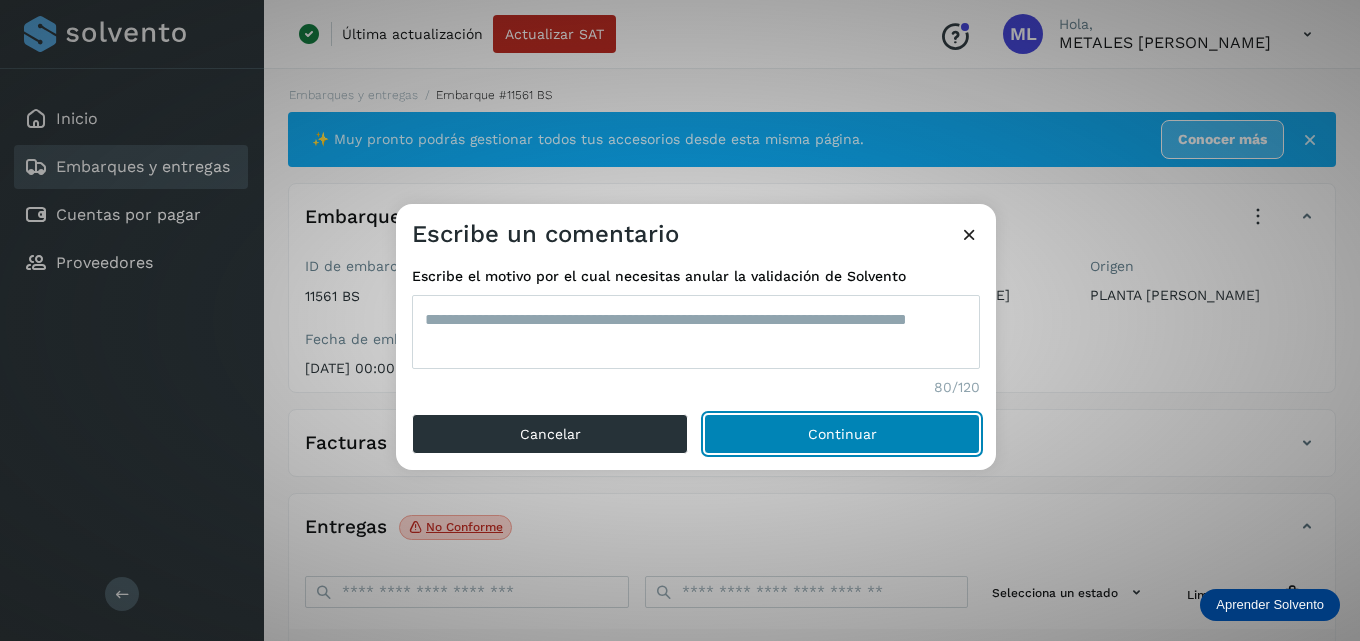 click on "Continuar" 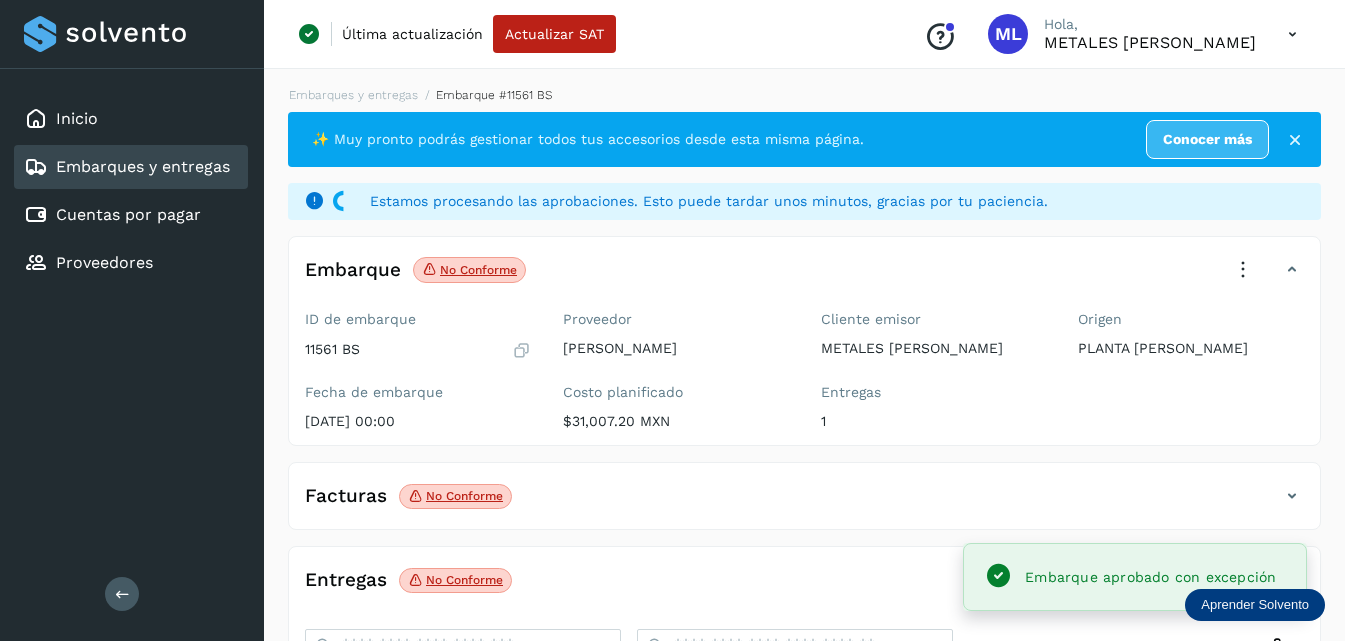 click on "Embarques y entregas" at bounding box center (143, 166) 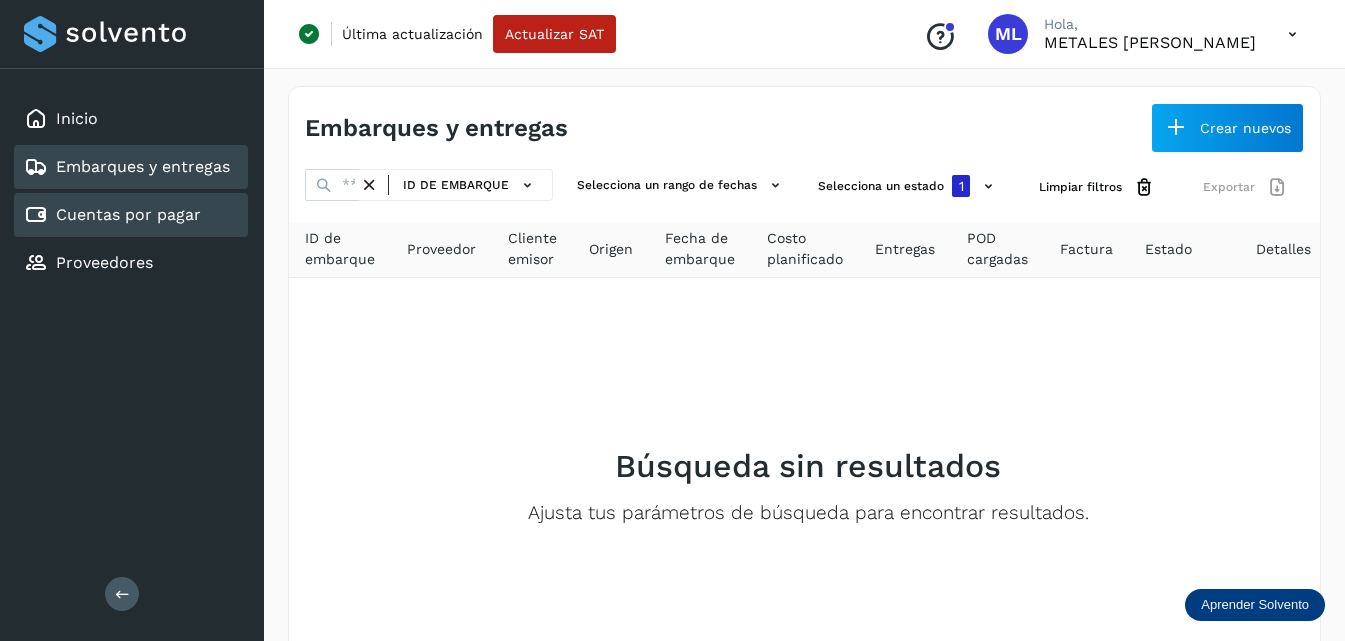 click on "Cuentas por pagar" 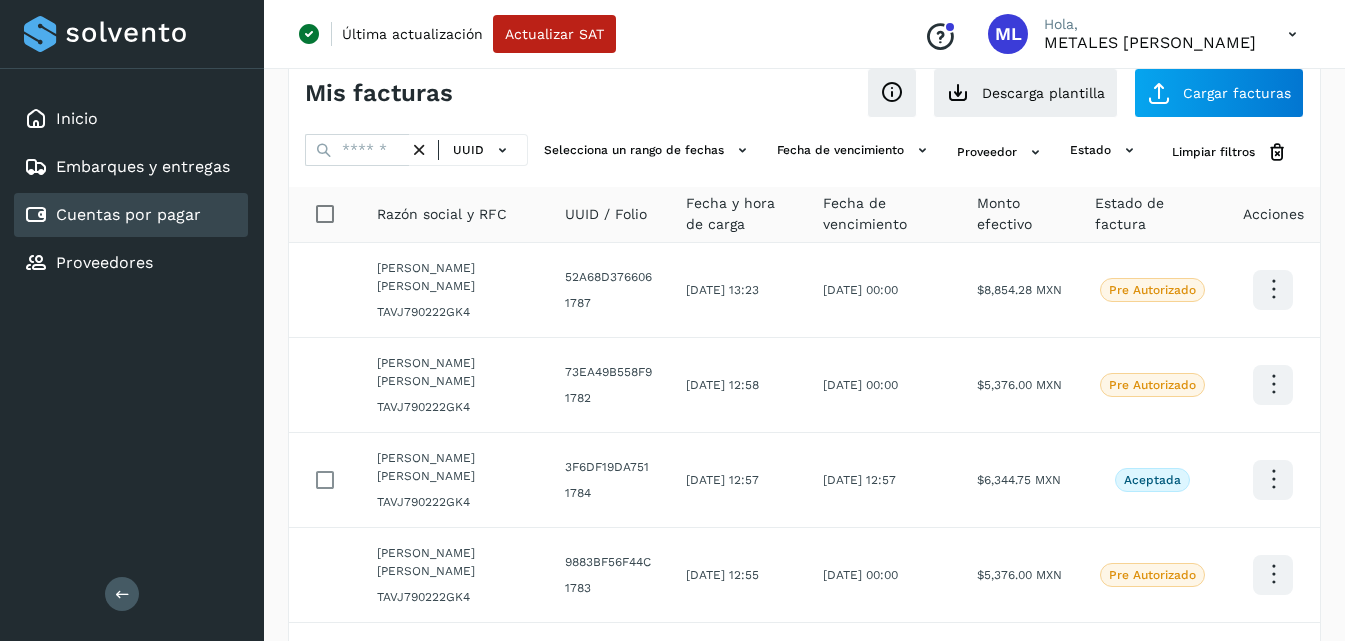 scroll, scrollTop: 0, scrollLeft: 0, axis: both 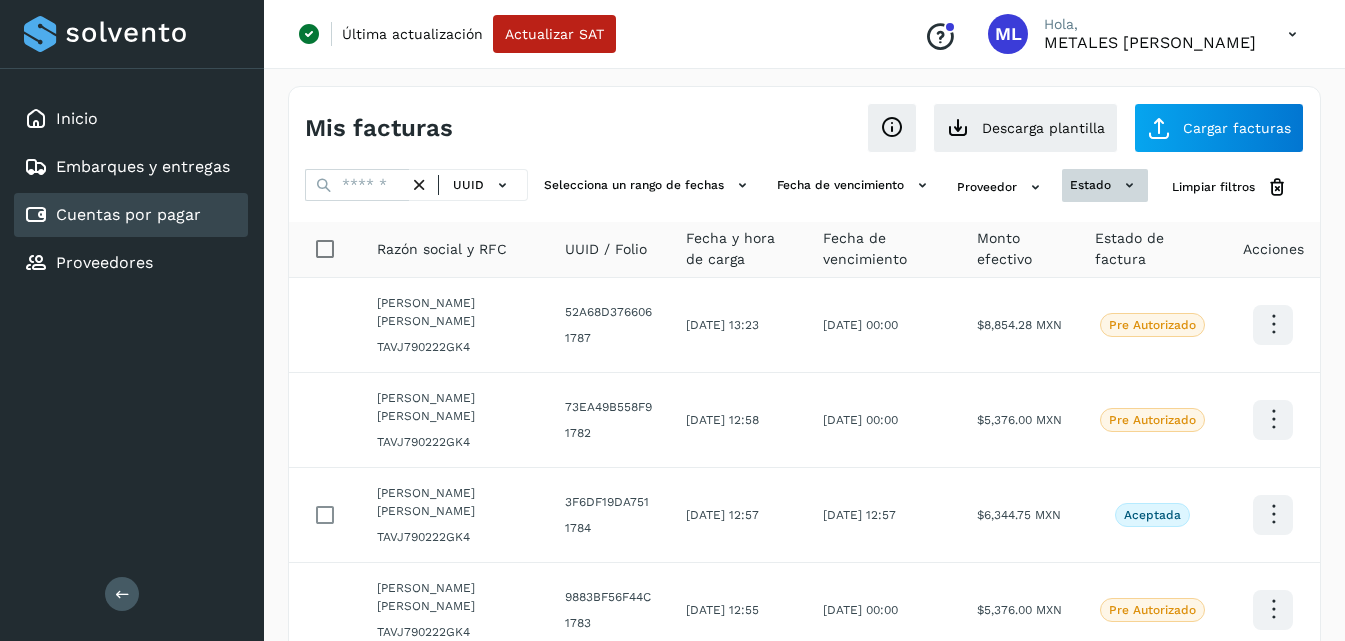 click on "estado" 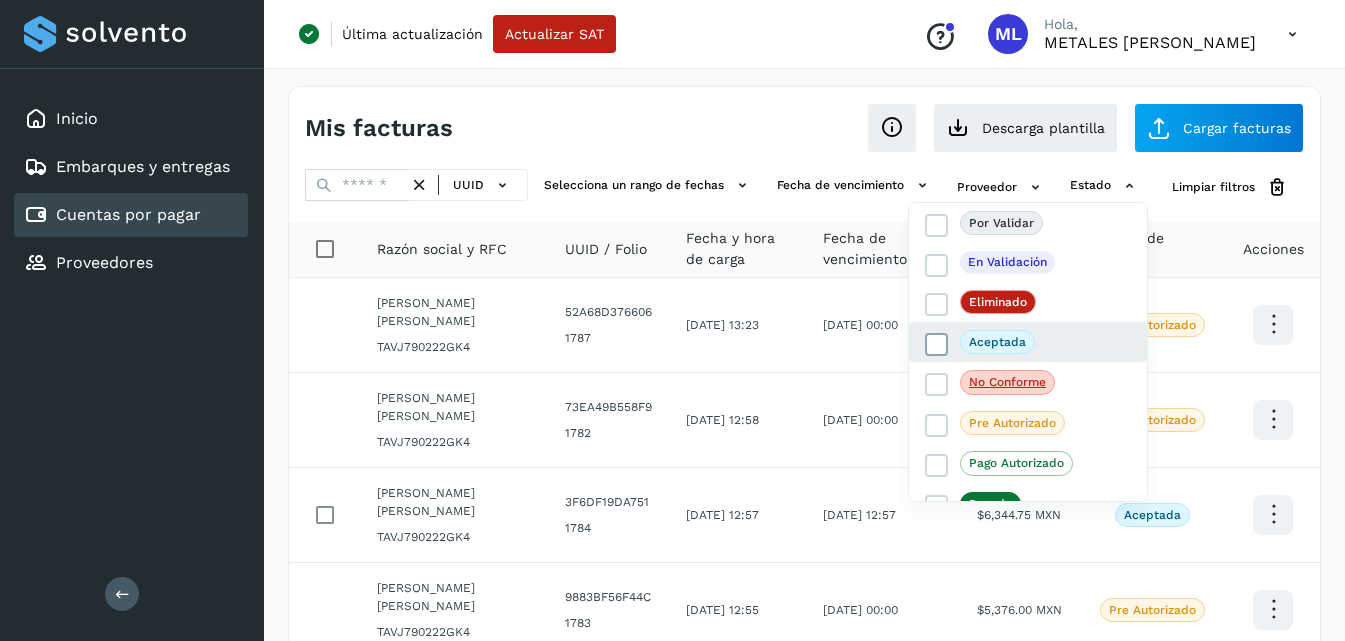 click on "Aceptada" 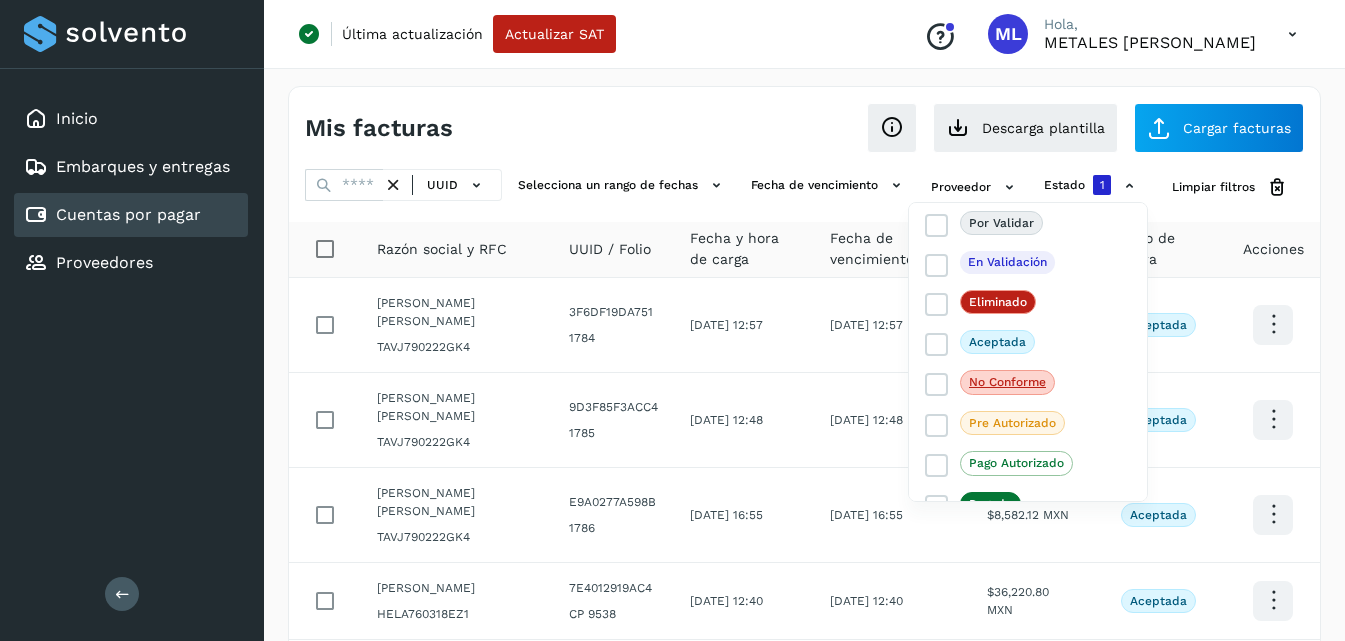 click at bounding box center [672, 320] 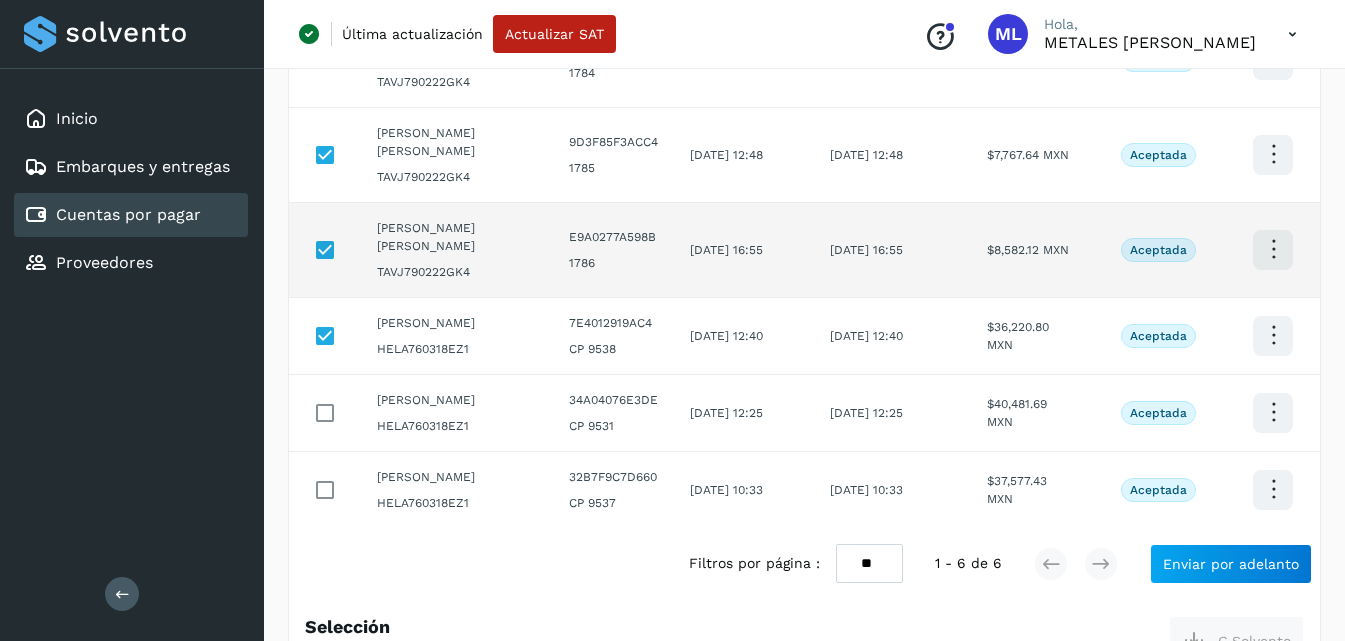 scroll, scrollTop: 300, scrollLeft: 0, axis: vertical 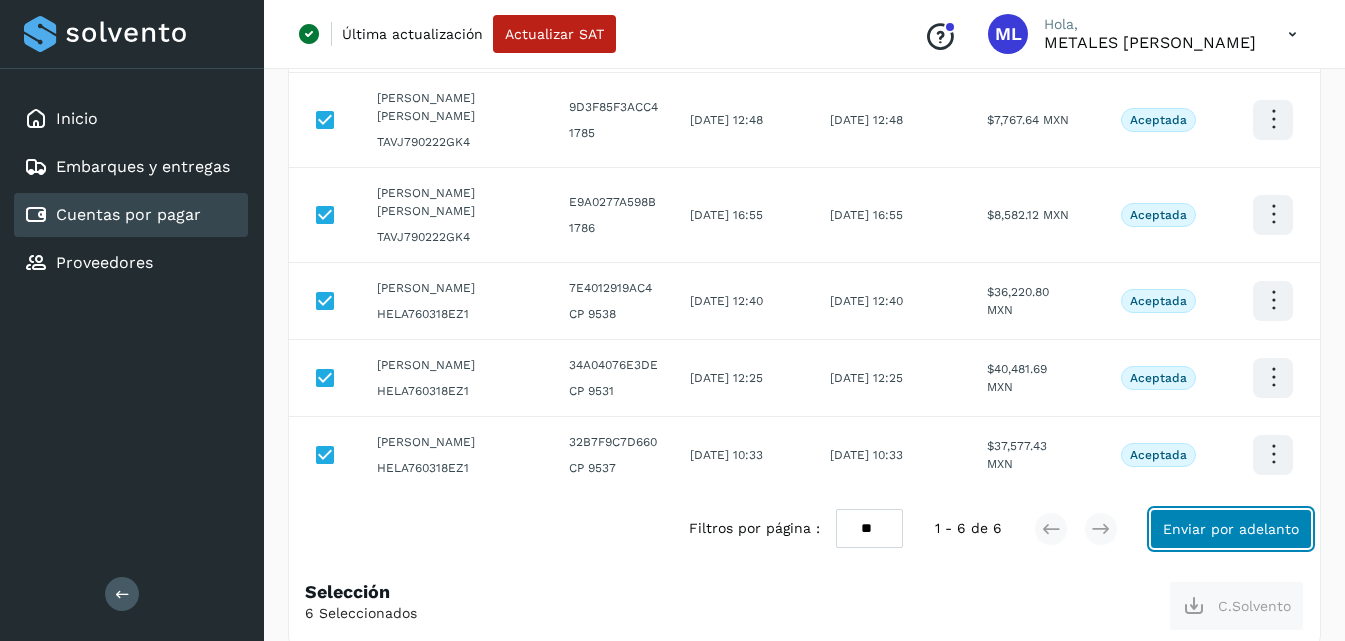 click on "Enviar por adelanto" 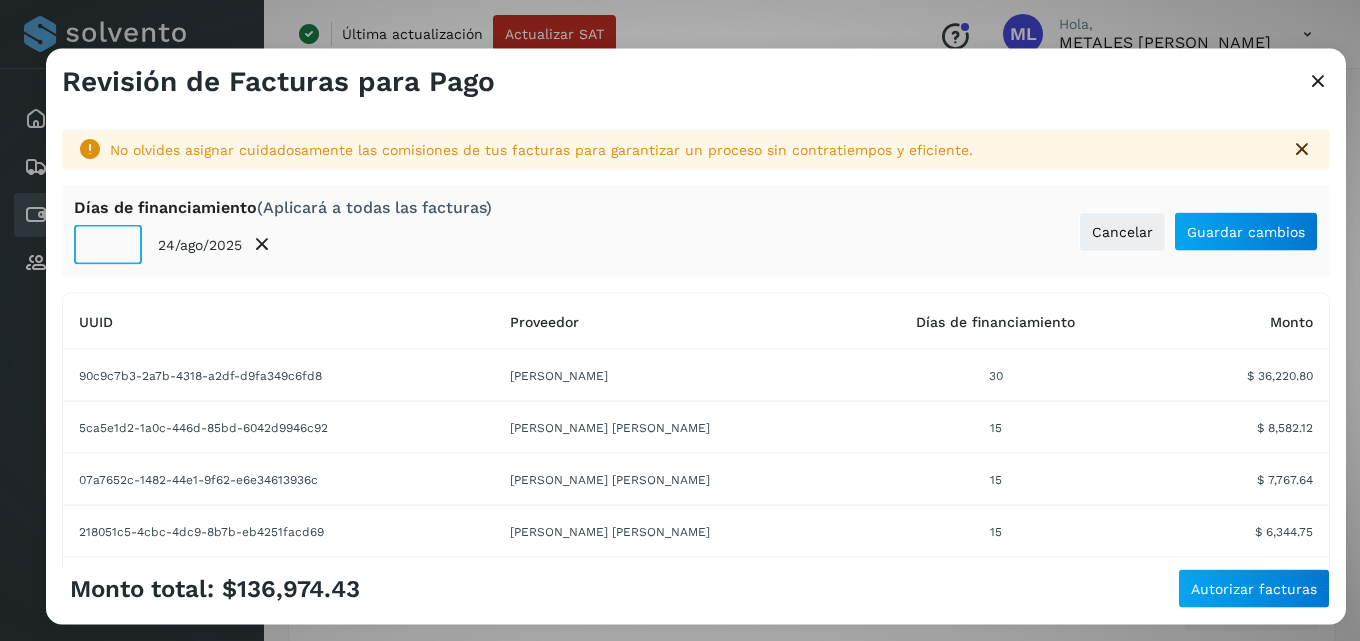 drag, startPoint x: 100, startPoint y: 243, endPoint x: 74, endPoint y: 243, distance: 26 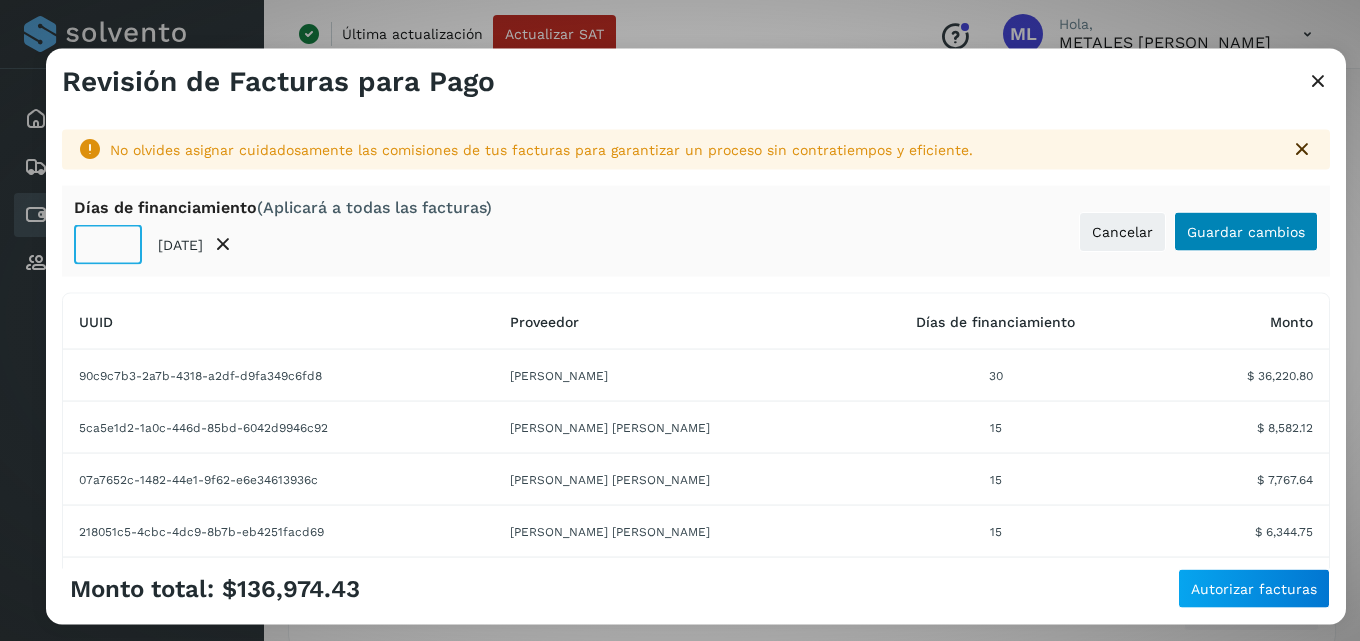 type on "*" 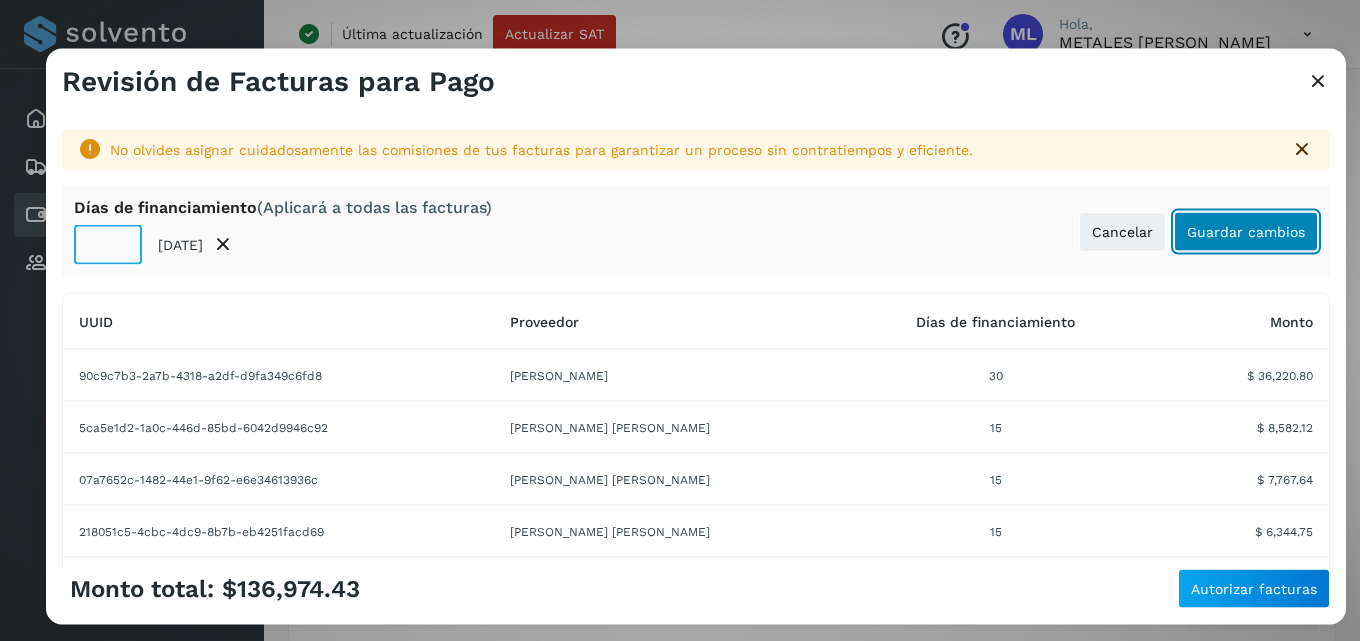 click on "Guardar cambios" 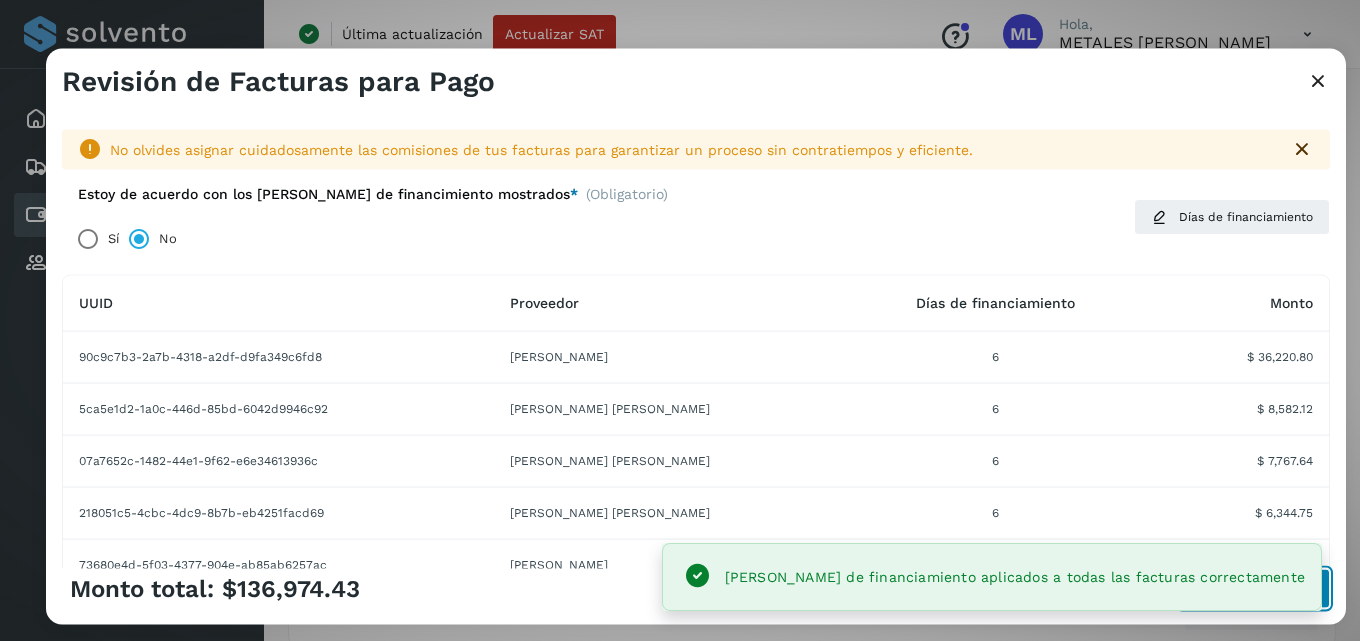 click on "Autorizar facturas" at bounding box center [1254, 589] 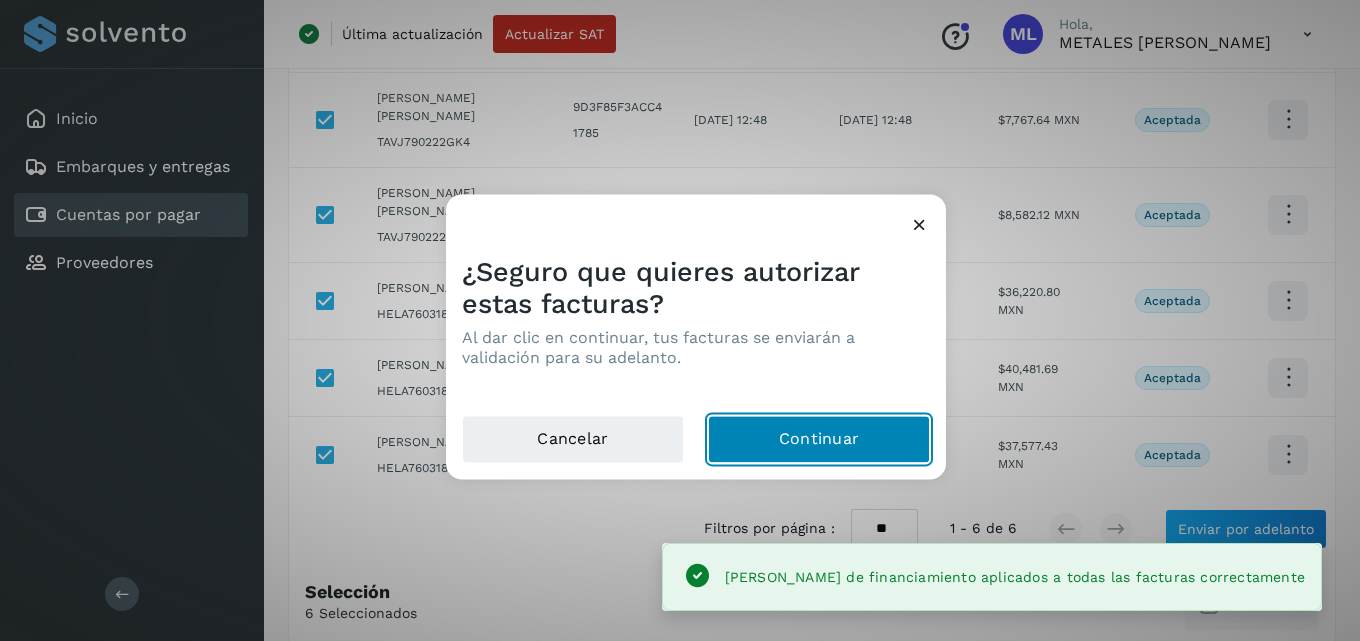 click on "Continuar" 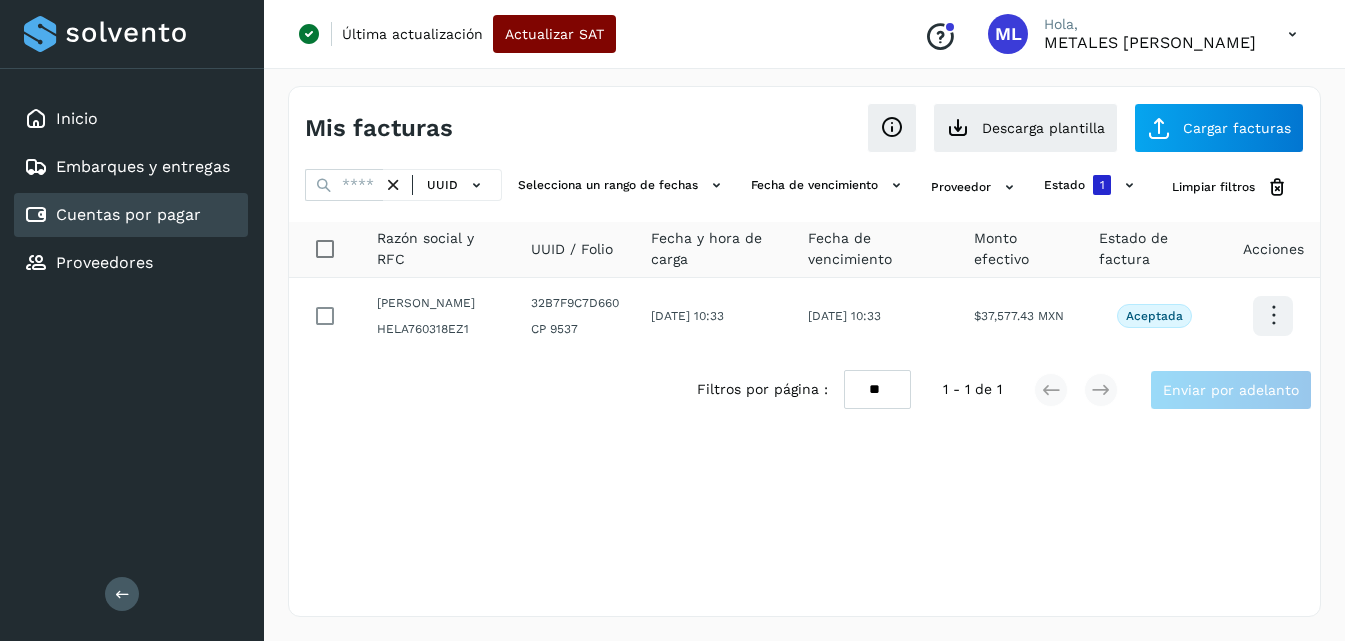 scroll, scrollTop: 0, scrollLeft: 0, axis: both 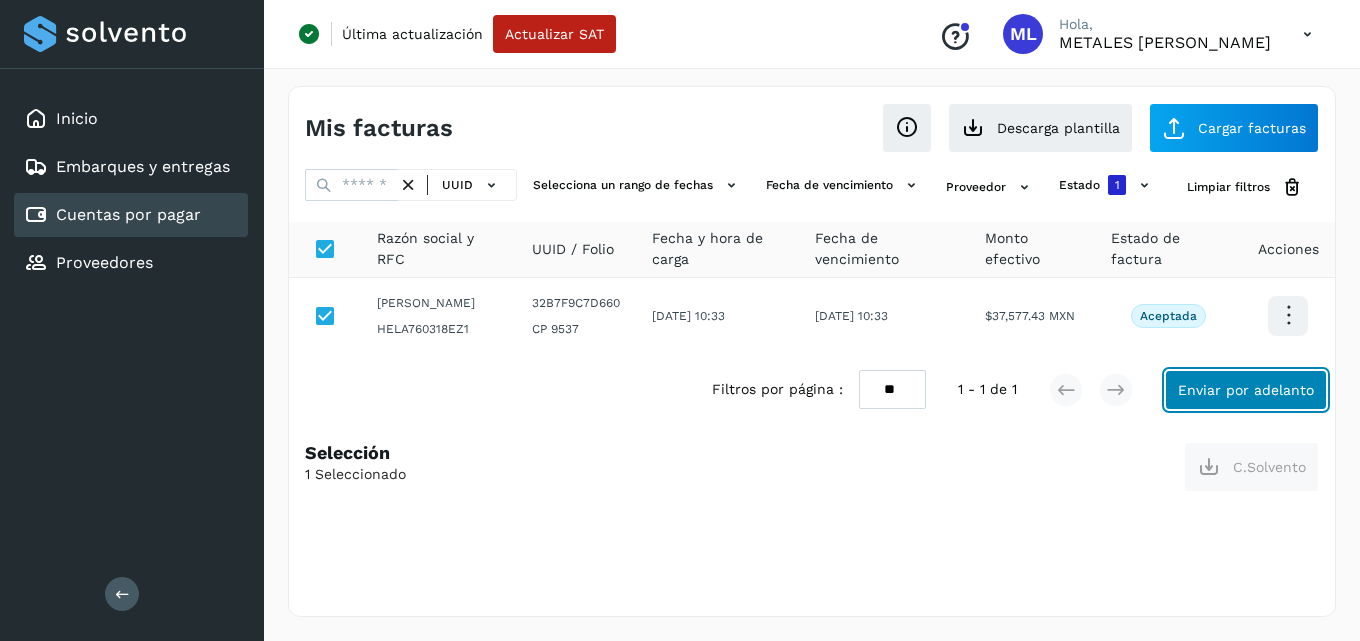 click on "Enviar por adelanto" 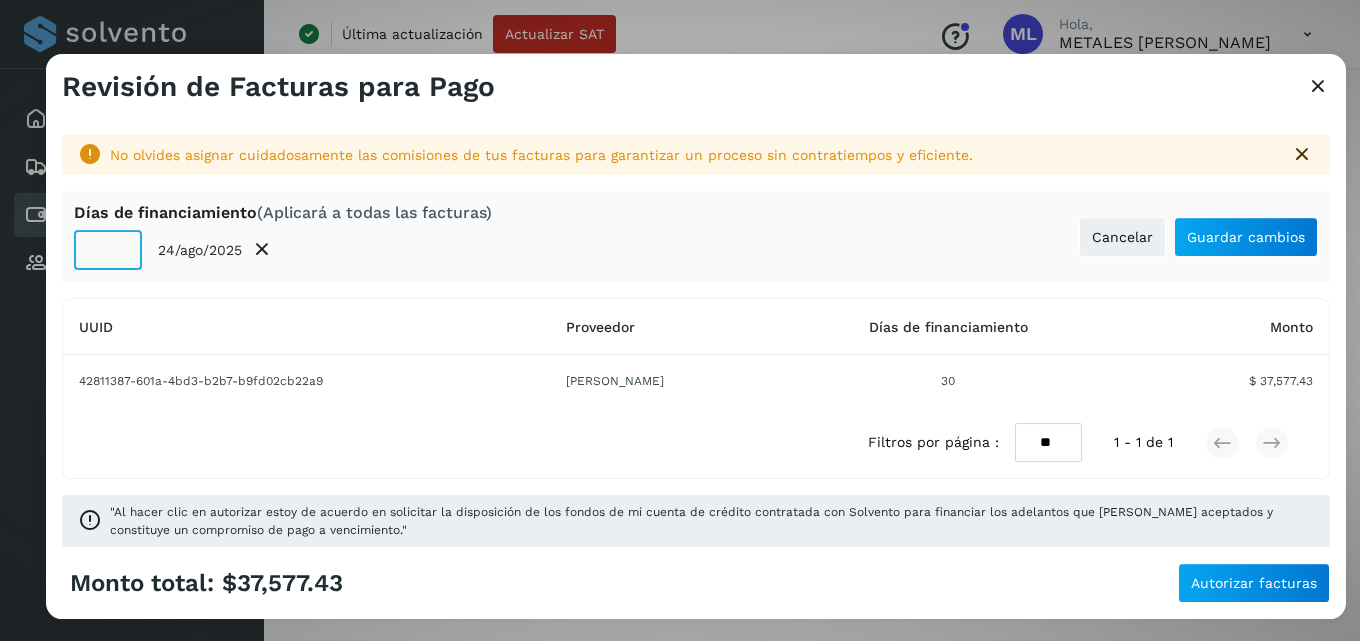 drag, startPoint x: 106, startPoint y: 256, endPoint x: 59, endPoint y: 252, distance: 47.169907 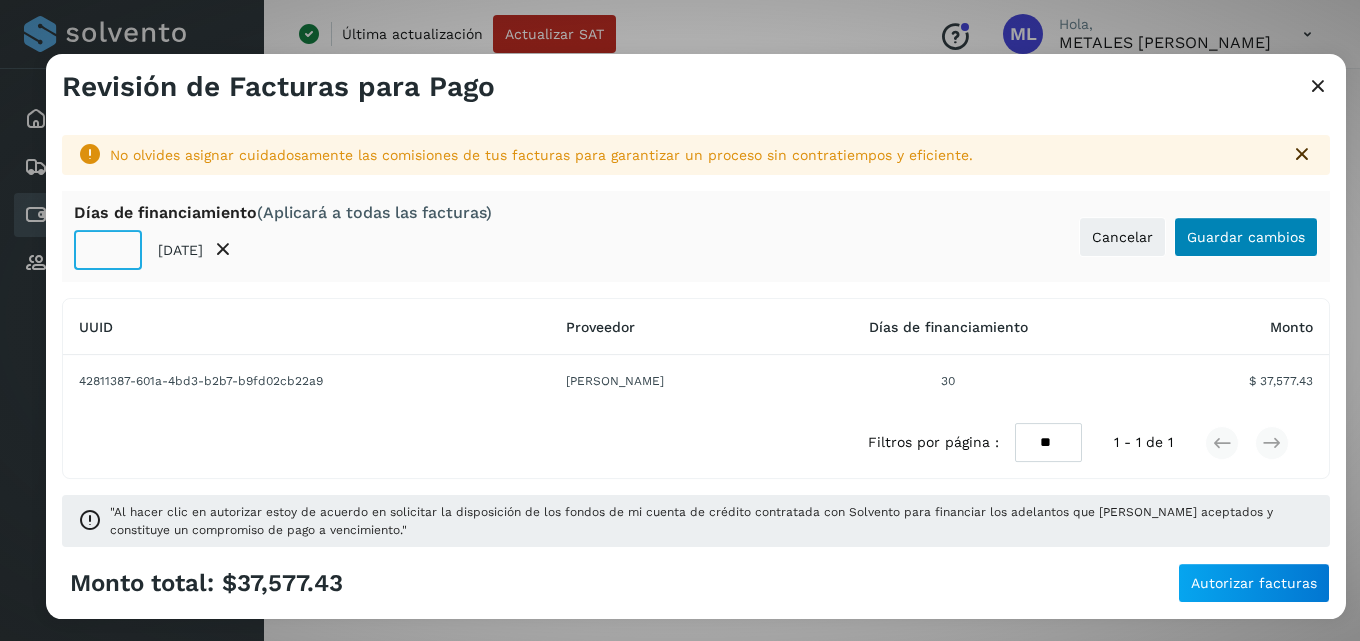 type on "*" 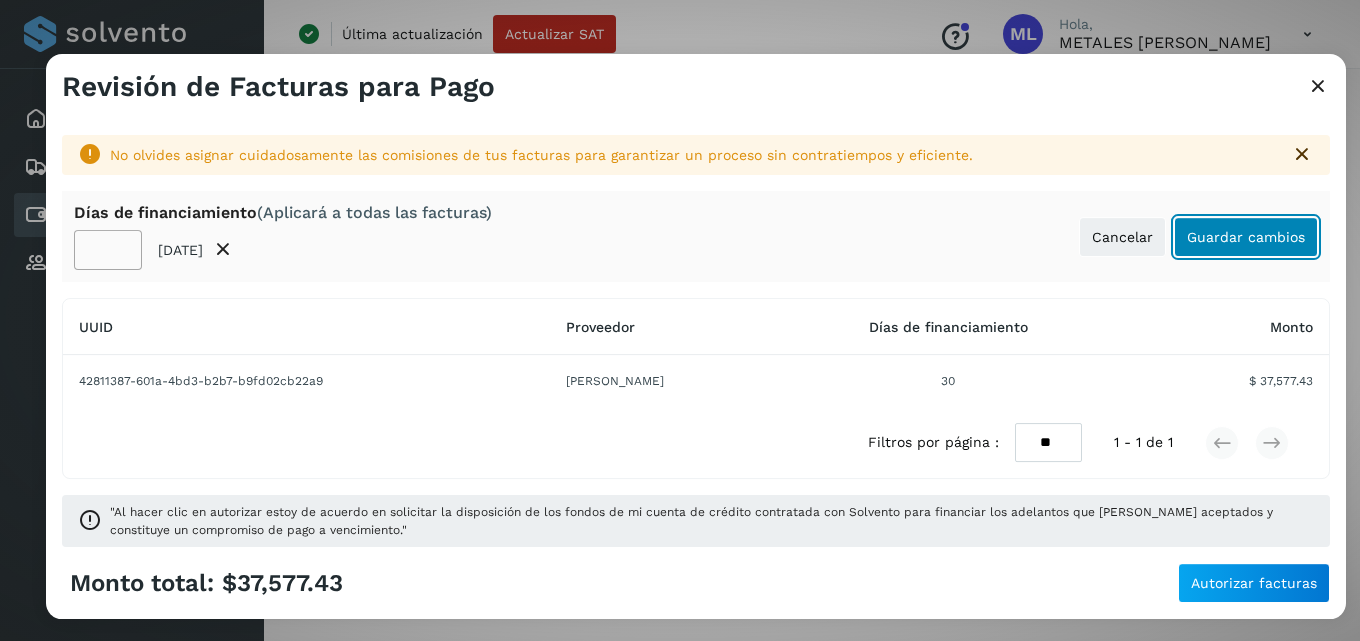 click on "Guardar cambios" 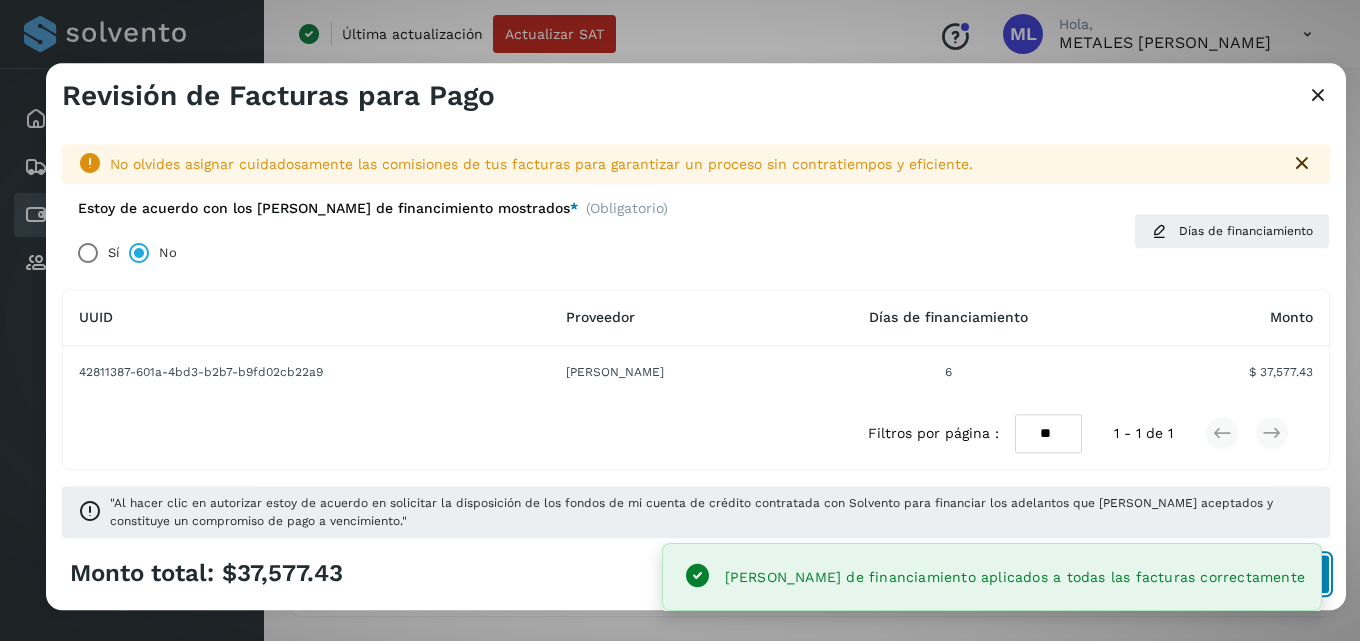 click on "Autorizar facturas" at bounding box center [1254, 574] 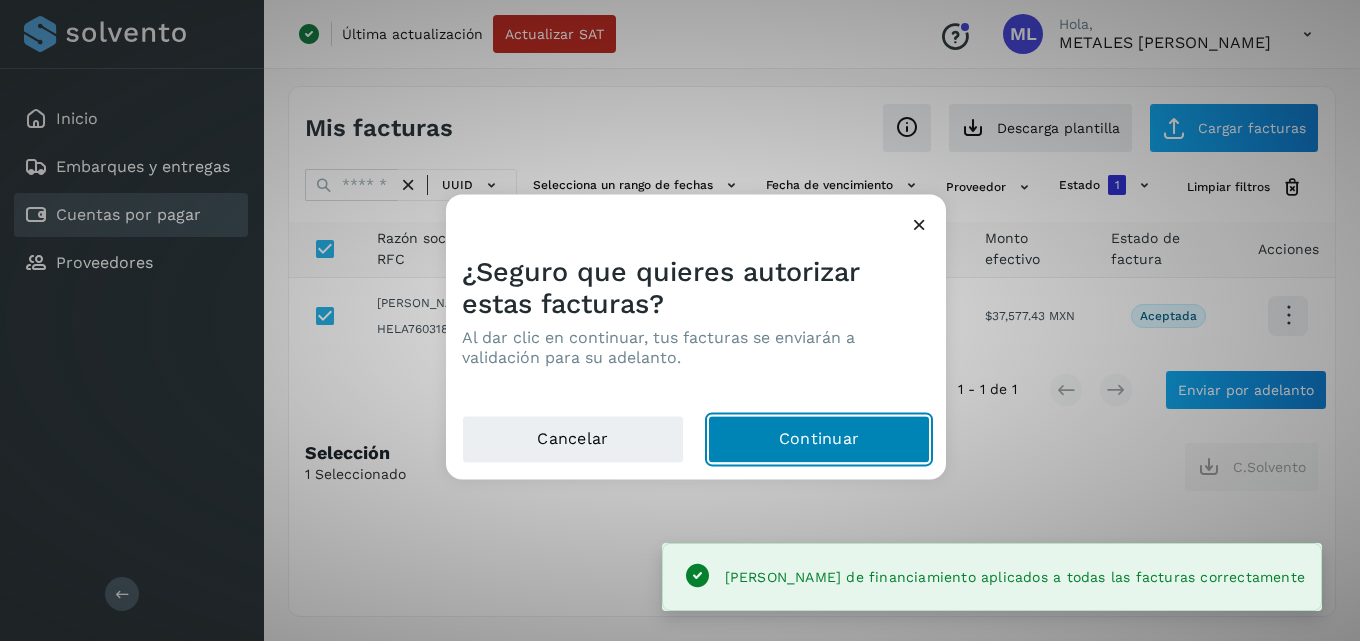 click on "Continuar" 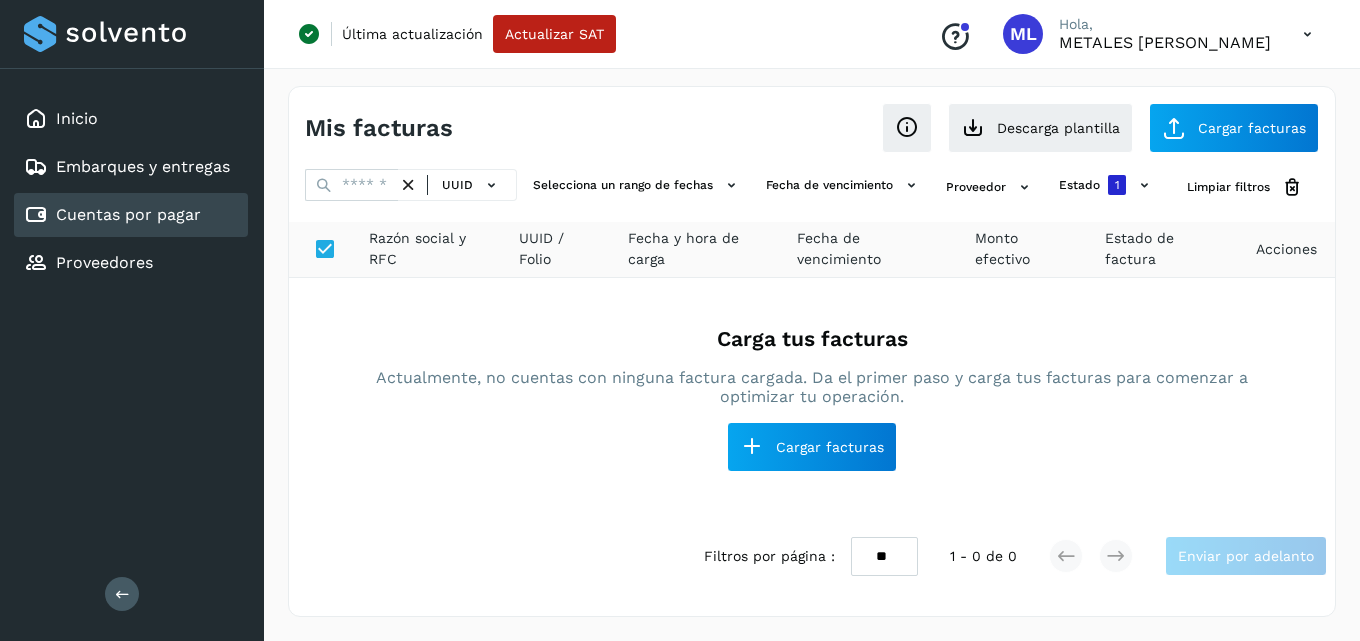 click on "Cuentas por pagar" at bounding box center (128, 214) 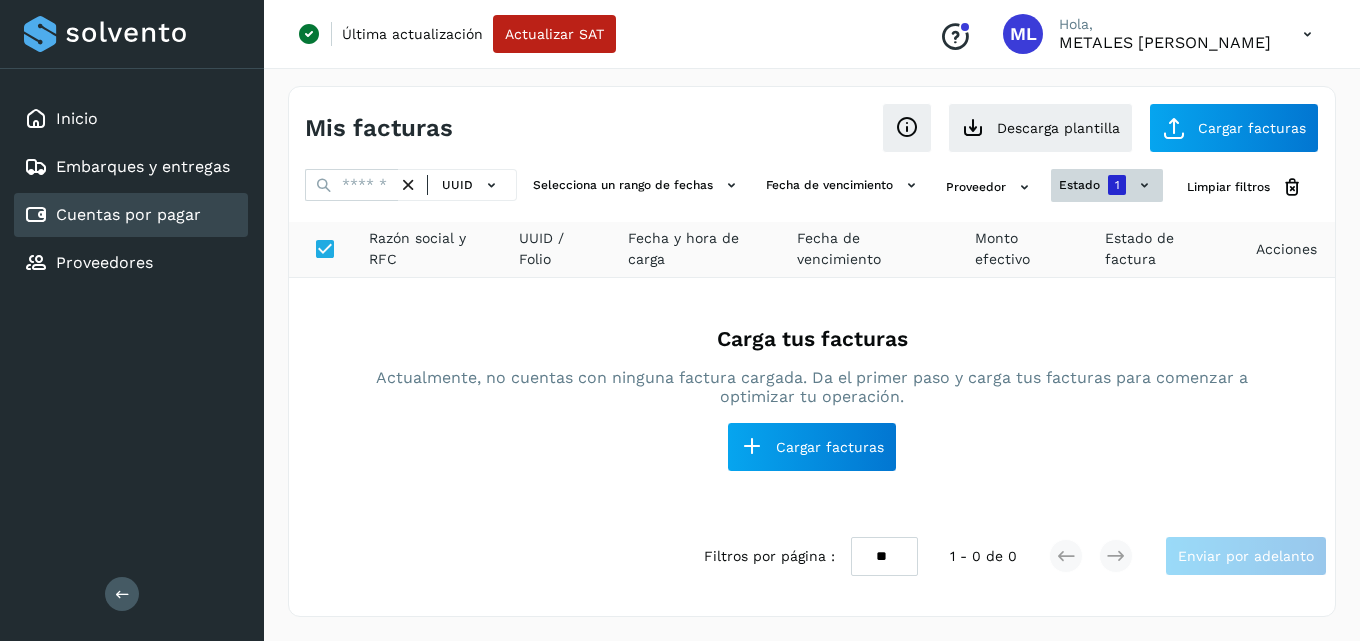 click on "estado" 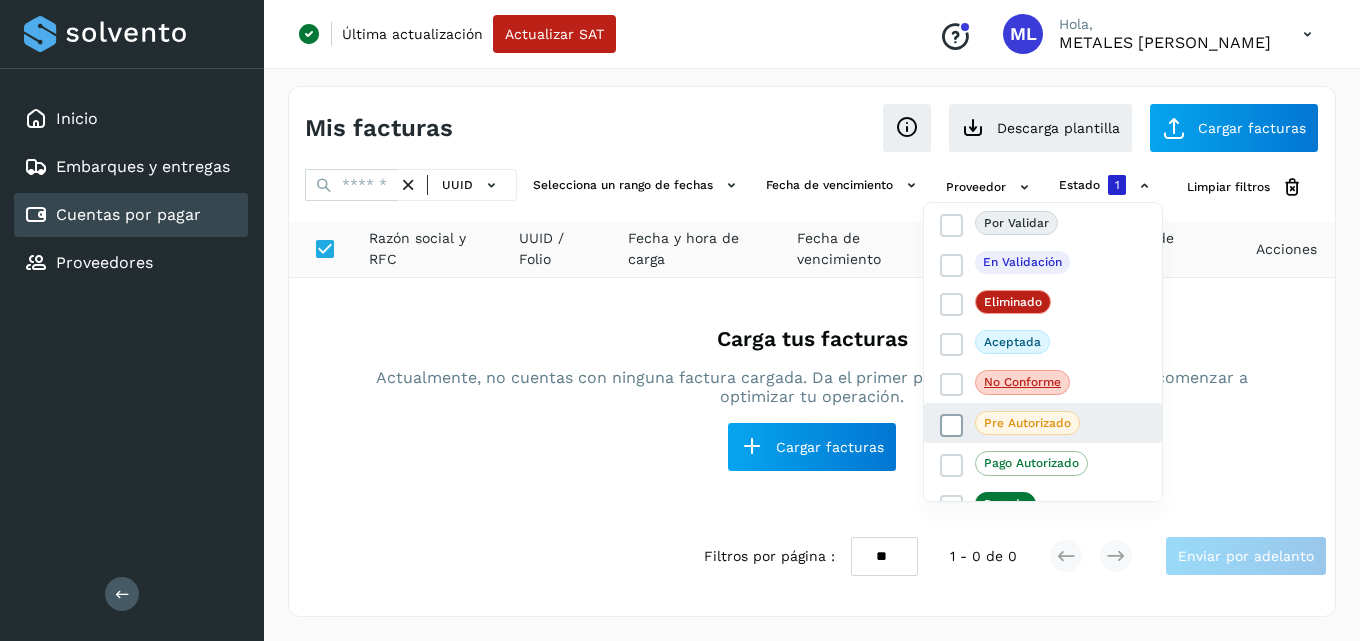 click at bounding box center (952, 425) 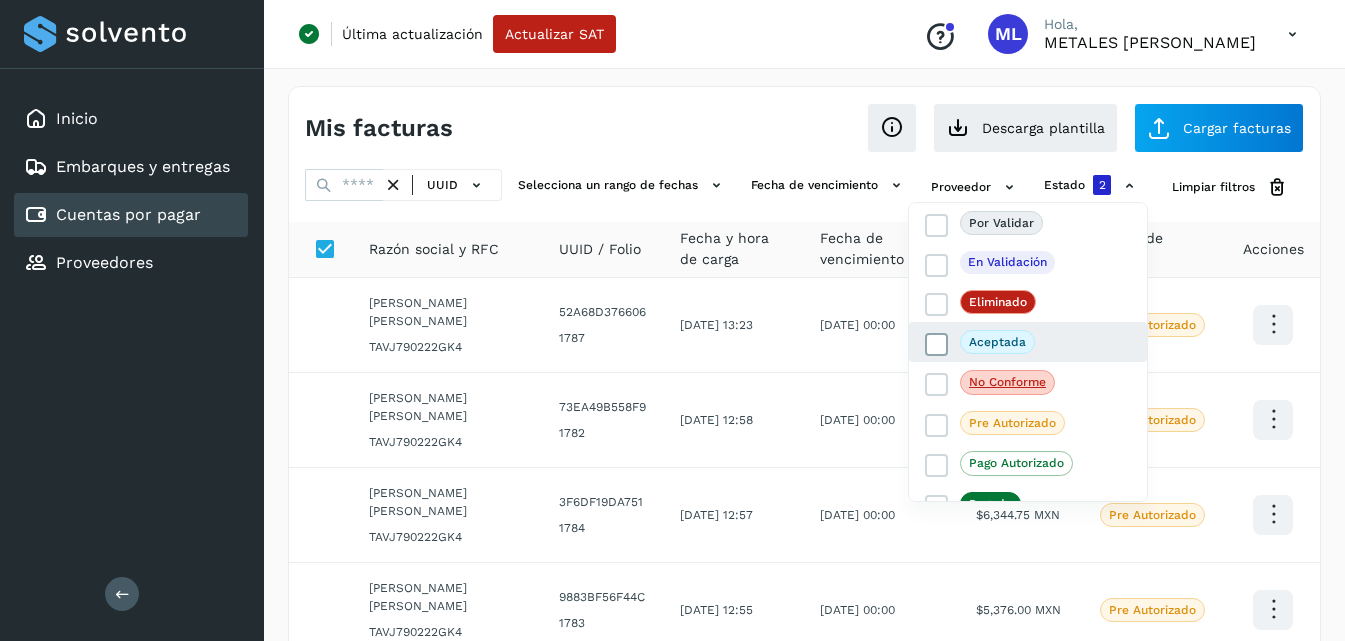 click on "Aceptada" at bounding box center (980, 342) 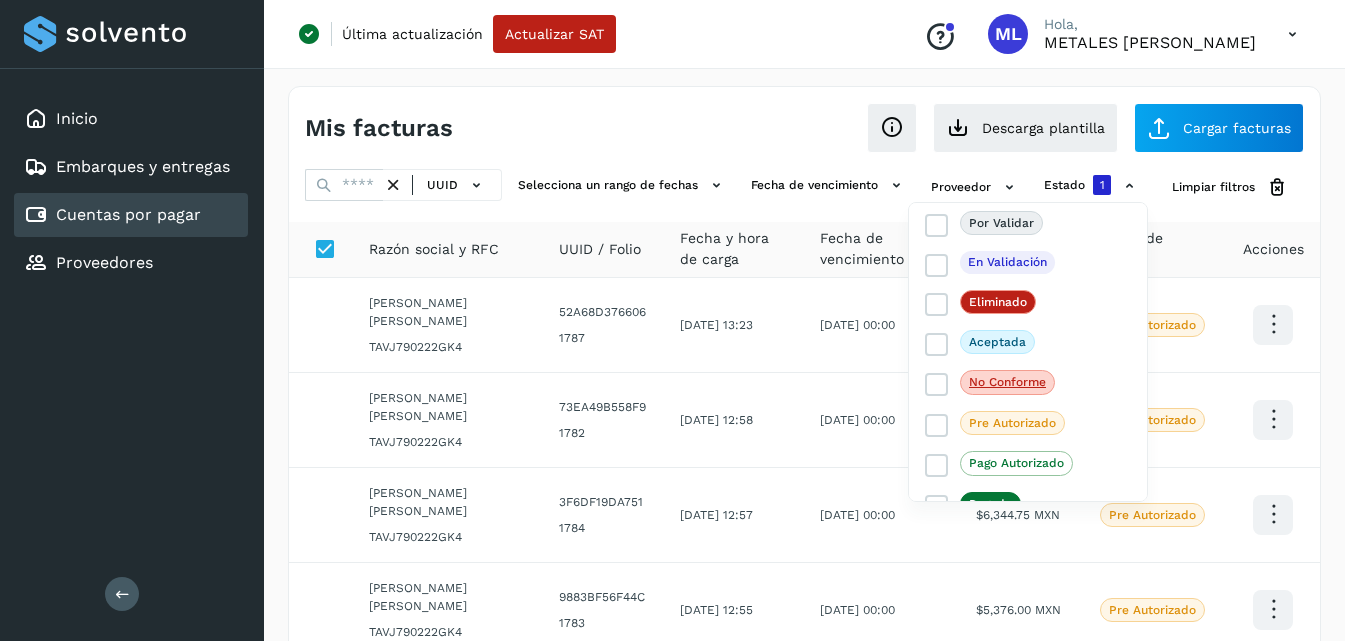 click at bounding box center (672, 320) 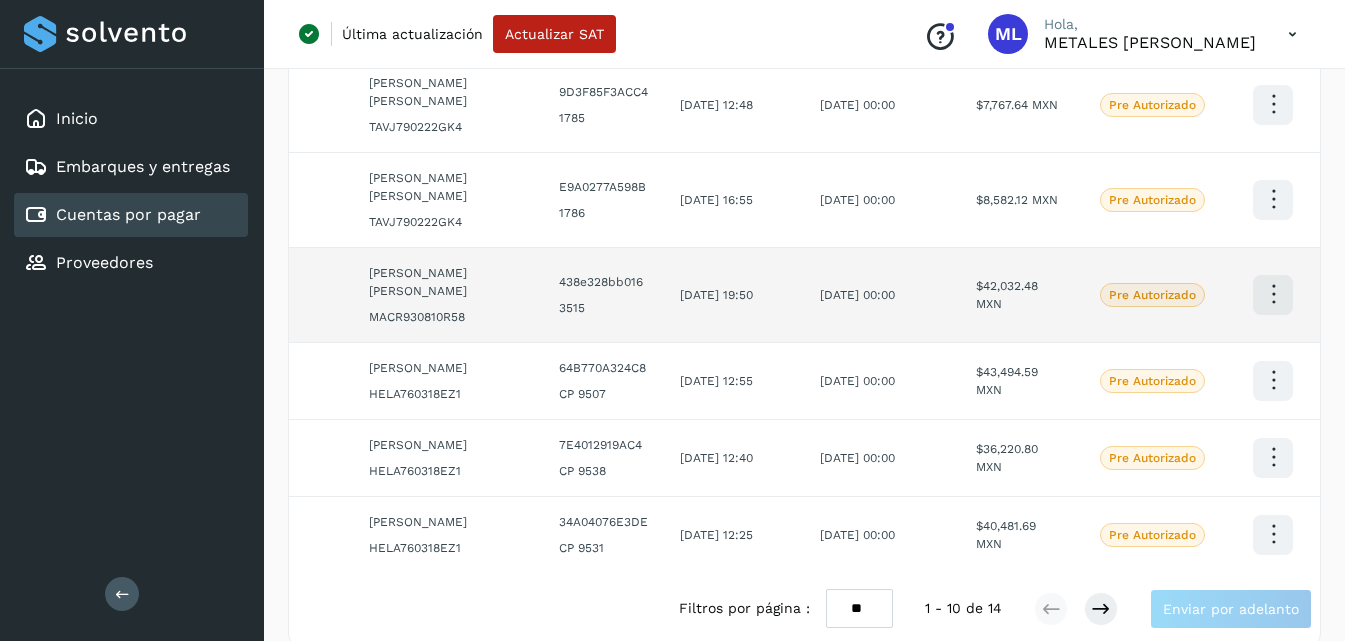 scroll, scrollTop: 683, scrollLeft: 0, axis: vertical 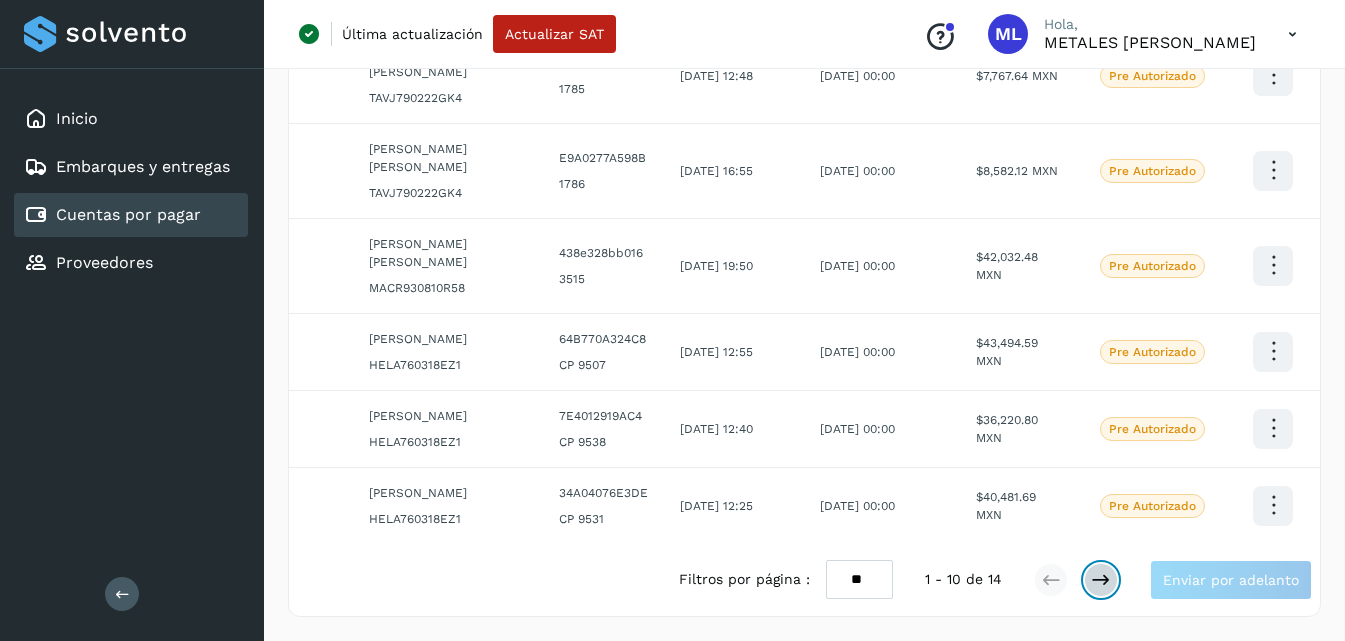 click at bounding box center (1101, 580) 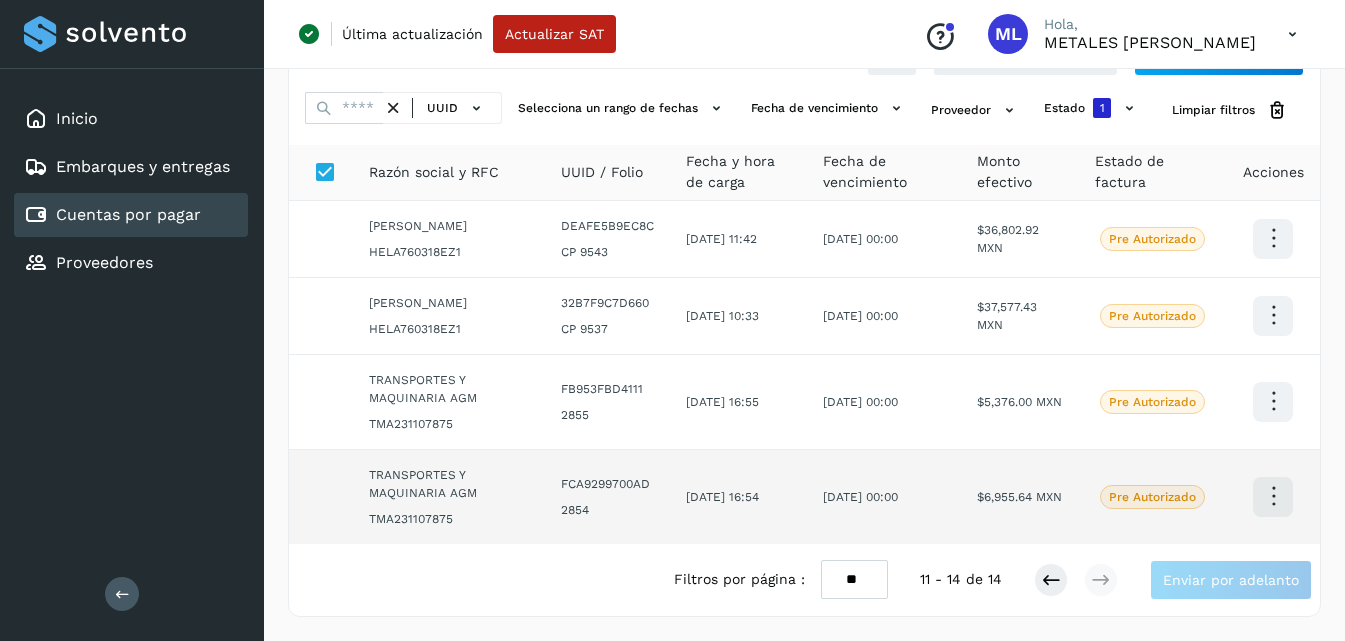 scroll, scrollTop: 113, scrollLeft: 0, axis: vertical 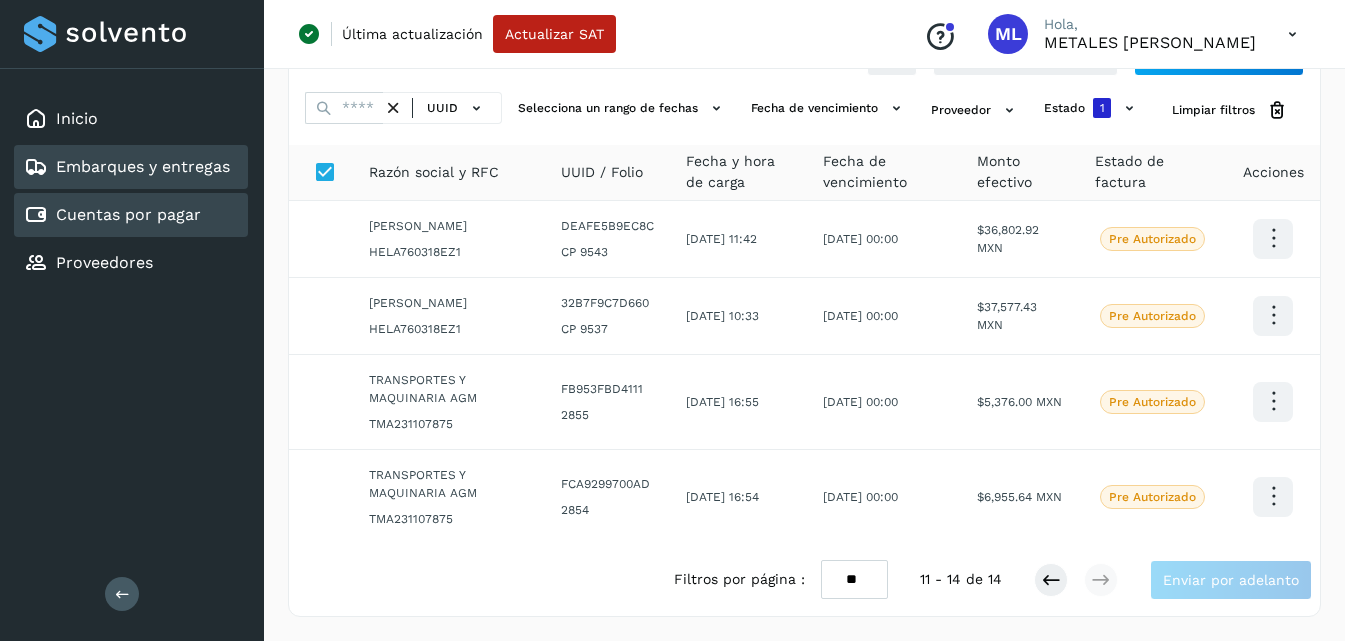 click on "Embarques y entregas" at bounding box center (143, 166) 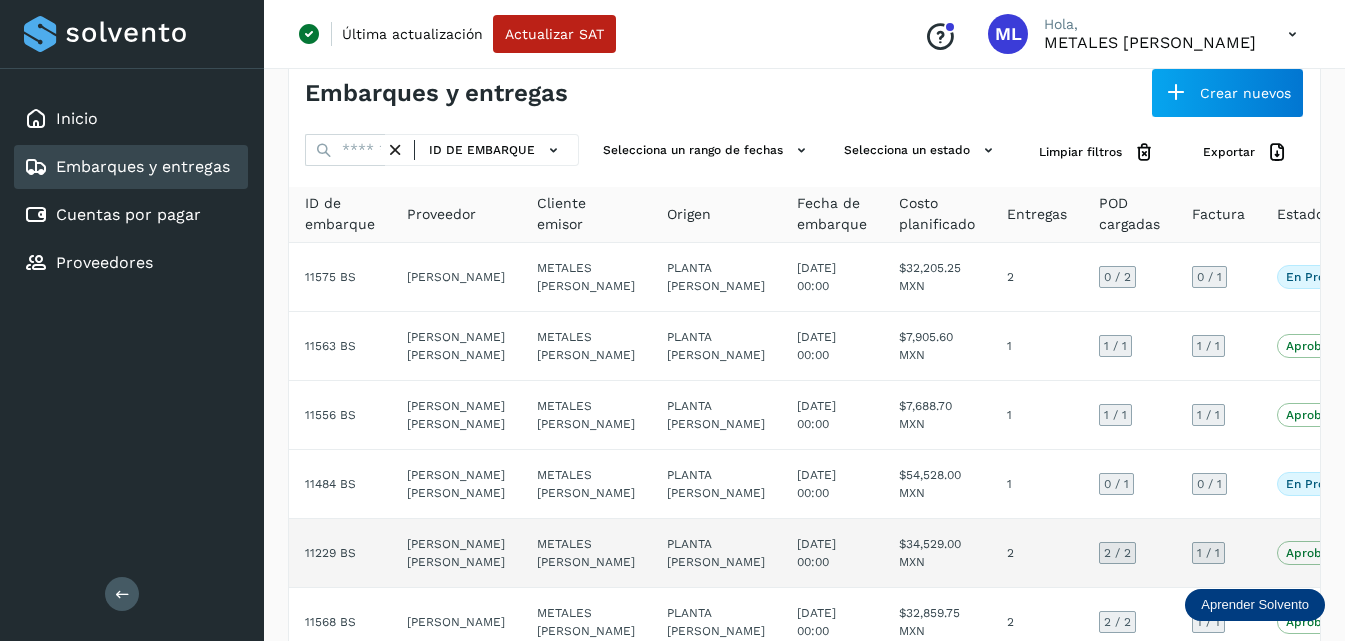 scroll, scrollTop: 0, scrollLeft: 0, axis: both 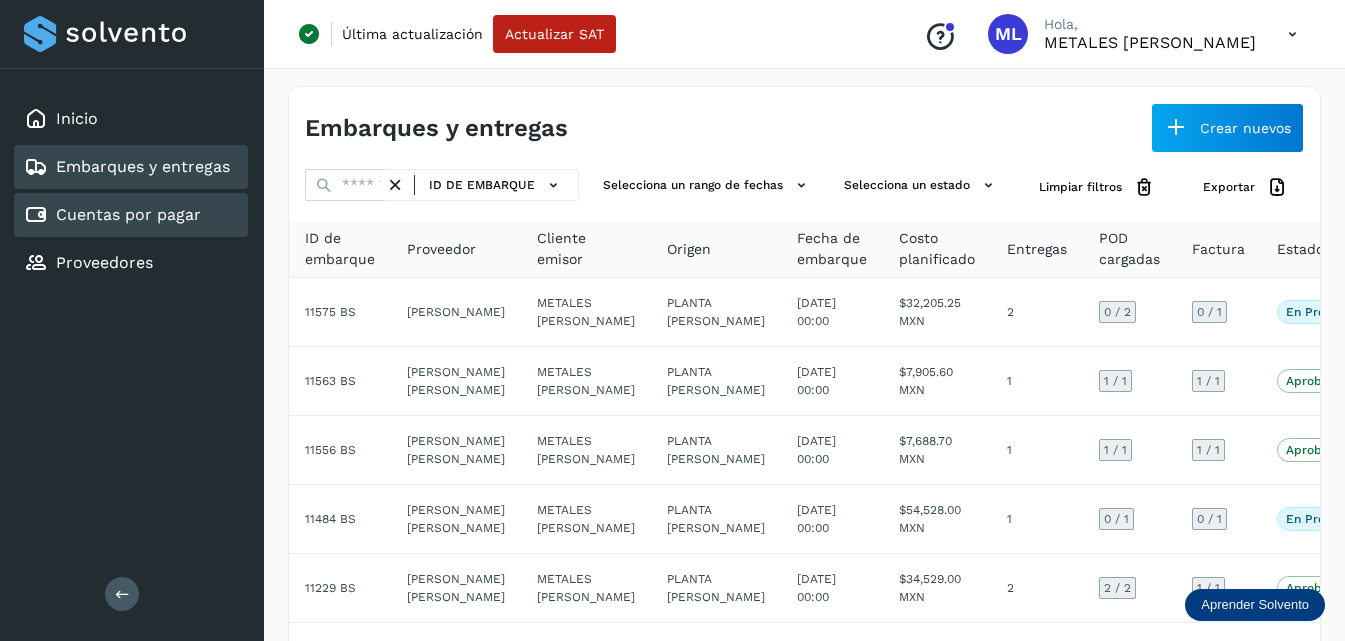 click on "Cuentas por pagar" at bounding box center [128, 214] 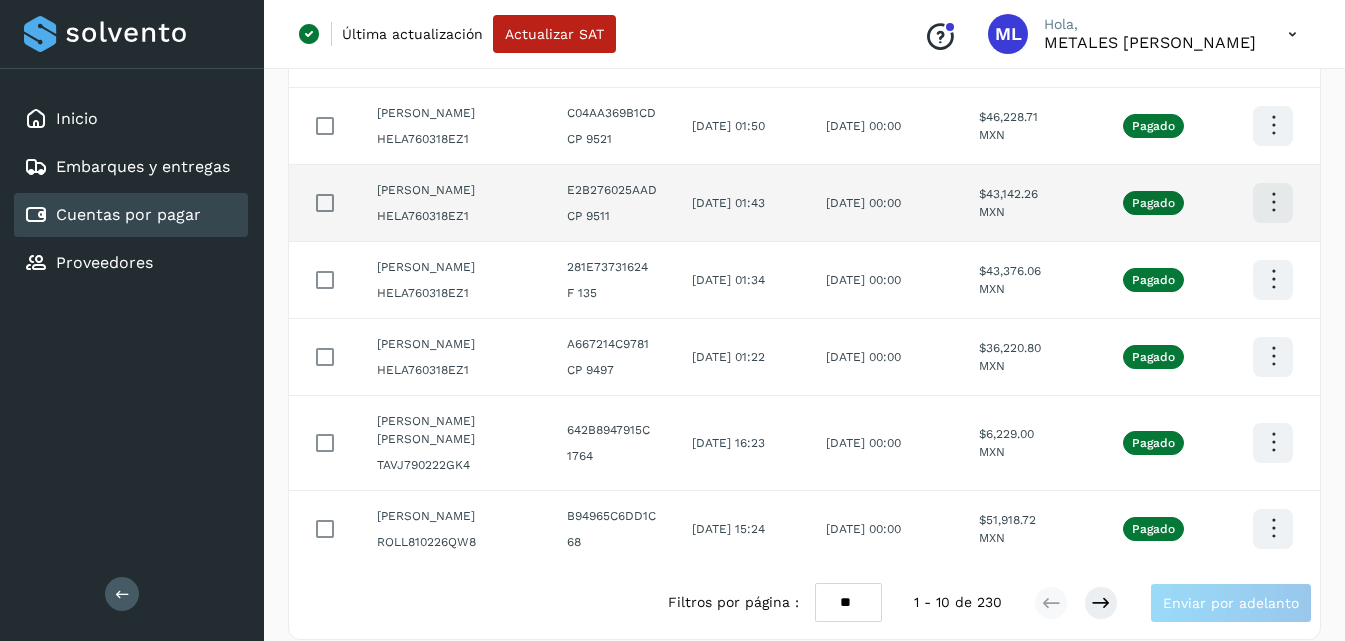 scroll, scrollTop: 683, scrollLeft: 0, axis: vertical 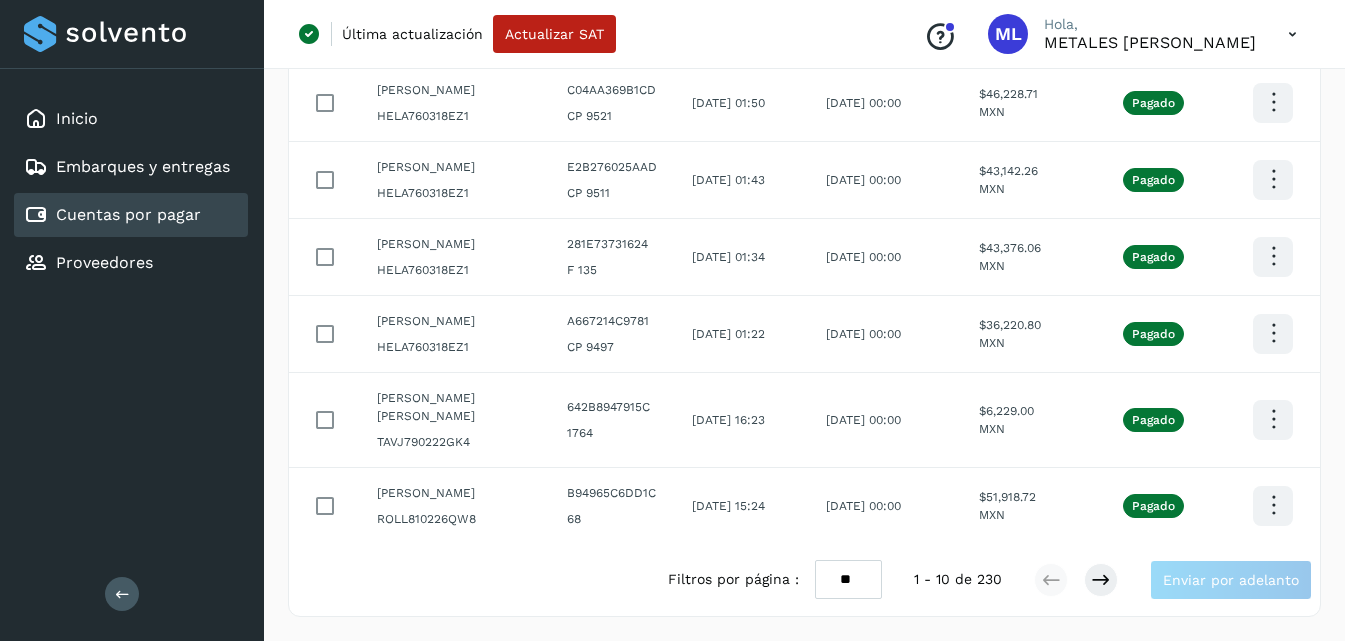 click on "** ** **" at bounding box center [848, 579] 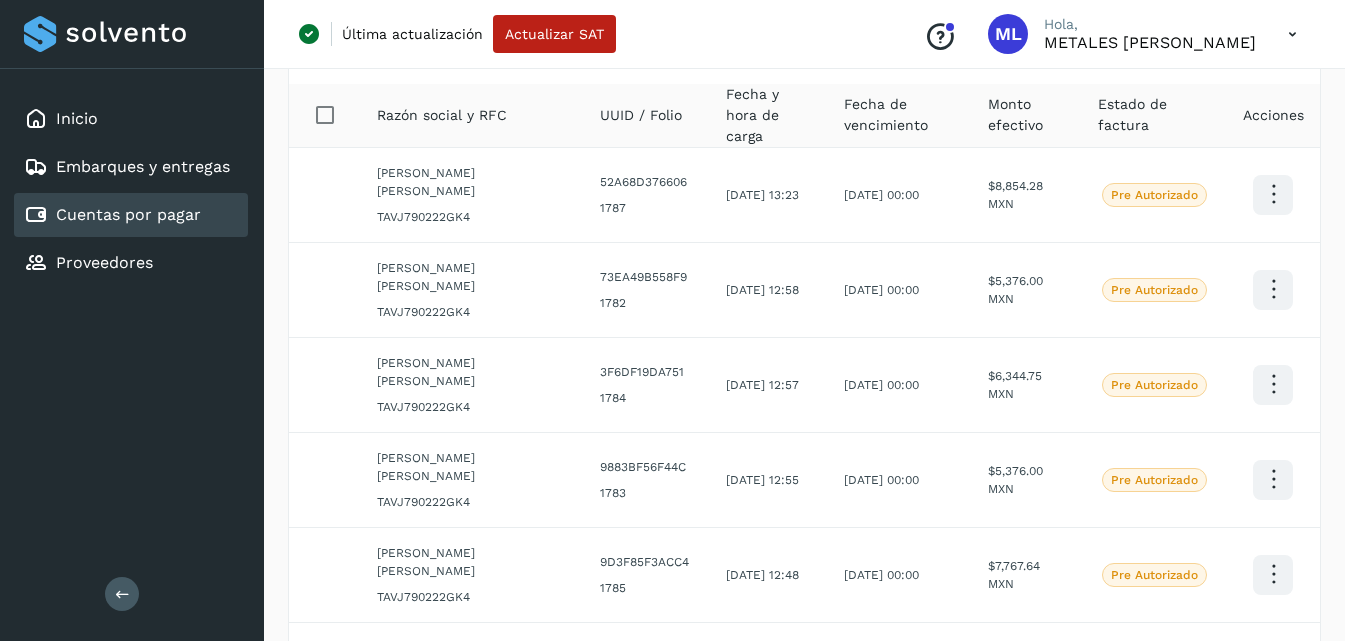 scroll, scrollTop: 0, scrollLeft: 0, axis: both 